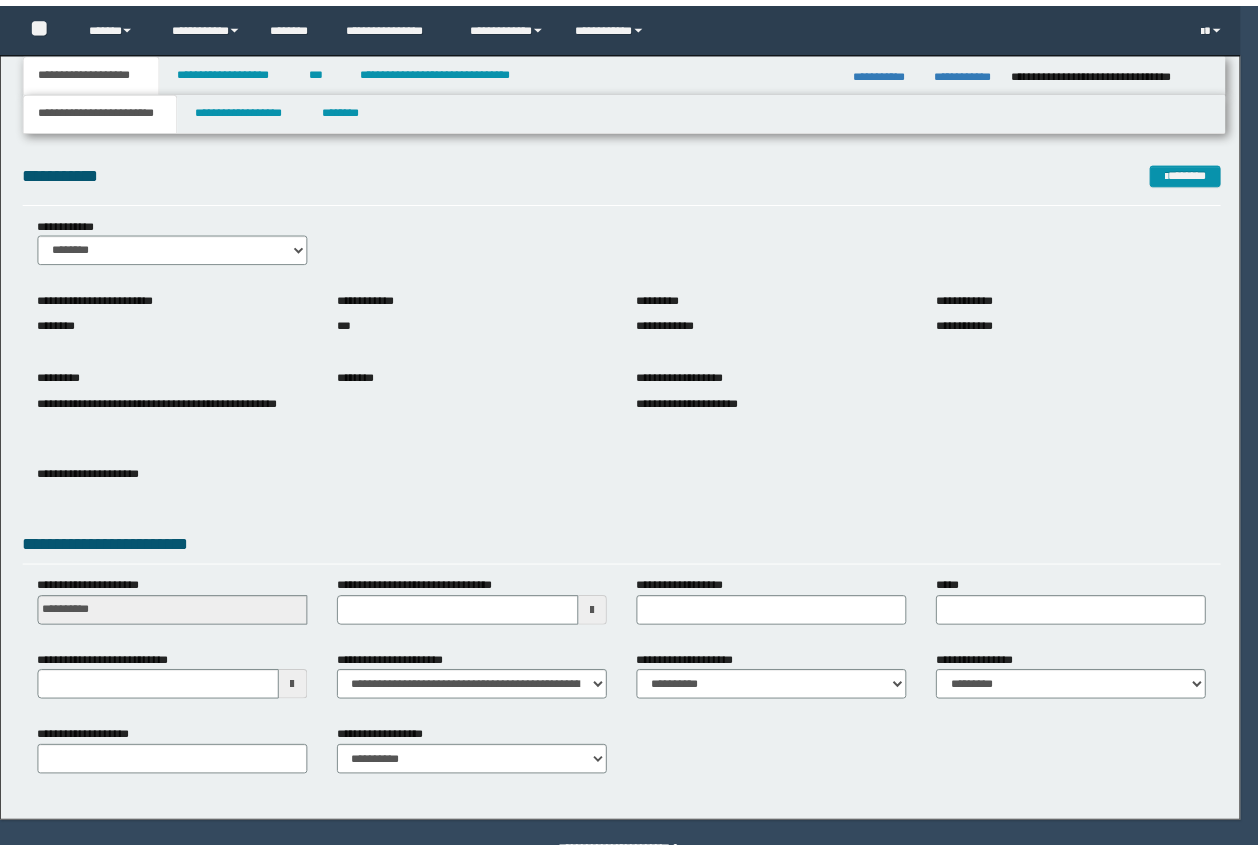 scroll, scrollTop: 0, scrollLeft: 0, axis: both 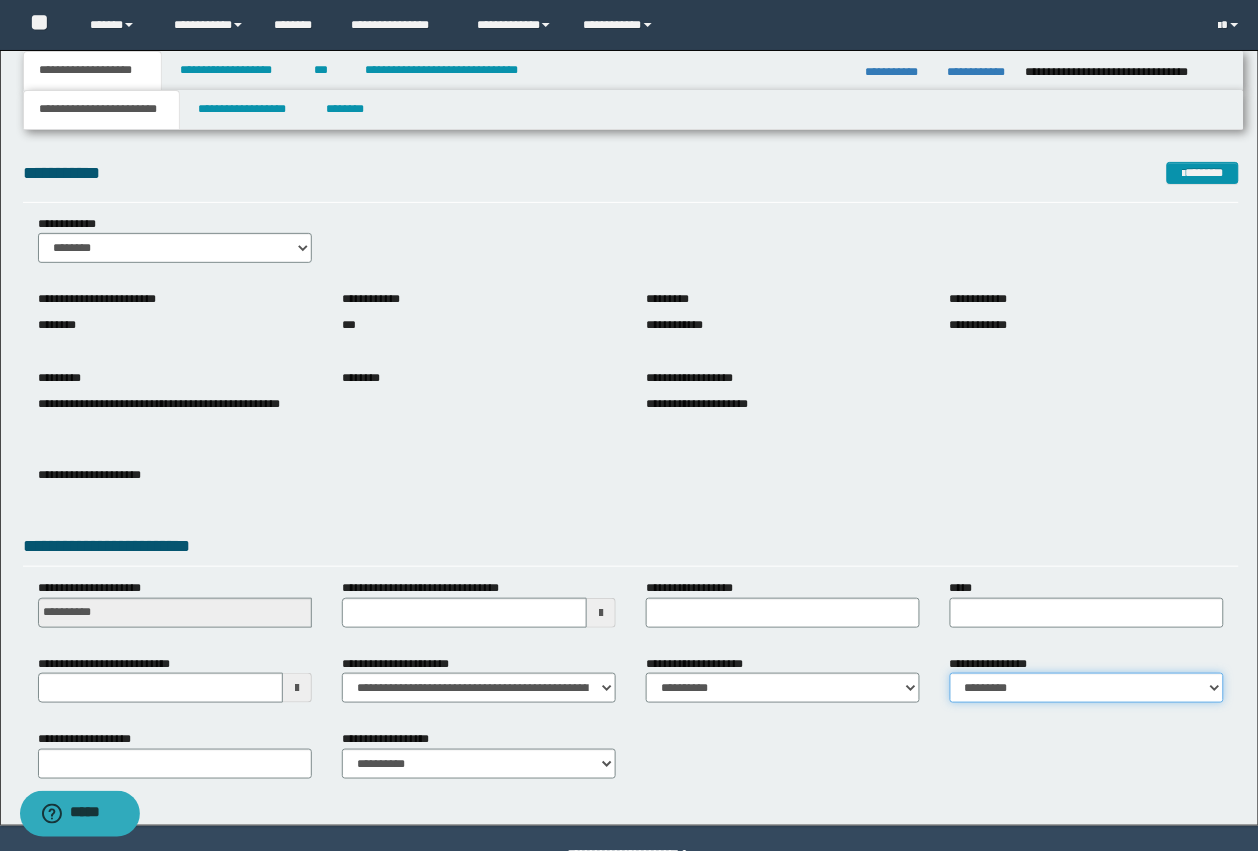 click on "**********" at bounding box center [1087, 688] 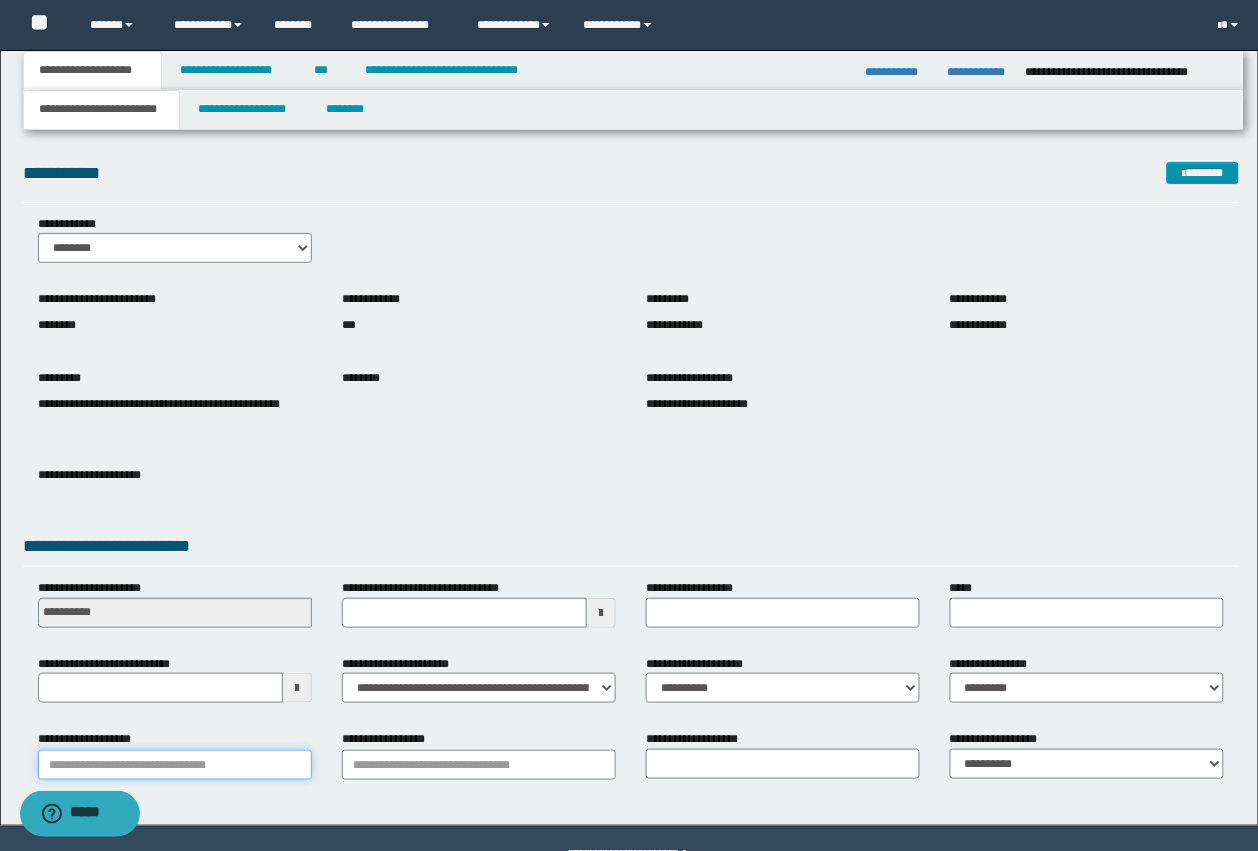 click on "**********" at bounding box center (175, 765) 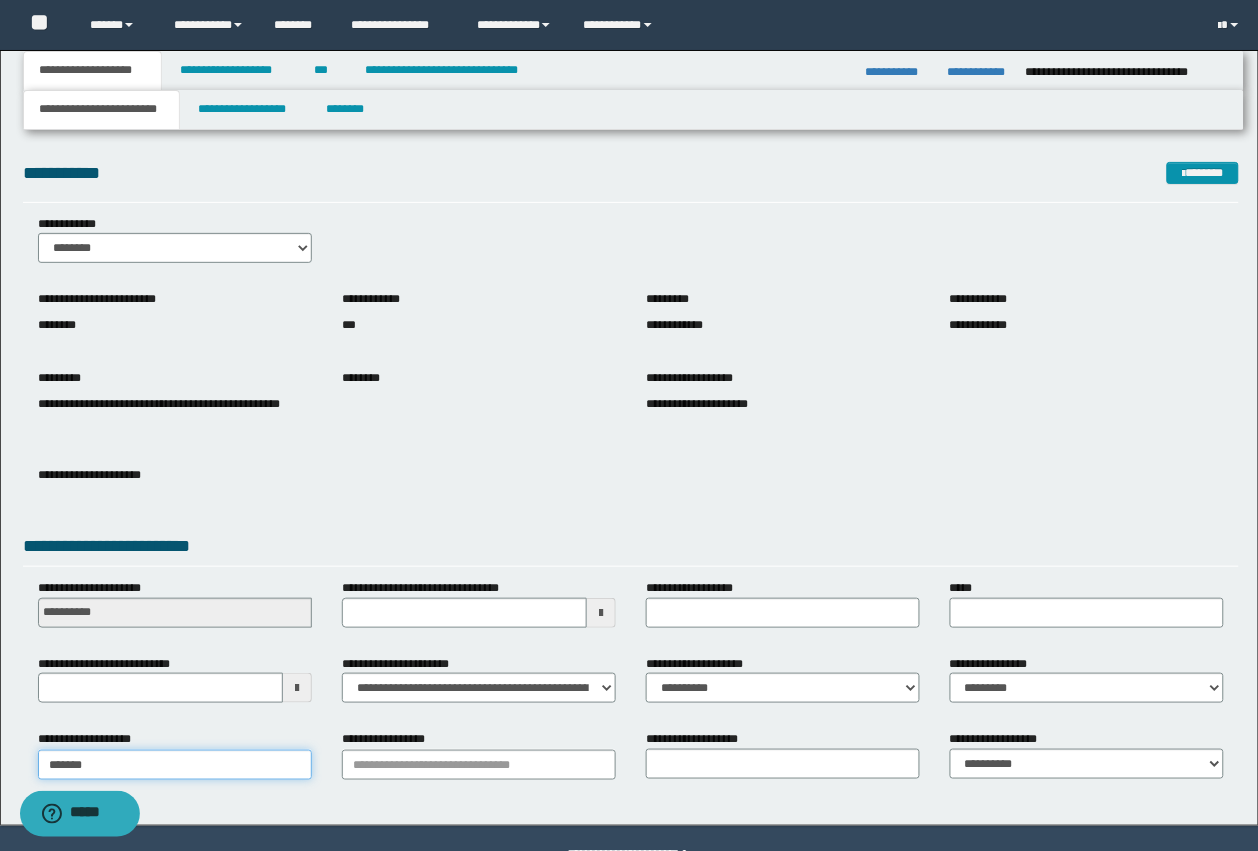 type on "********" 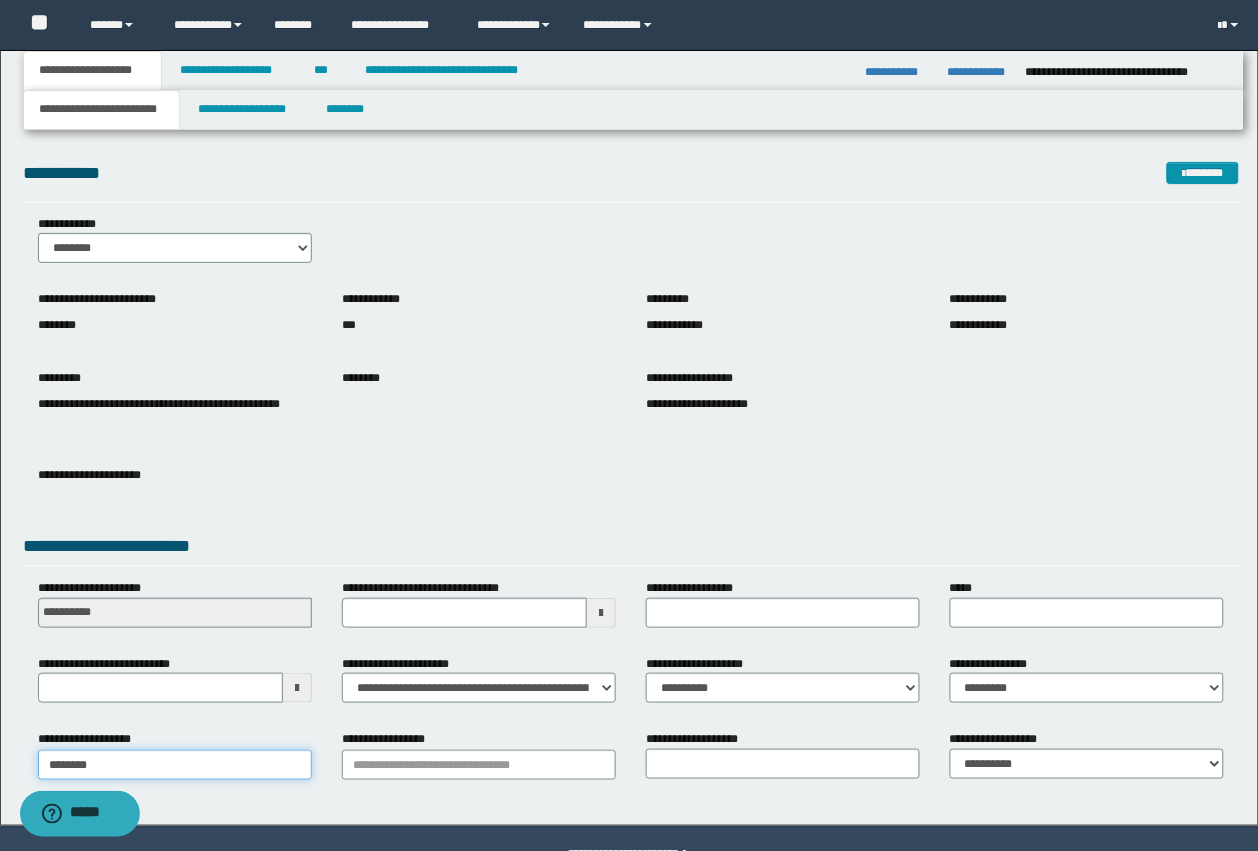 type on "**********" 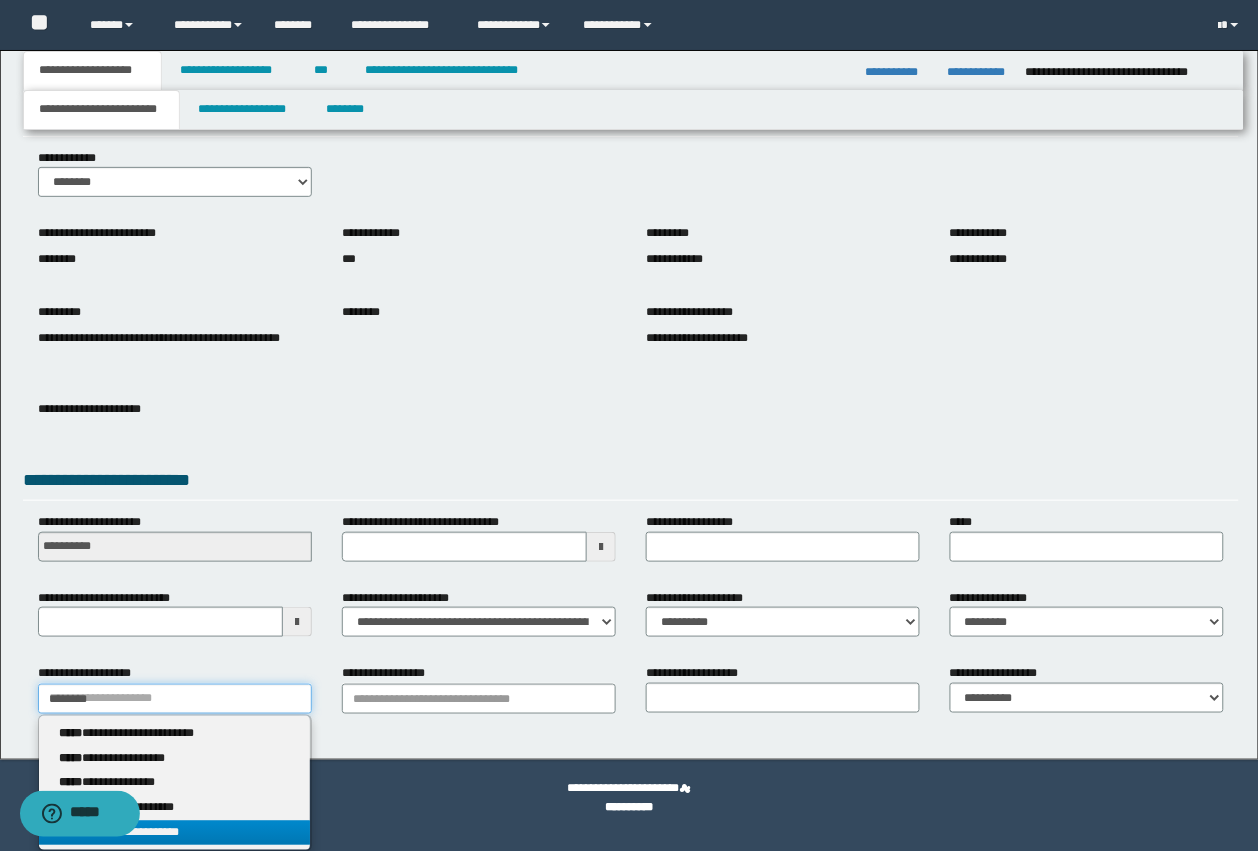 type on "********" 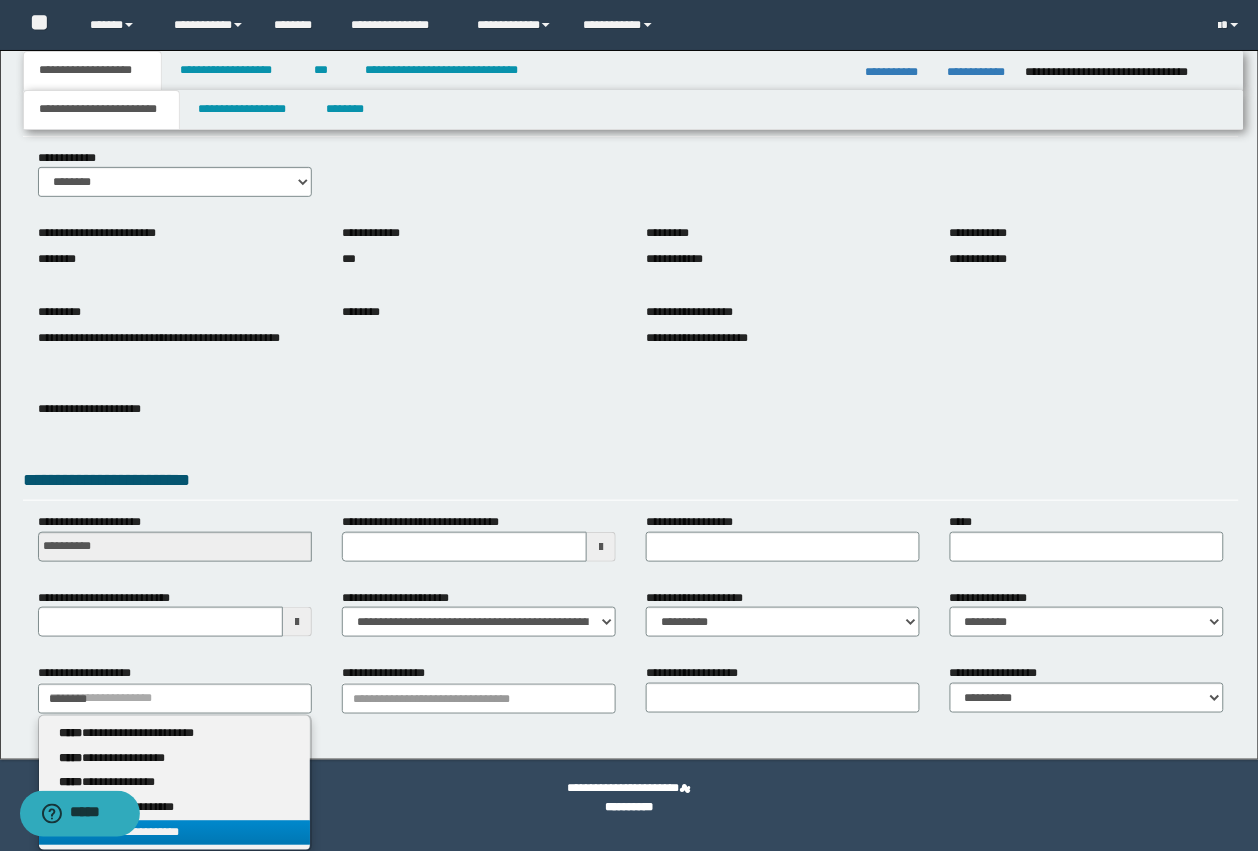 click on "**********" at bounding box center (175, 833) 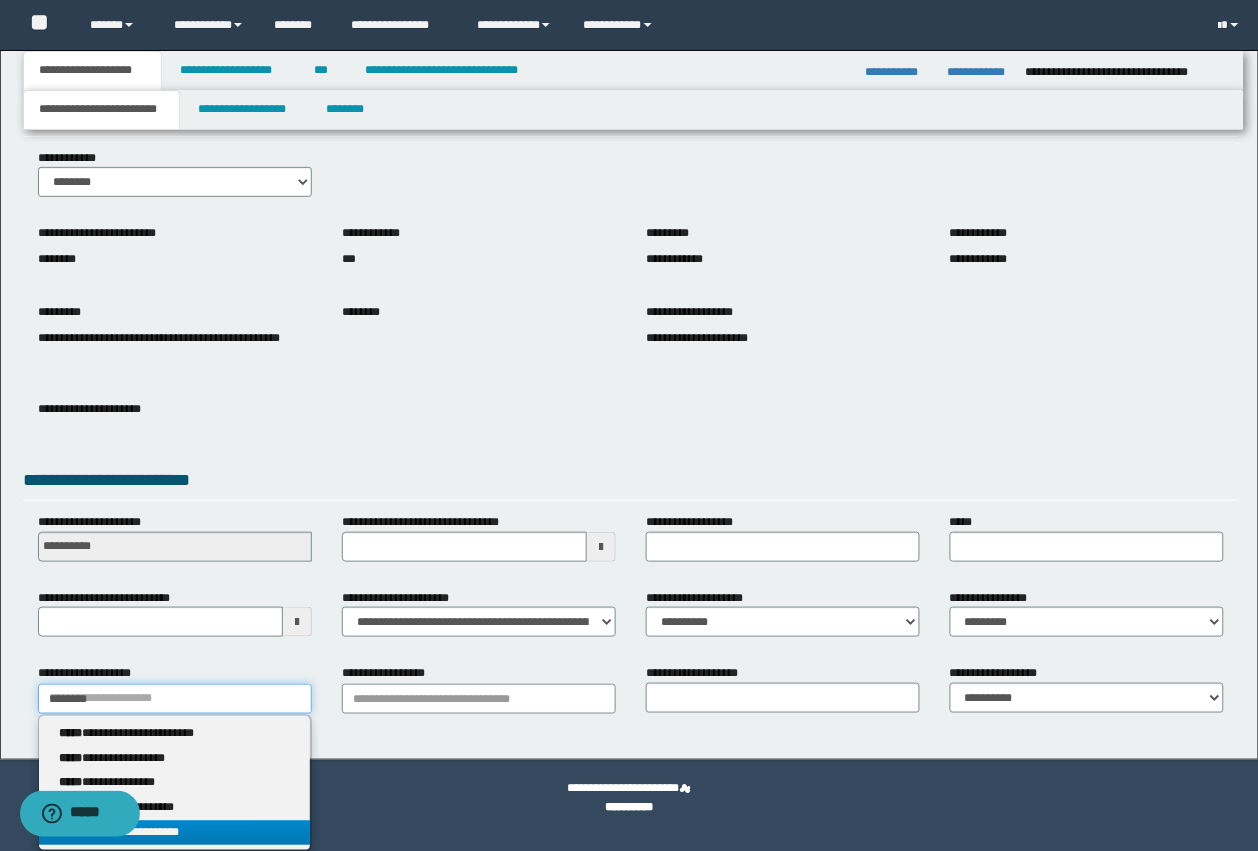 type 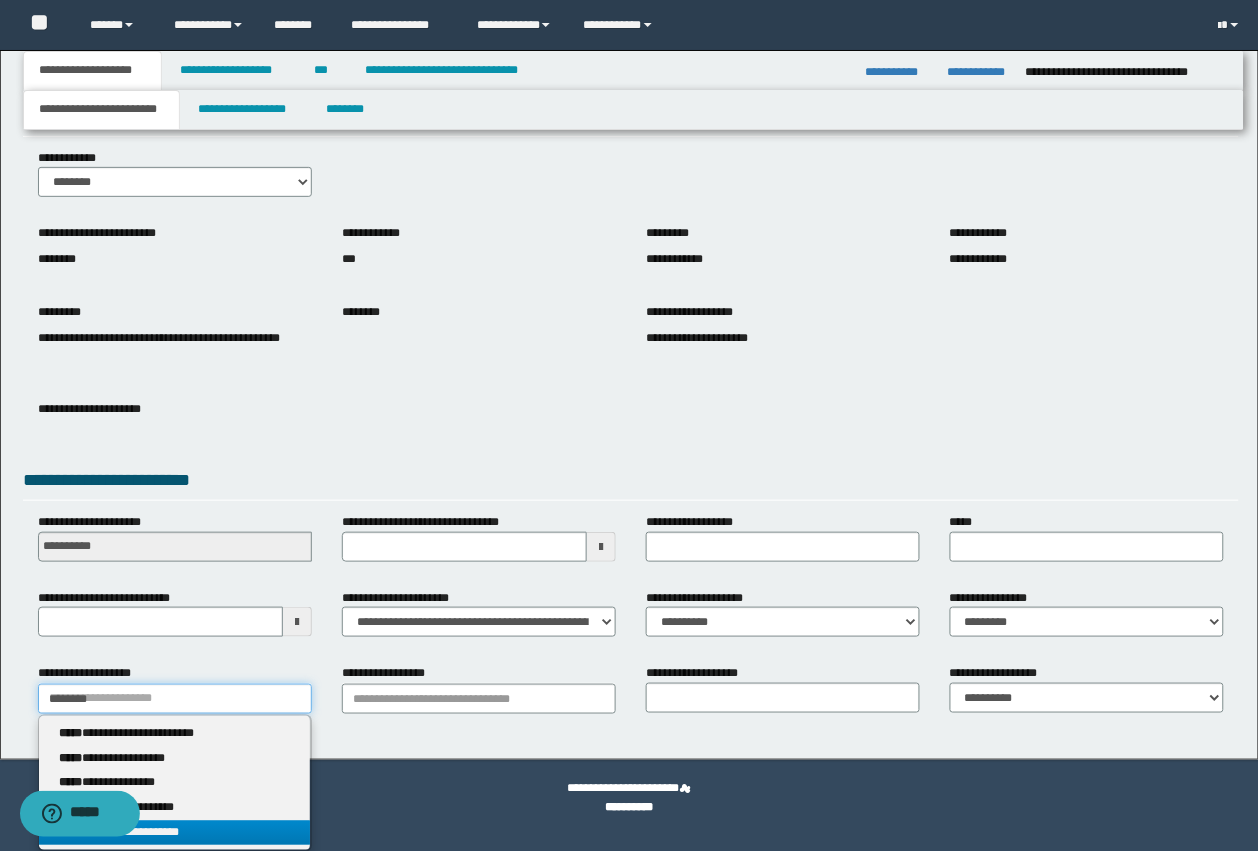 type on "********" 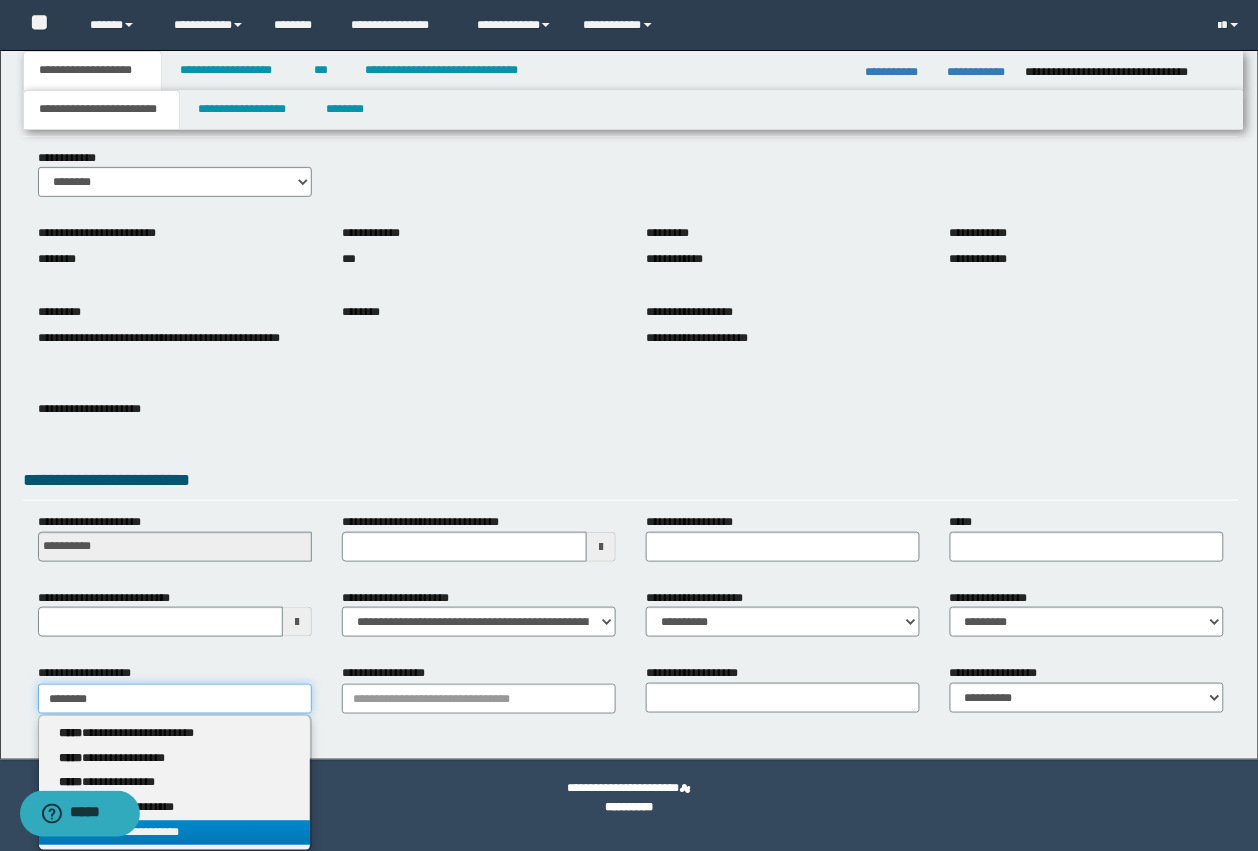 scroll, scrollTop: 52, scrollLeft: 0, axis: vertical 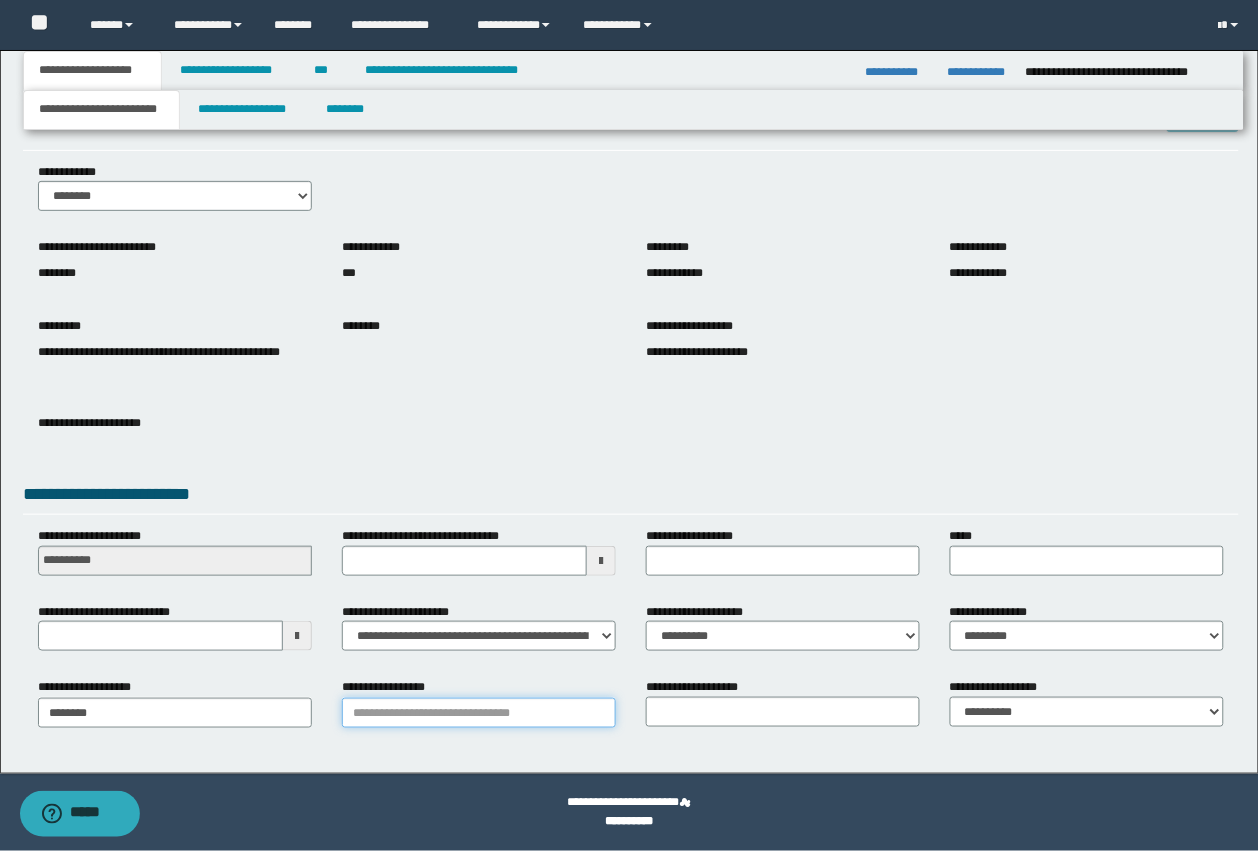 click on "**********" at bounding box center [479, 713] 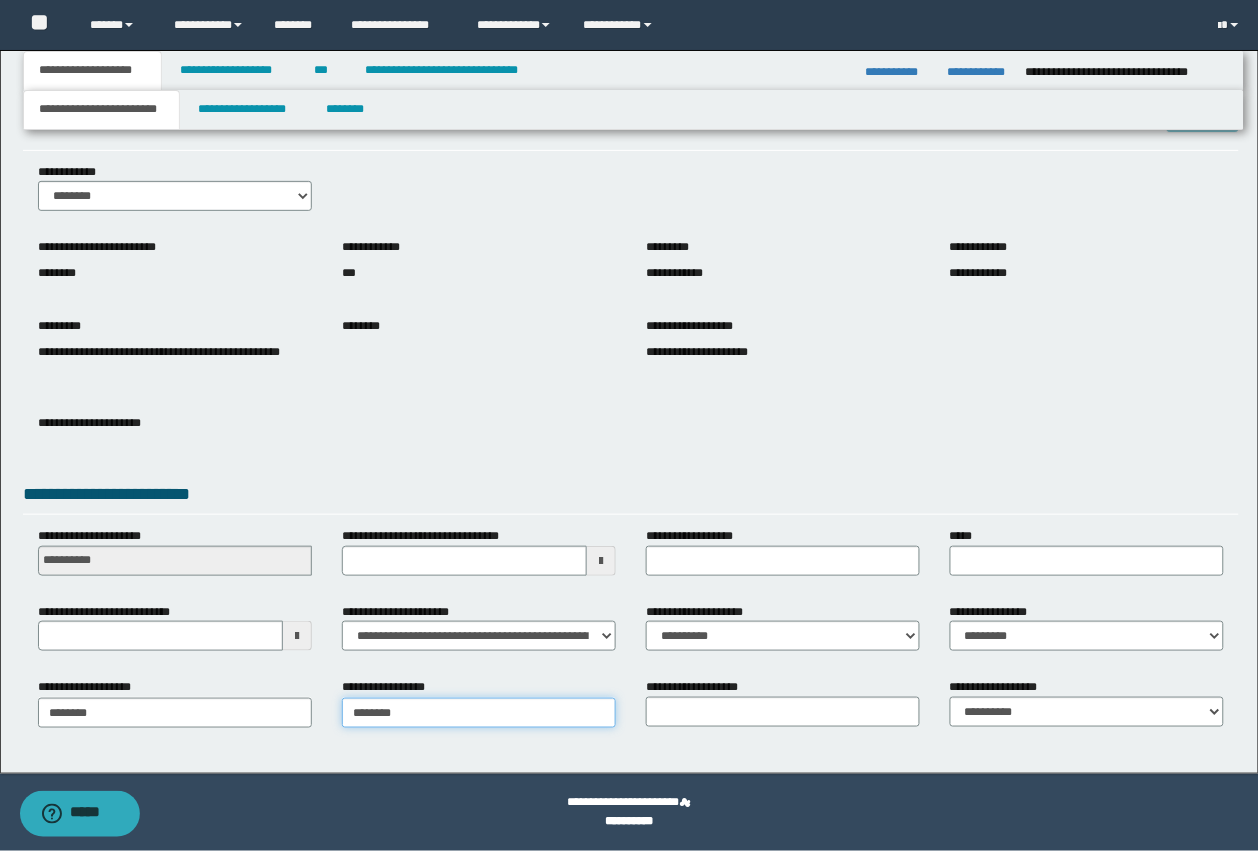 type on "*******" 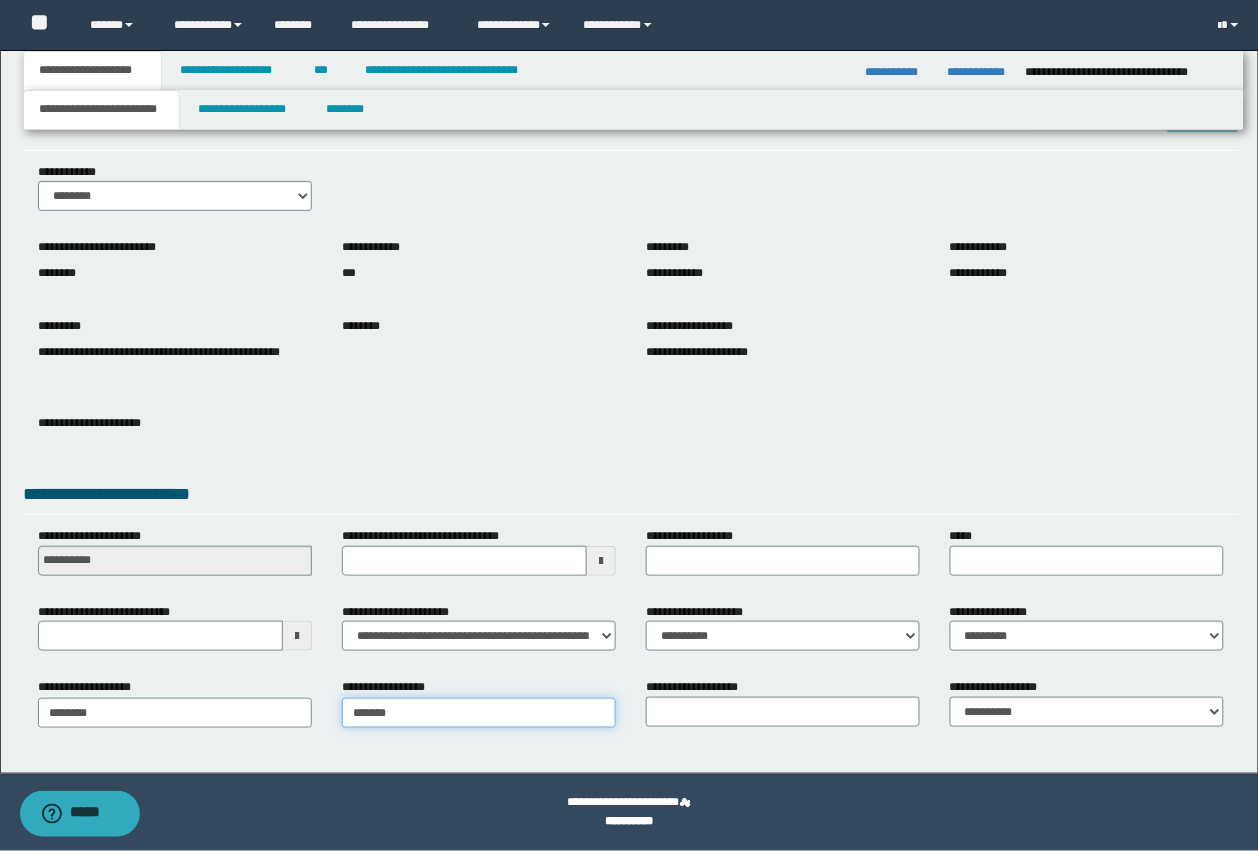 type on "*******" 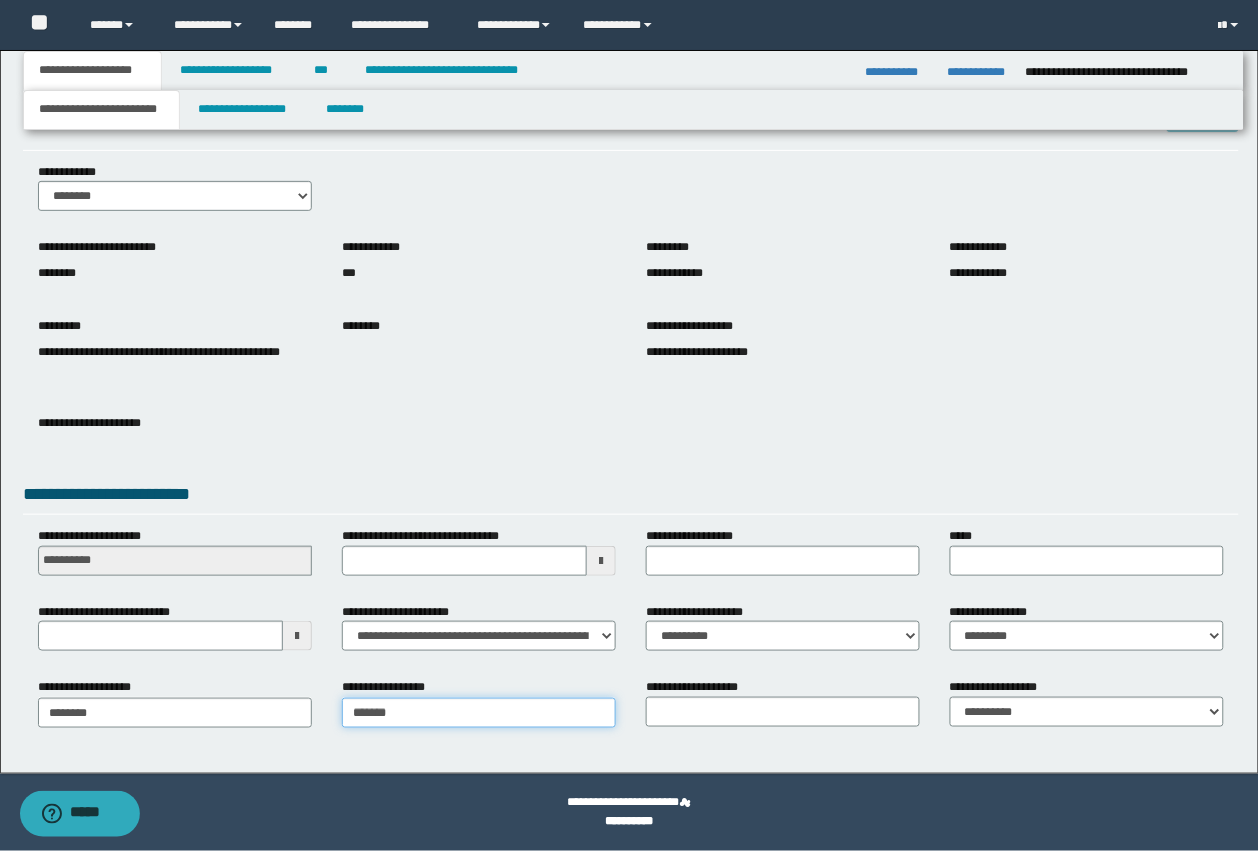 type 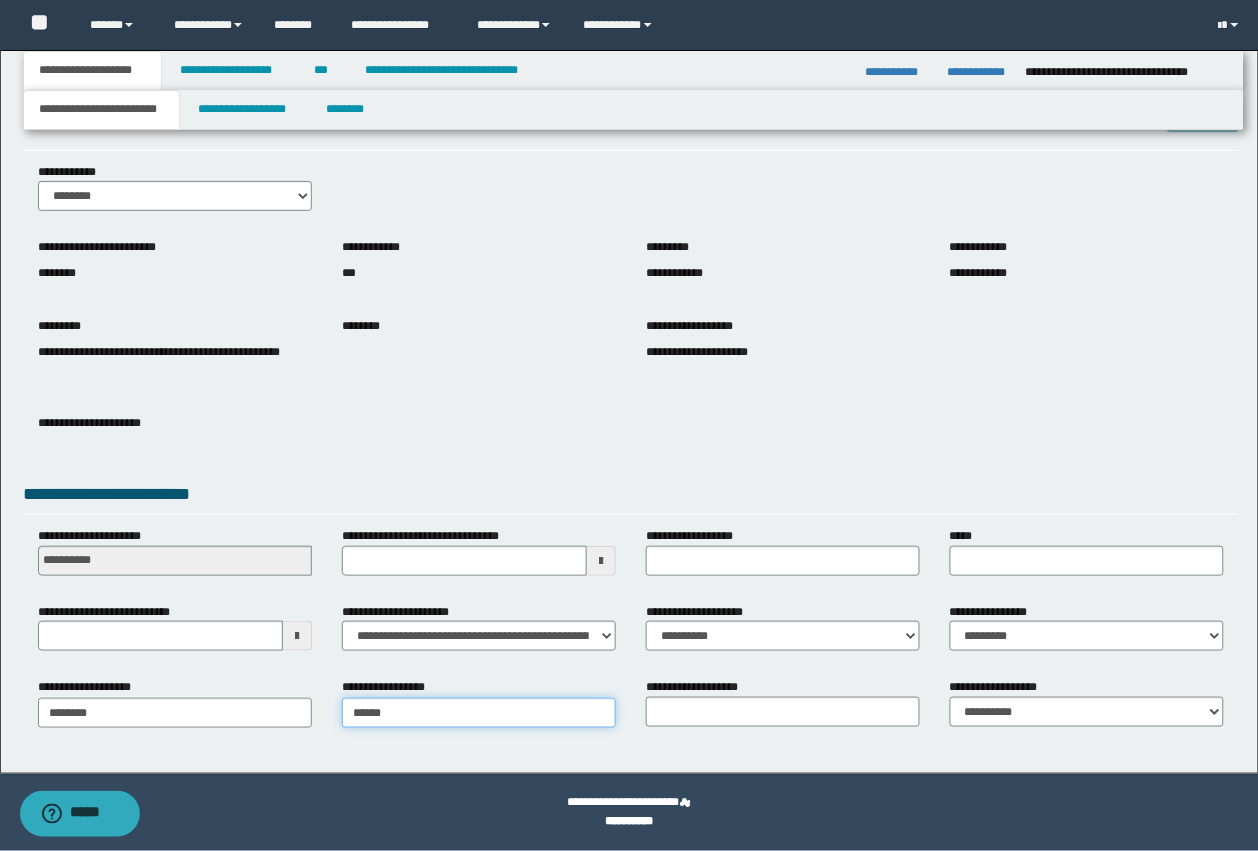 type on "**********" 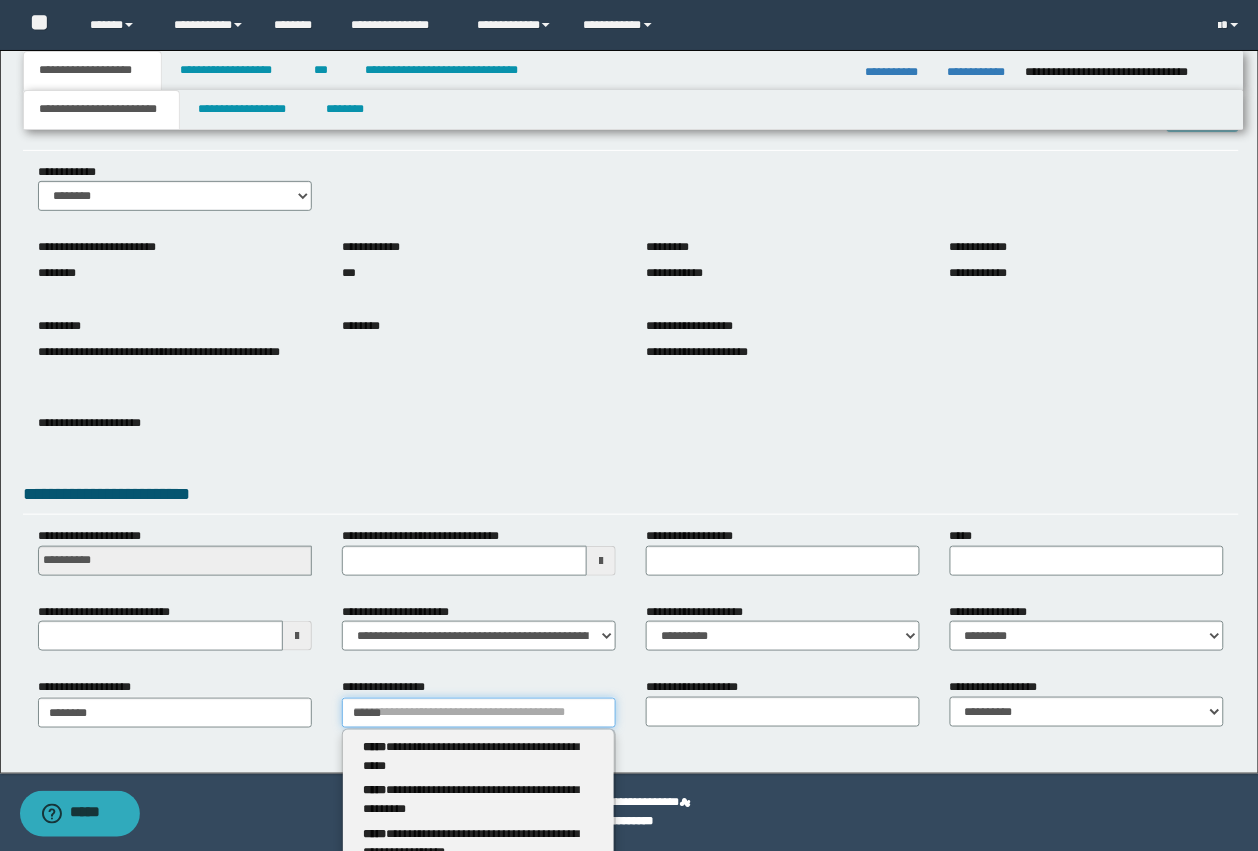 type on "*****" 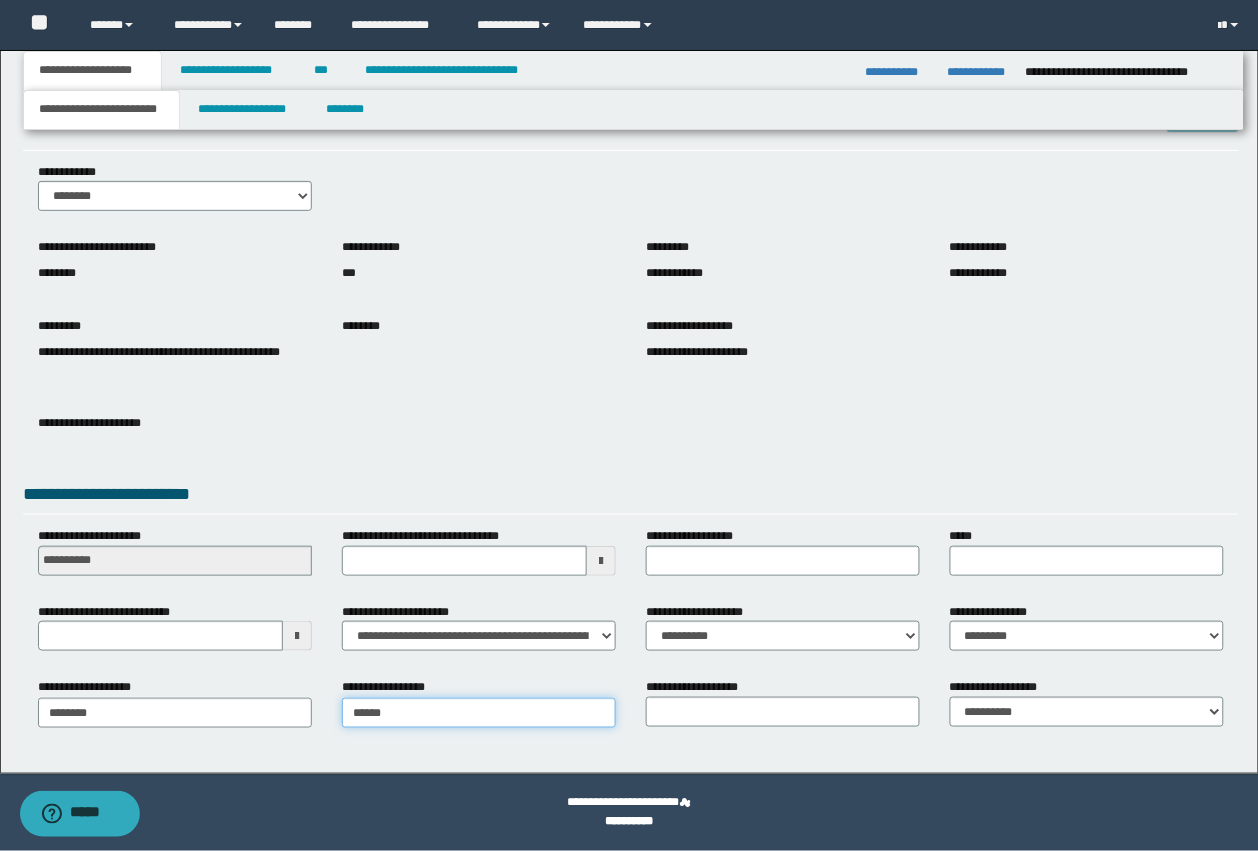 type on "**********" 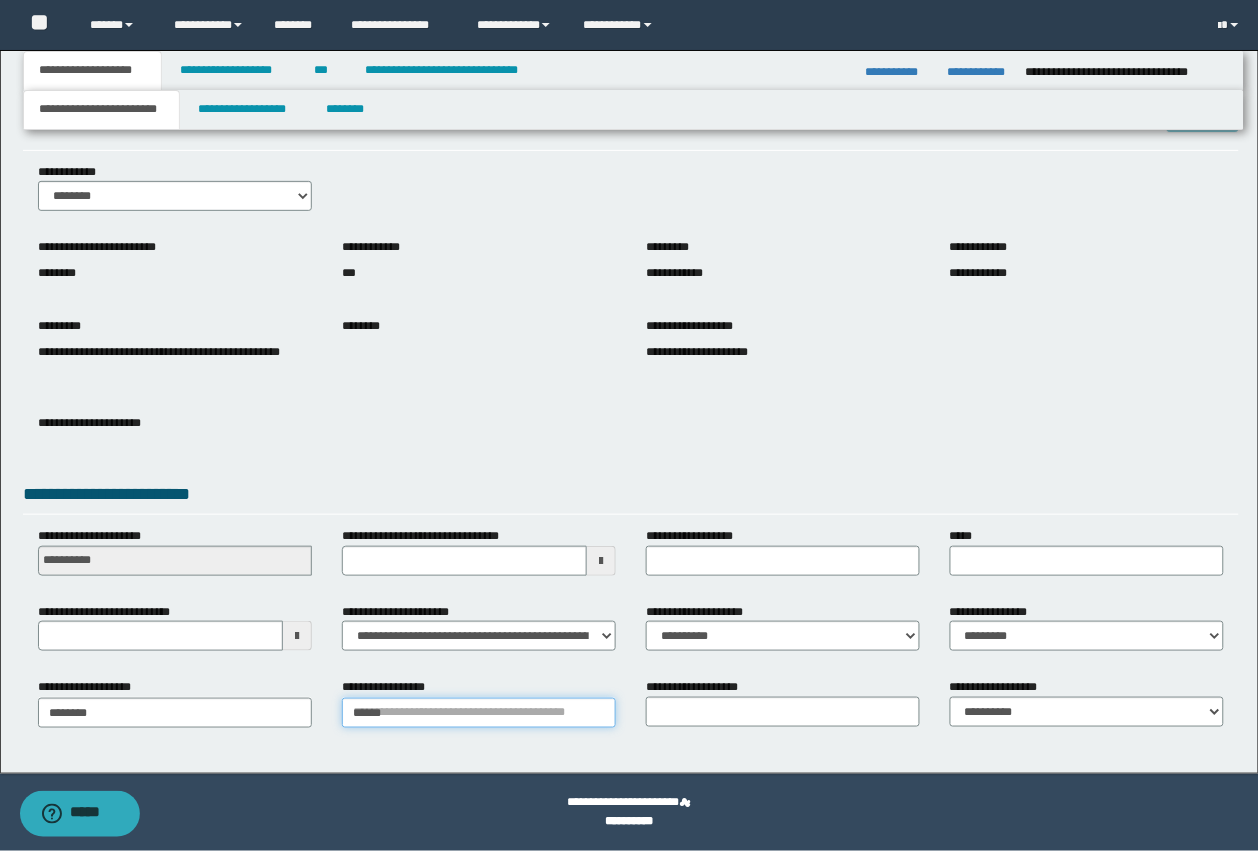 click on "*****" at bounding box center (479, 713) 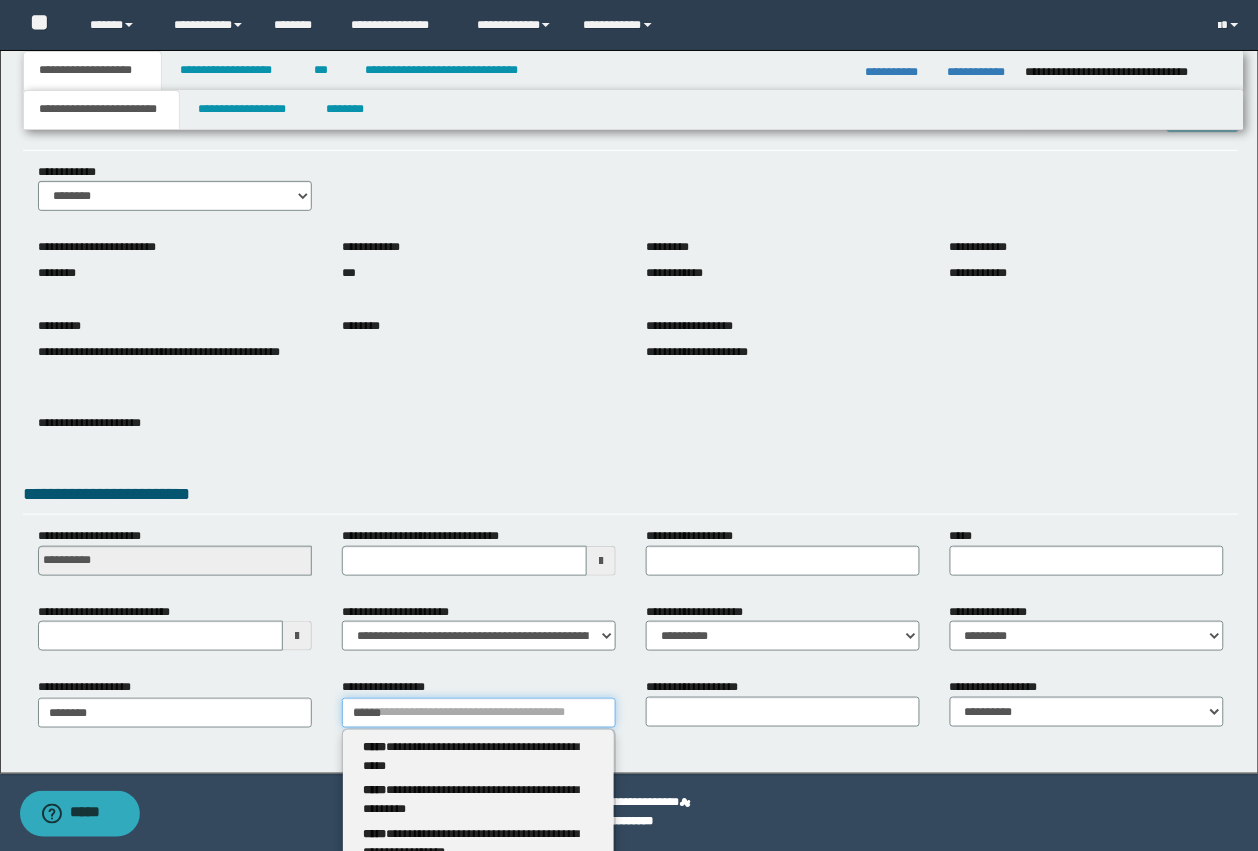 type 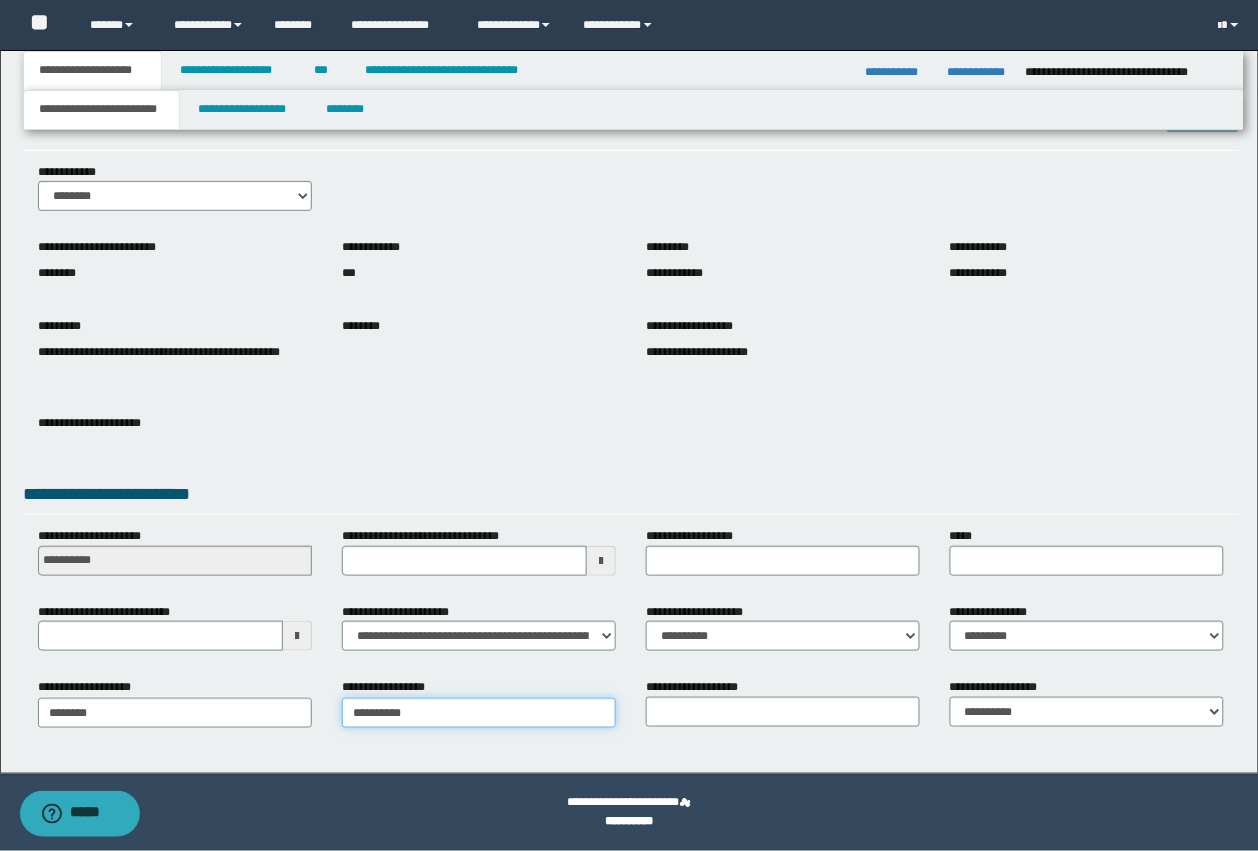 type on "**********" 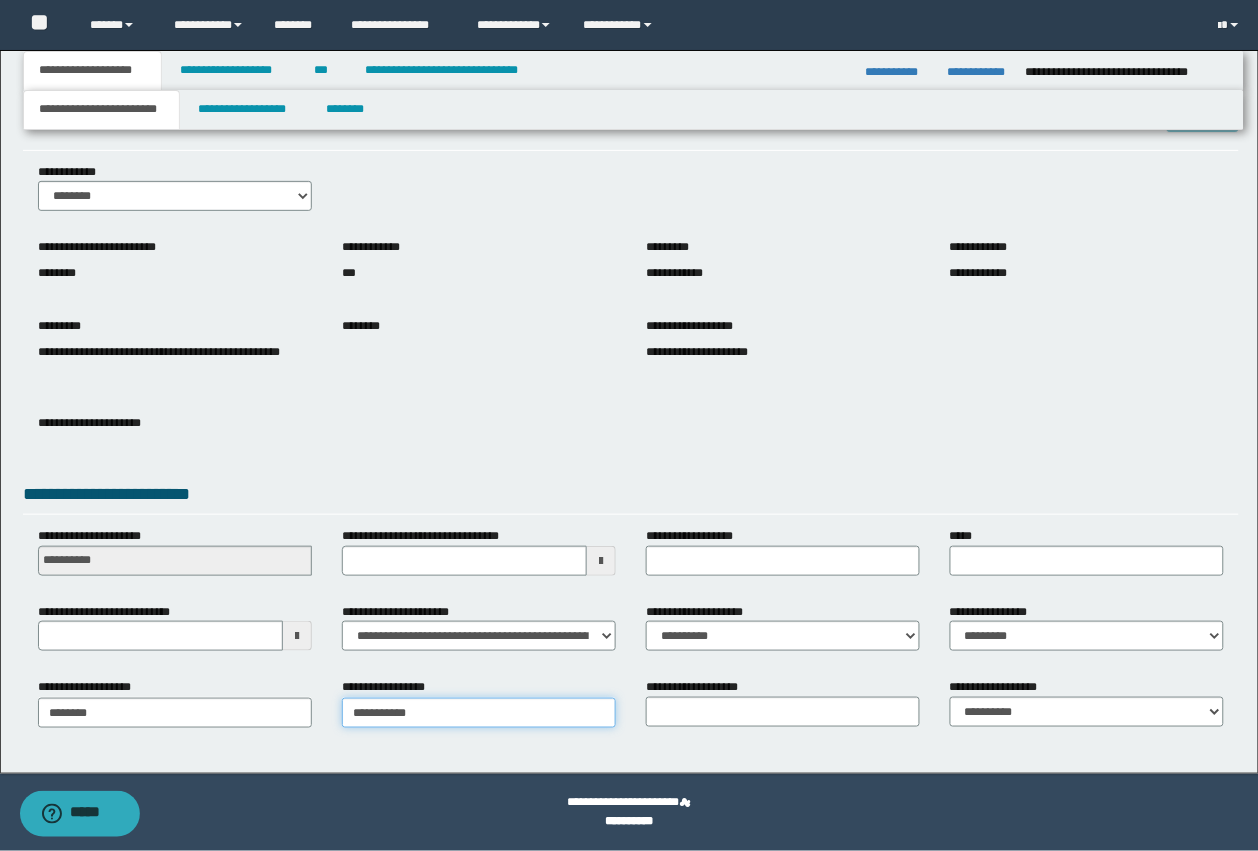 type on "**********" 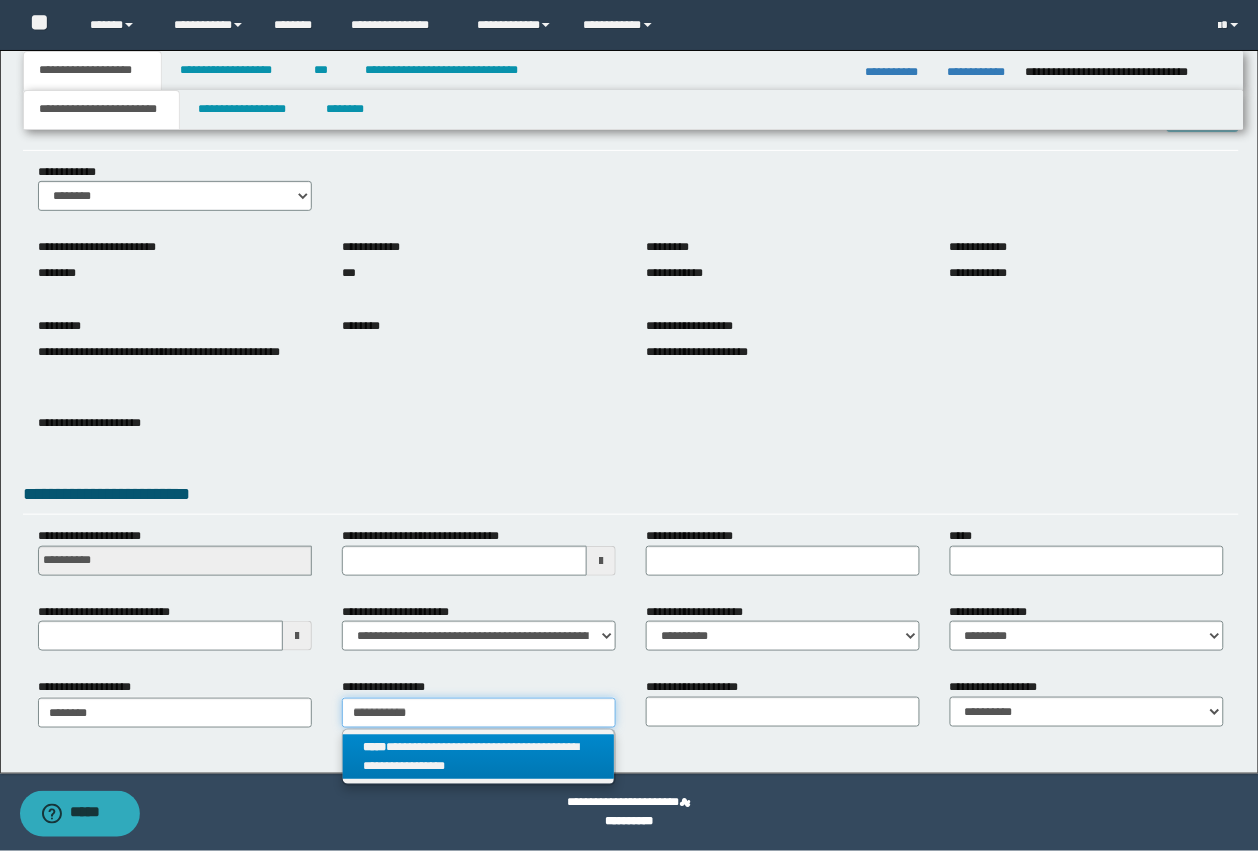 type on "**********" 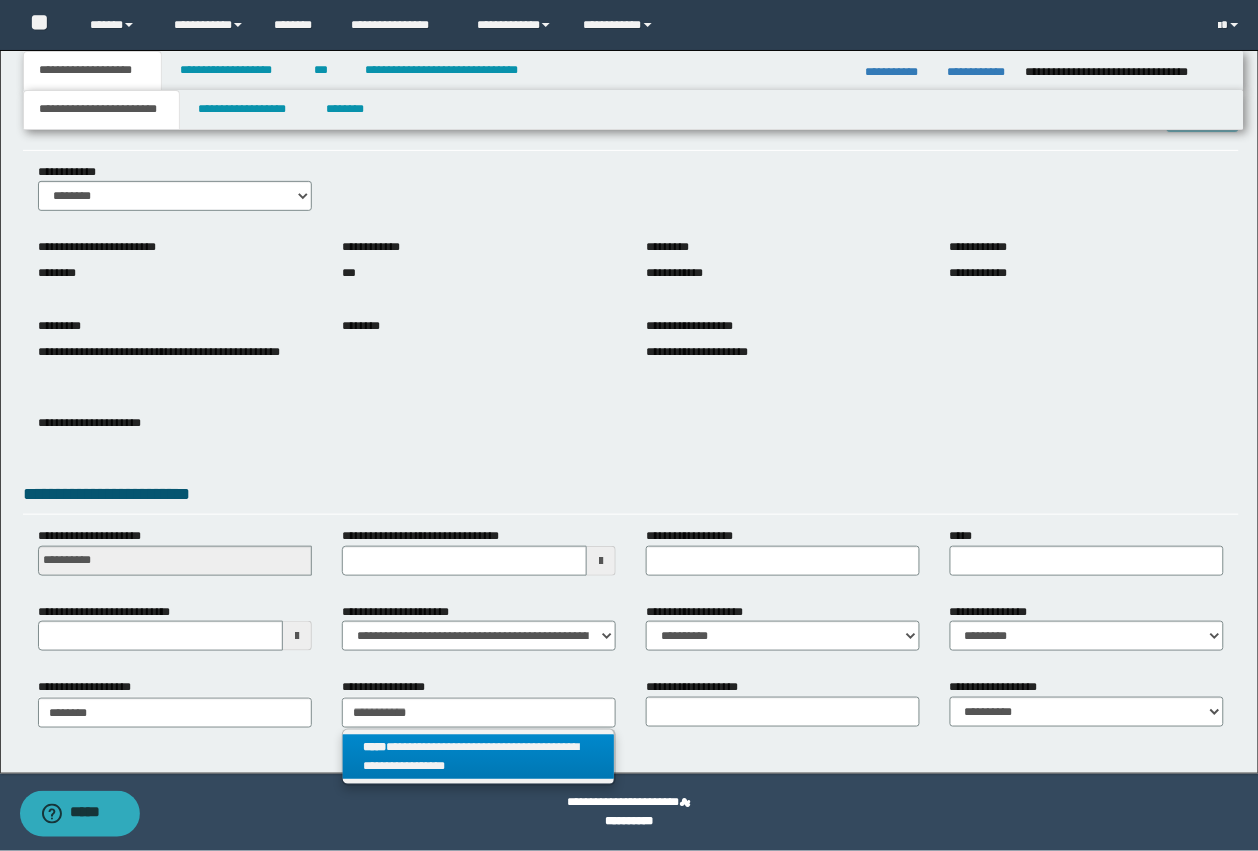 click on "**********" at bounding box center (479, 757) 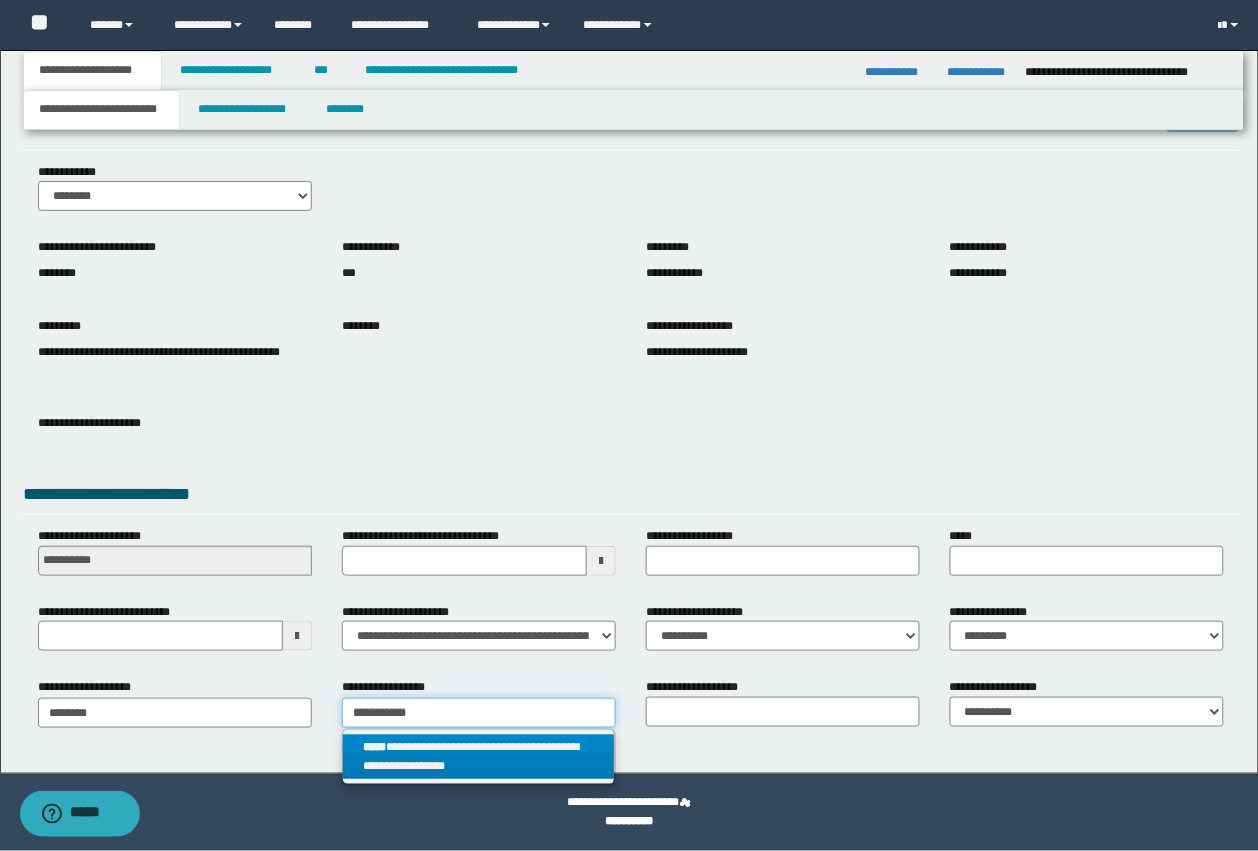 type 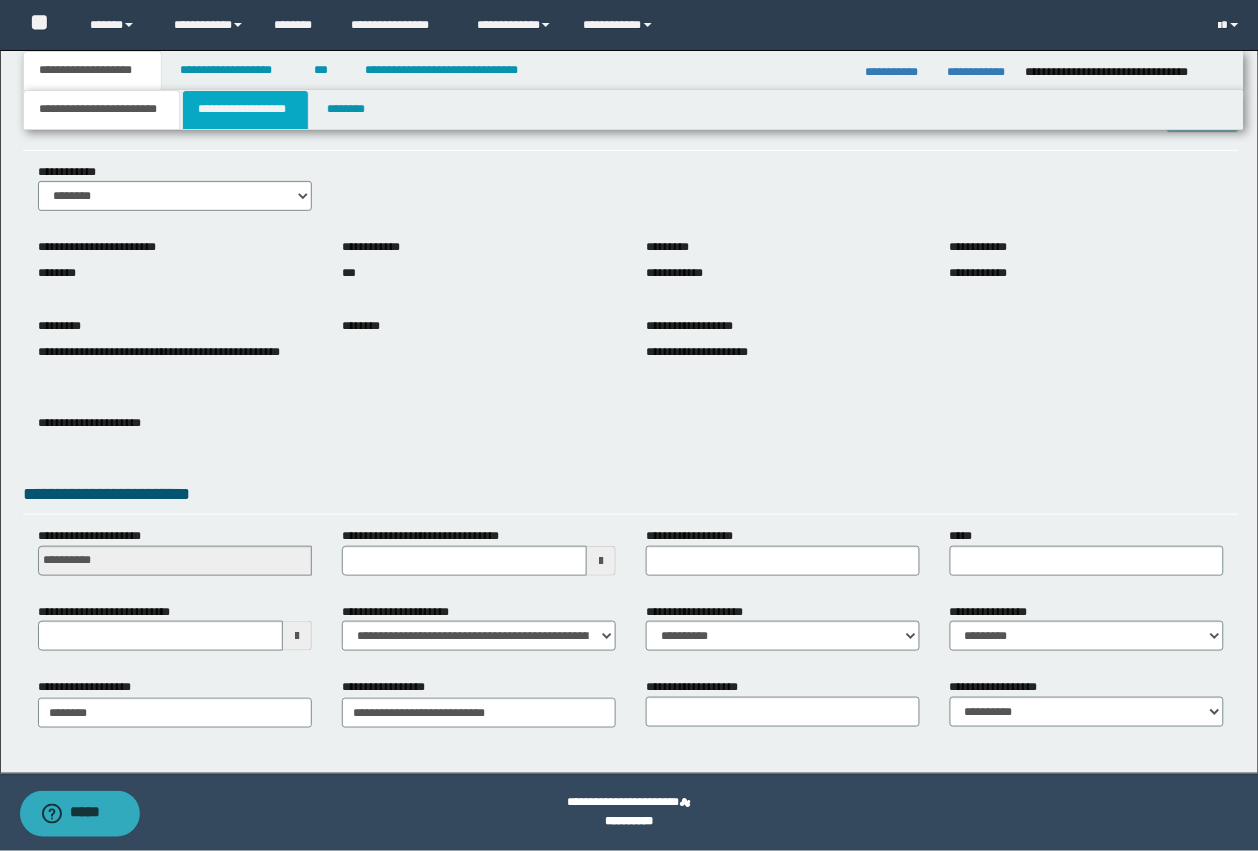 click on "**********" at bounding box center [245, 110] 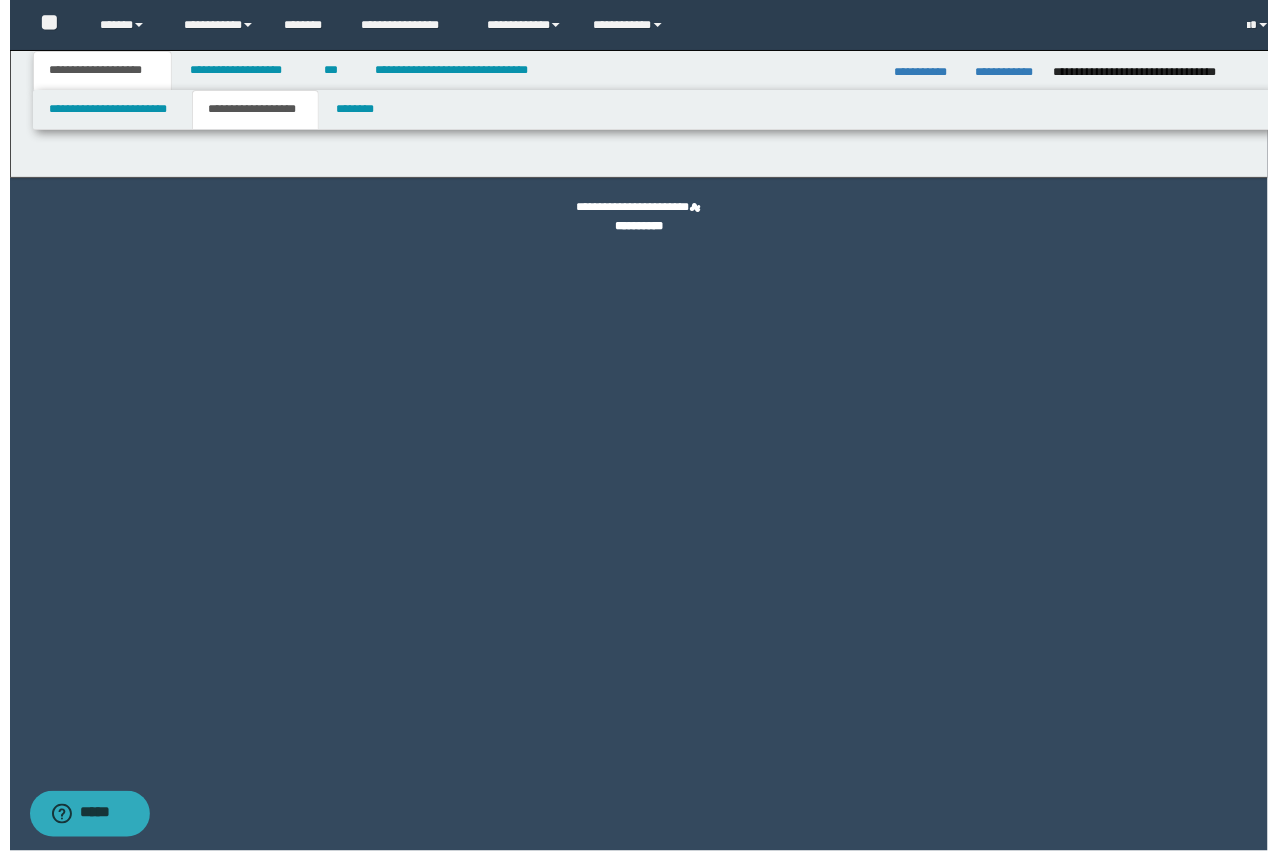scroll, scrollTop: 0, scrollLeft: 0, axis: both 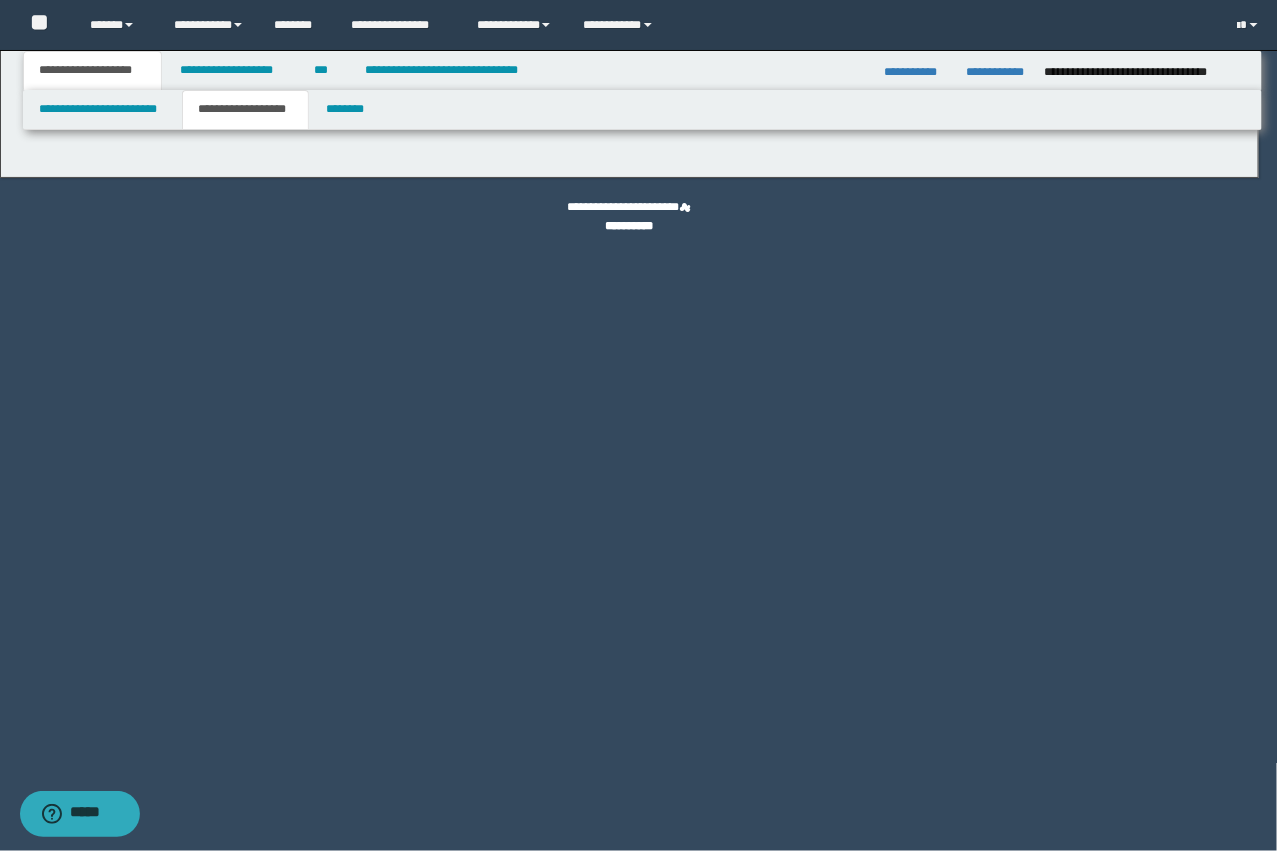 type on "*******" 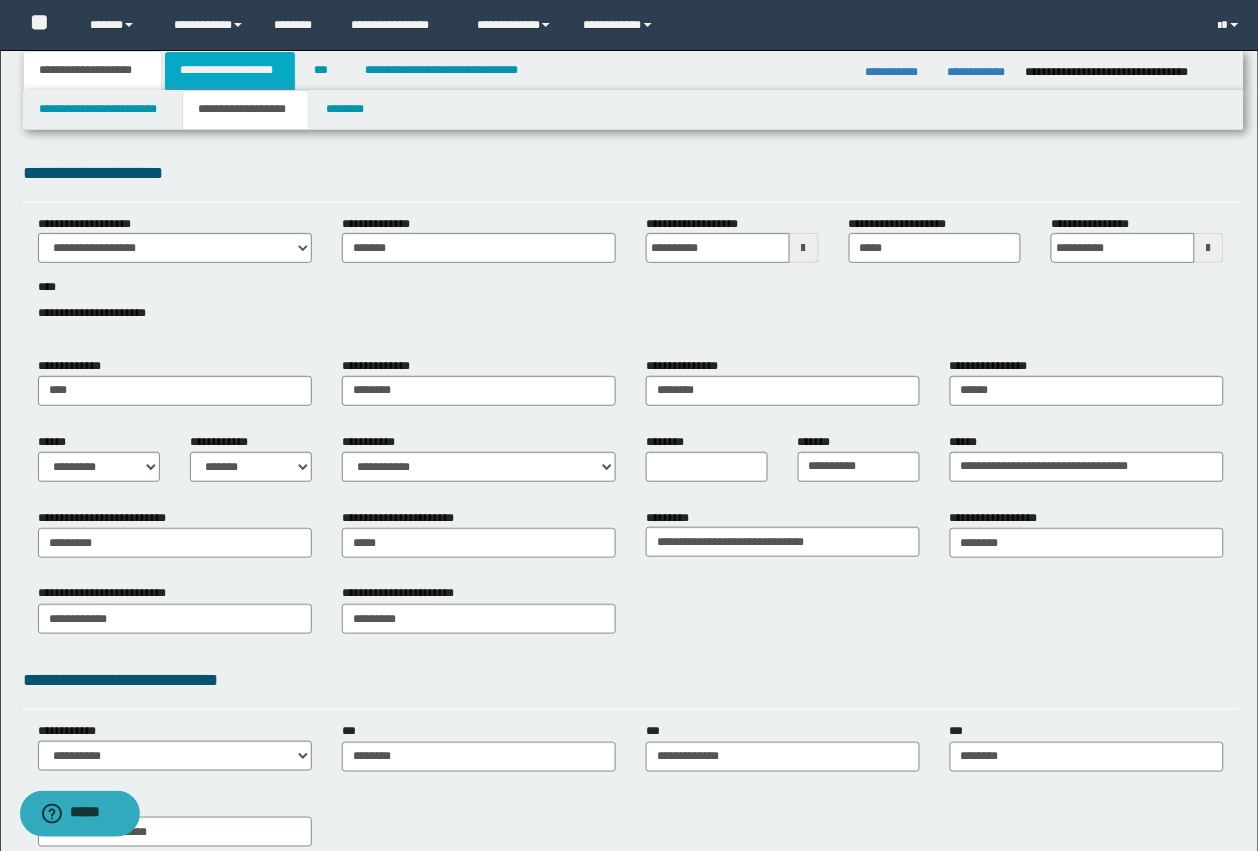 click on "**********" at bounding box center [230, 71] 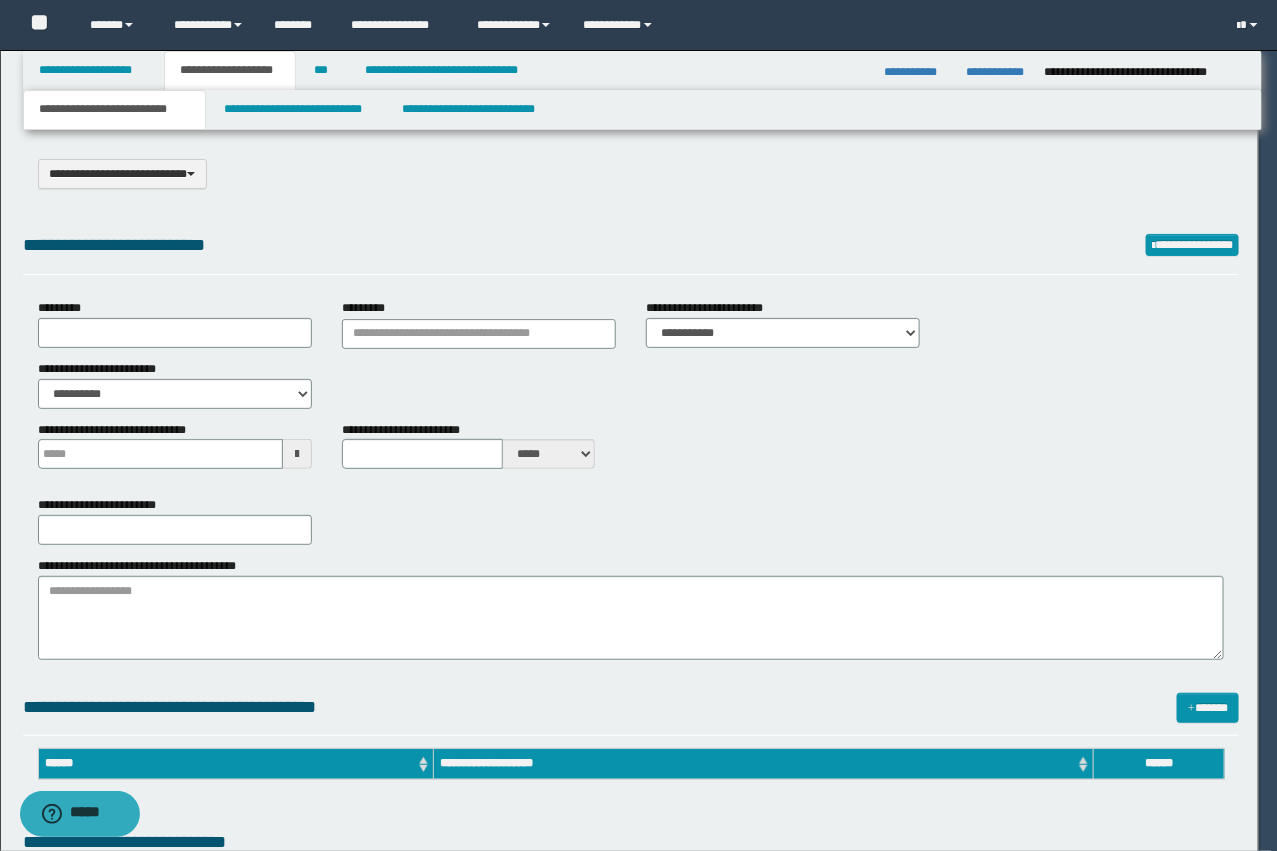 select on "*" 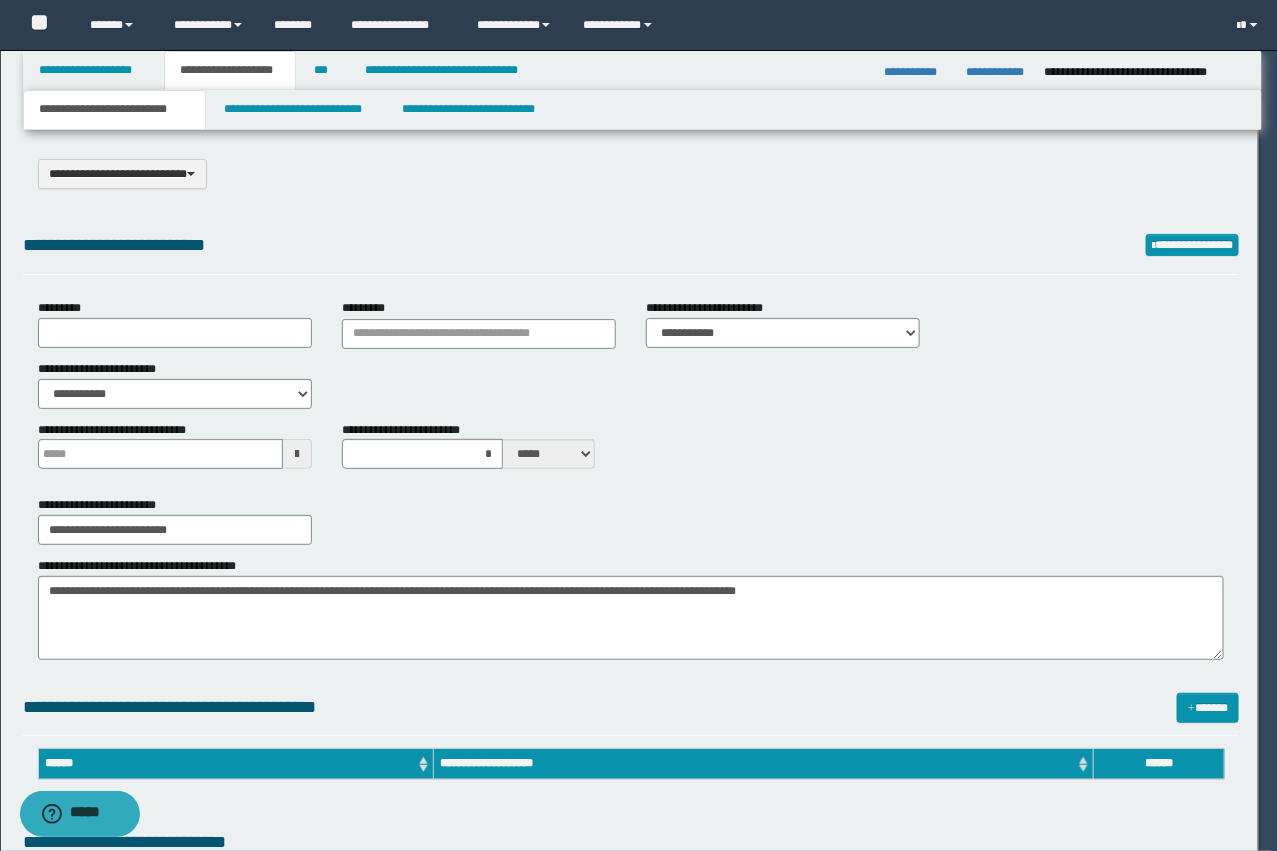 scroll, scrollTop: 0, scrollLeft: 0, axis: both 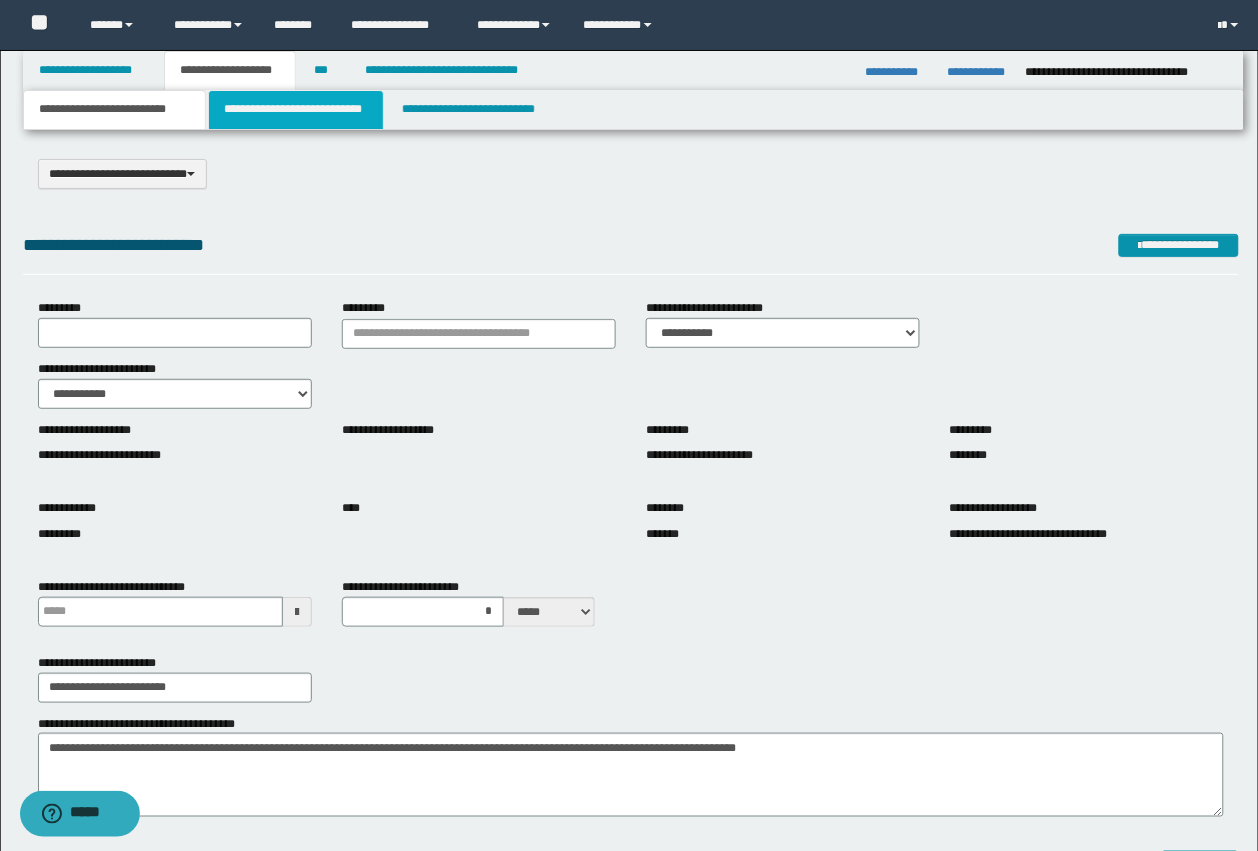 click on "**********" at bounding box center [296, 110] 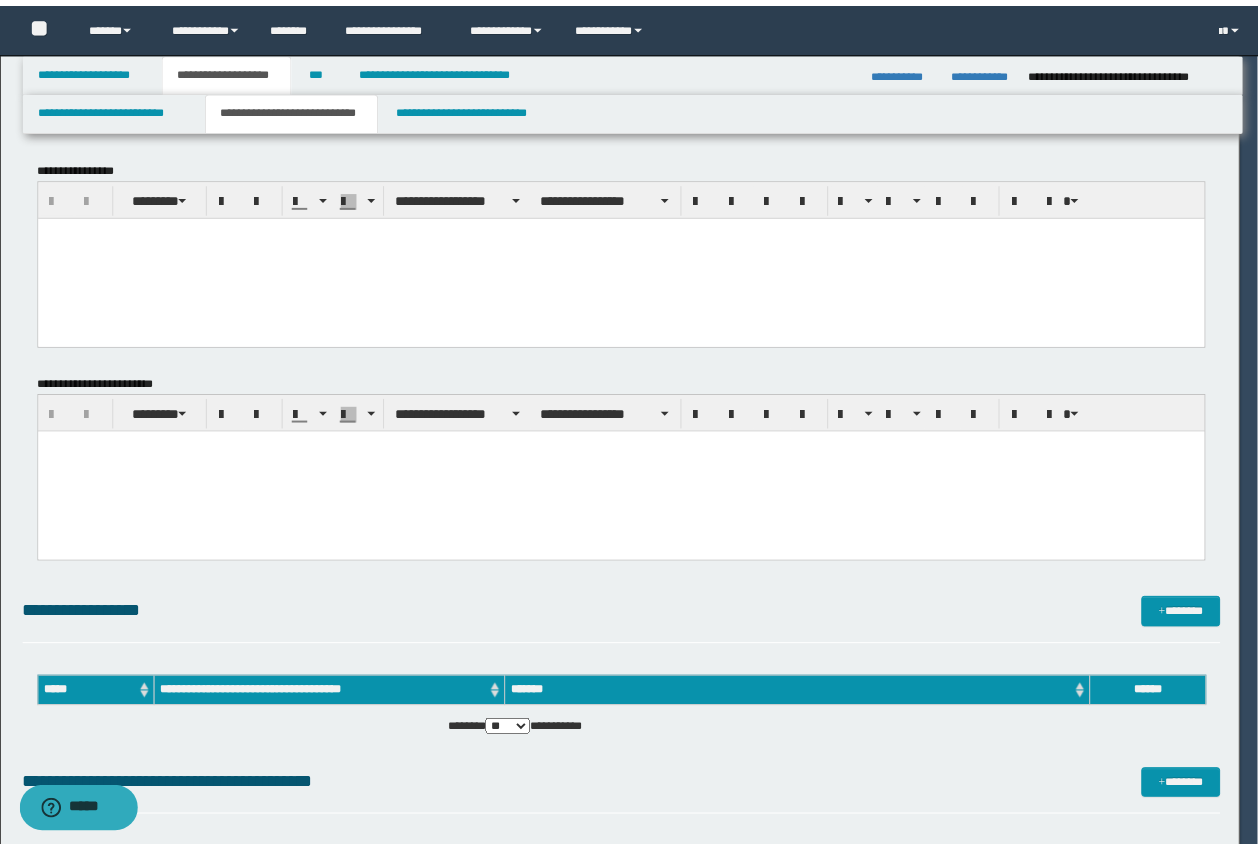 scroll, scrollTop: 0, scrollLeft: 0, axis: both 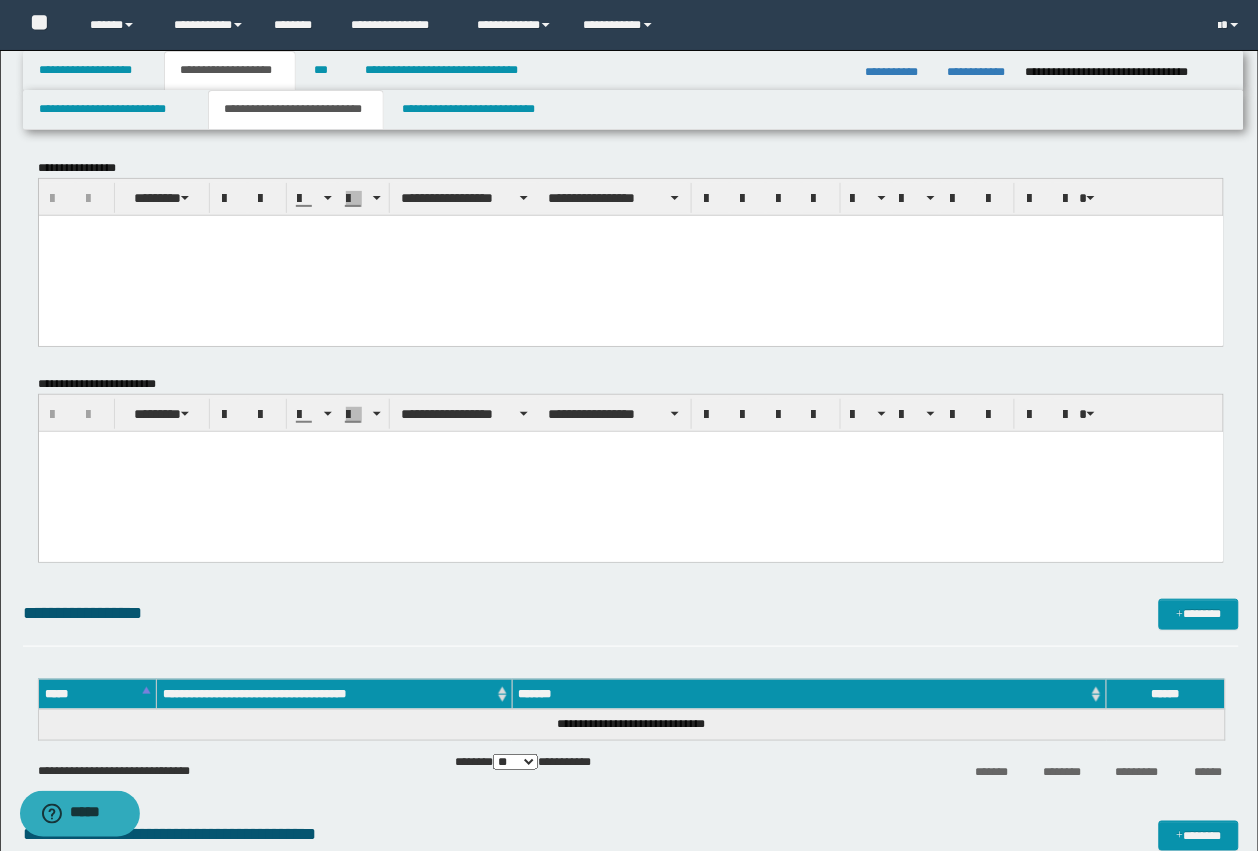 click at bounding box center (630, 255) 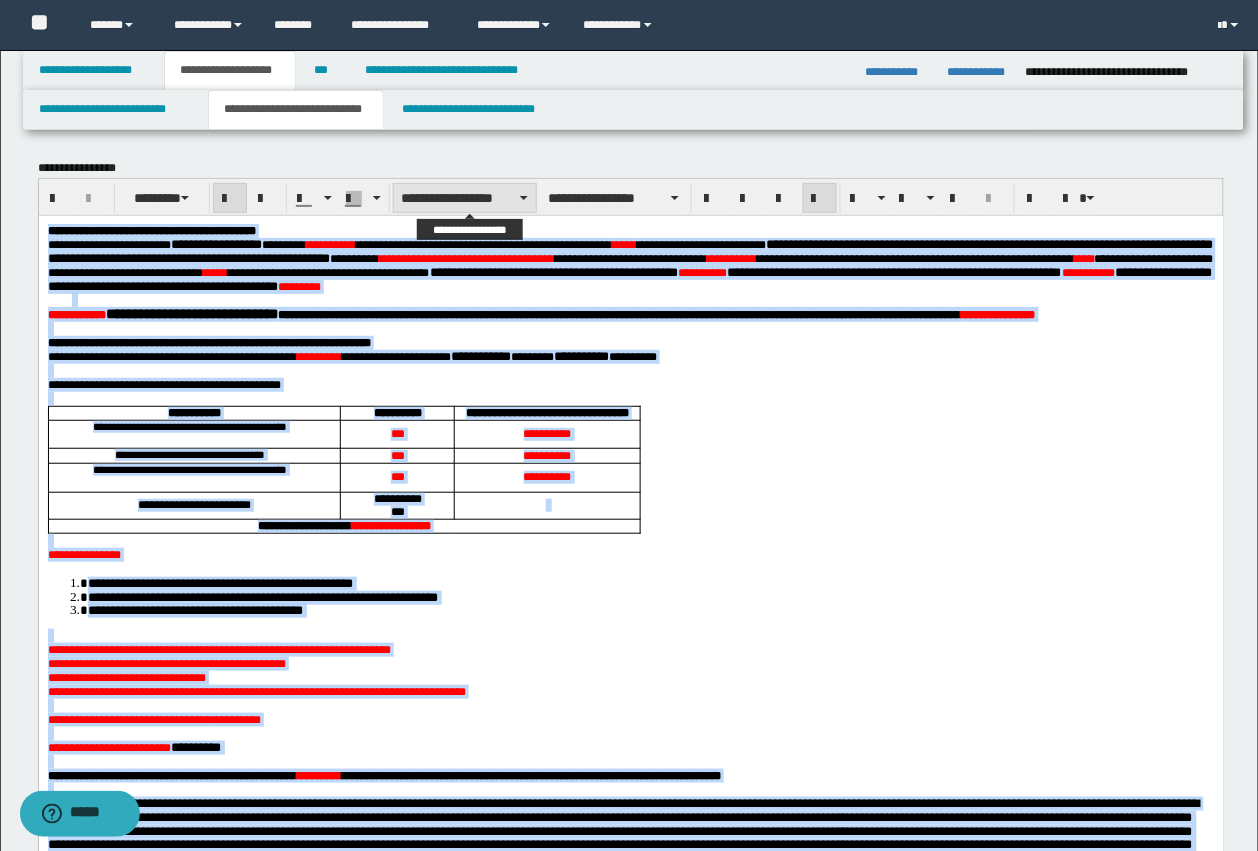 click on "**********" at bounding box center [465, 198] 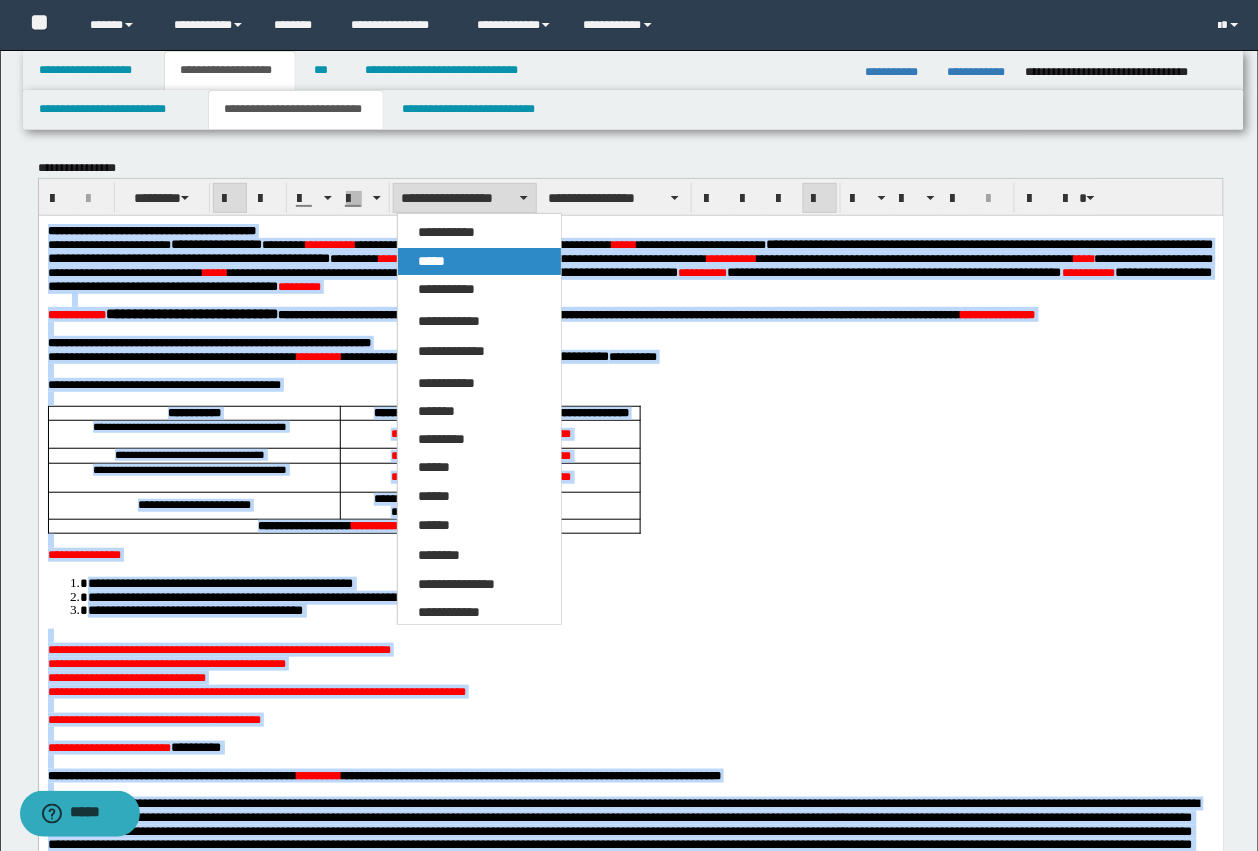 click on "*****" at bounding box center [431, 261] 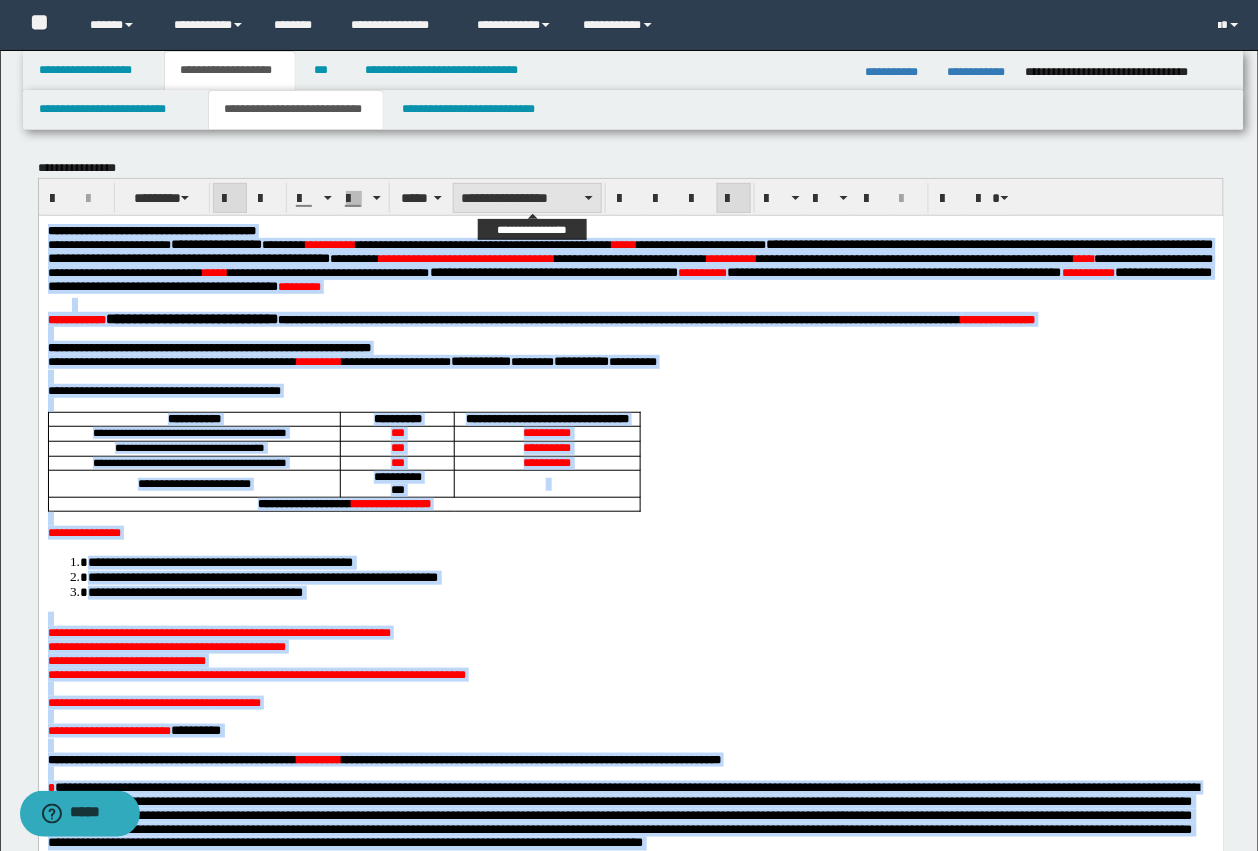 click on "**********" at bounding box center [527, 198] 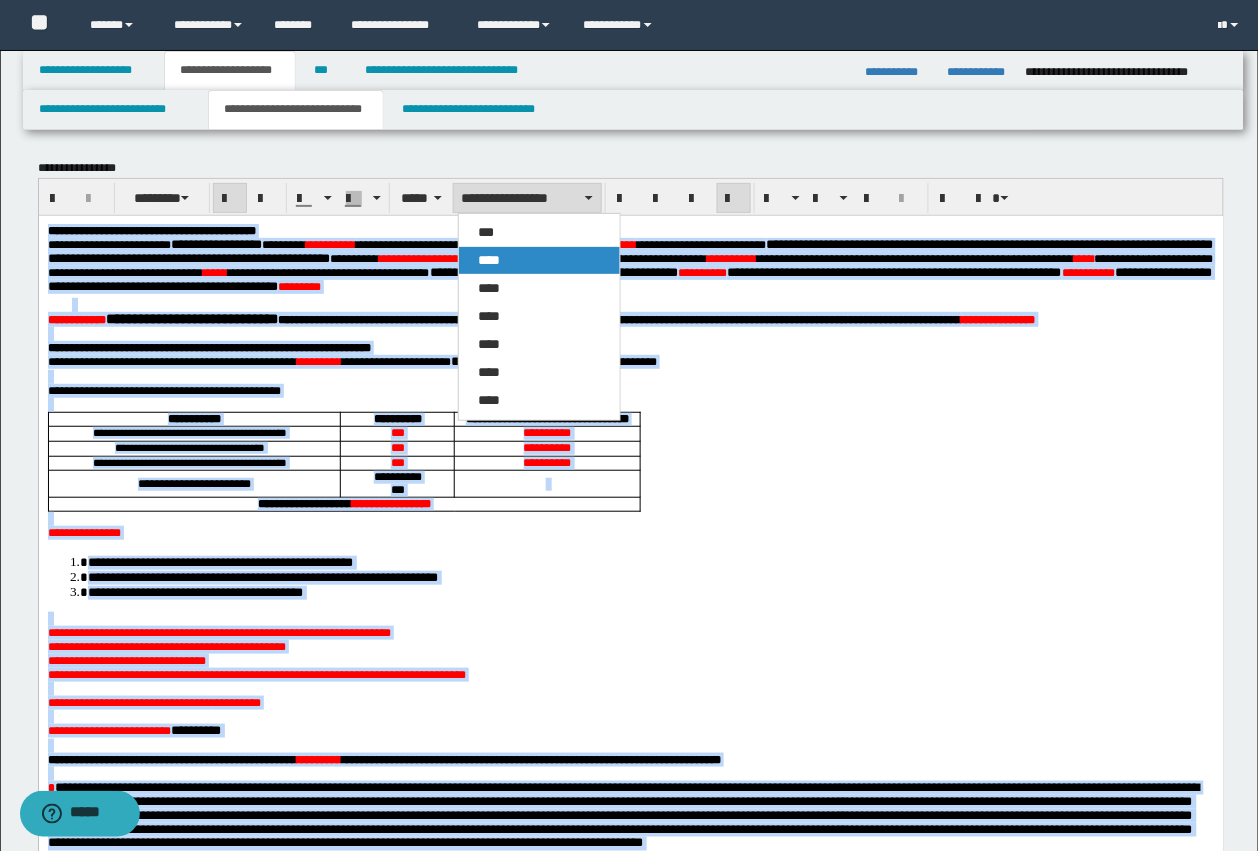 click on "****" at bounding box center (490, 260) 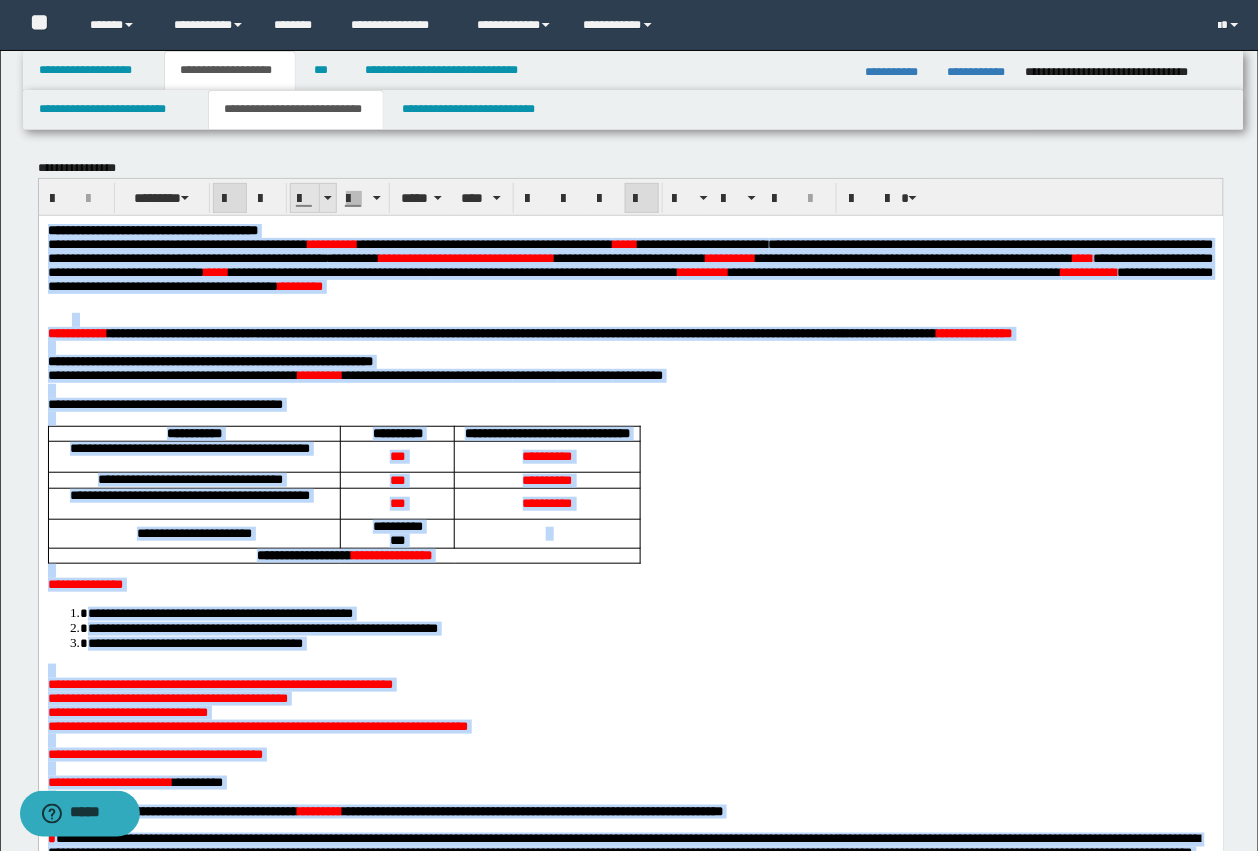 click at bounding box center [305, 199] 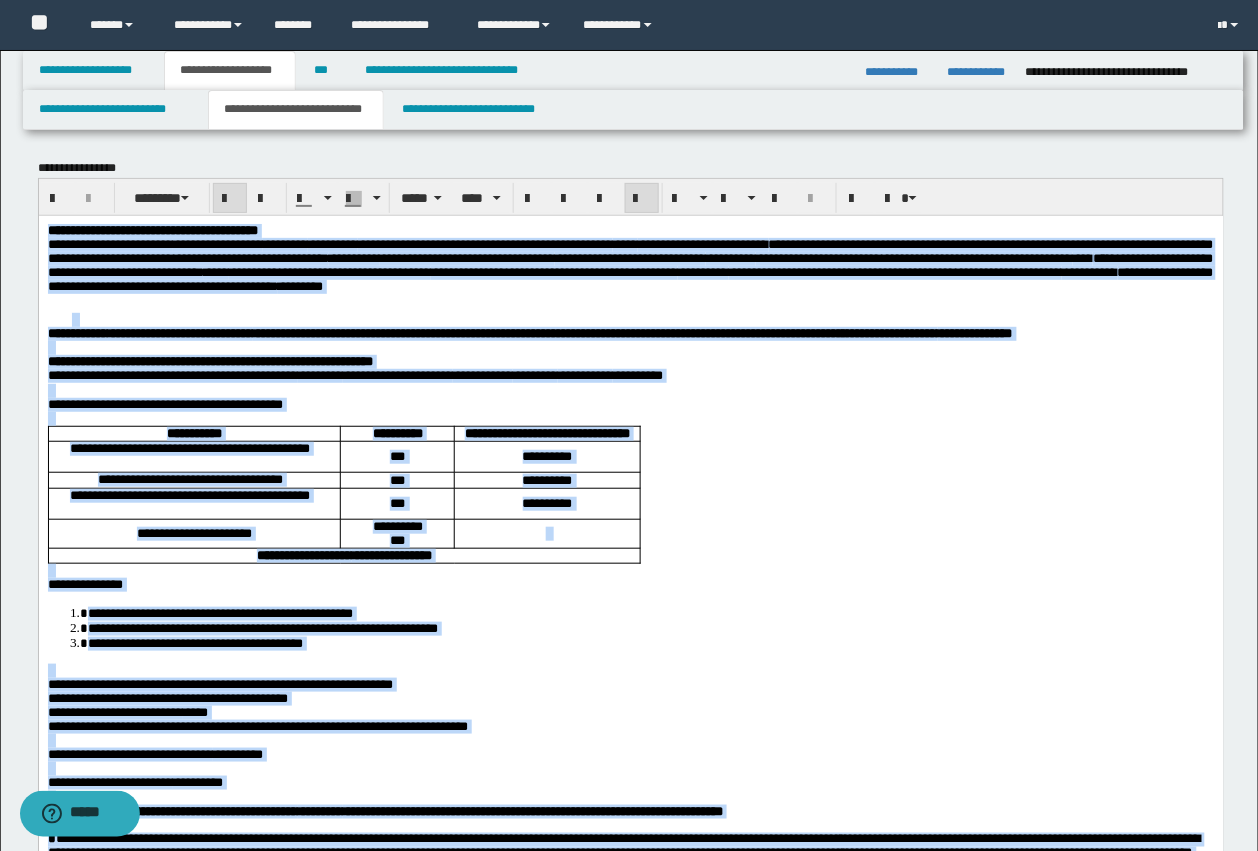 click at bounding box center (642, 319) 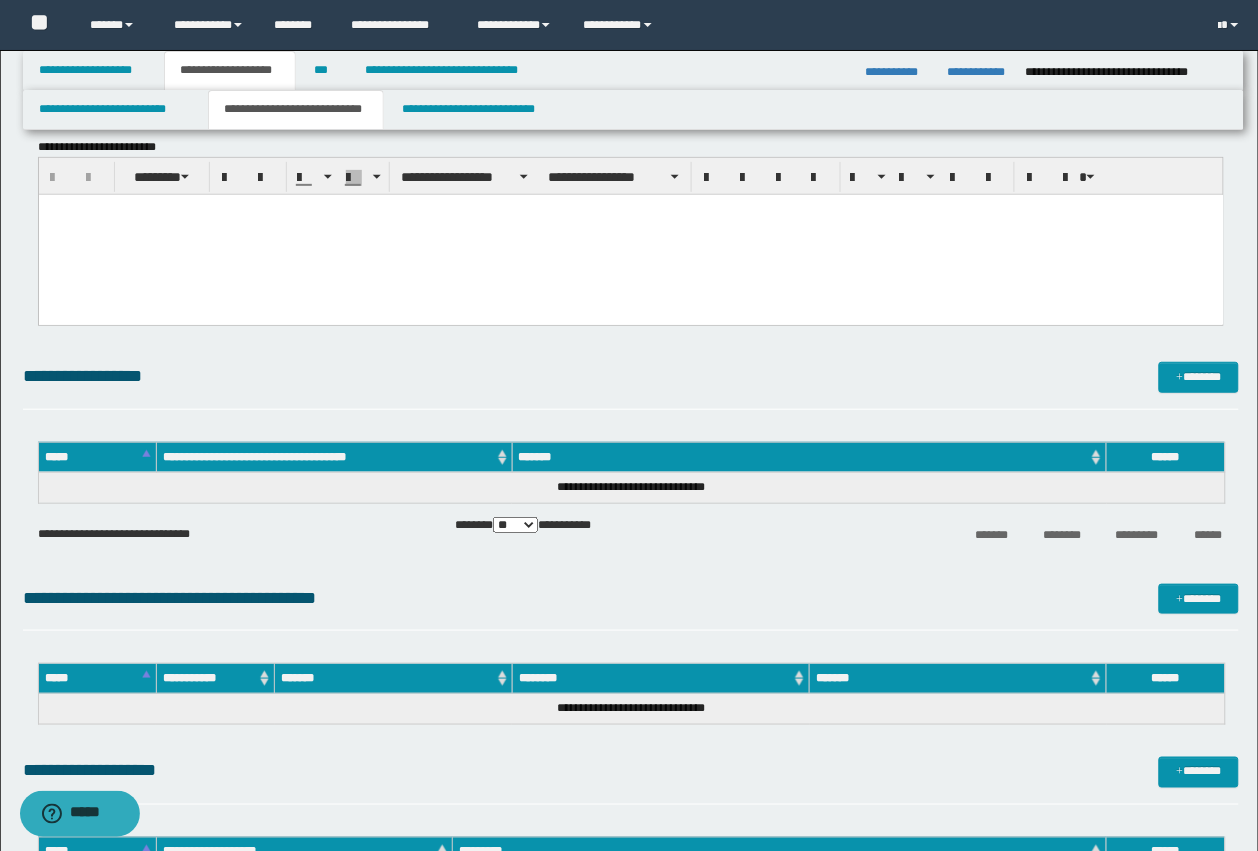 scroll, scrollTop: 1750, scrollLeft: 0, axis: vertical 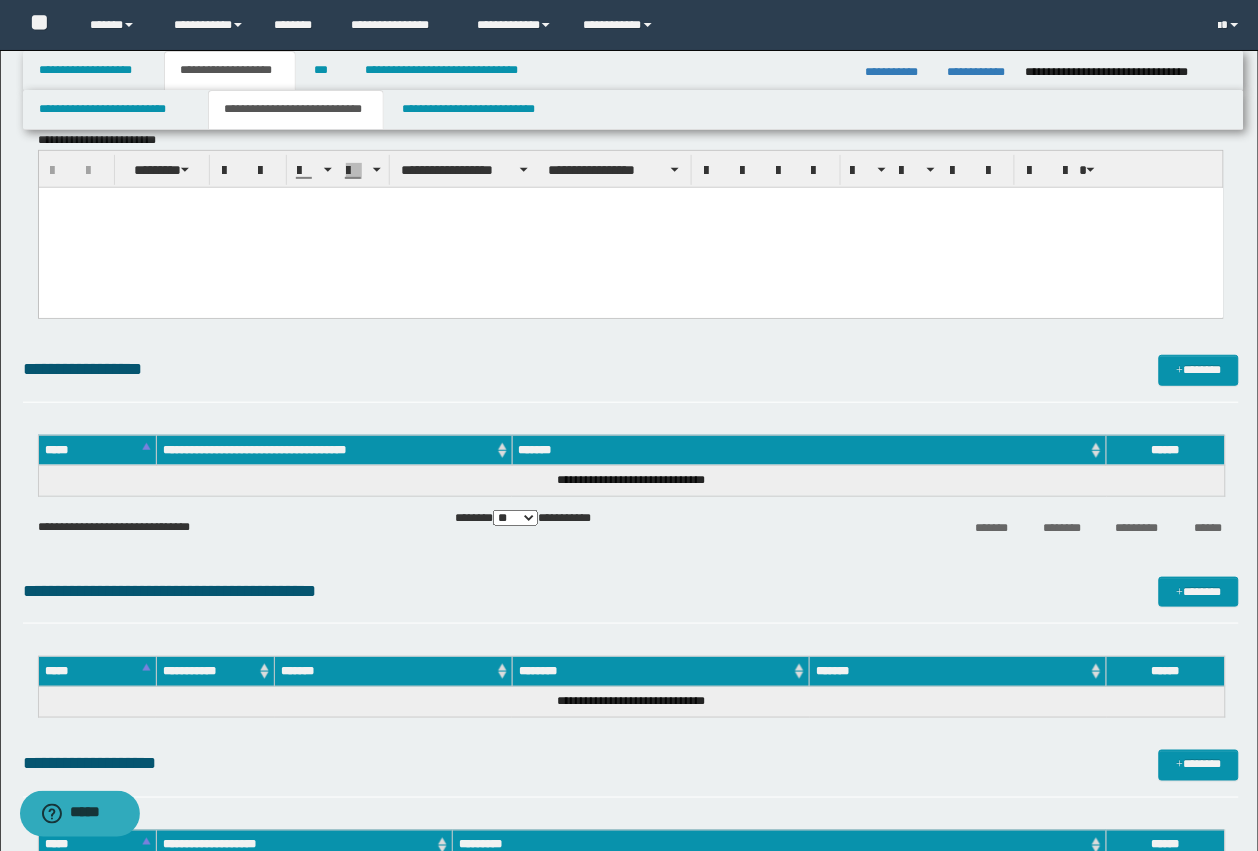 click at bounding box center (630, 227) 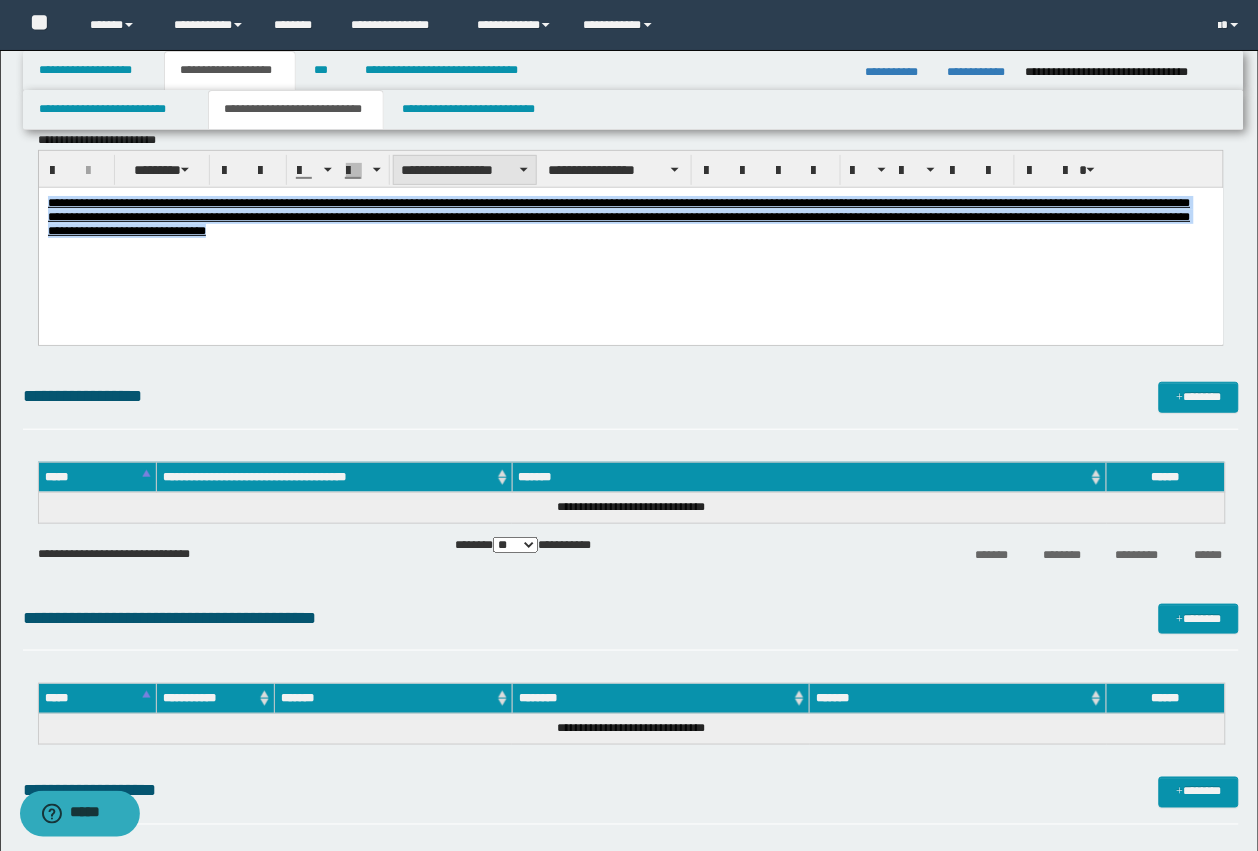 click on "**********" at bounding box center (465, 170) 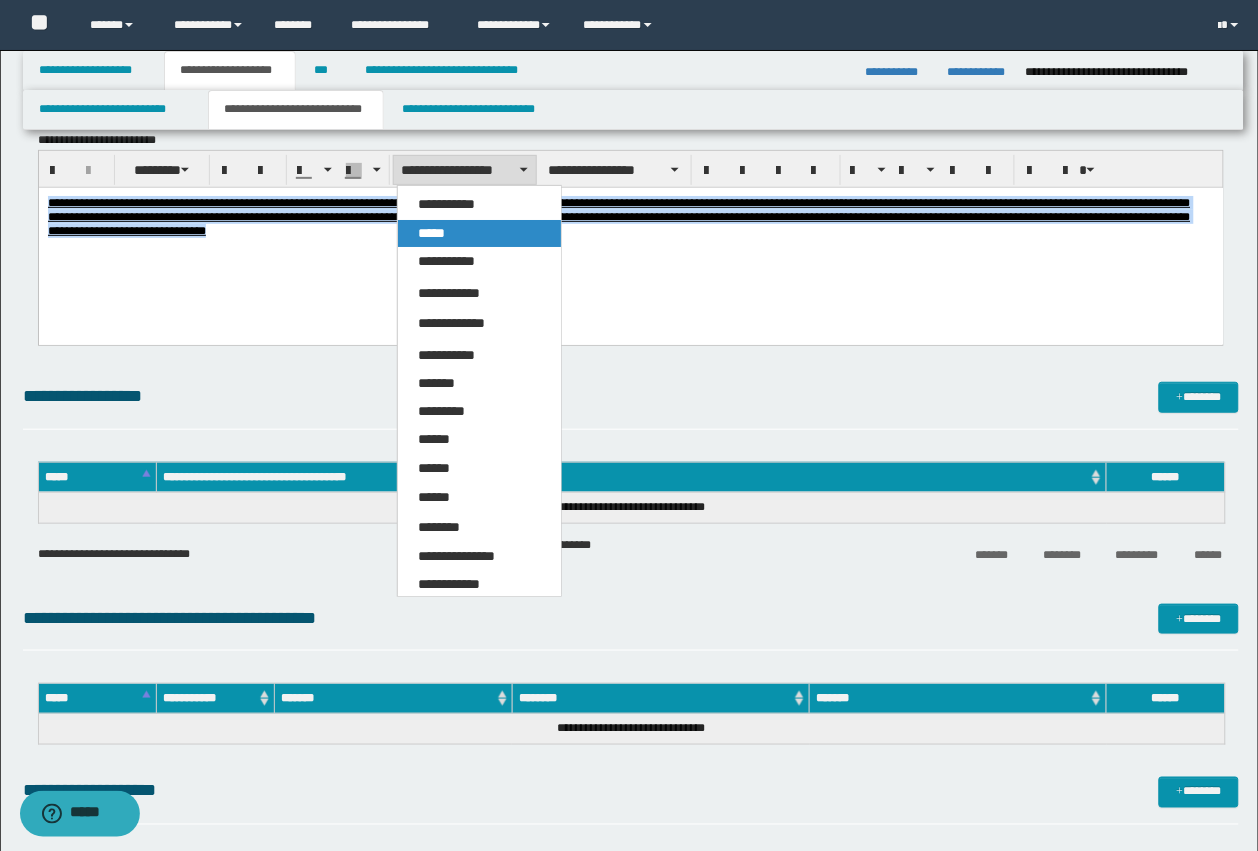 drag, startPoint x: 427, startPoint y: 233, endPoint x: 434, endPoint y: 8, distance: 225.10886 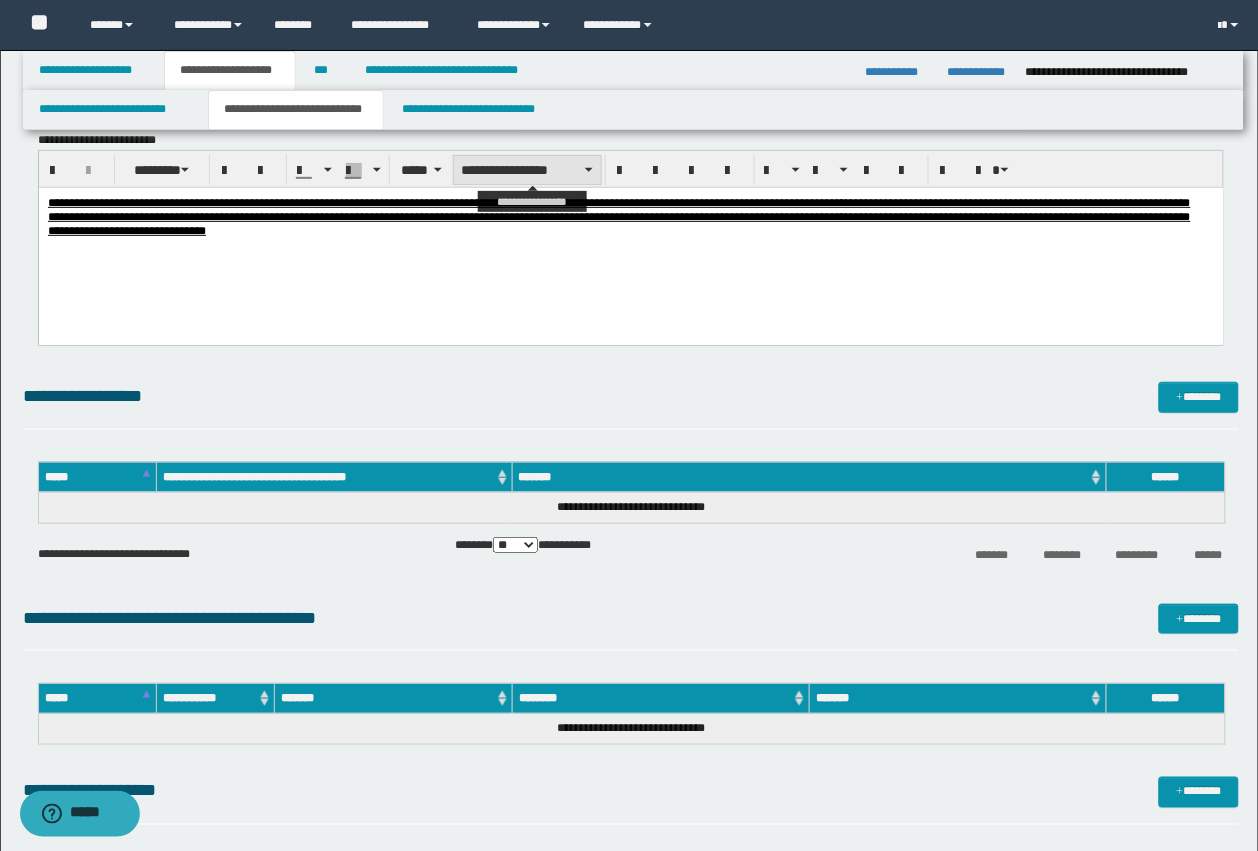 click on "**********" at bounding box center (527, 170) 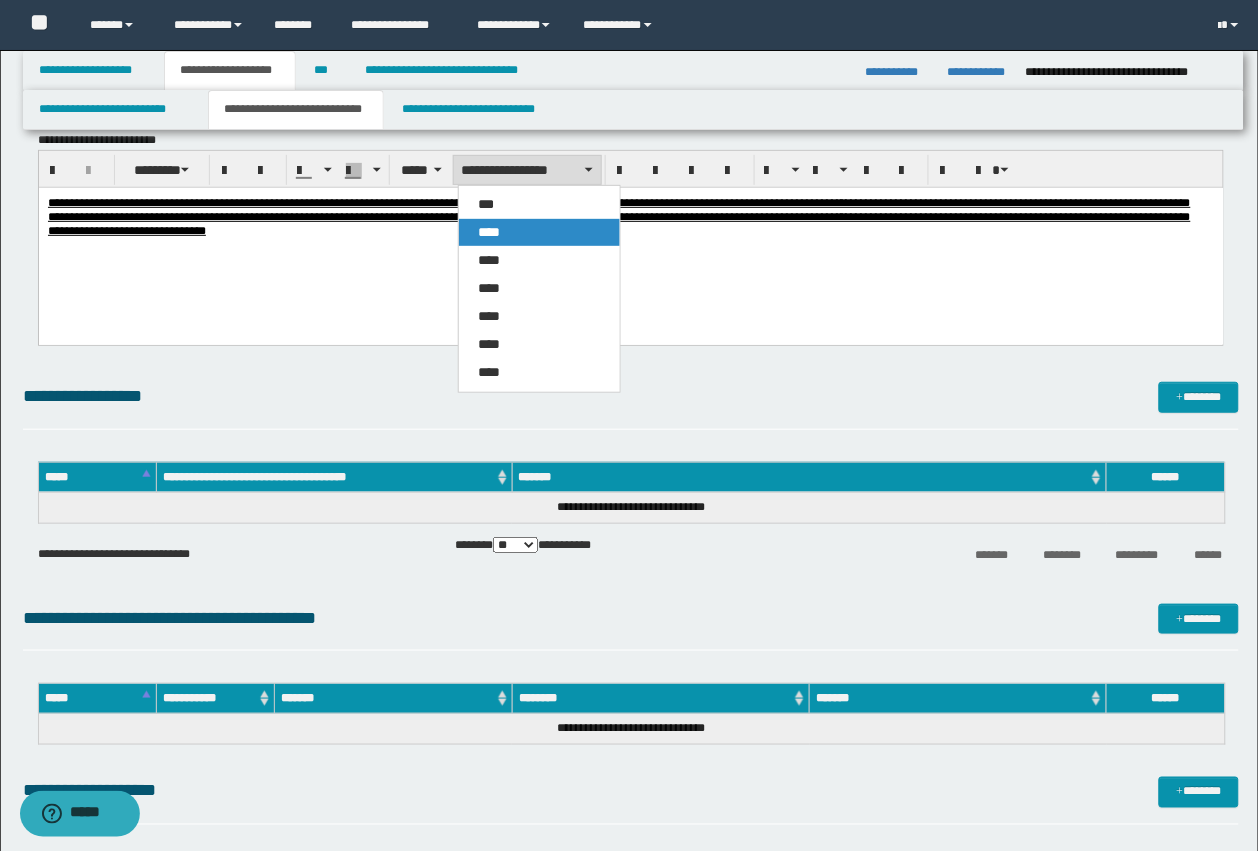 click on "****" at bounding box center (539, 232) 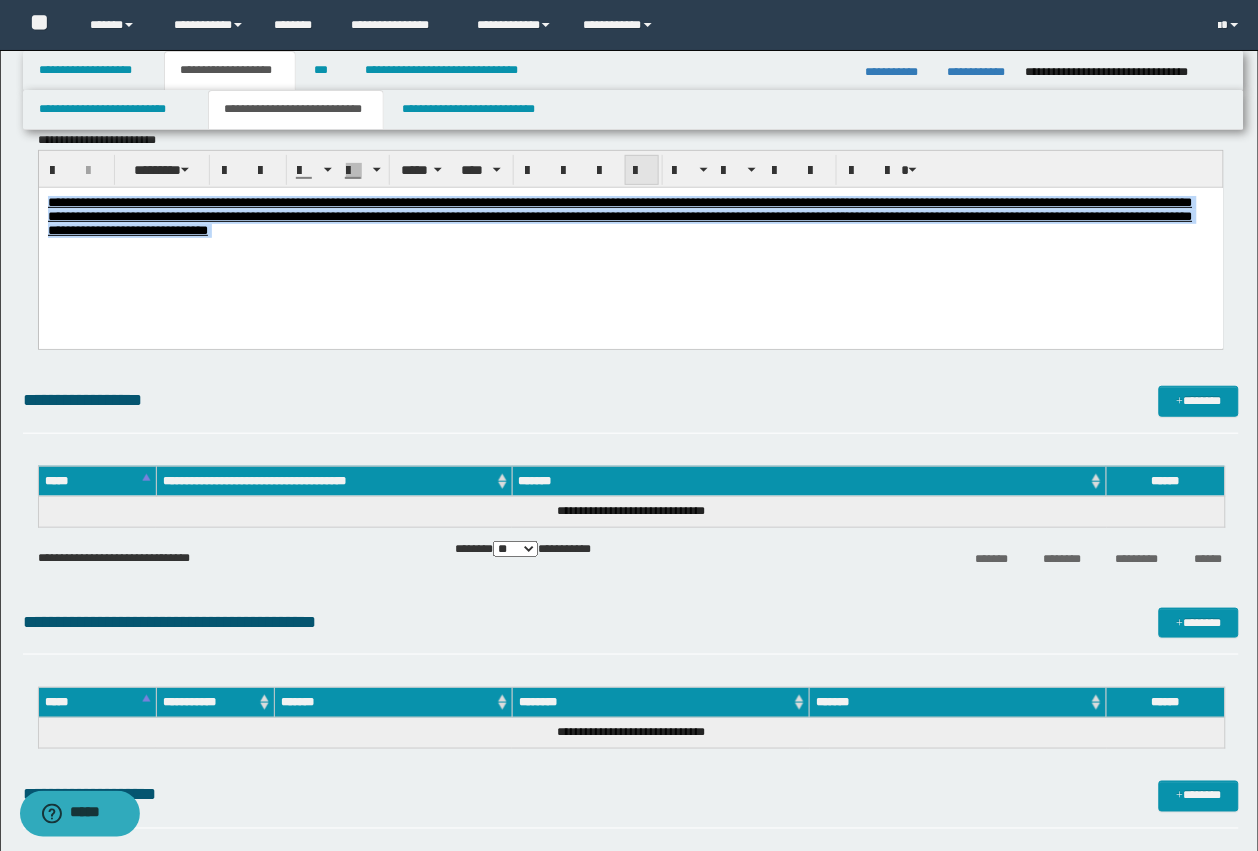 click at bounding box center (642, 171) 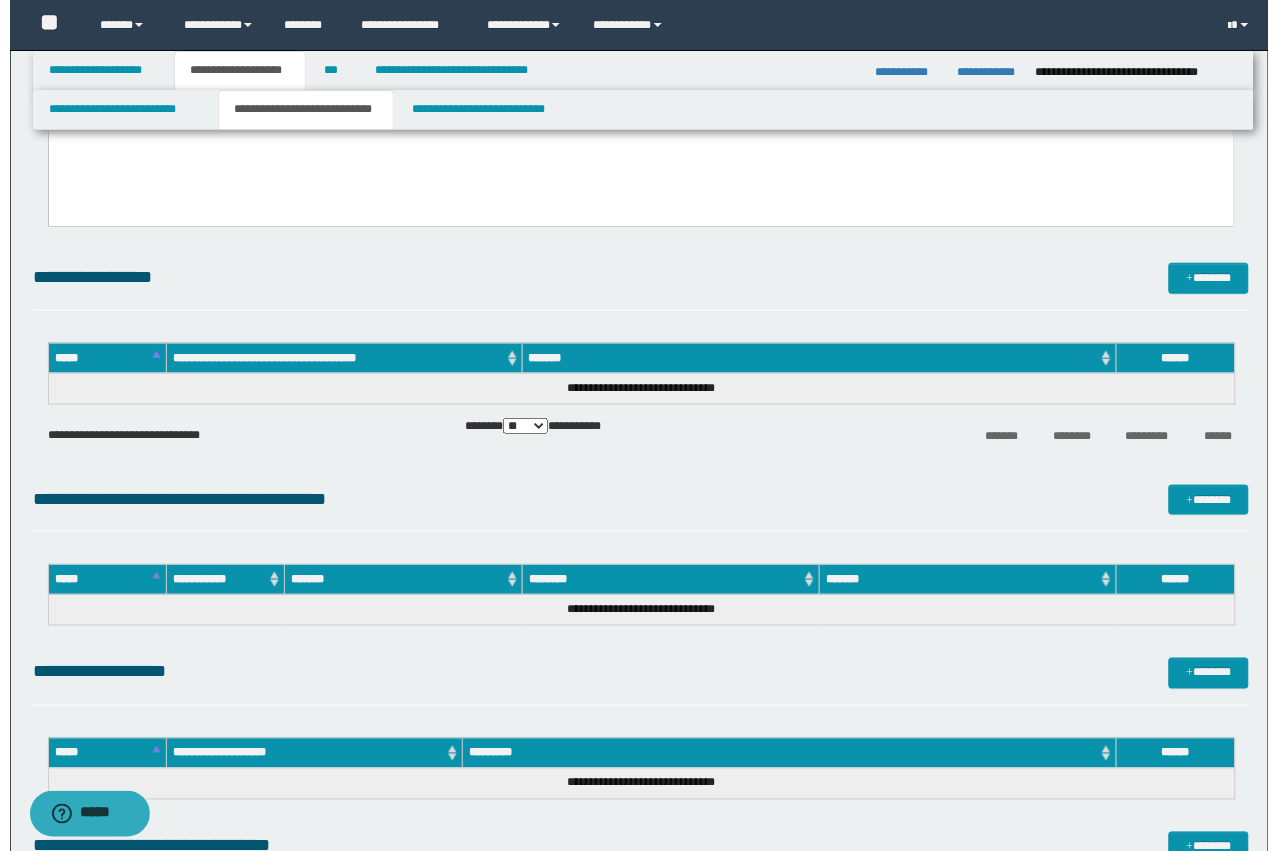 scroll, scrollTop: 1875, scrollLeft: 0, axis: vertical 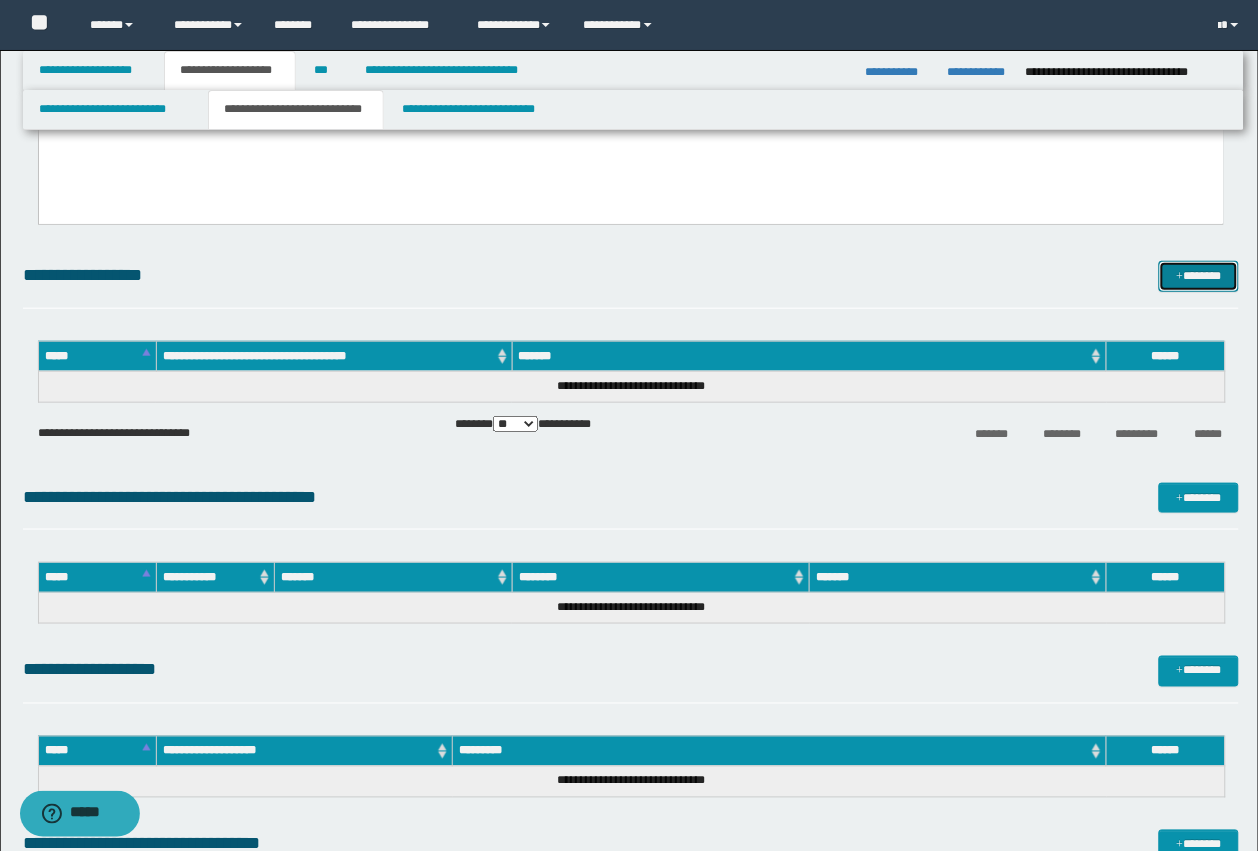 click on "*******" at bounding box center [1199, 276] 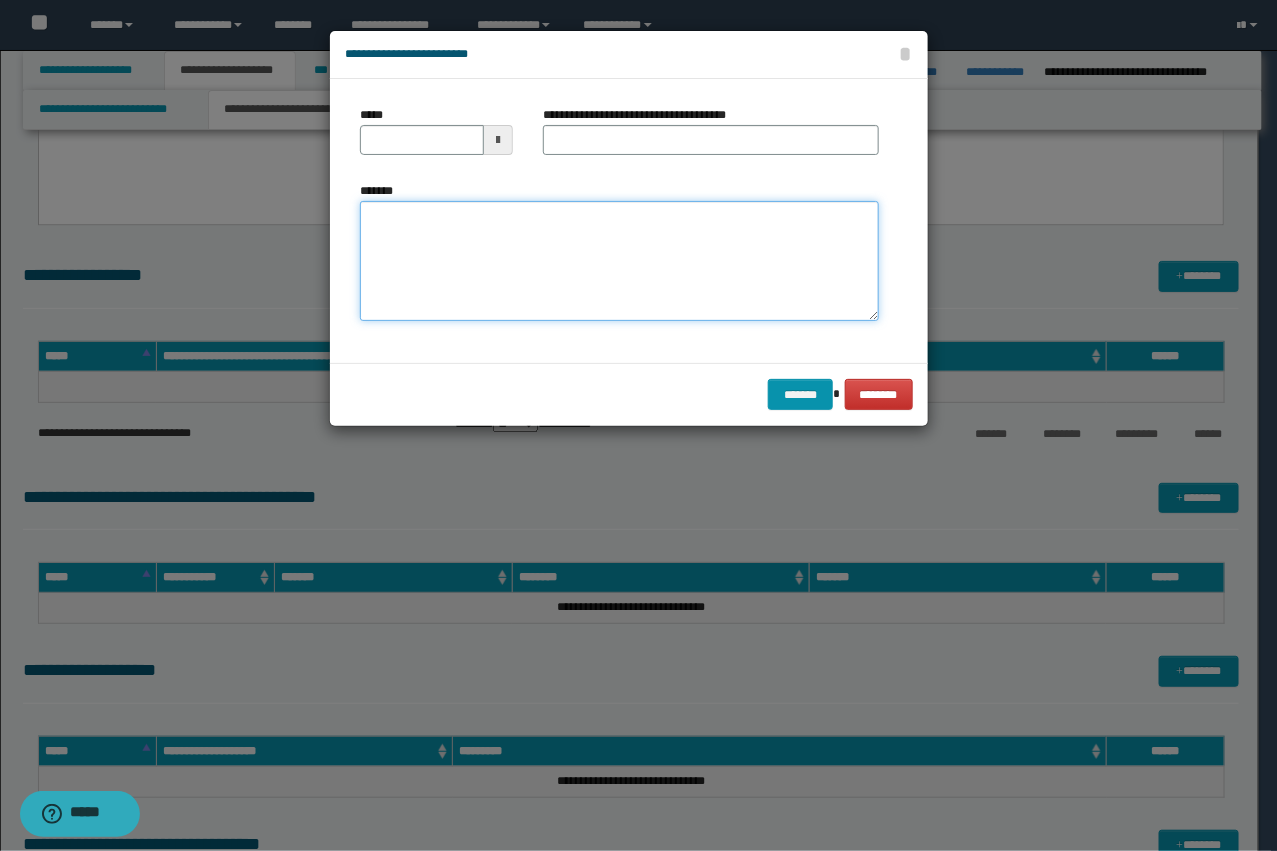 click on "*******" at bounding box center (619, 261) 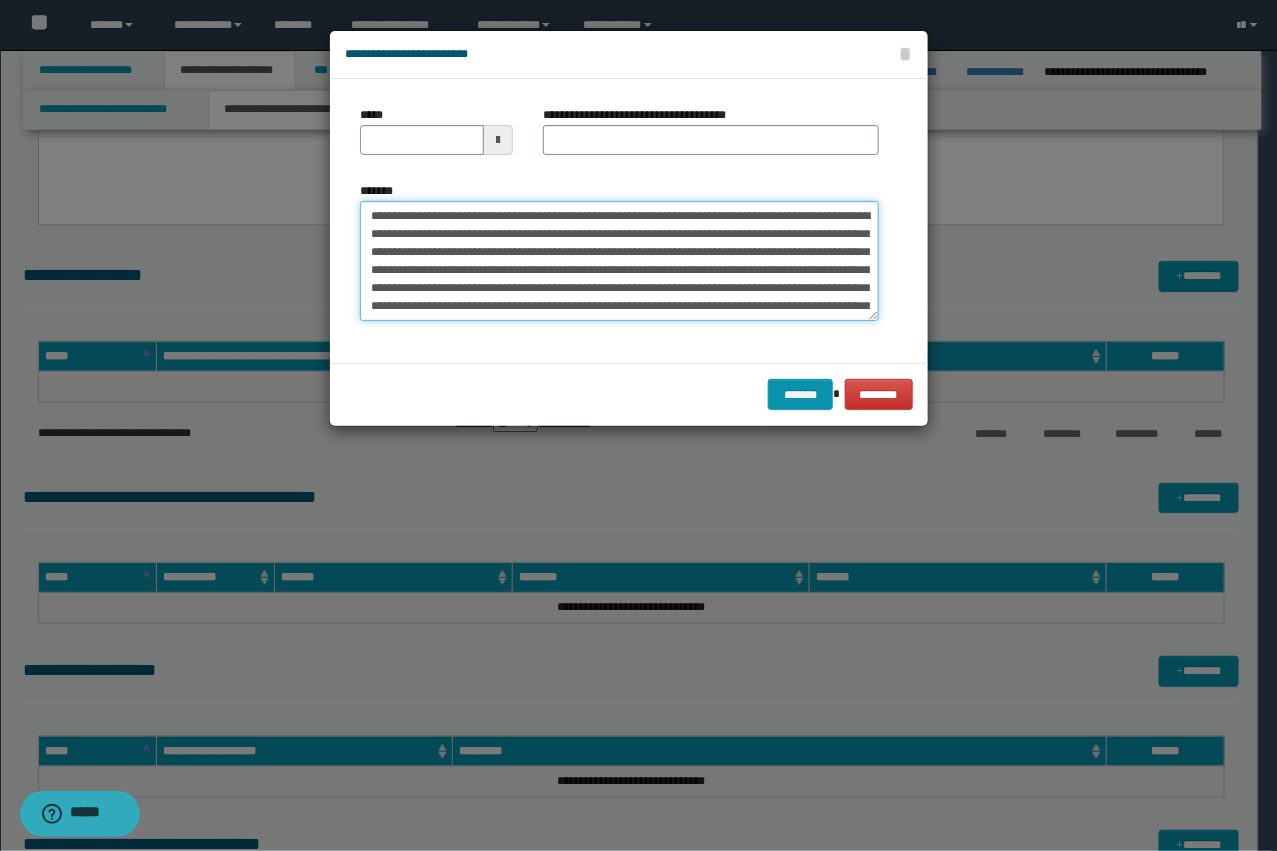 scroll, scrollTop: 30, scrollLeft: 0, axis: vertical 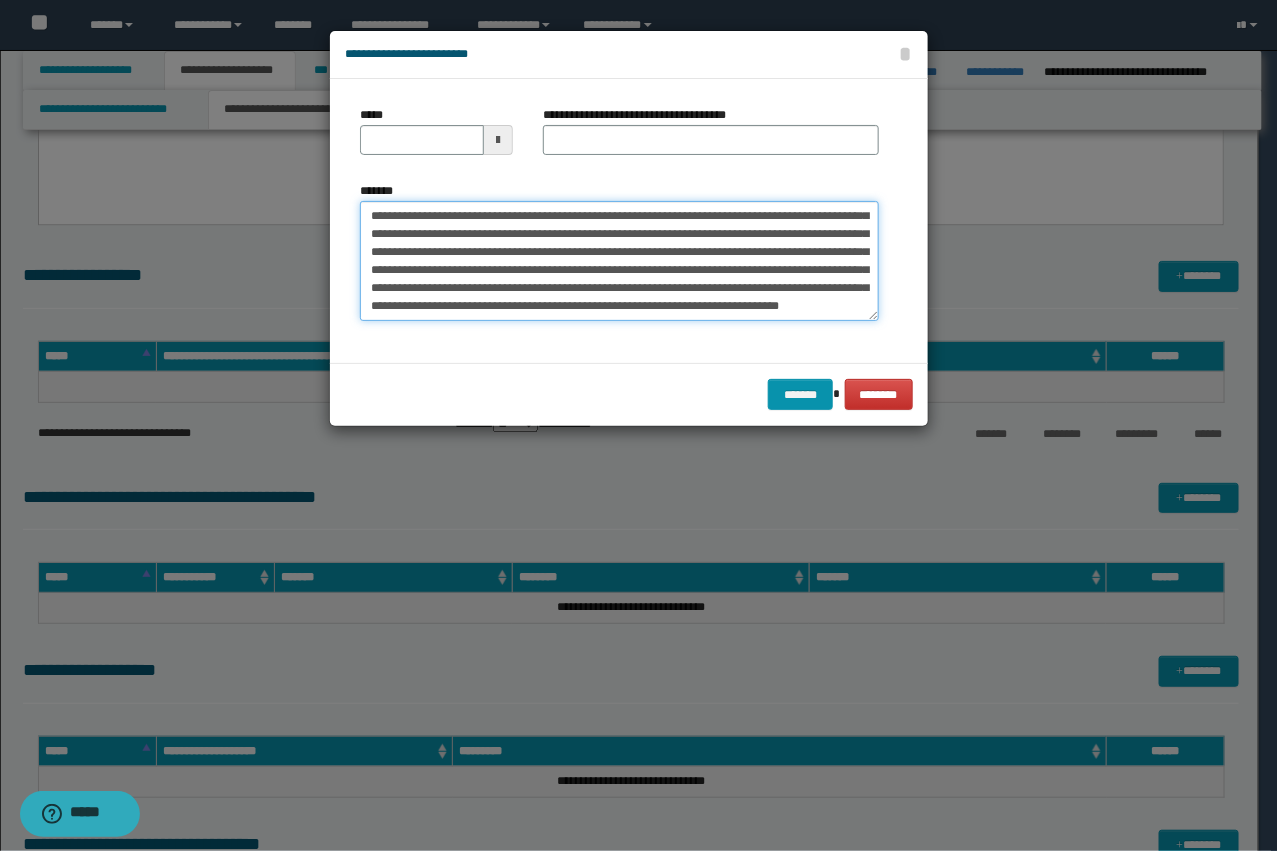 type on "**********" 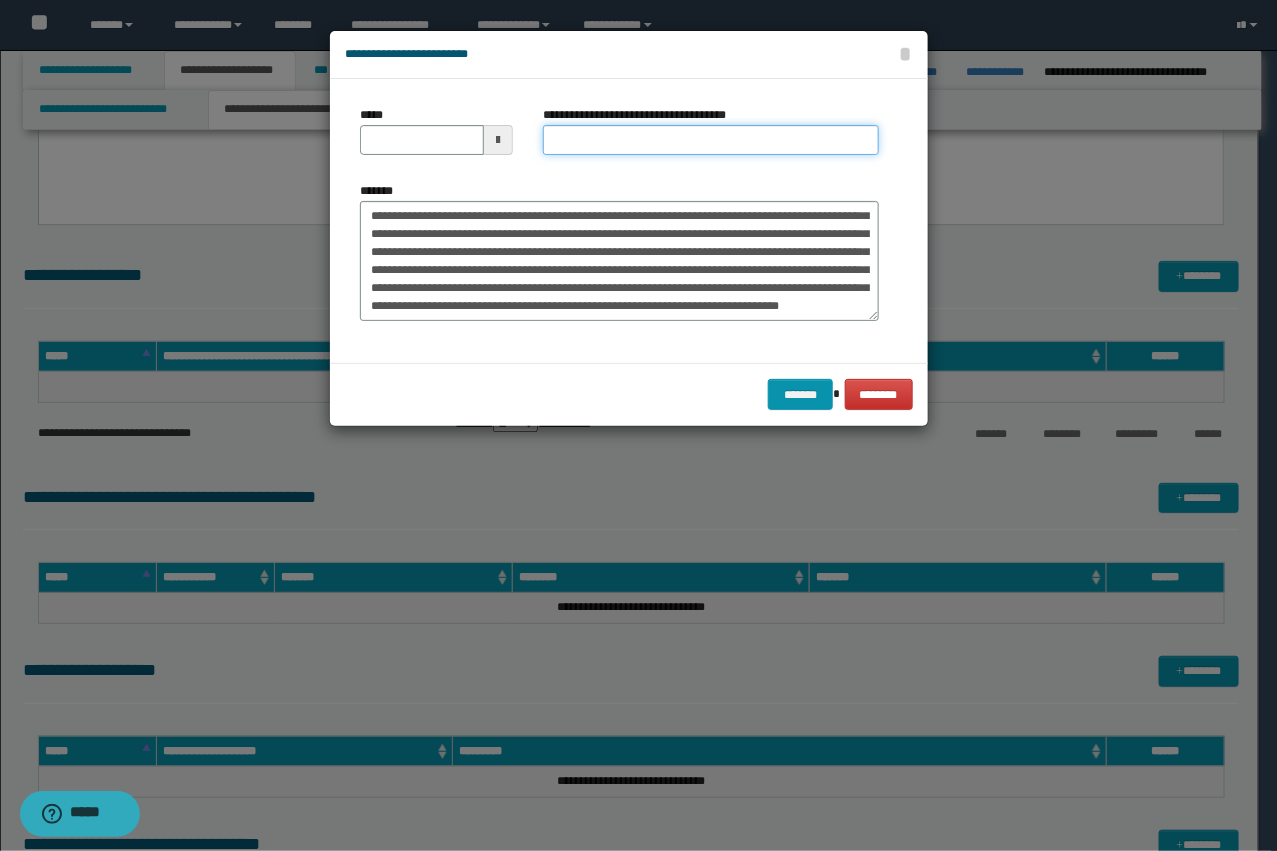 click on "**********" at bounding box center (711, 140) 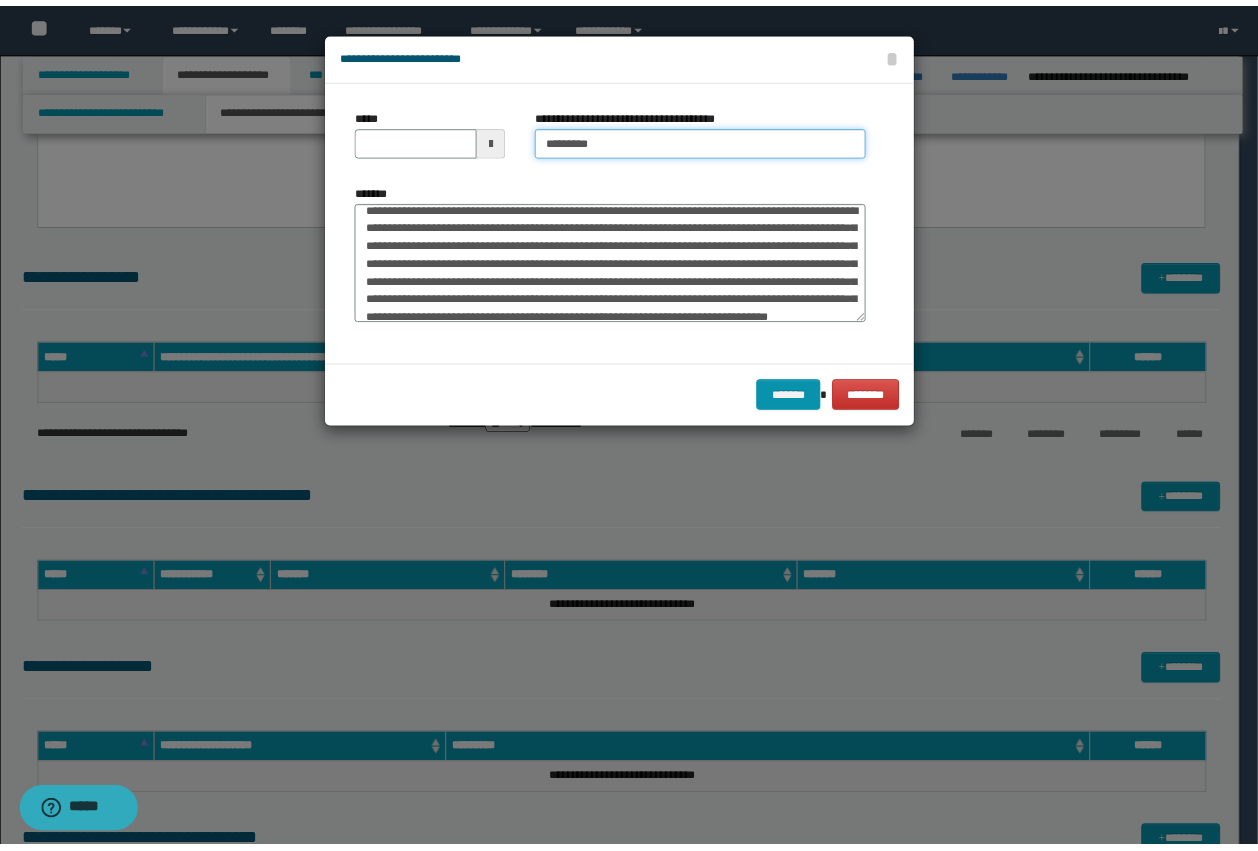 scroll, scrollTop: 0, scrollLeft: 0, axis: both 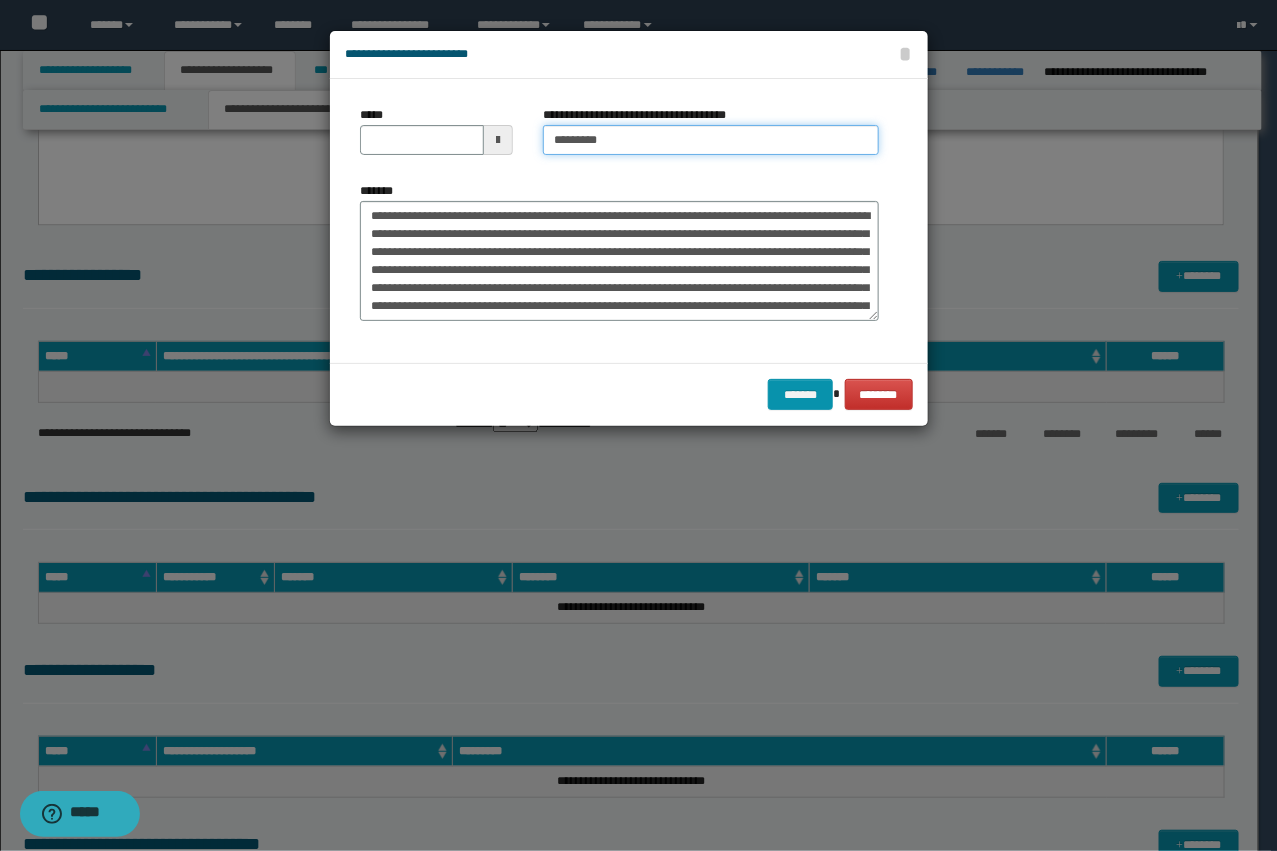 type on "*********" 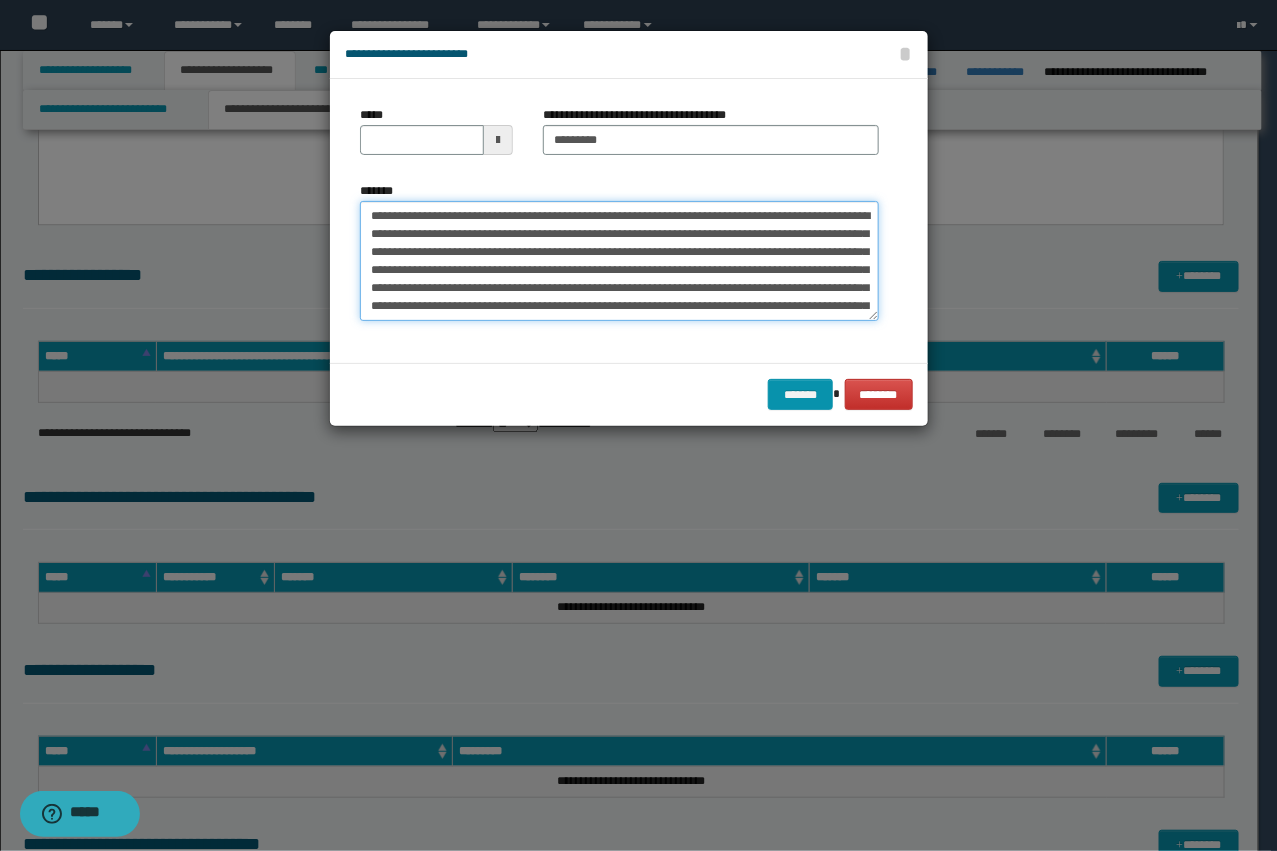 drag, startPoint x: 491, startPoint y: 213, endPoint x: 375, endPoint y: 210, distance: 116.03879 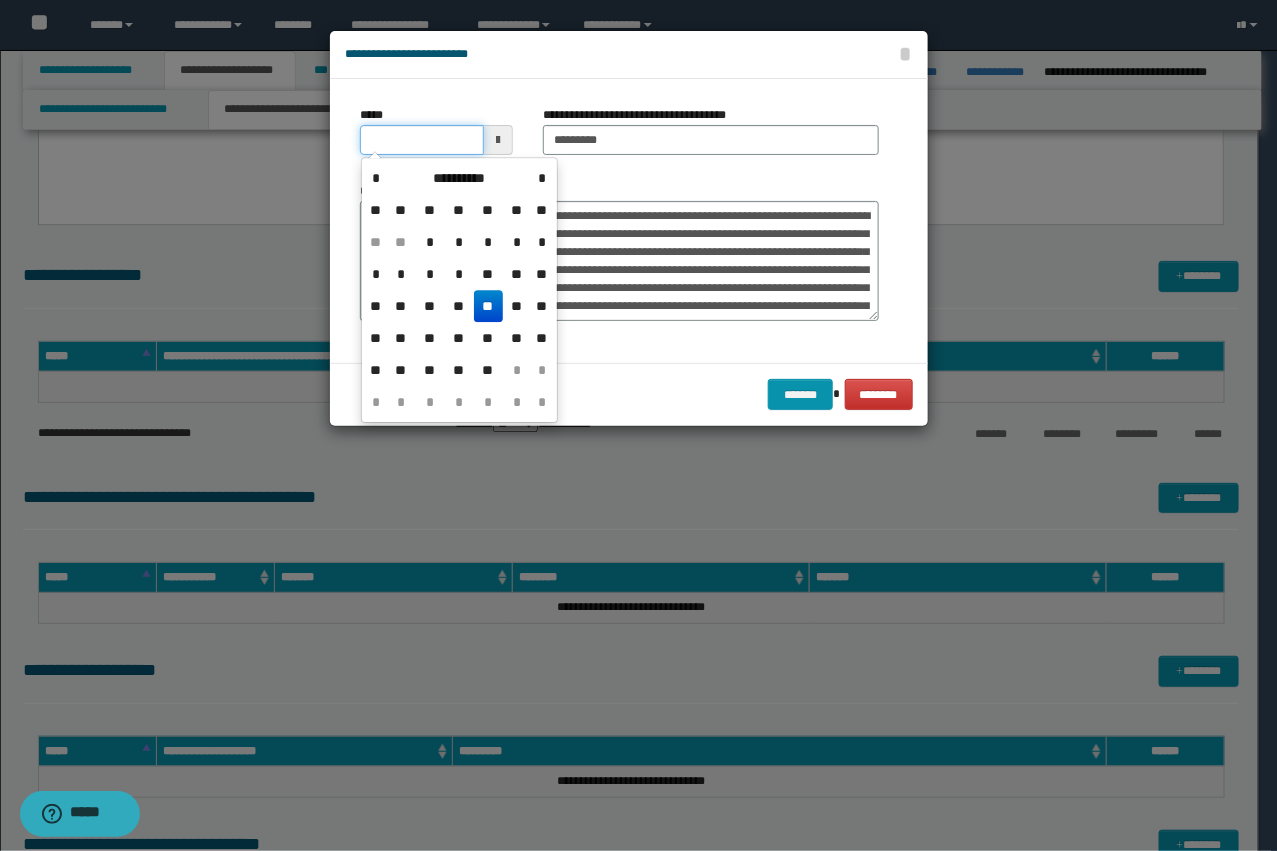 click on "*****" at bounding box center [422, 140] 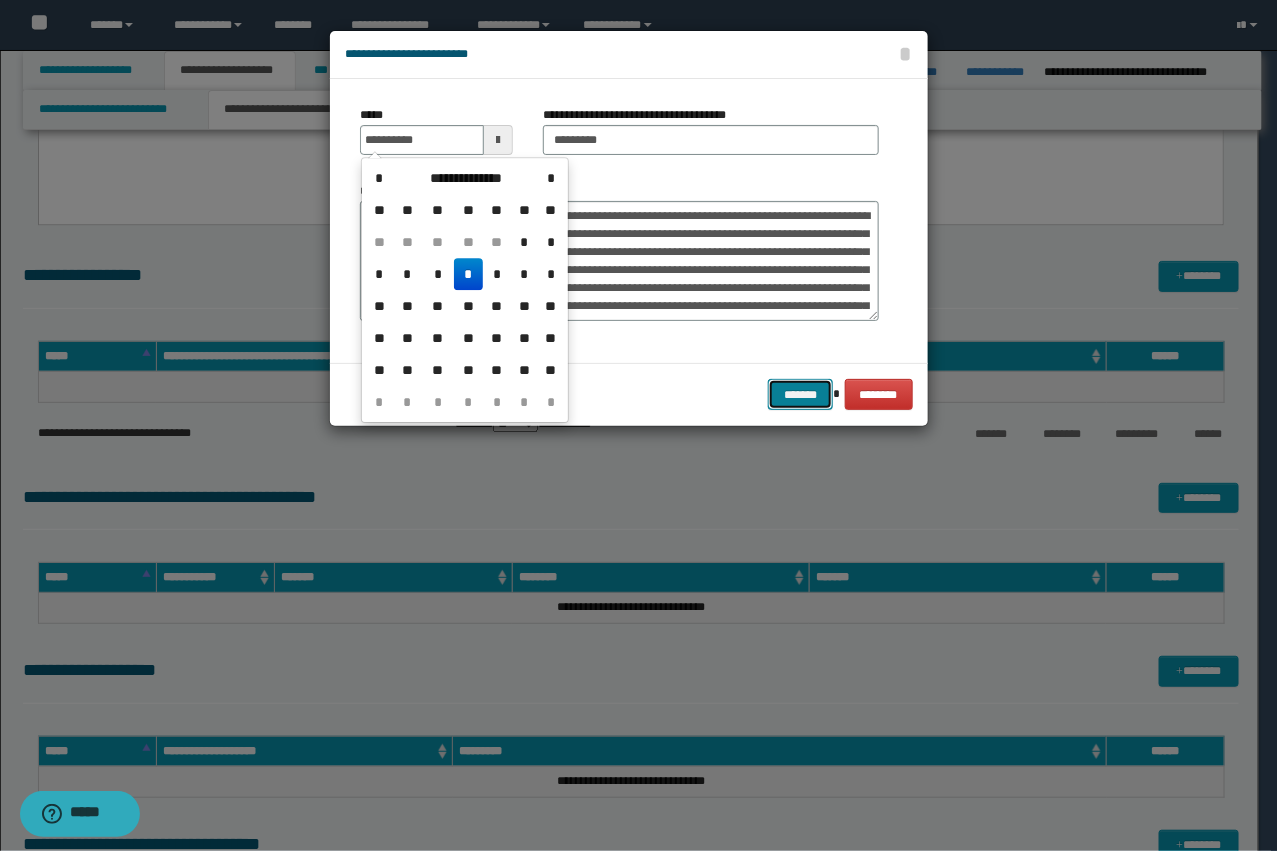 type on "**********" 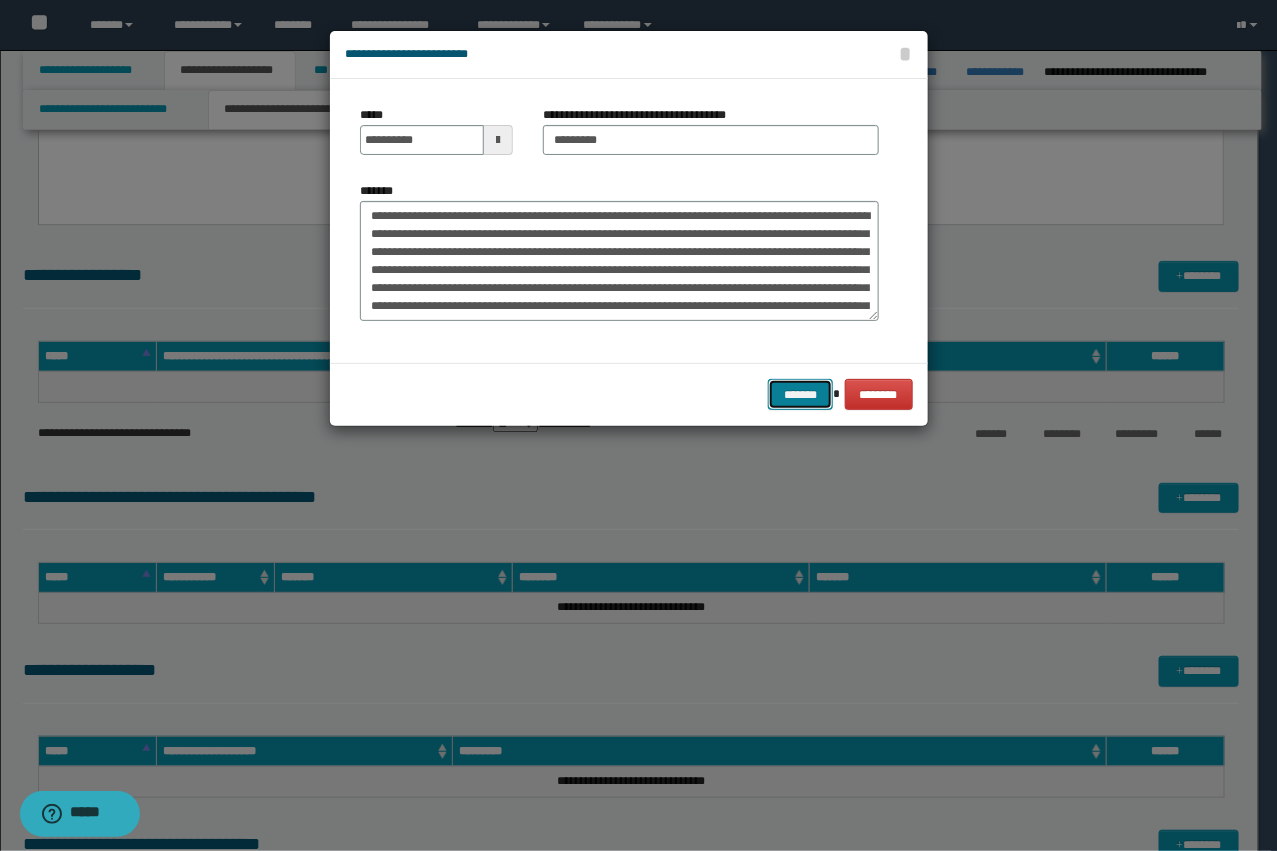 click on "*******" at bounding box center (800, 394) 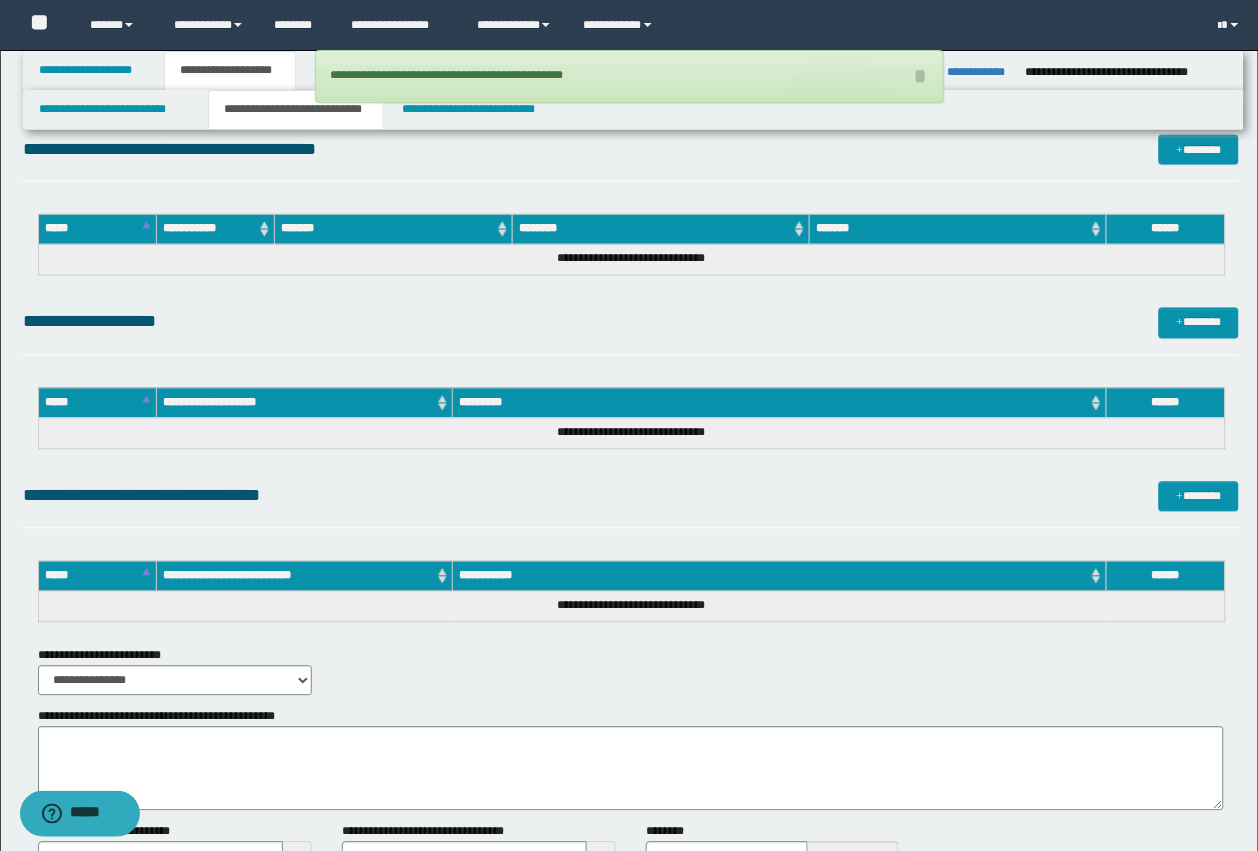 scroll, scrollTop: 2375, scrollLeft: 0, axis: vertical 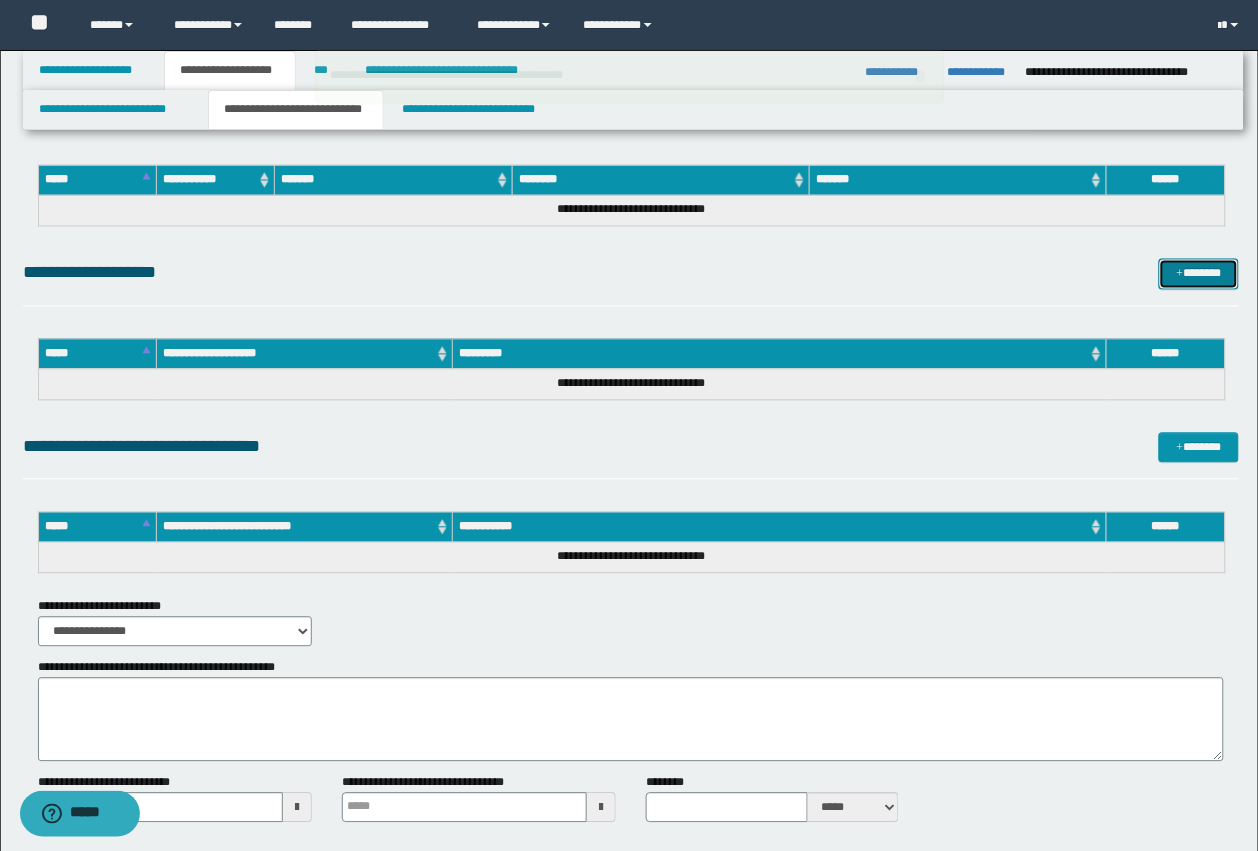 click on "*******" at bounding box center (1199, 274) 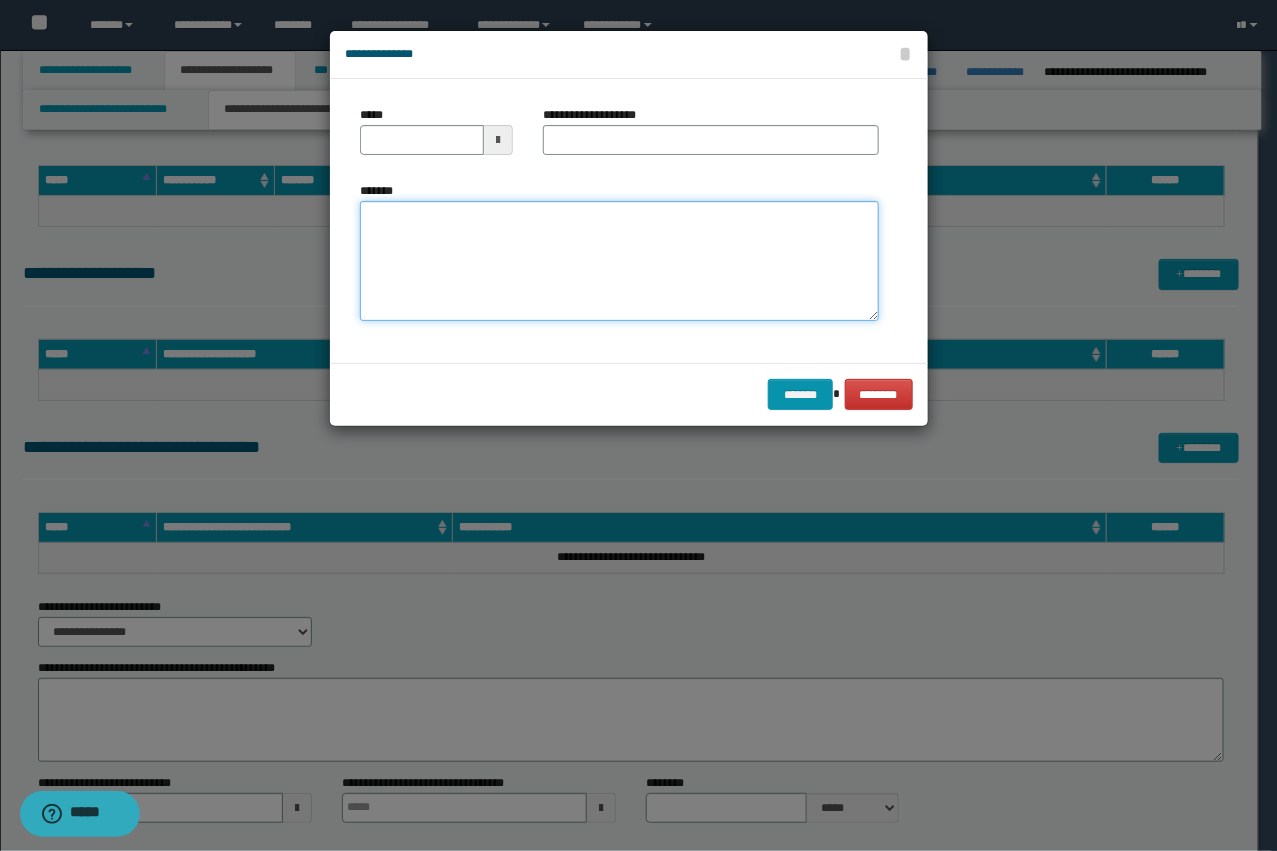 click on "*******" at bounding box center [619, 261] 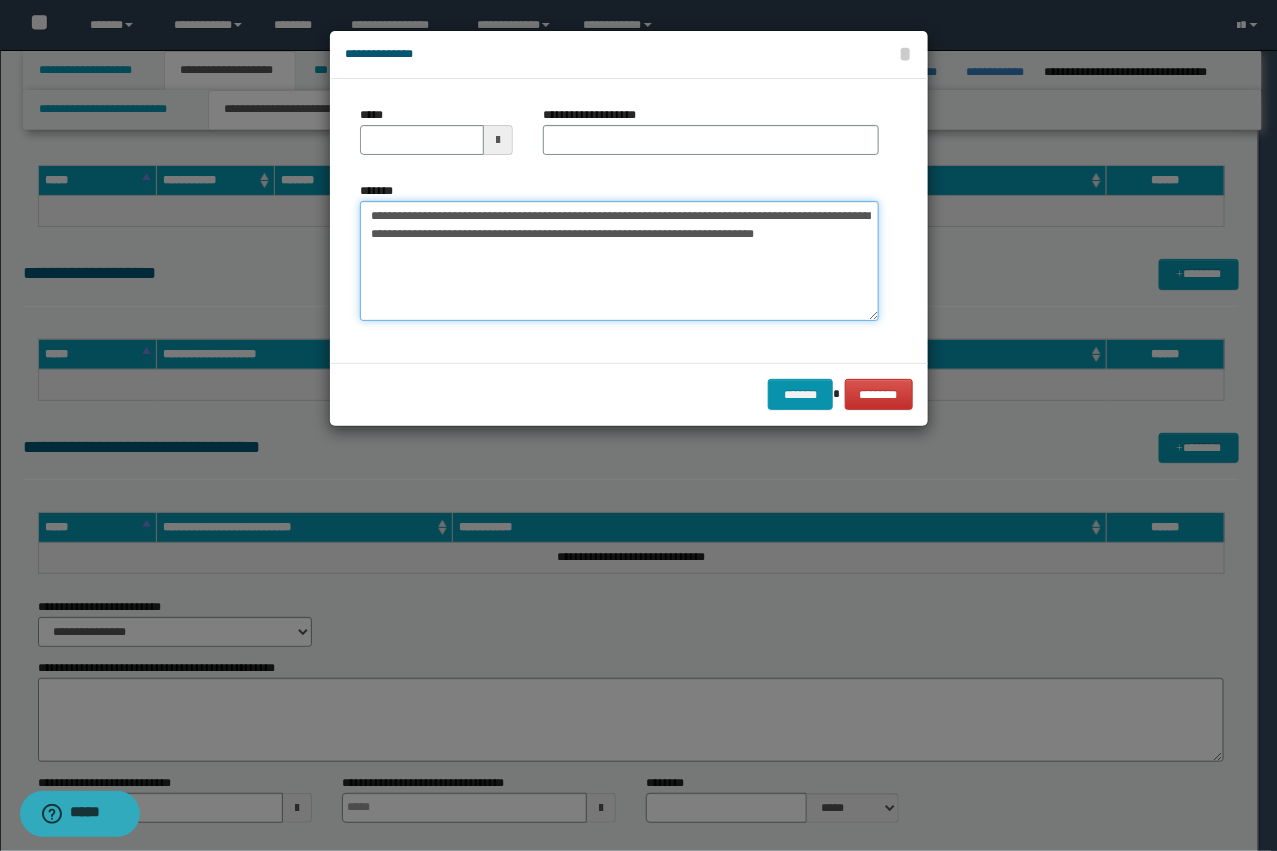 type on "**********" 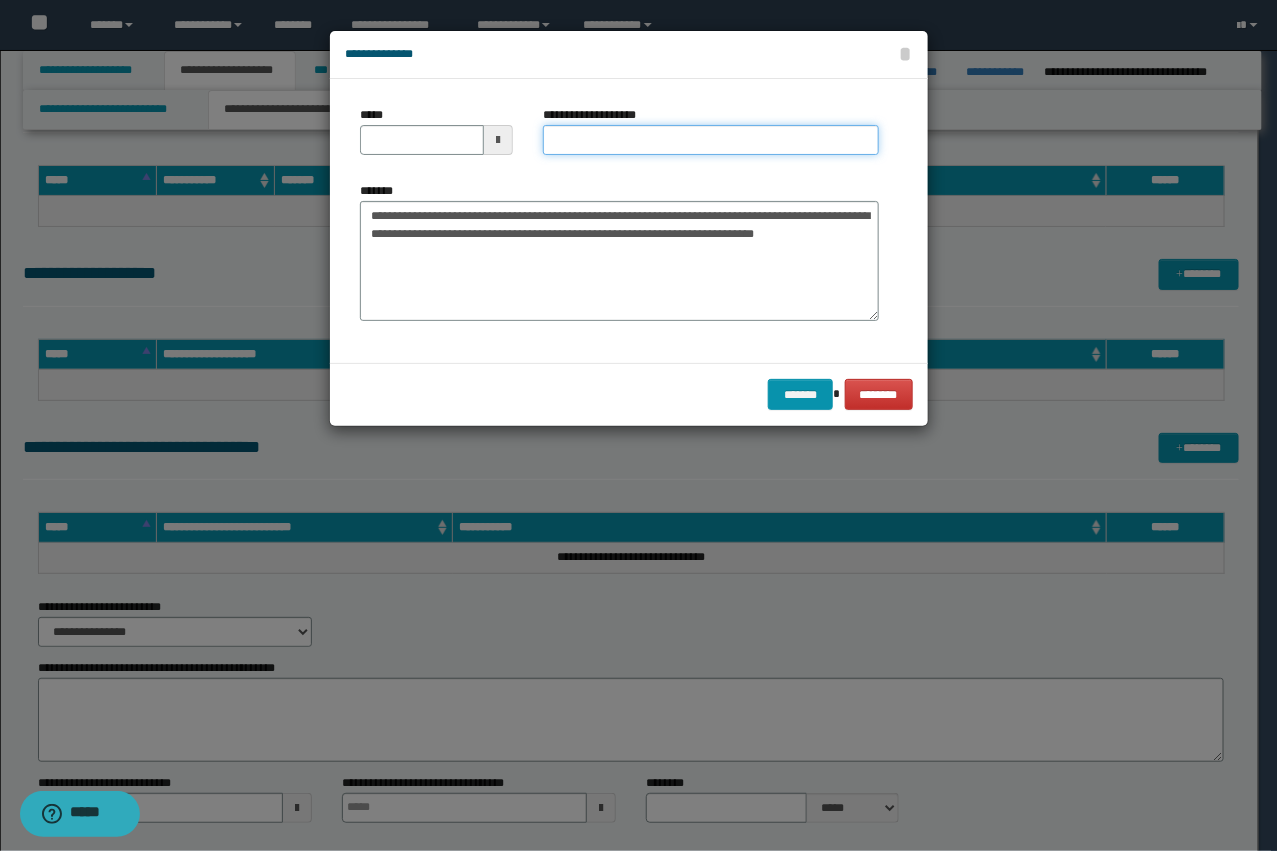 click on "**********" at bounding box center [711, 140] 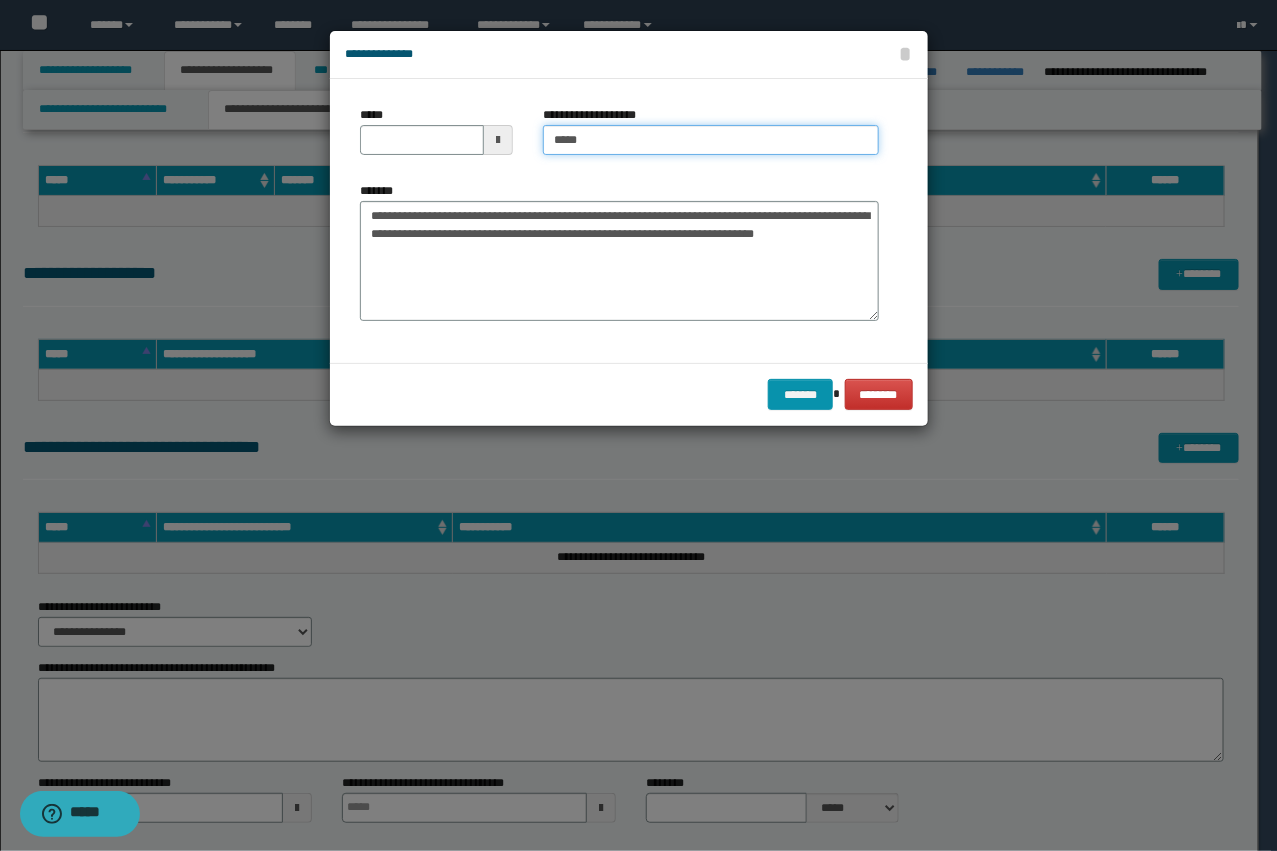 type on "*****" 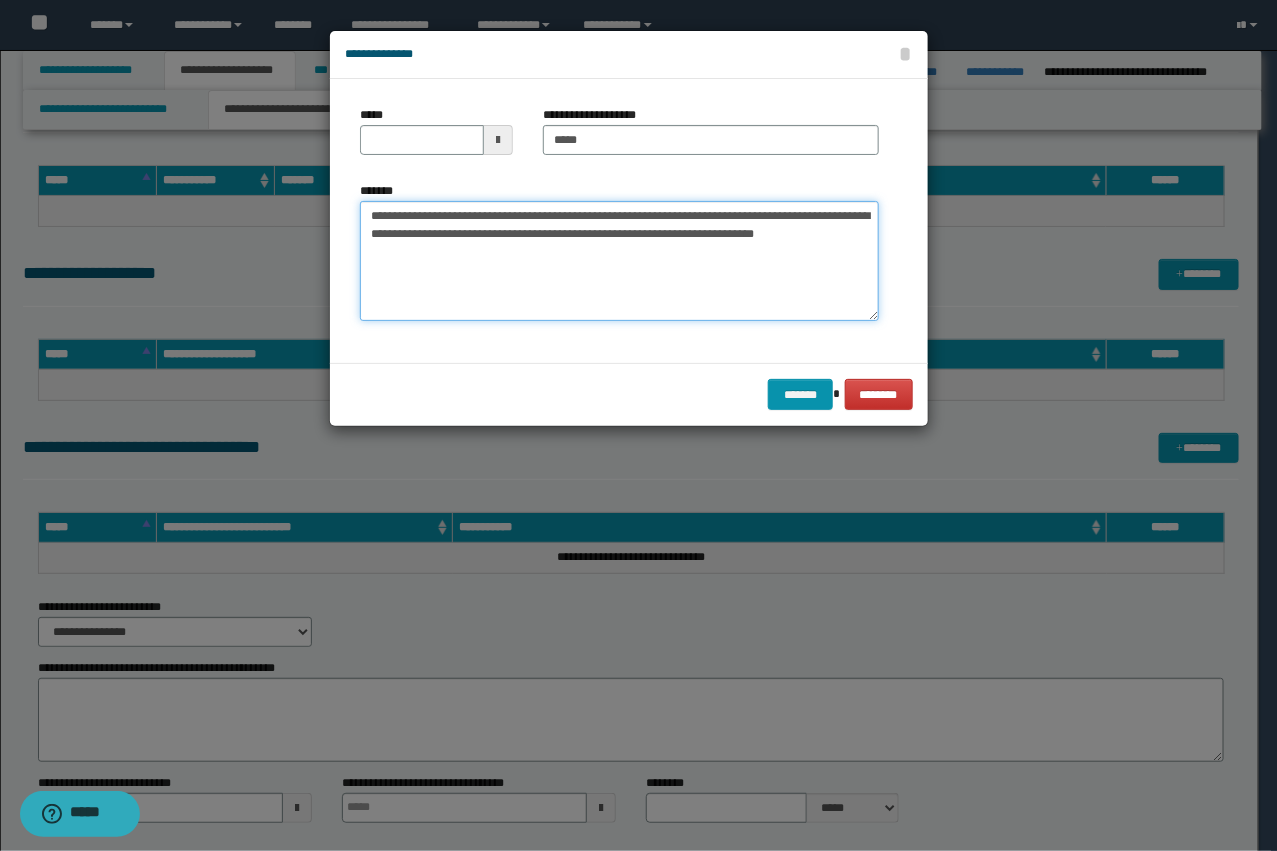 drag, startPoint x: 511, startPoint y: 220, endPoint x: 477, endPoint y: 218, distance: 34.058773 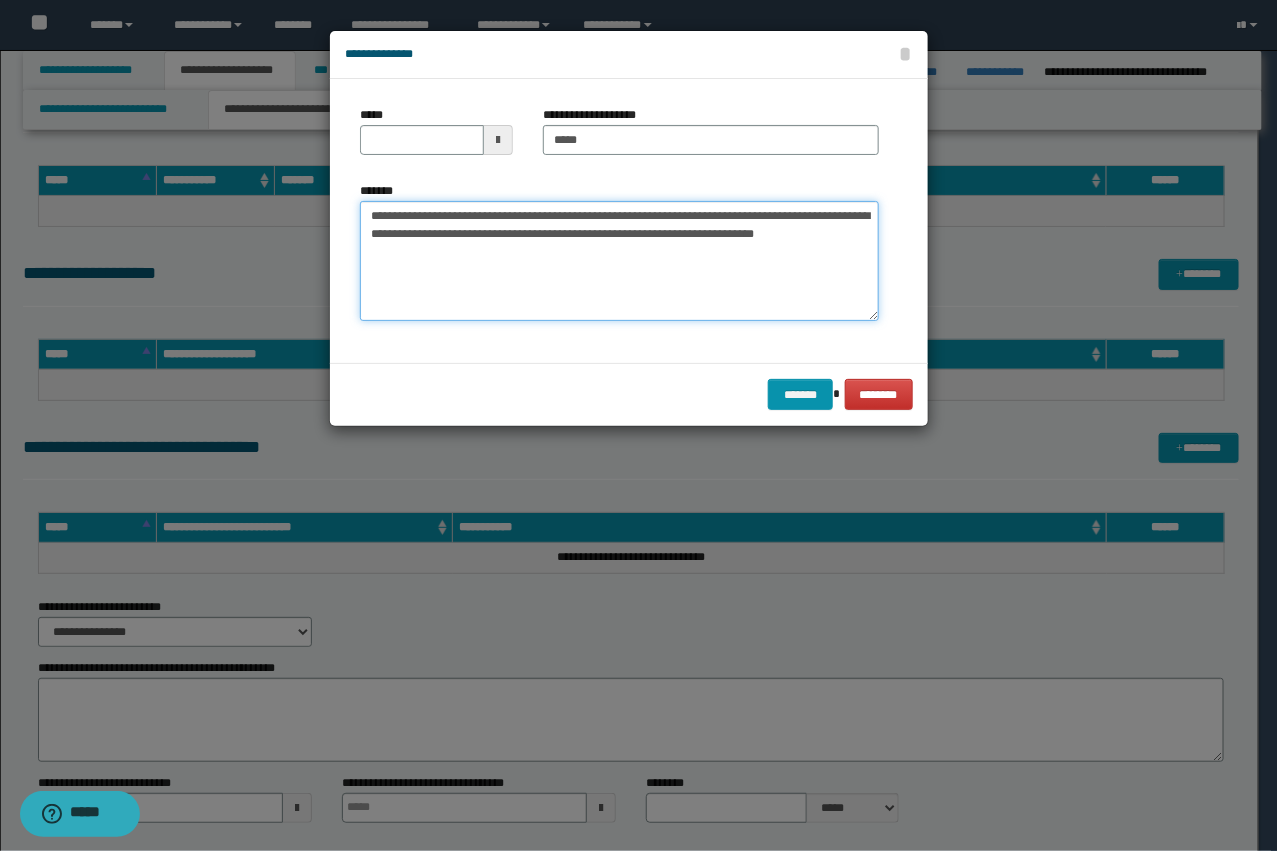 drag, startPoint x: 471, startPoint y: 213, endPoint x: 513, endPoint y: 213, distance: 42 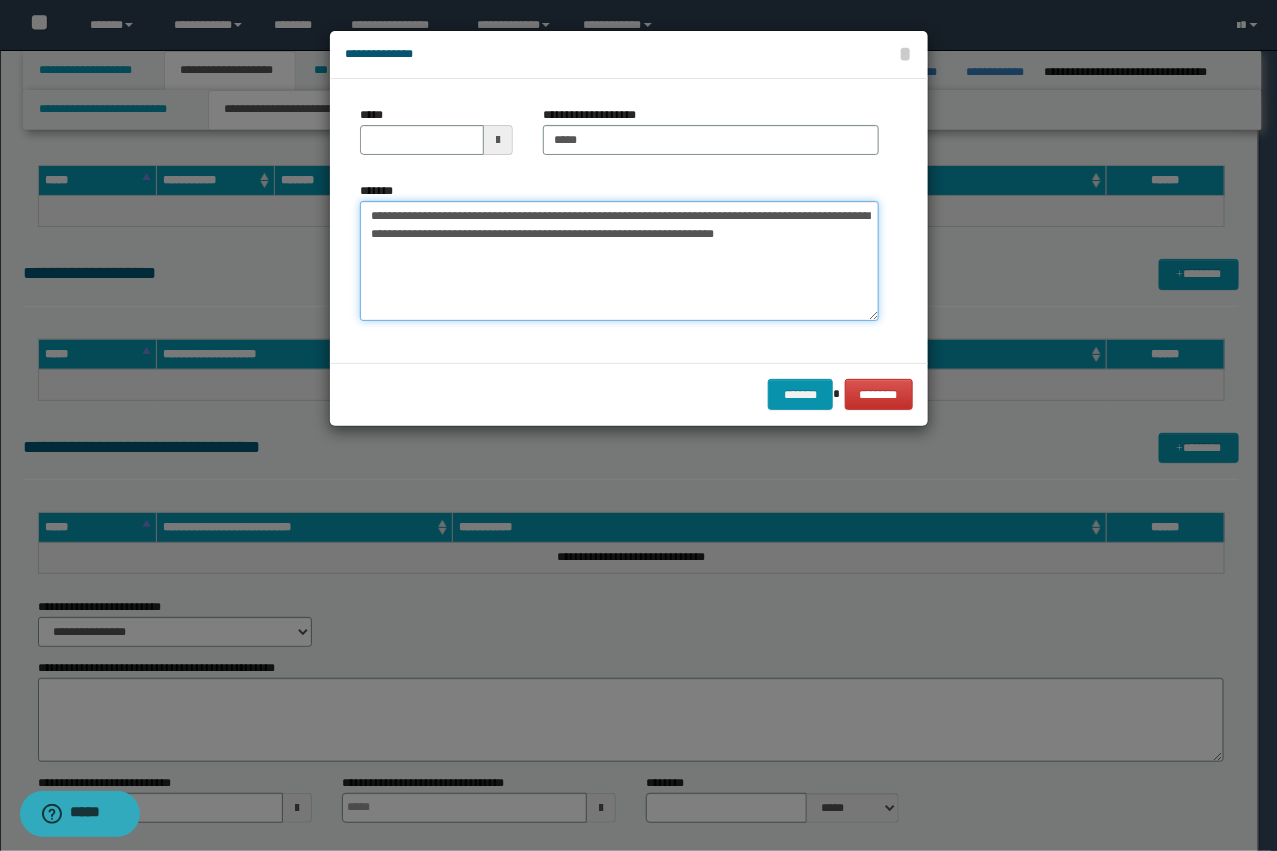 type on "**********" 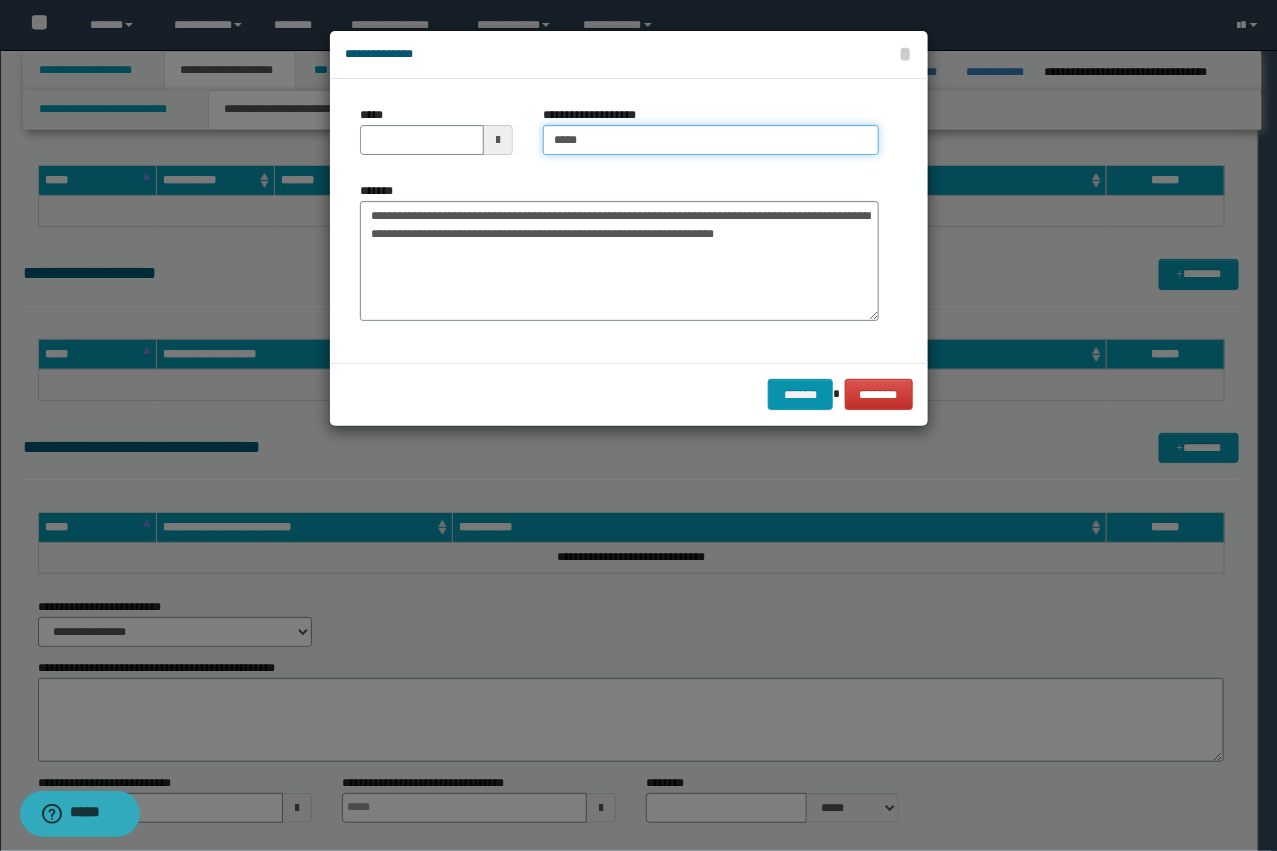 click on "*****" at bounding box center (711, 140) 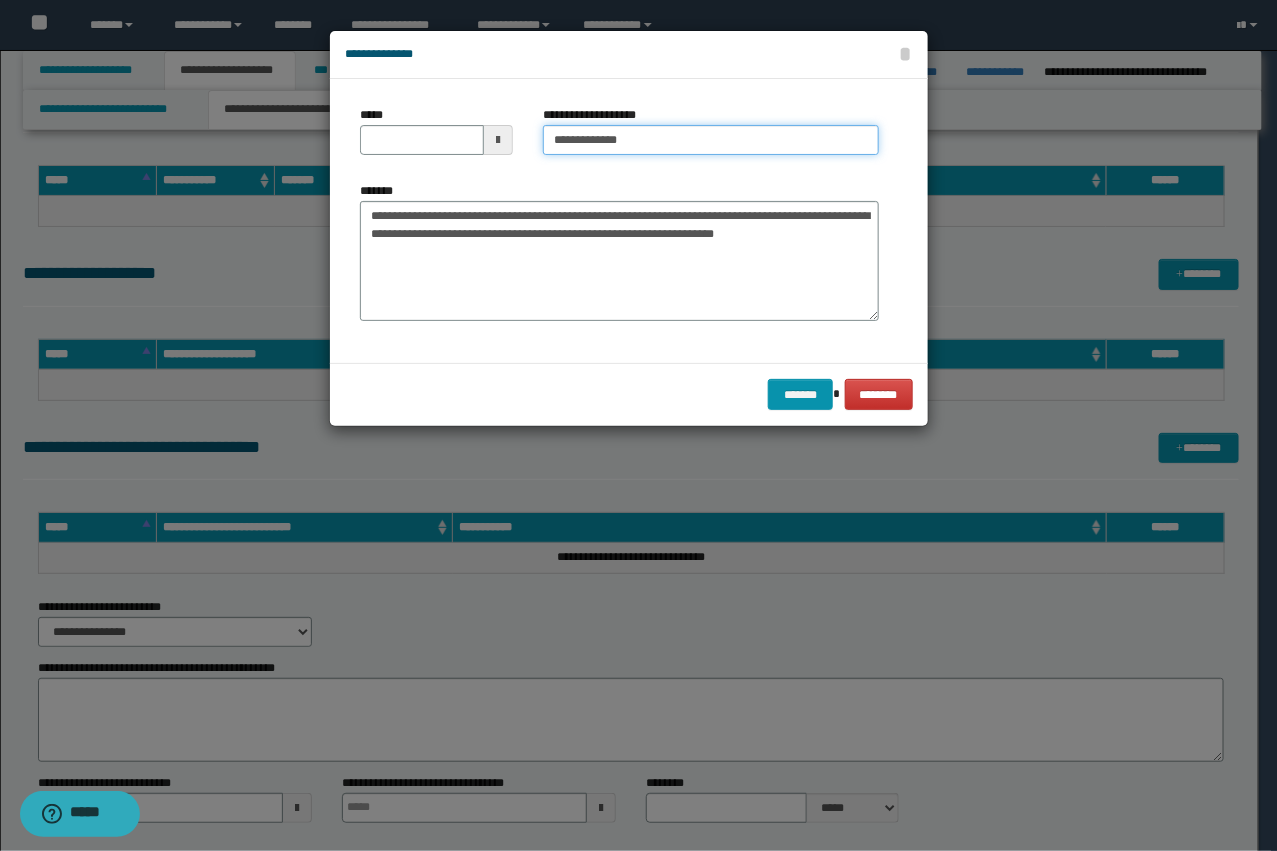 type on "**********" 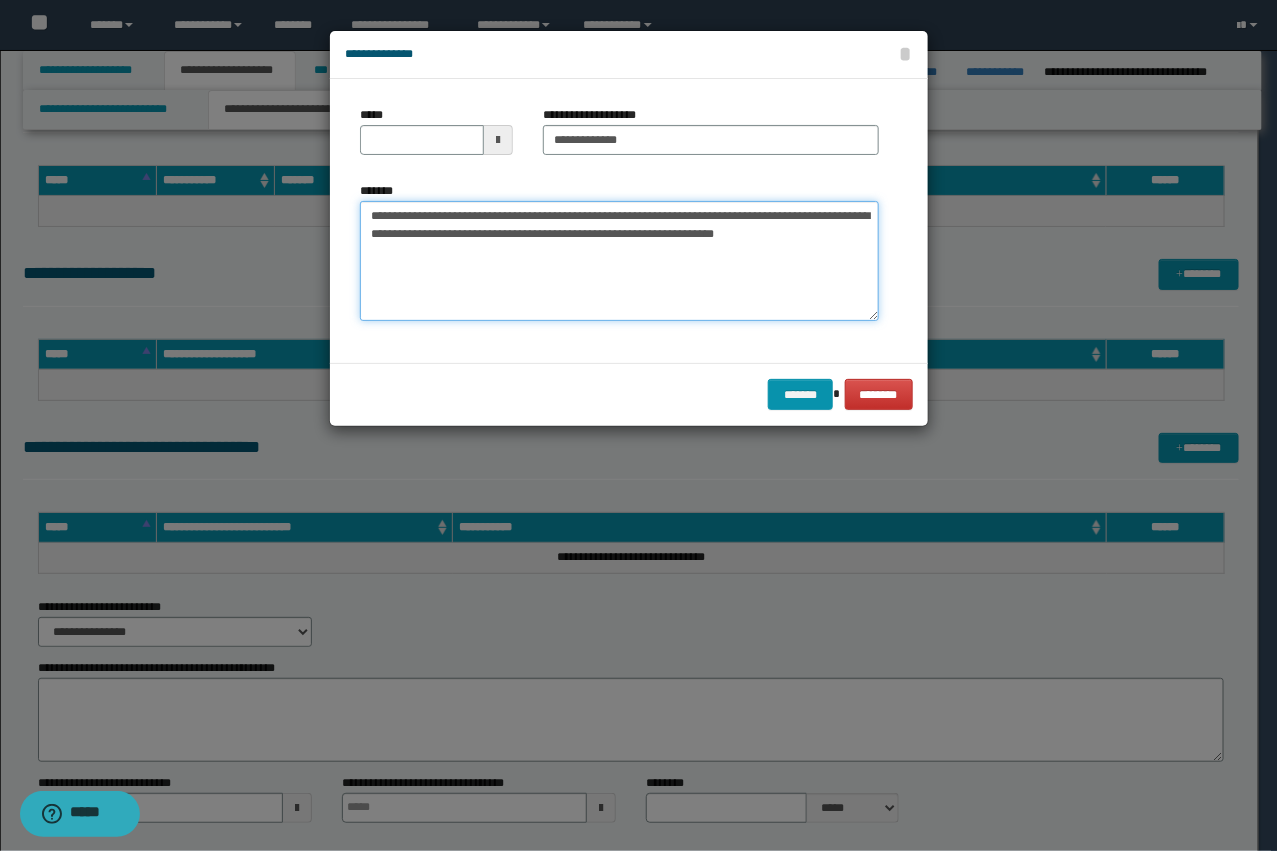 drag, startPoint x: 472, startPoint y: 215, endPoint x: 293, endPoint y: 220, distance: 179.06982 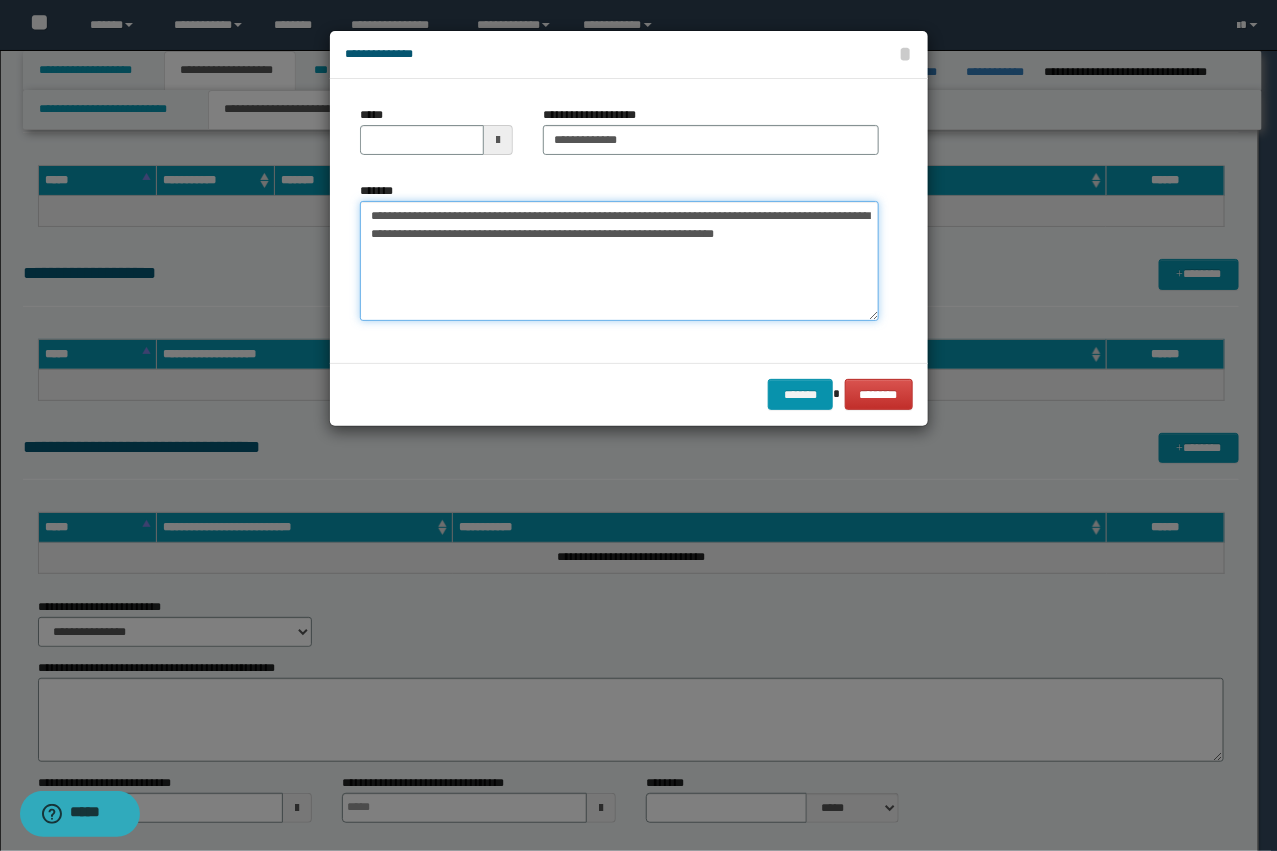 type on "**********" 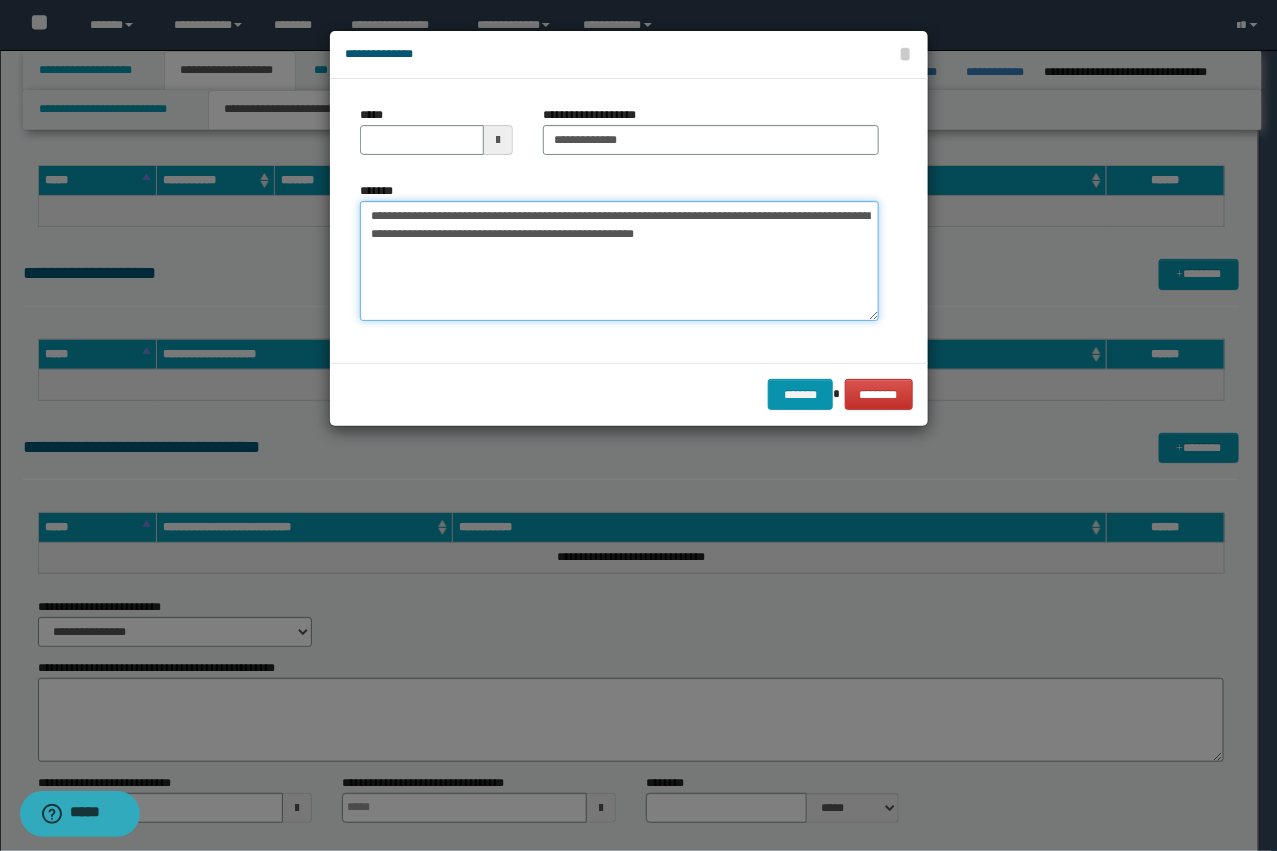 type 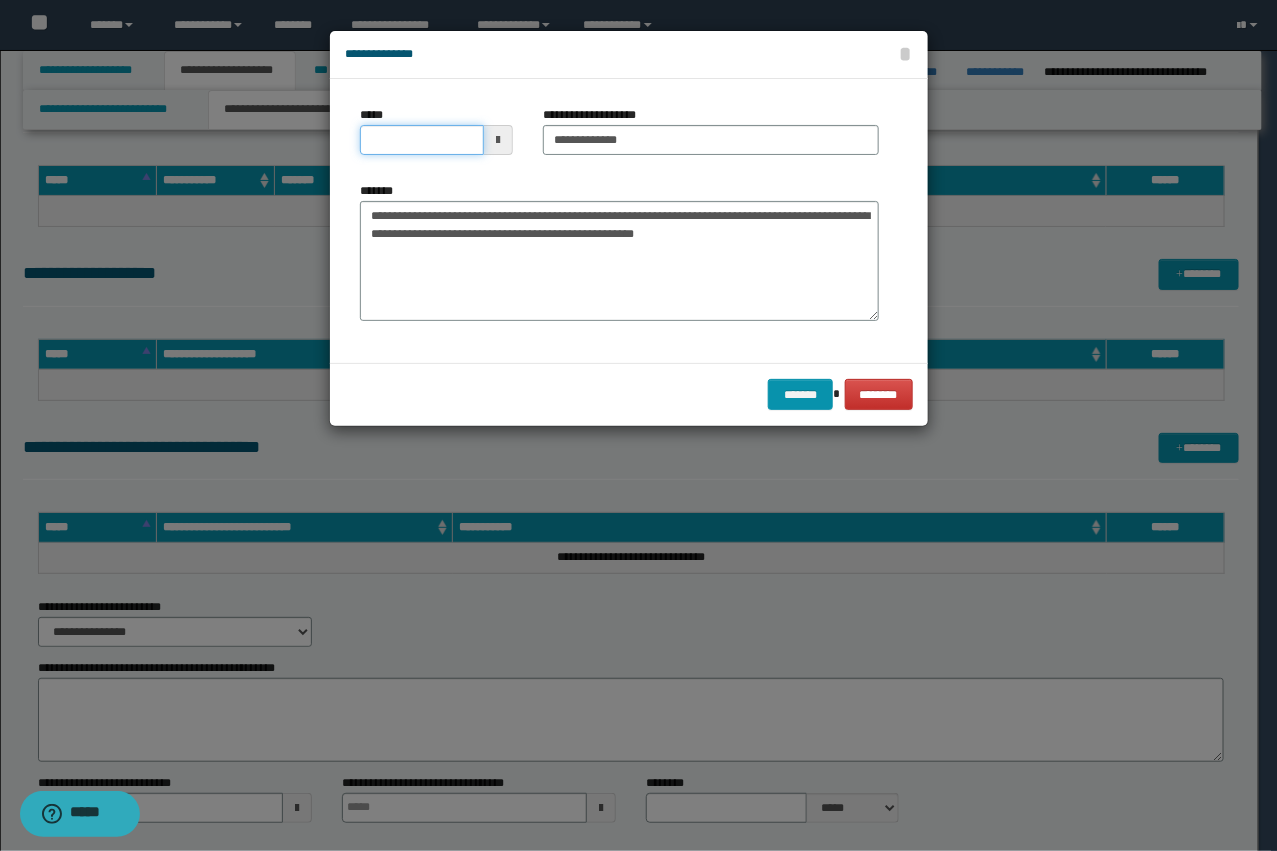 click on "*****" at bounding box center (422, 140) 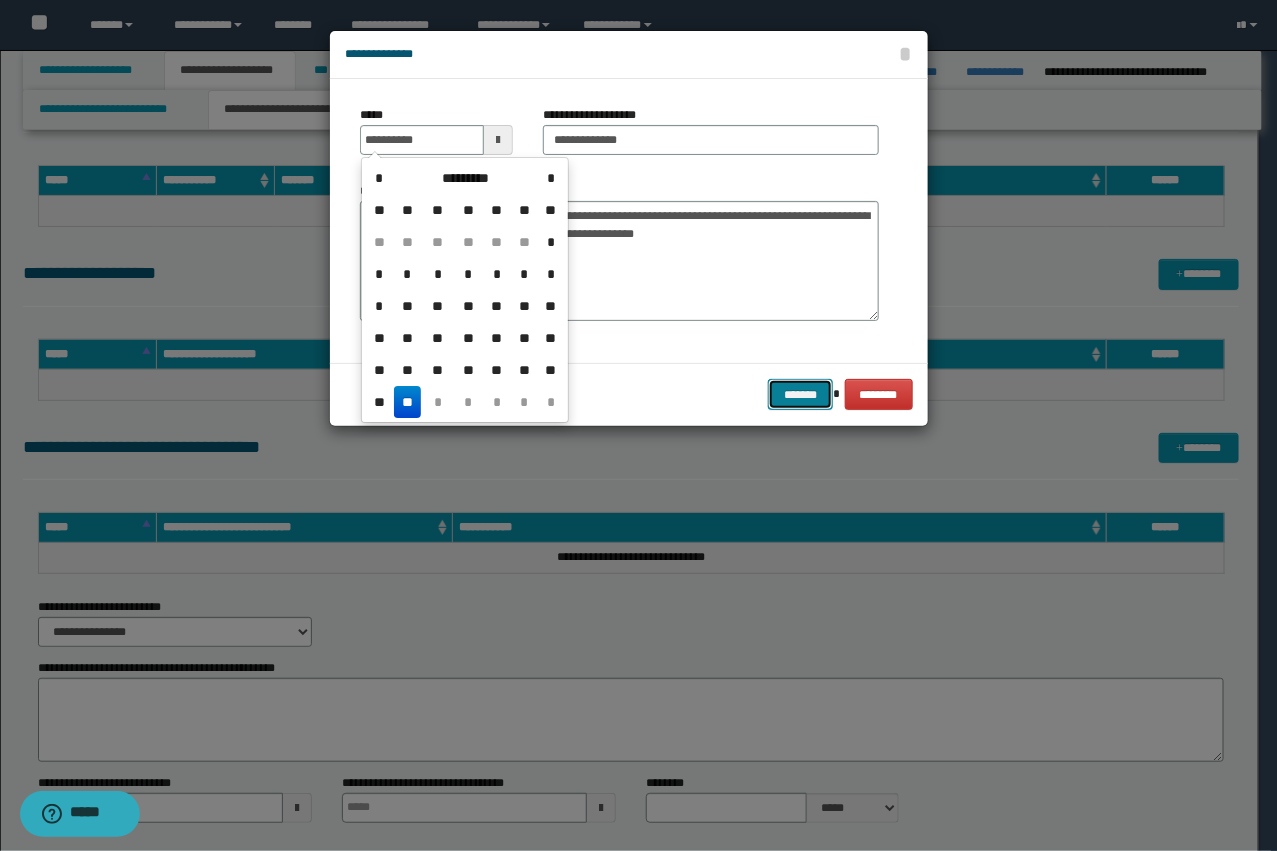 type on "**********" 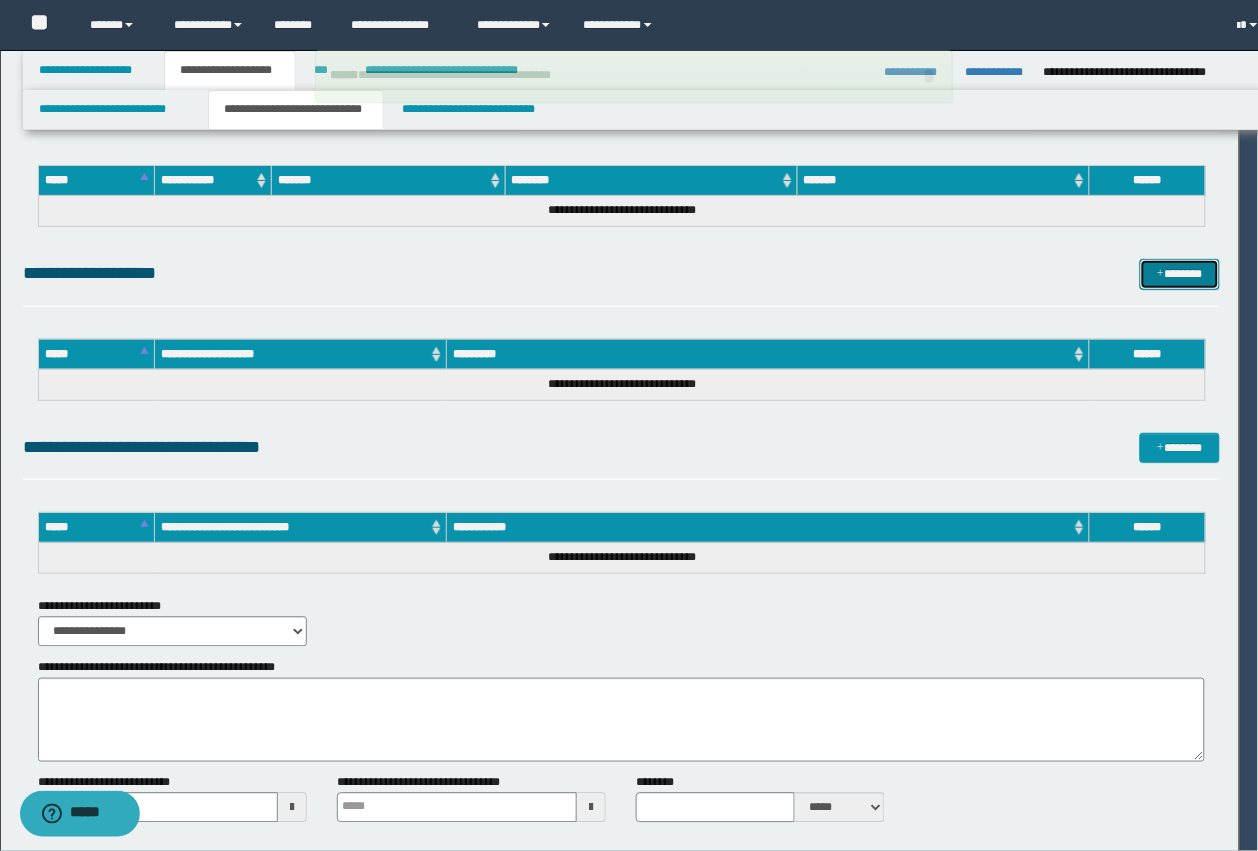 type 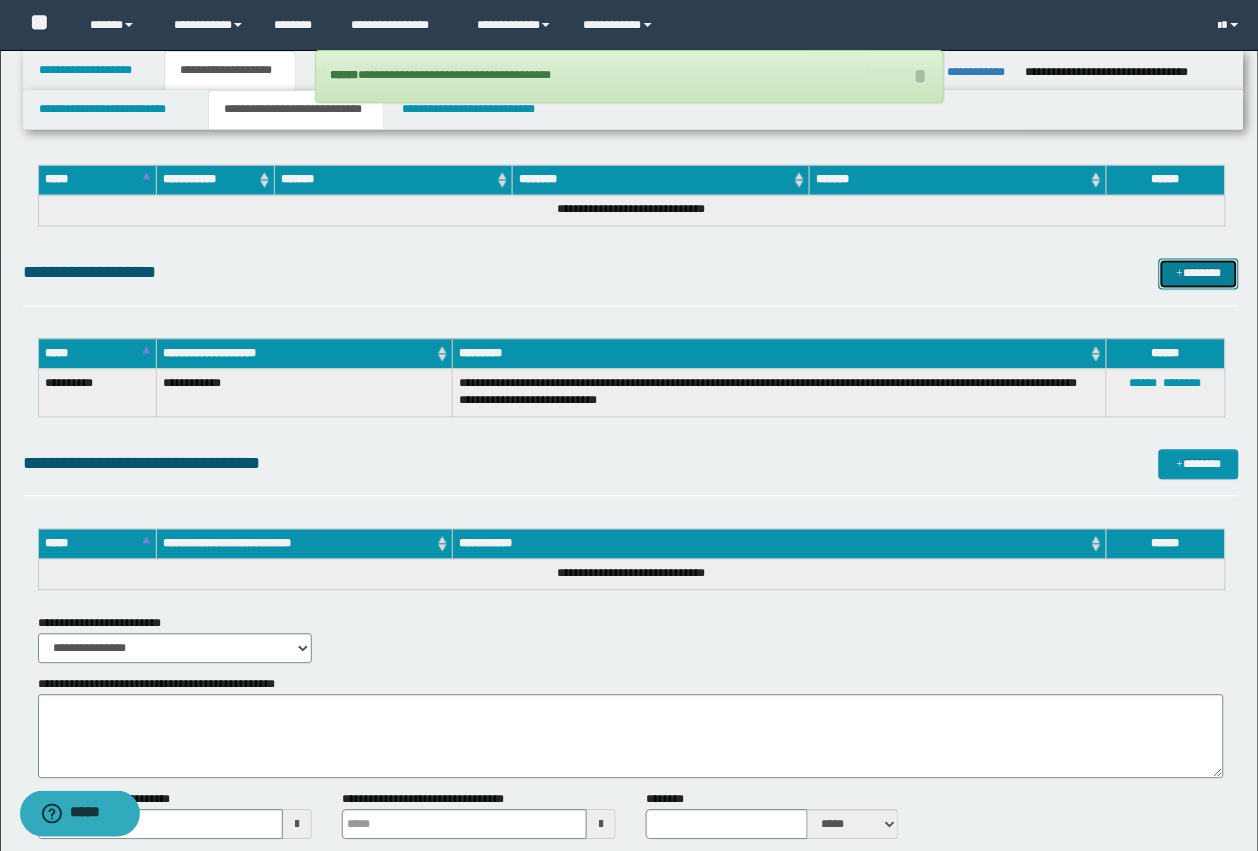 click on "*******" at bounding box center [1199, 274] 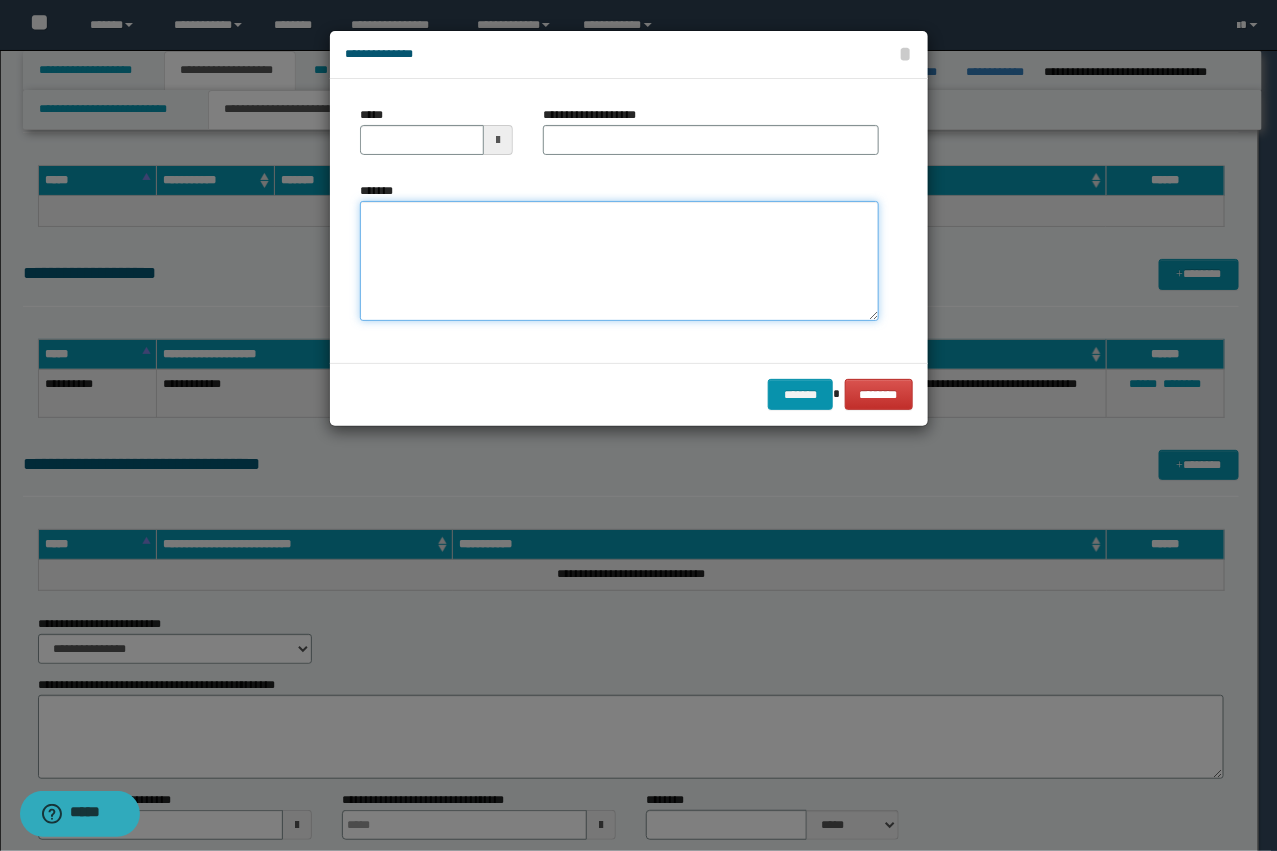 click on "*******" at bounding box center (619, 261) 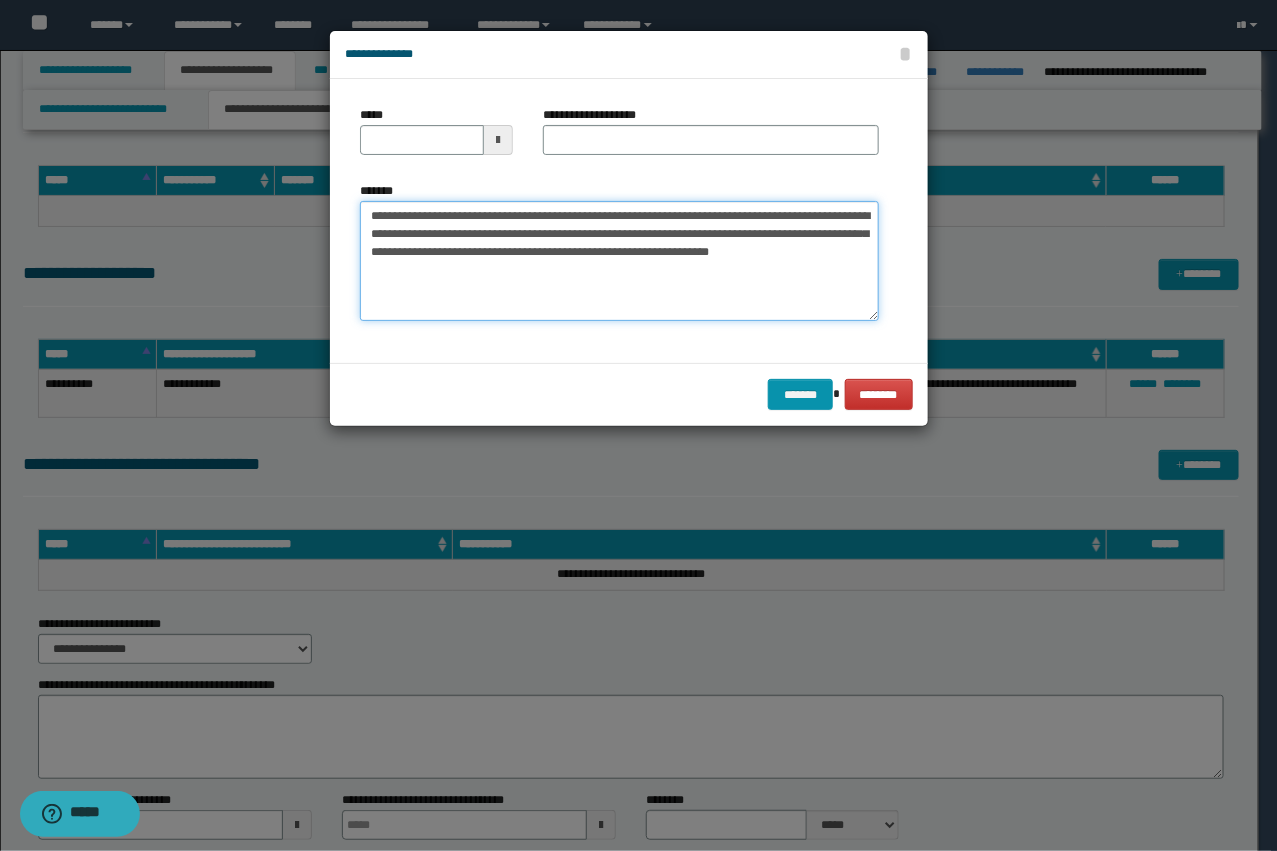drag, startPoint x: 565, startPoint y: 217, endPoint x: 437, endPoint y: 211, distance: 128.14055 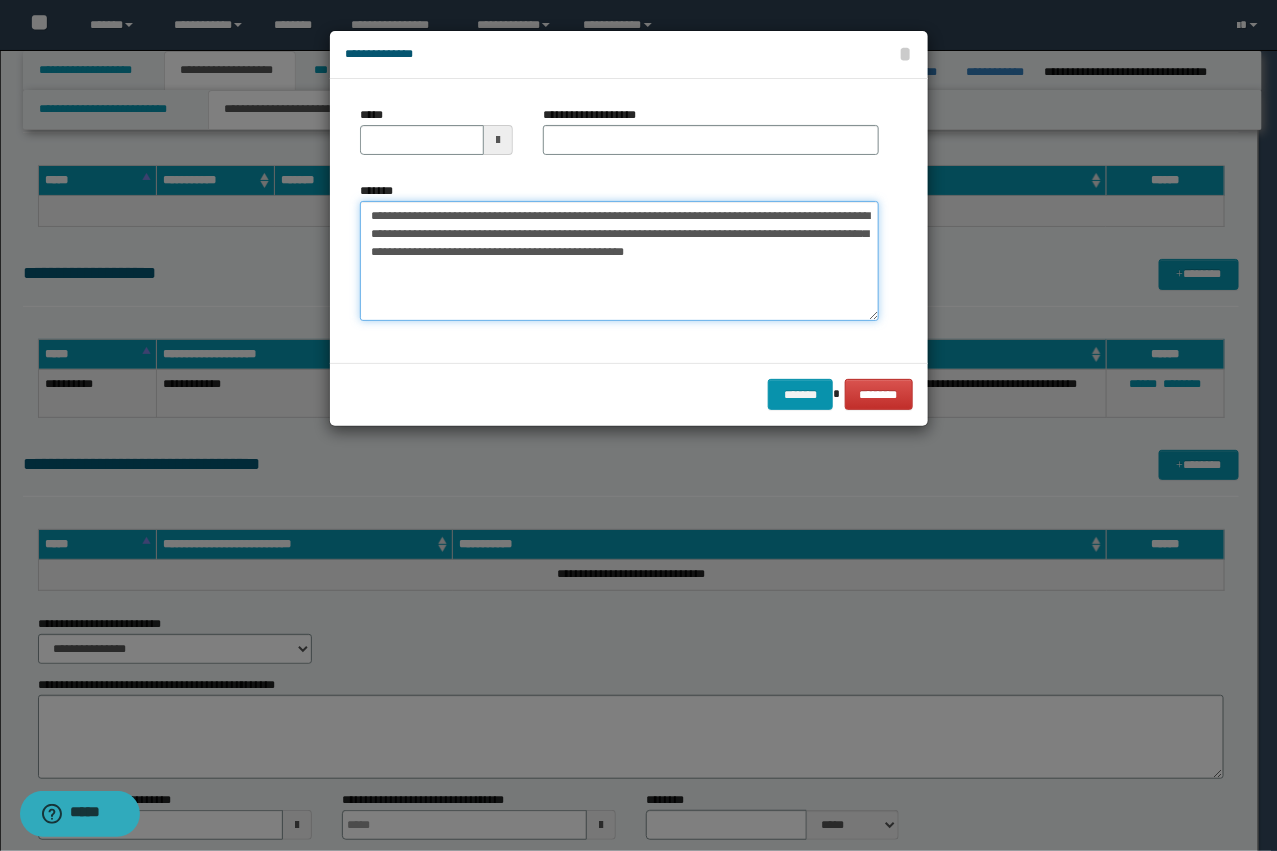 type on "**********" 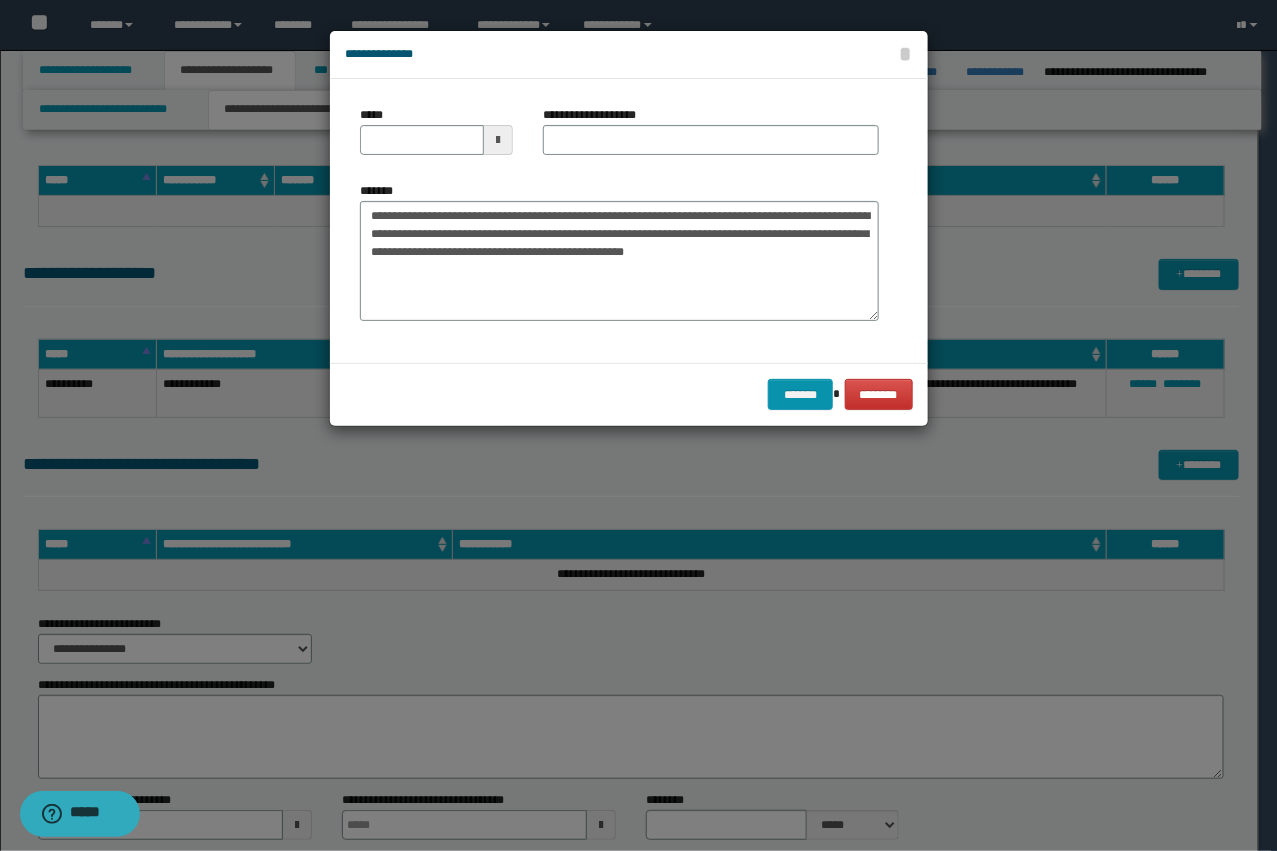 click on "**********" at bounding box center (711, 138) 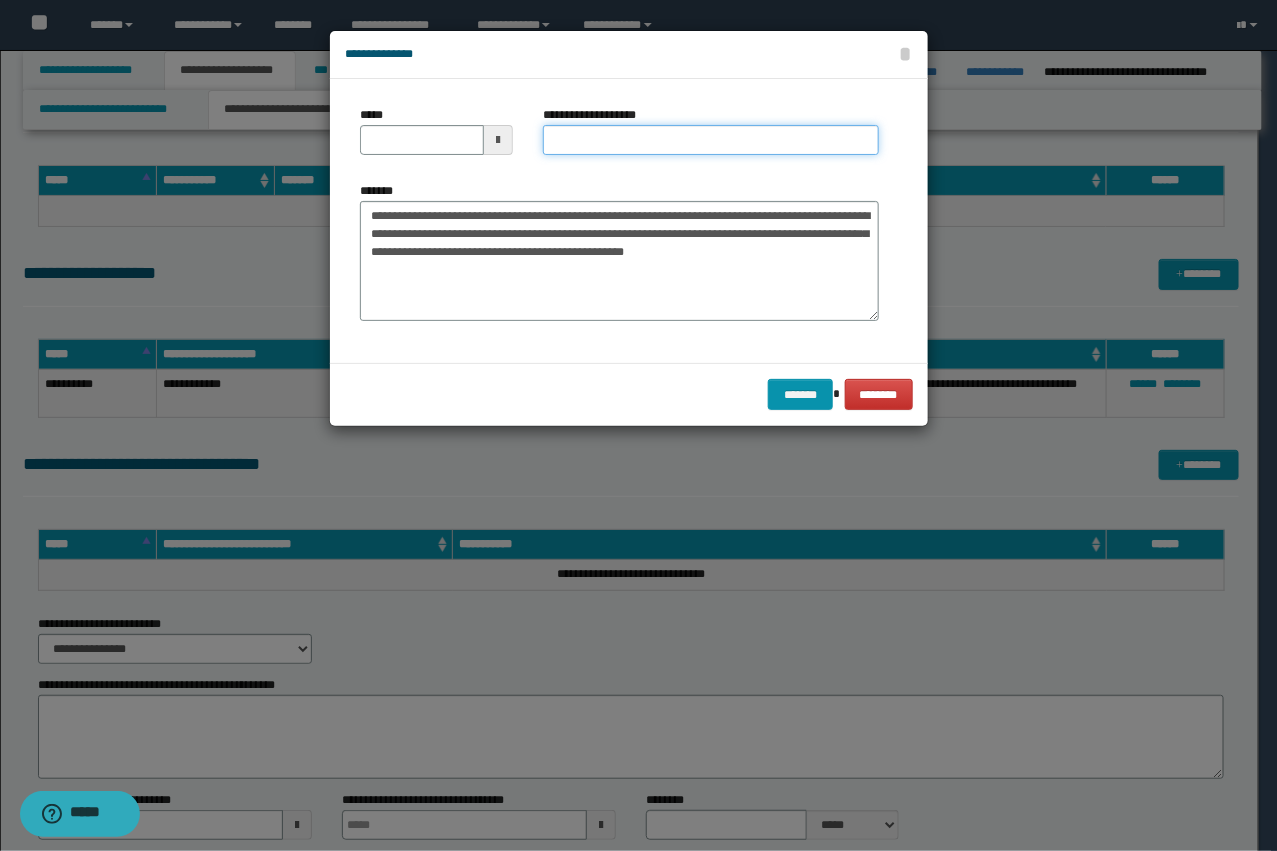 click on "**********" at bounding box center [711, 140] 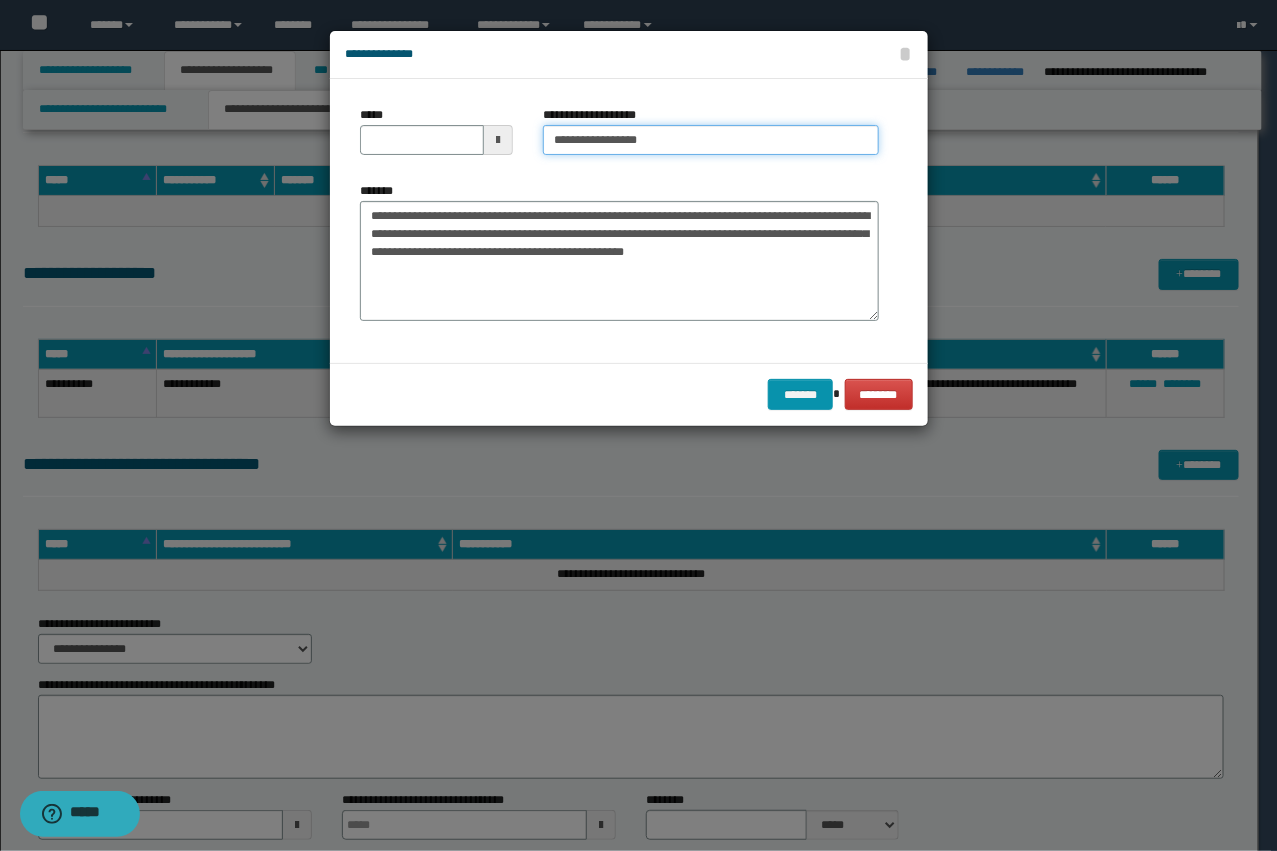 type on "**********" 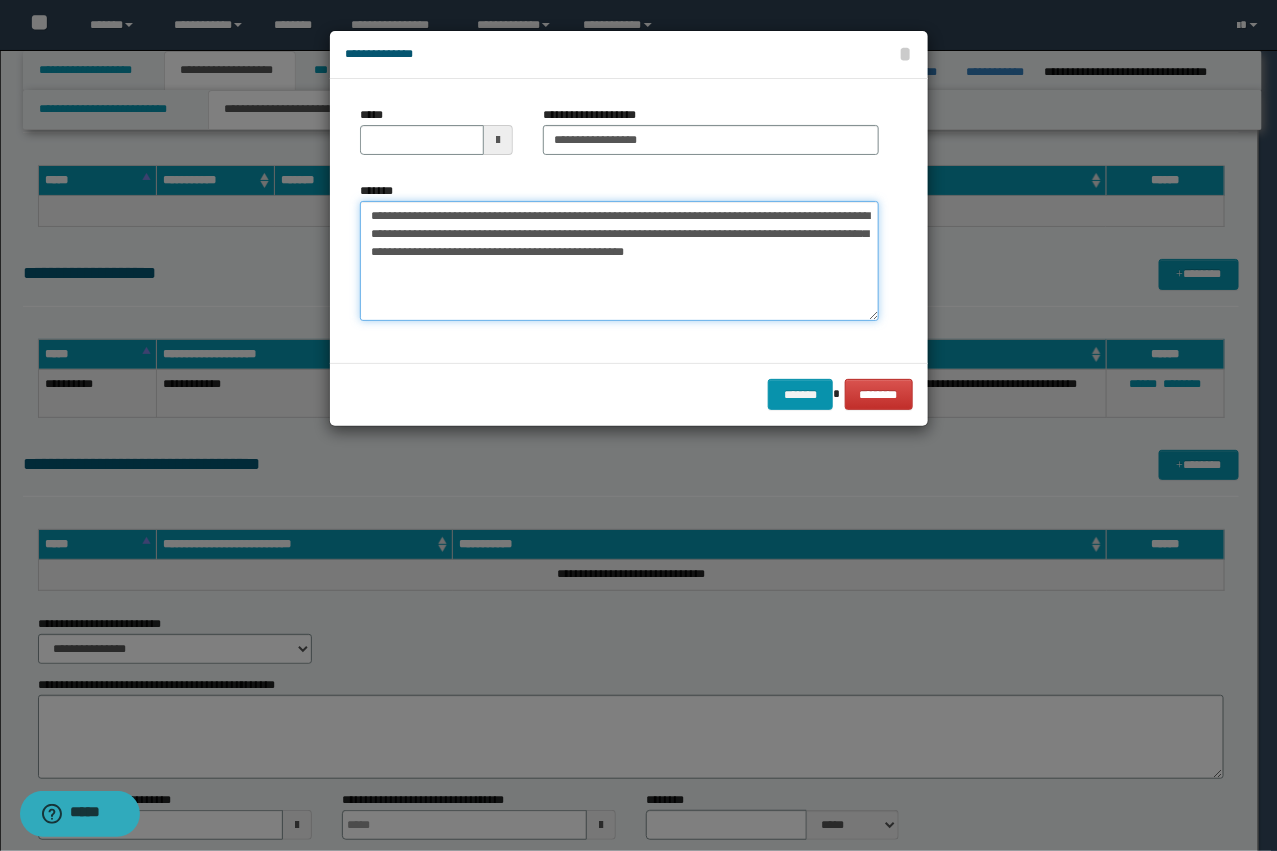 drag, startPoint x: 438, startPoint y: 217, endPoint x: 233, endPoint y: 188, distance: 207.04106 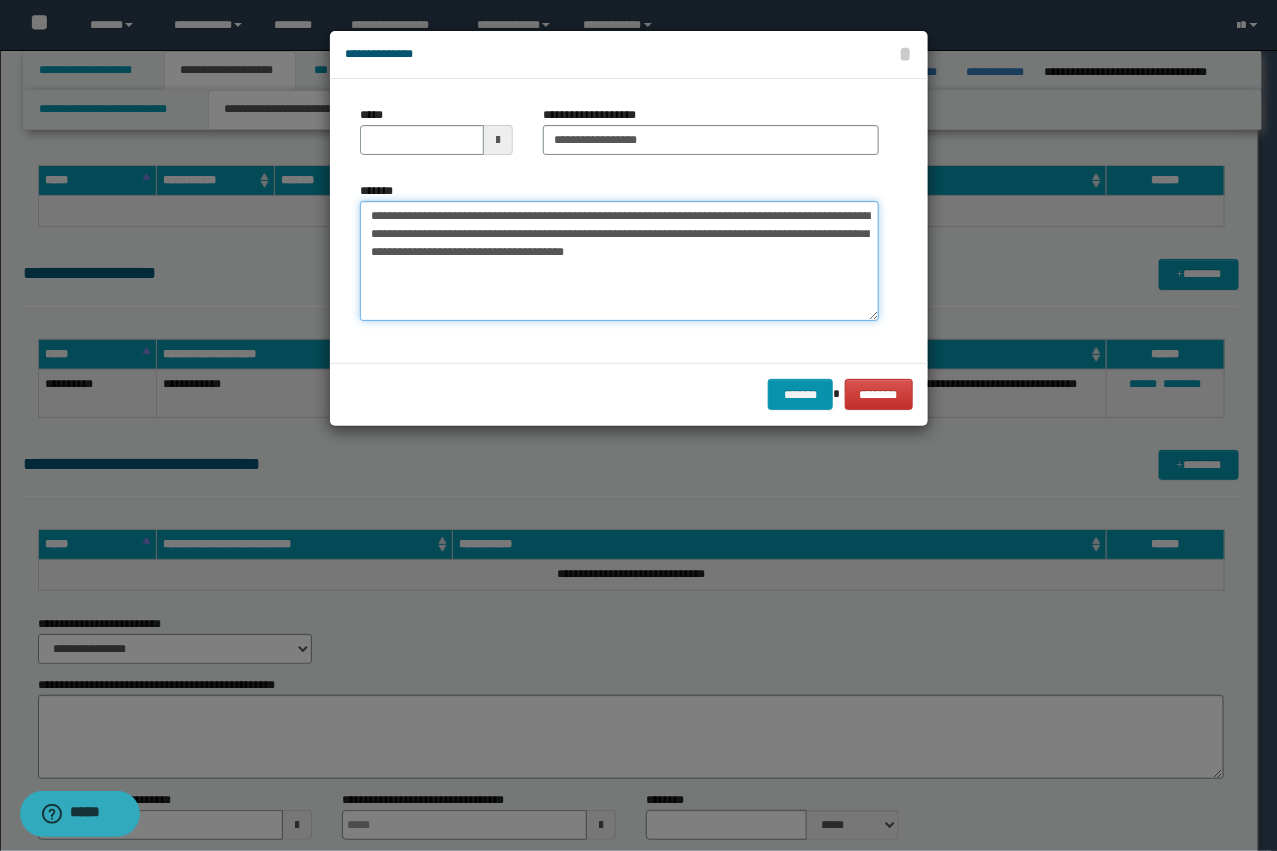 type 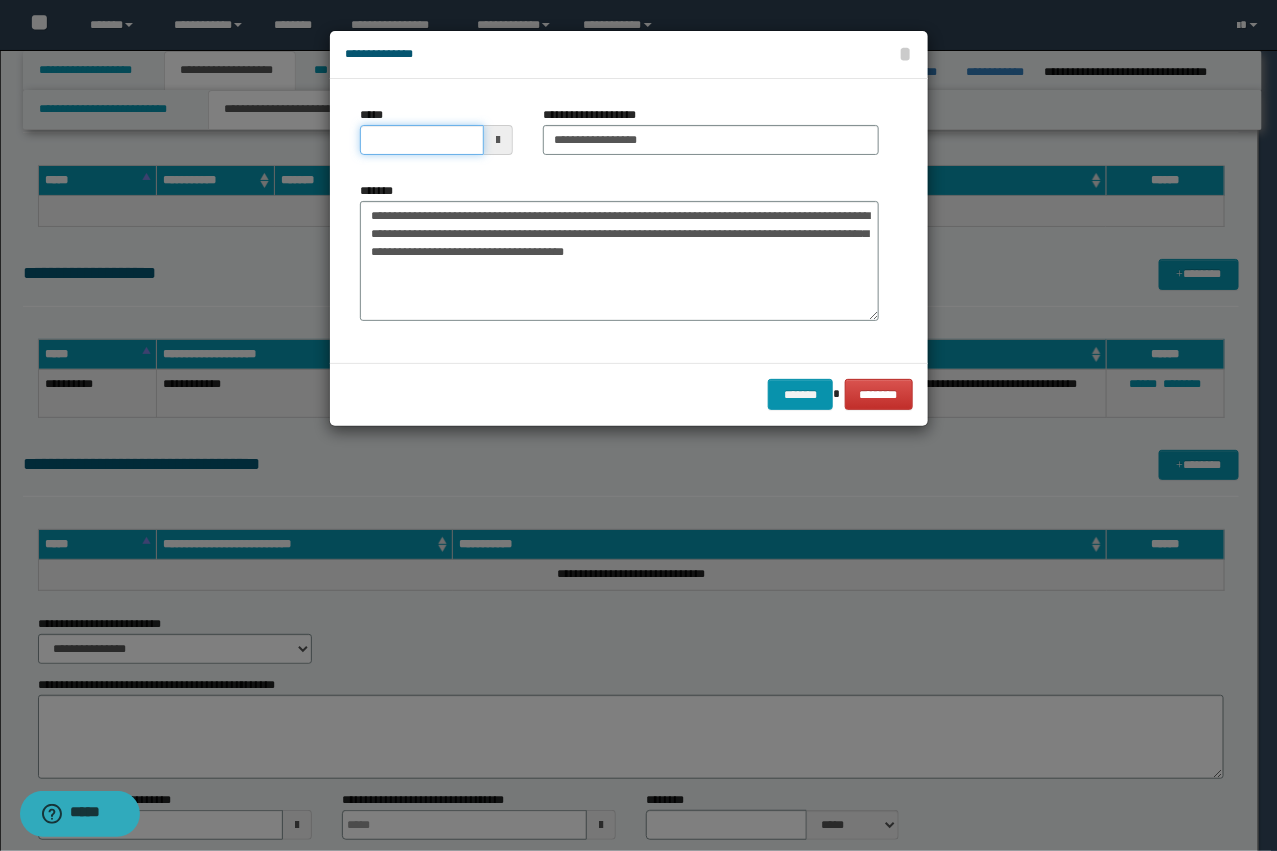 click on "*****" at bounding box center [422, 140] 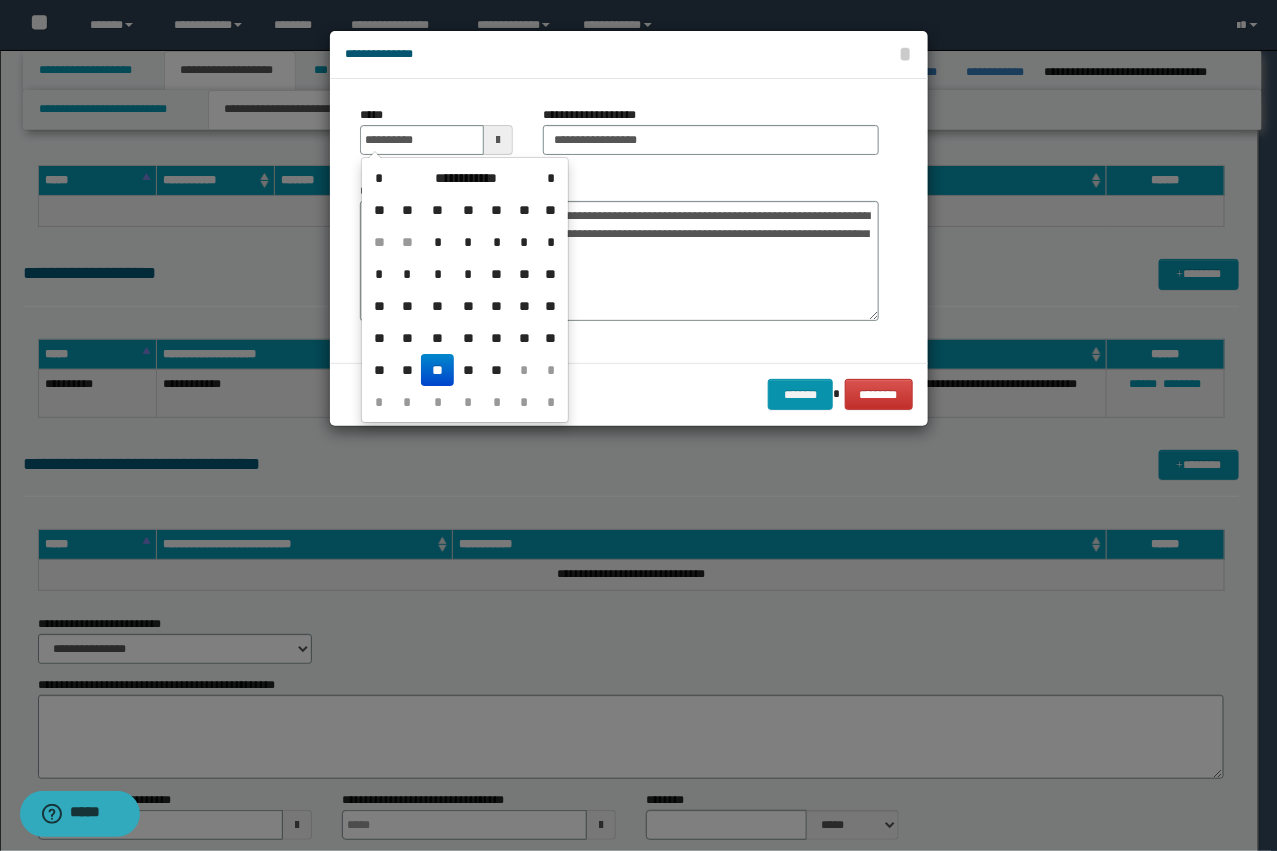 type on "**********" 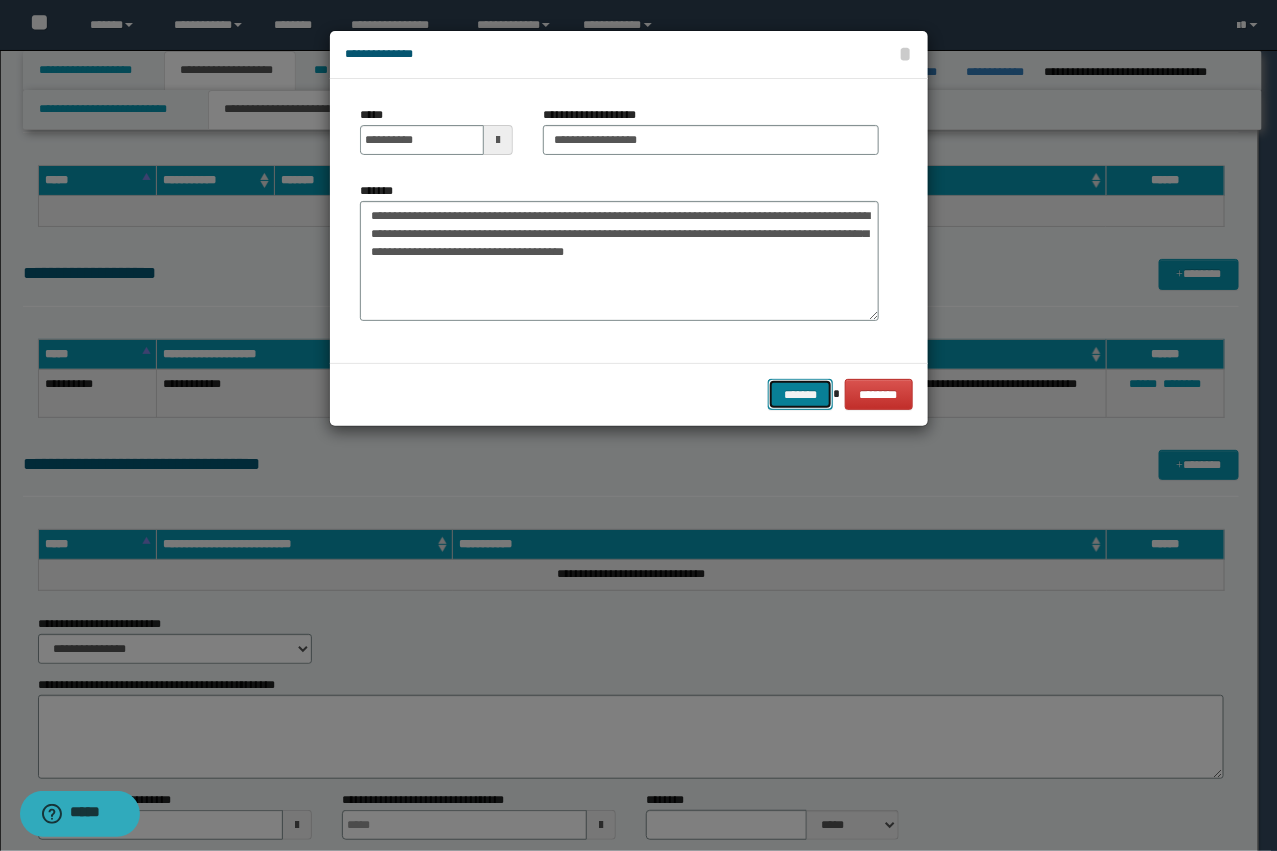 click on "*******" at bounding box center [800, 394] 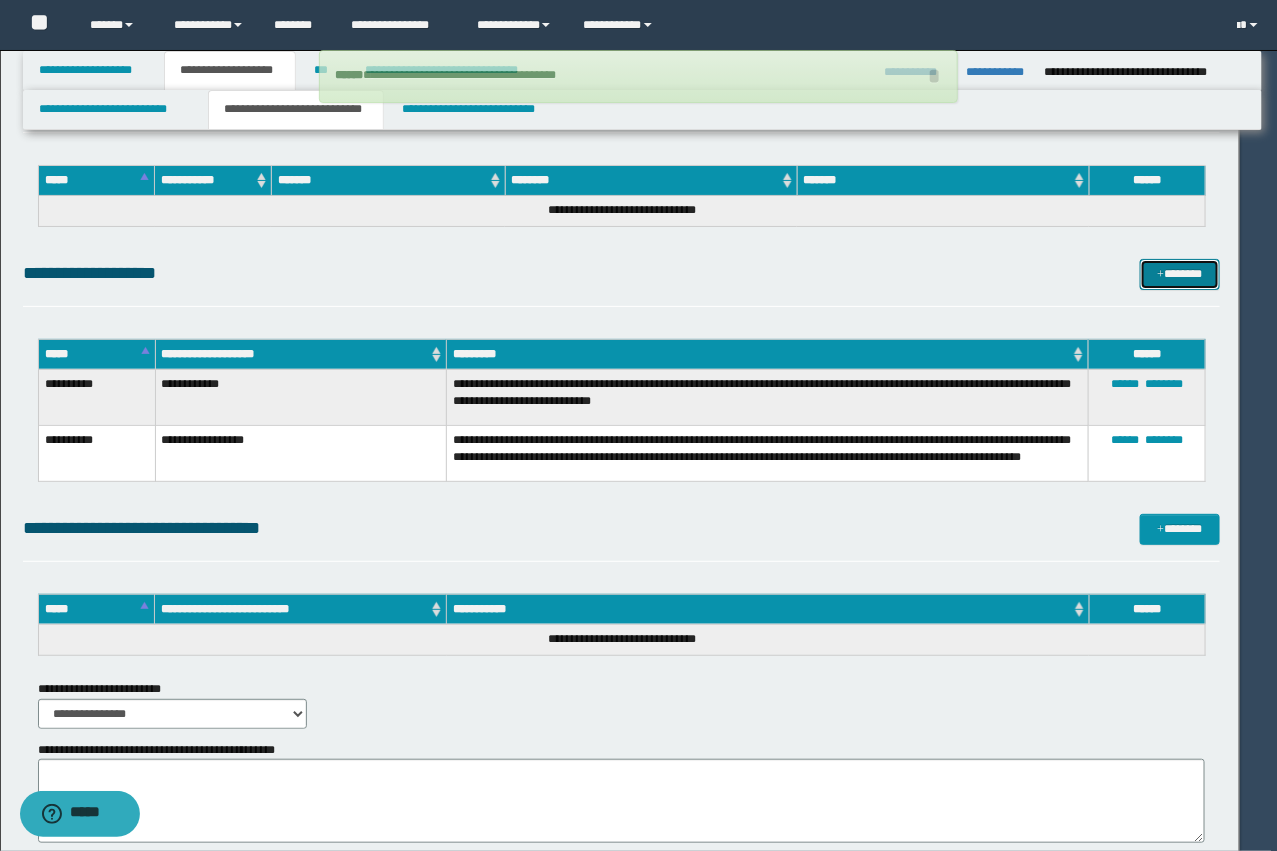 type 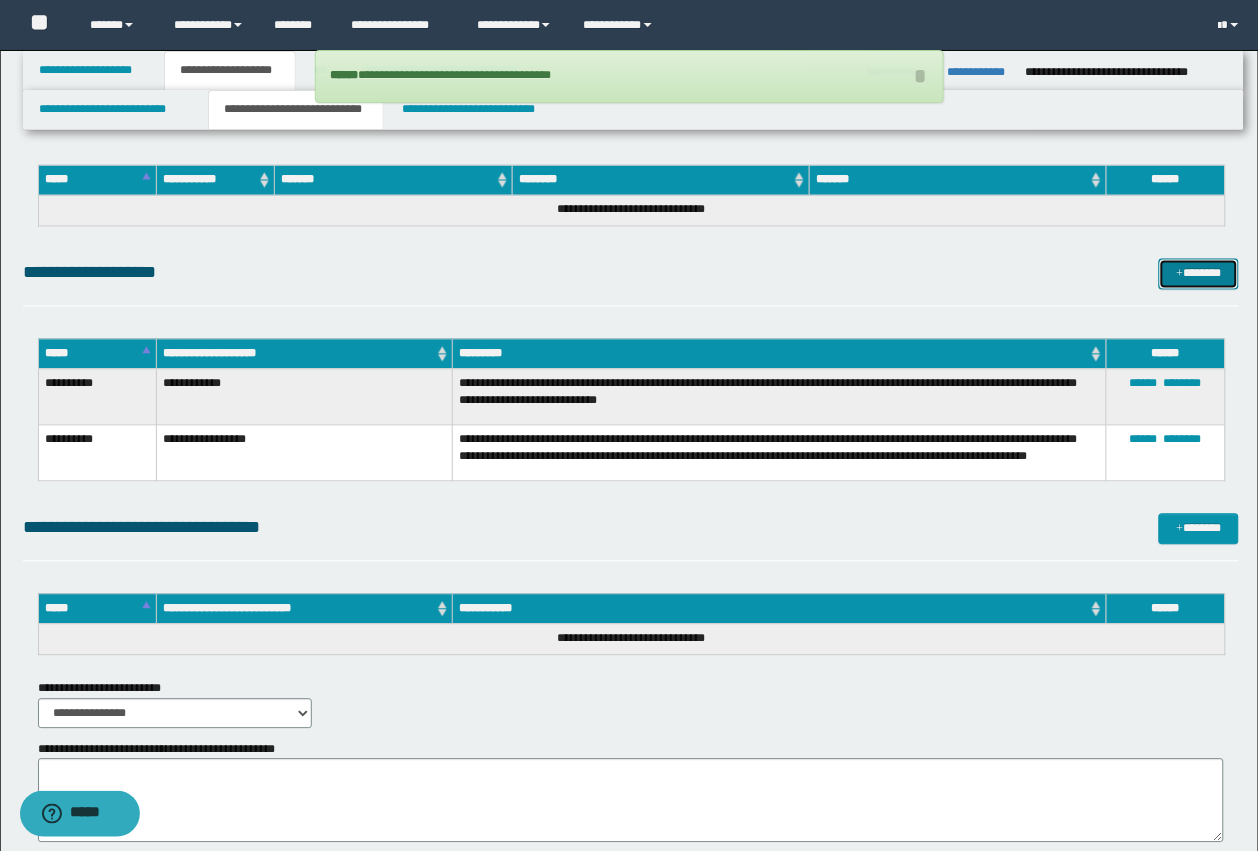 click on "*******" at bounding box center [1199, 274] 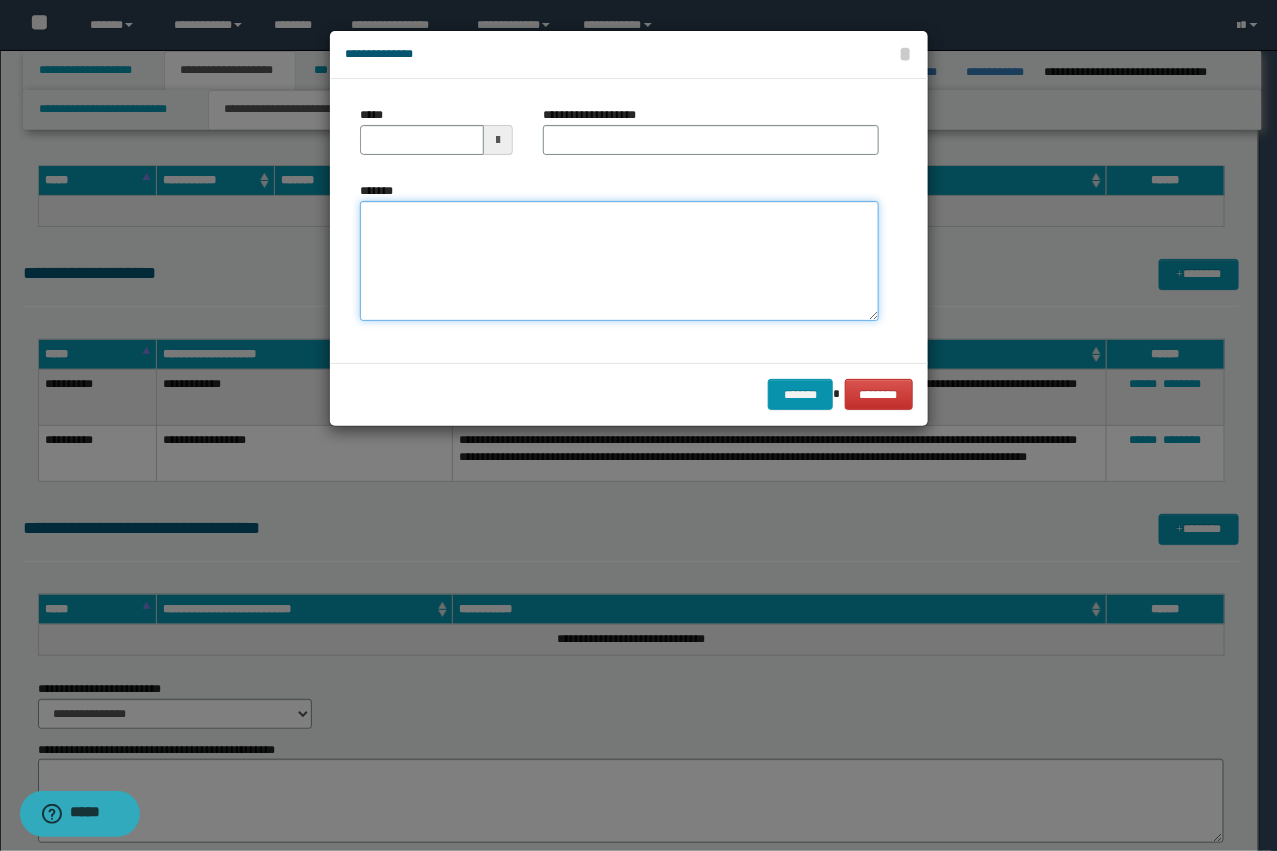 click on "*******" at bounding box center (619, 261) 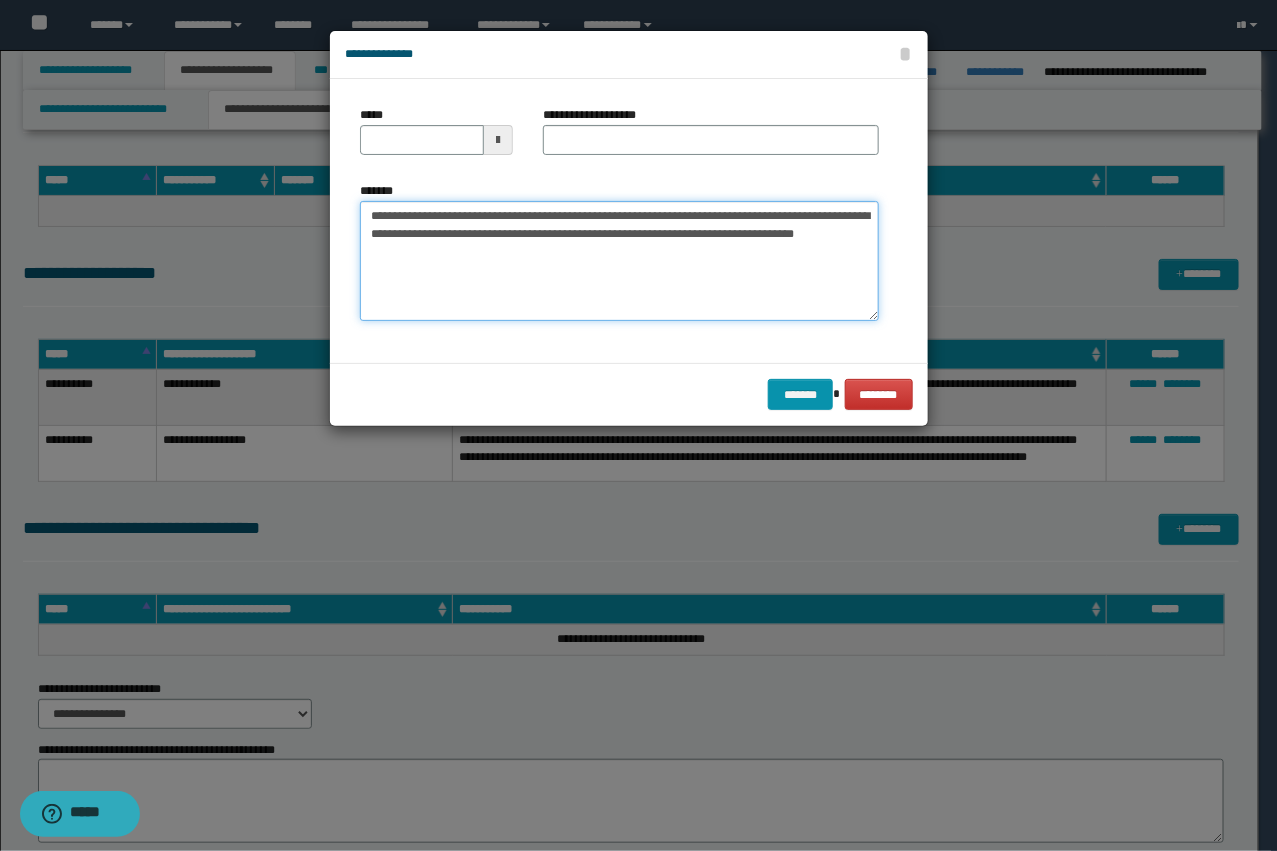 drag, startPoint x: 677, startPoint y: 211, endPoint x: 433, endPoint y: 210, distance: 244.00204 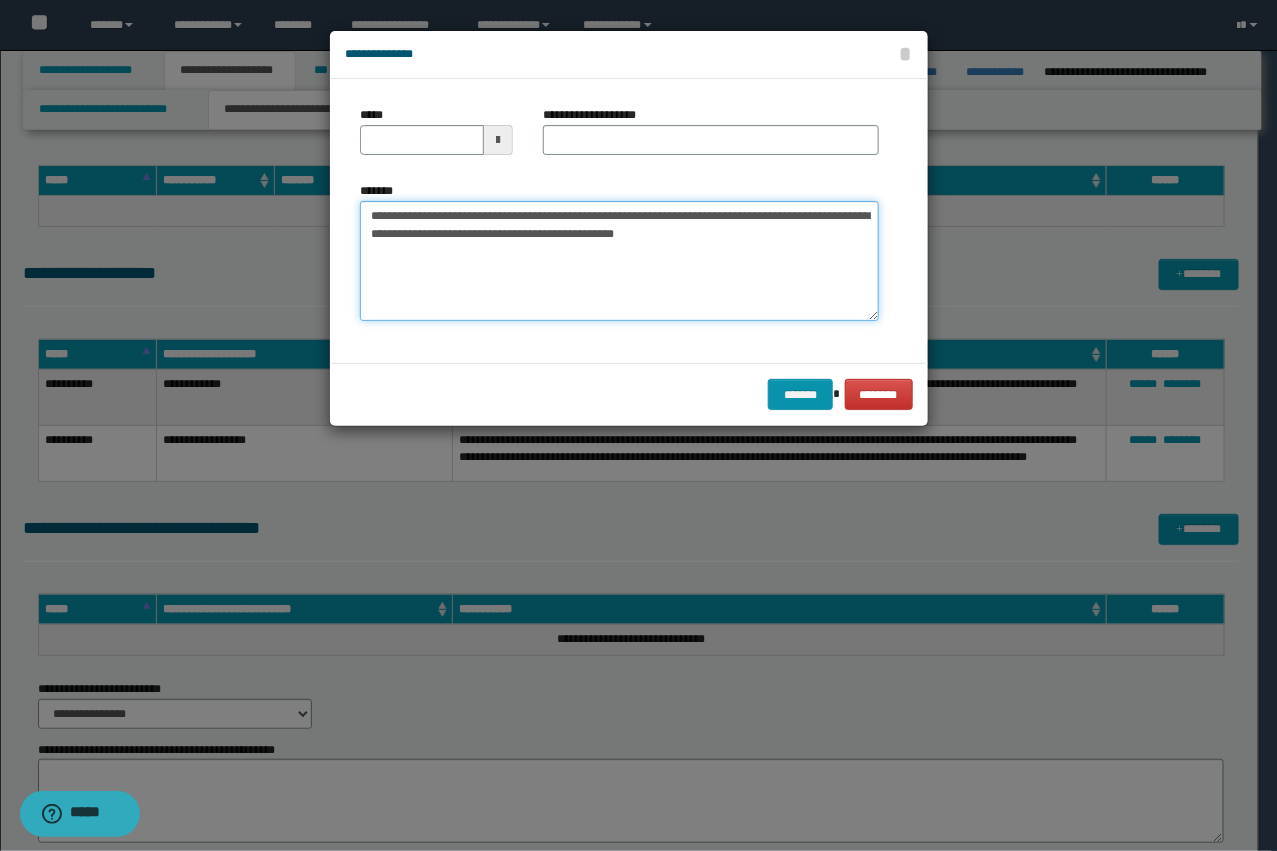 type on "**********" 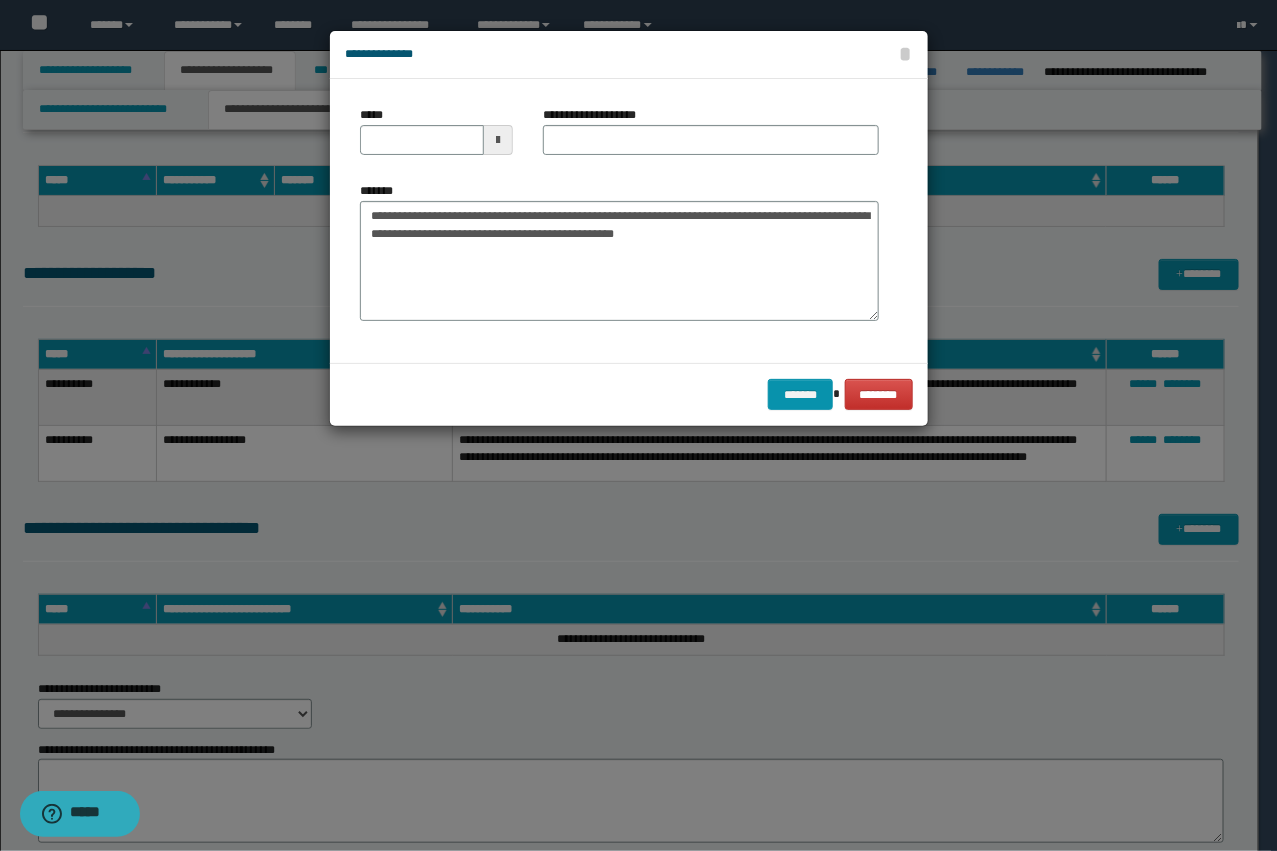 click on "**********" at bounding box center (600, 115) 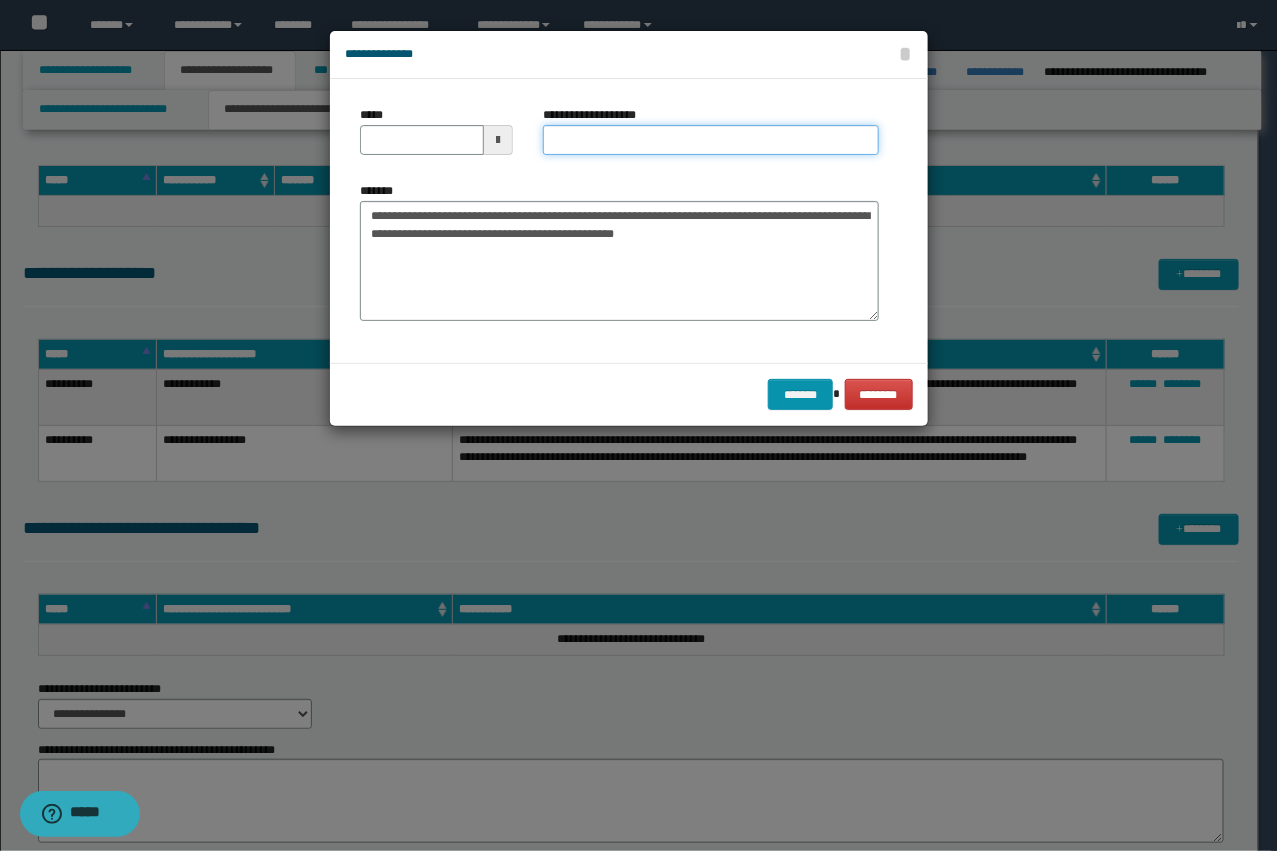 click on "**********" at bounding box center (711, 140) 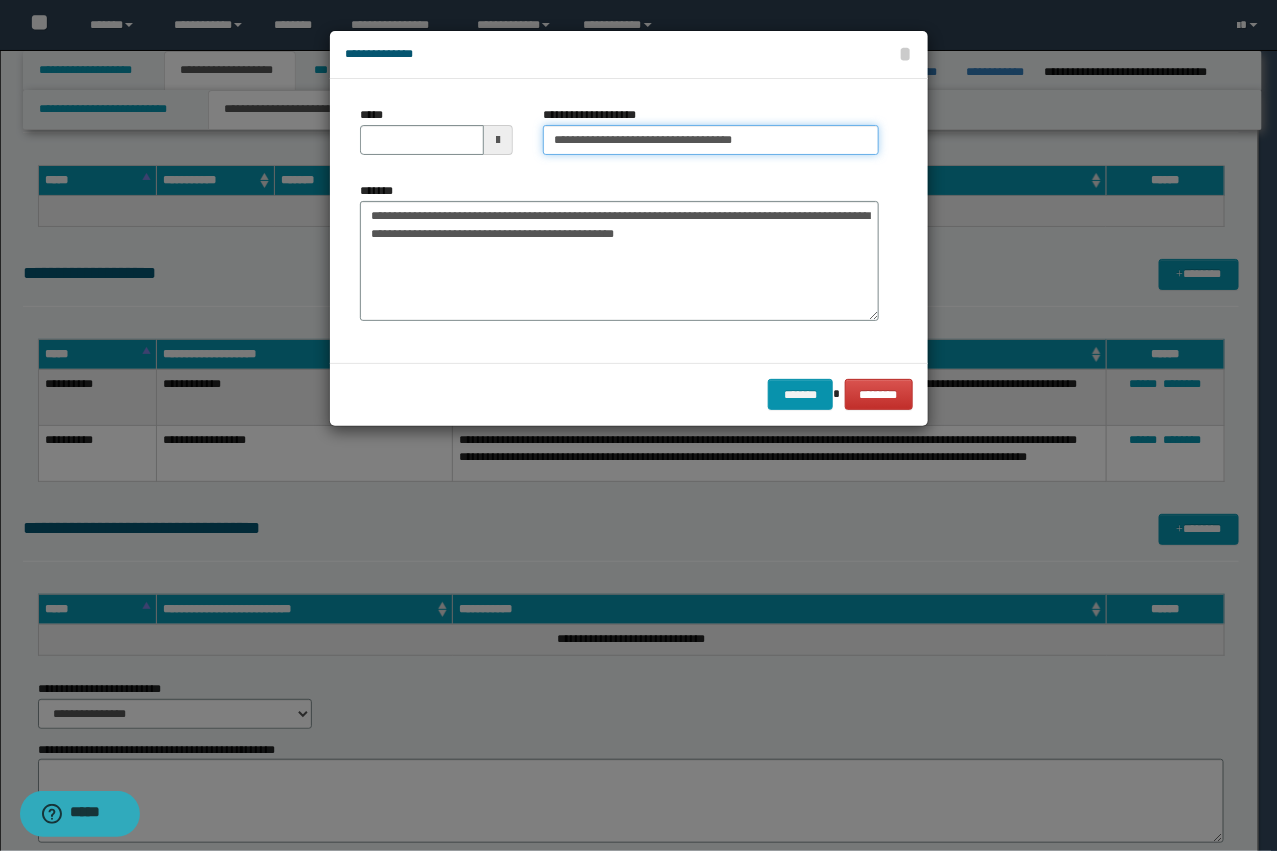 type on "**********" 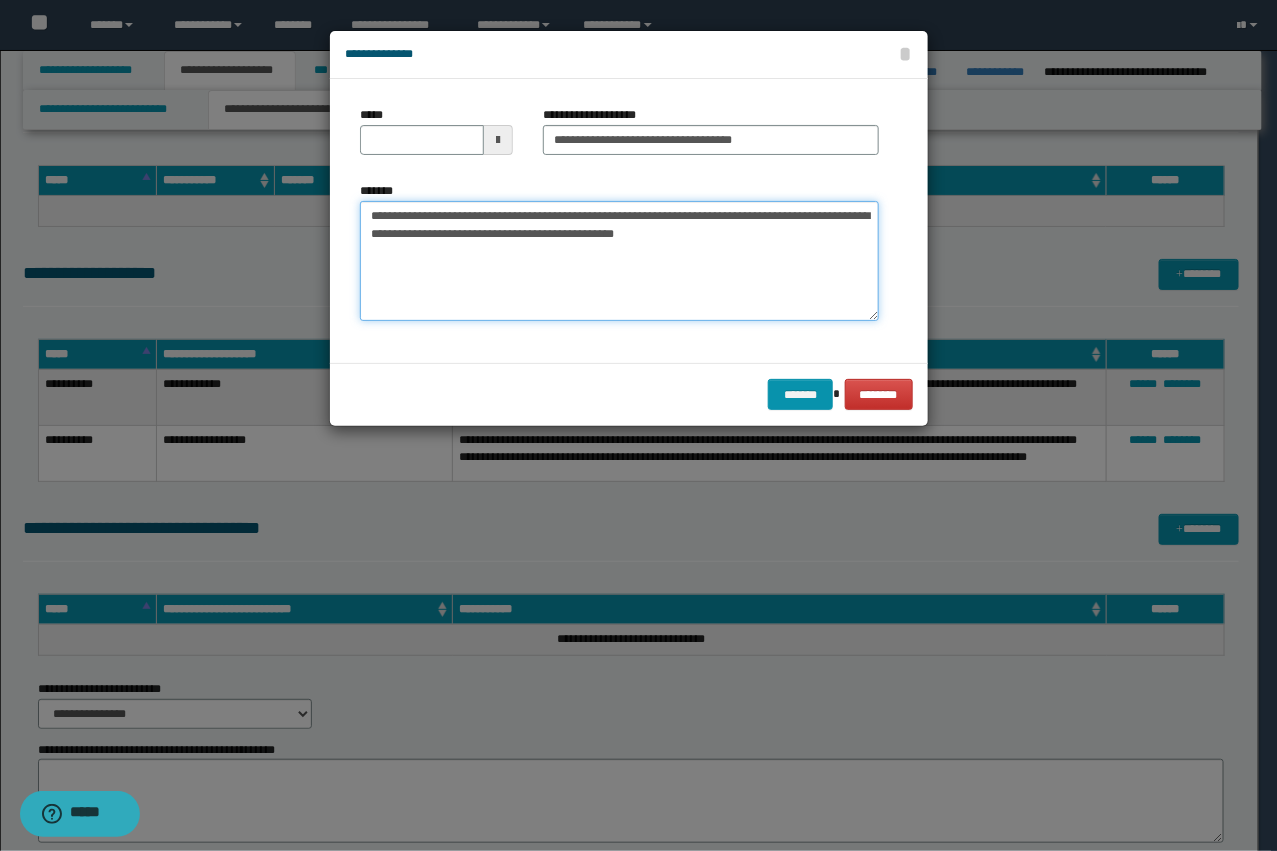 drag, startPoint x: 438, startPoint y: 210, endPoint x: 256, endPoint y: 191, distance: 182.98907 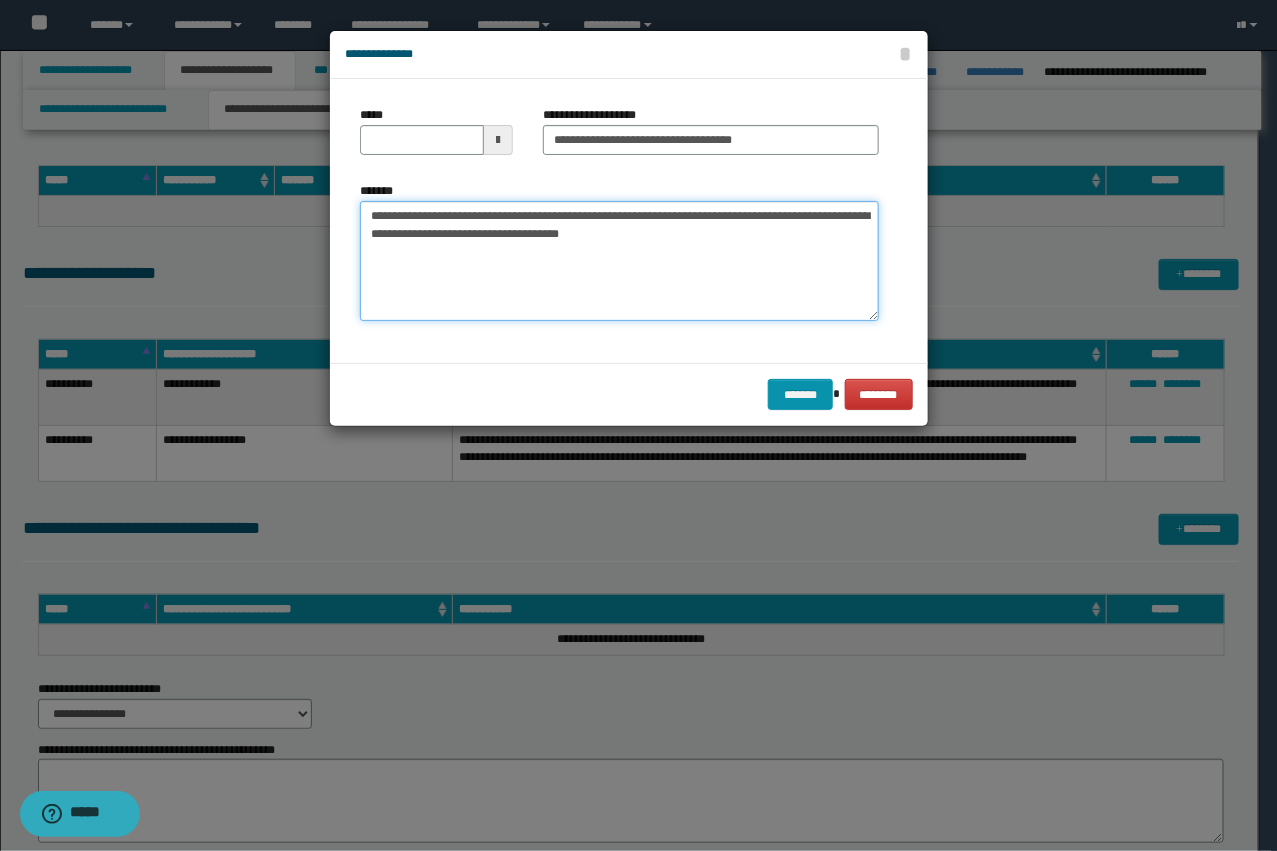 type 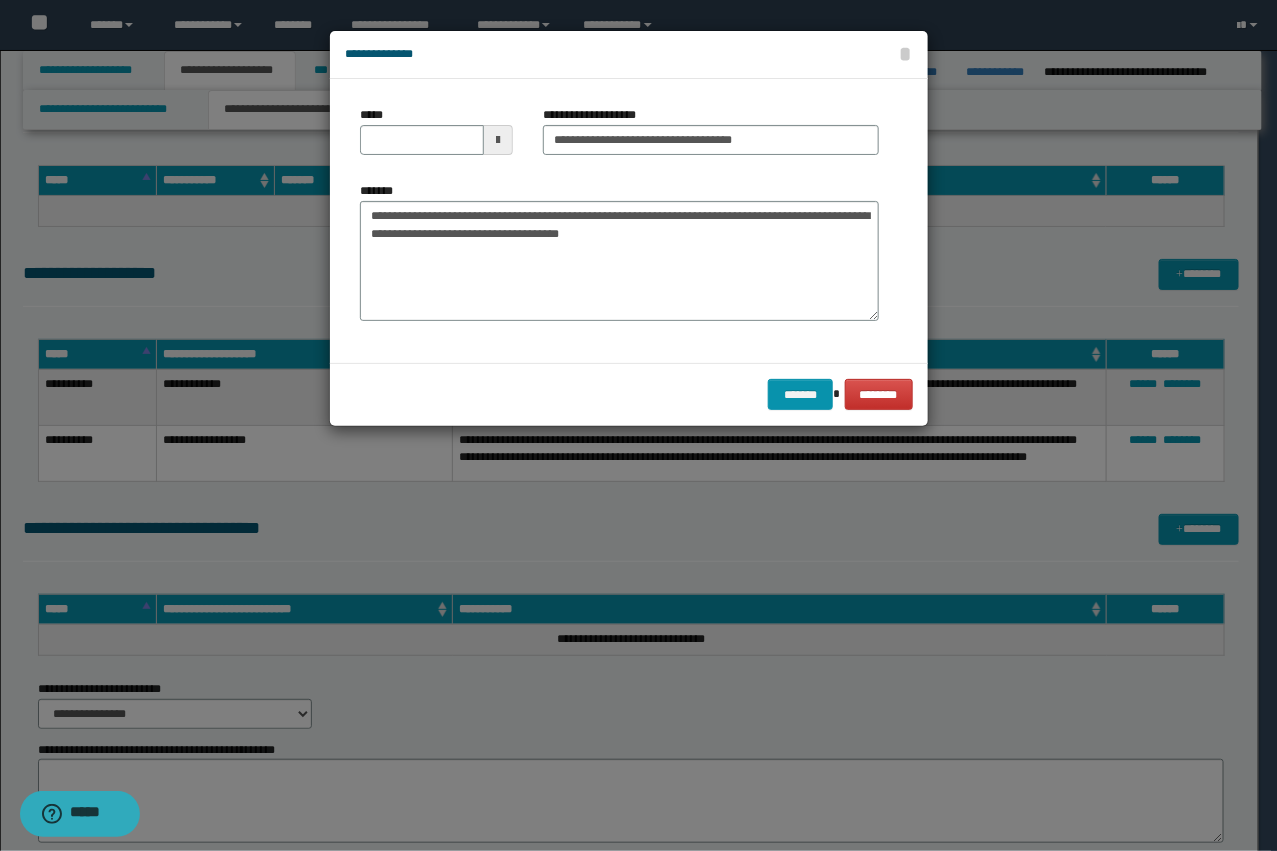 click on "*****" at bounding box center [436, 130] 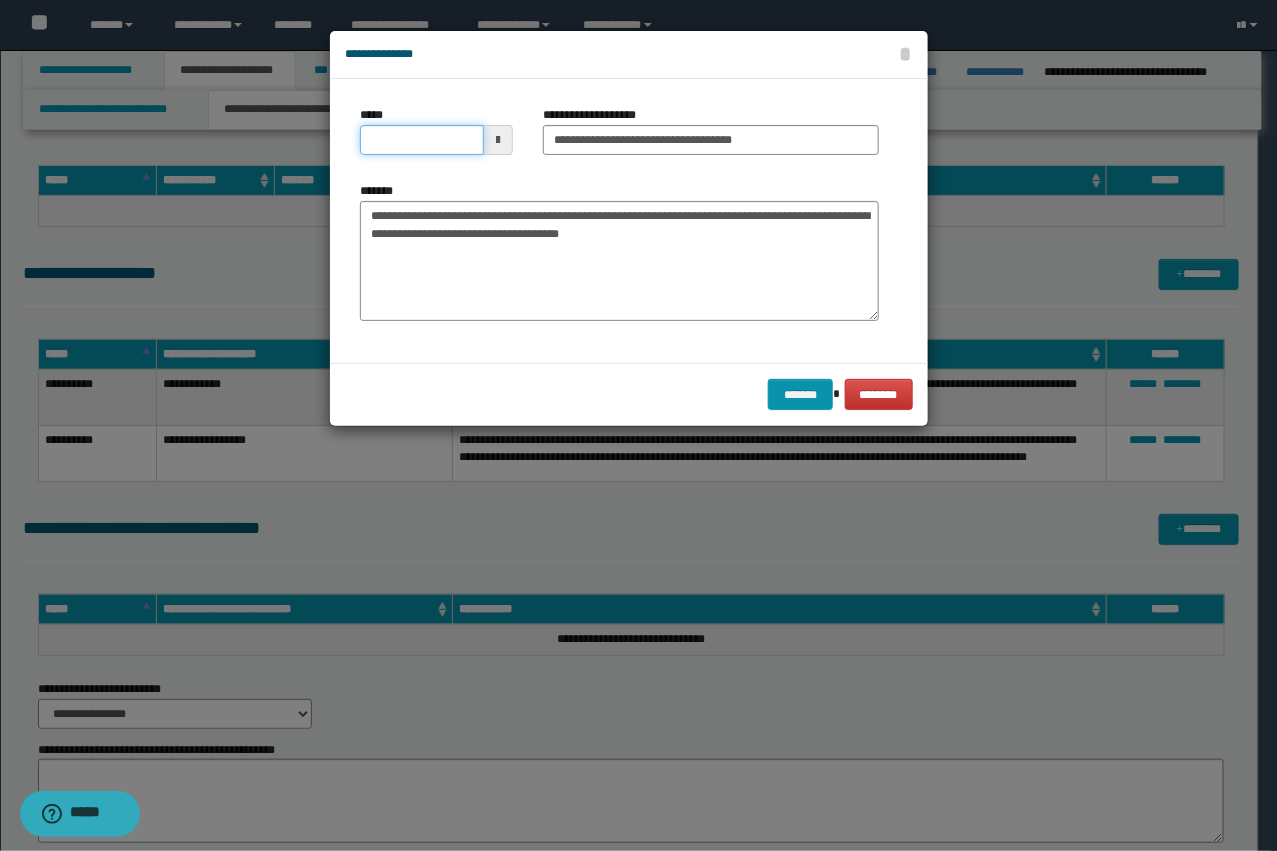click on "*****" at bounding box center (422, 140) 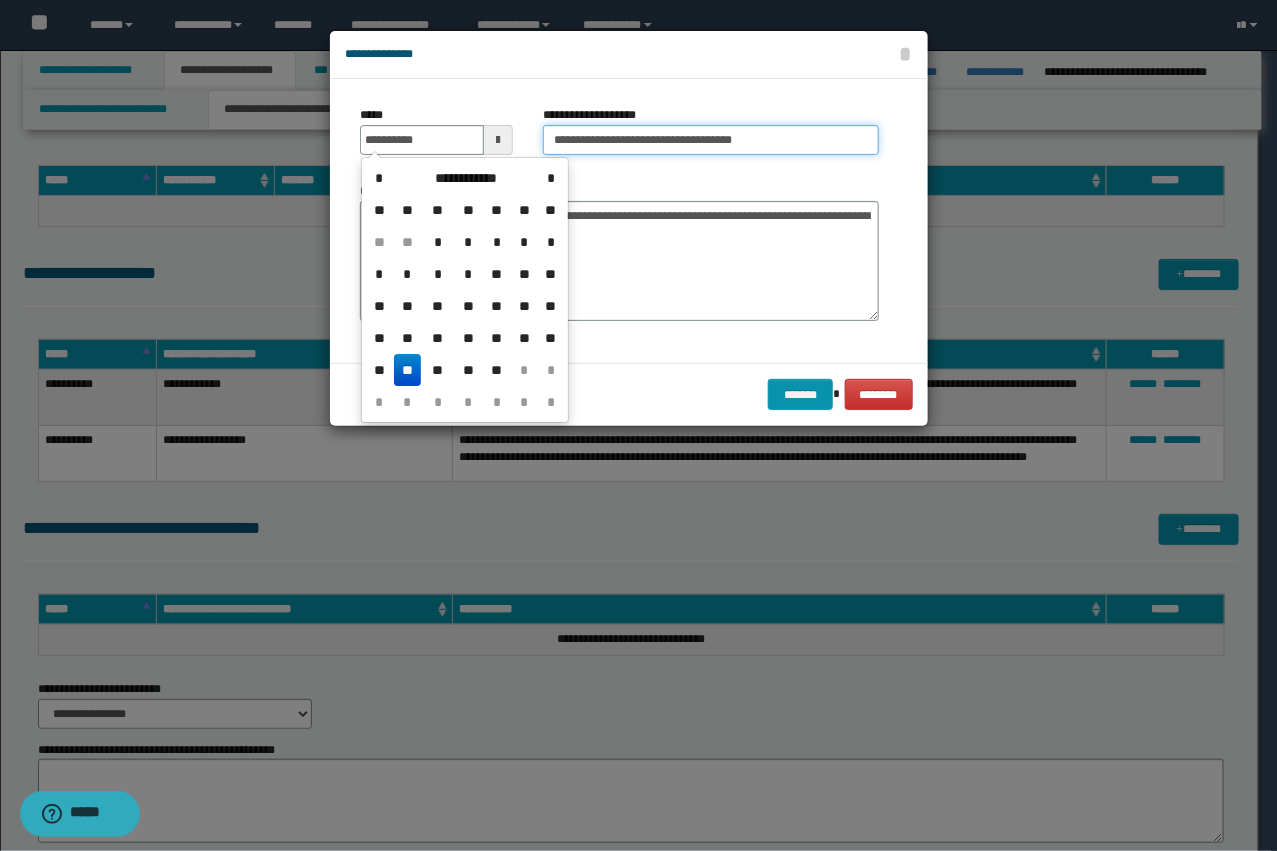 type on "**********" 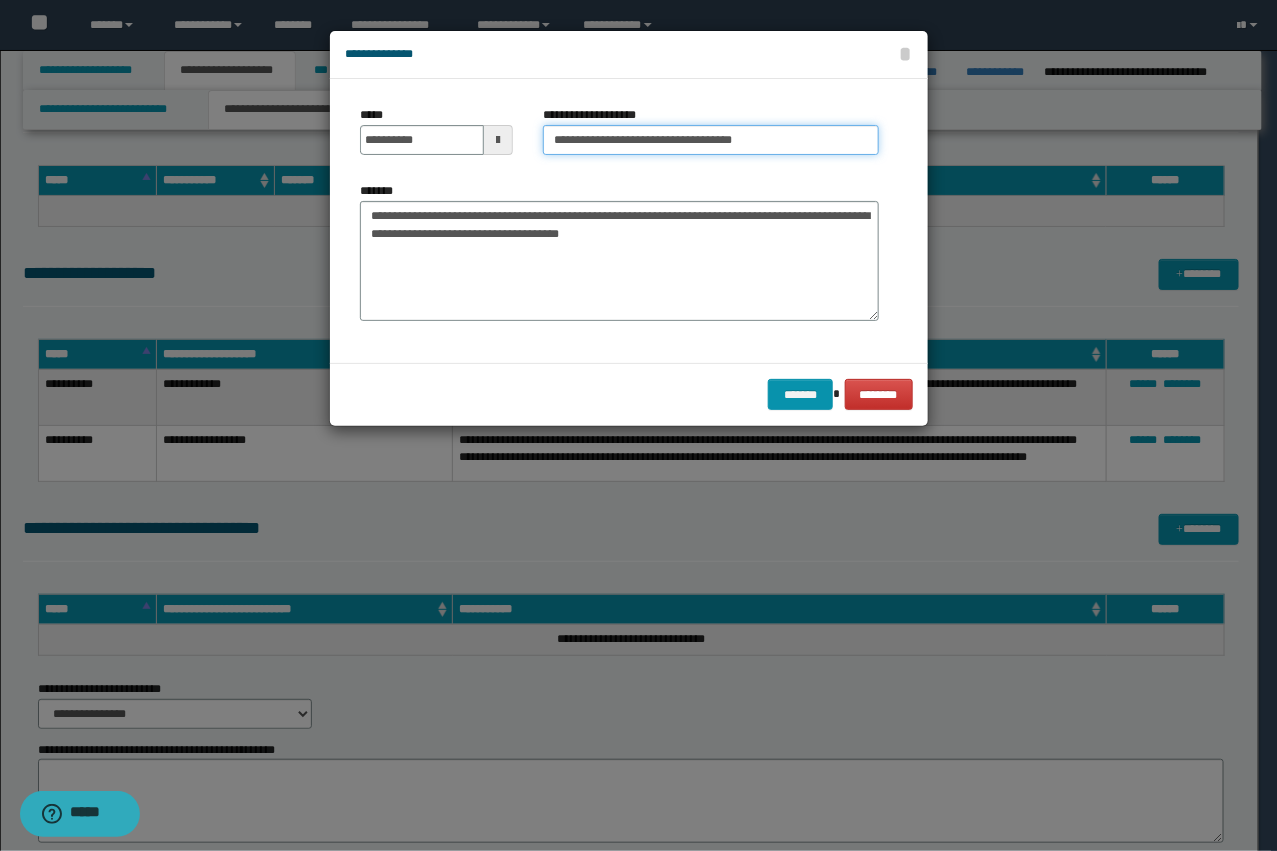 click on "**********" at bounding box center (711, 140) 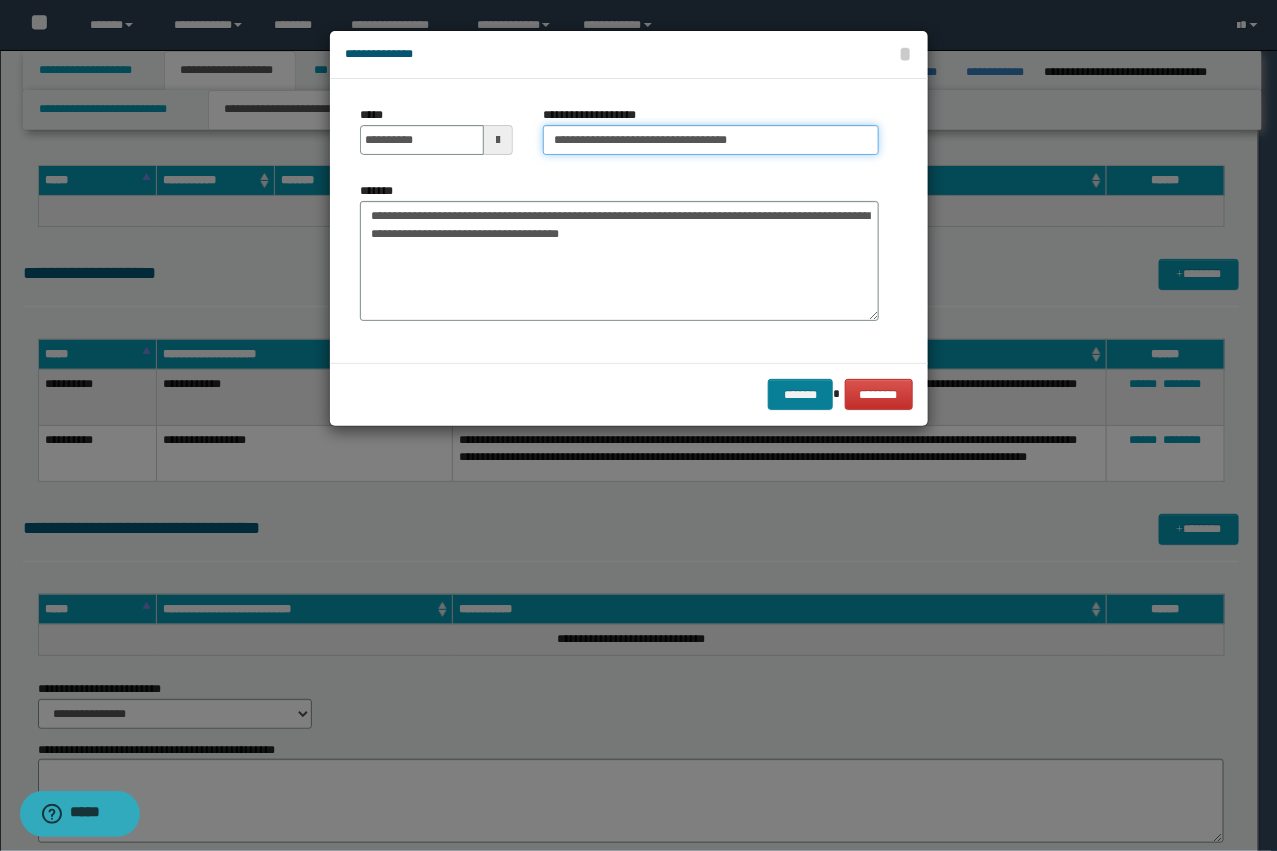 type on "**********" 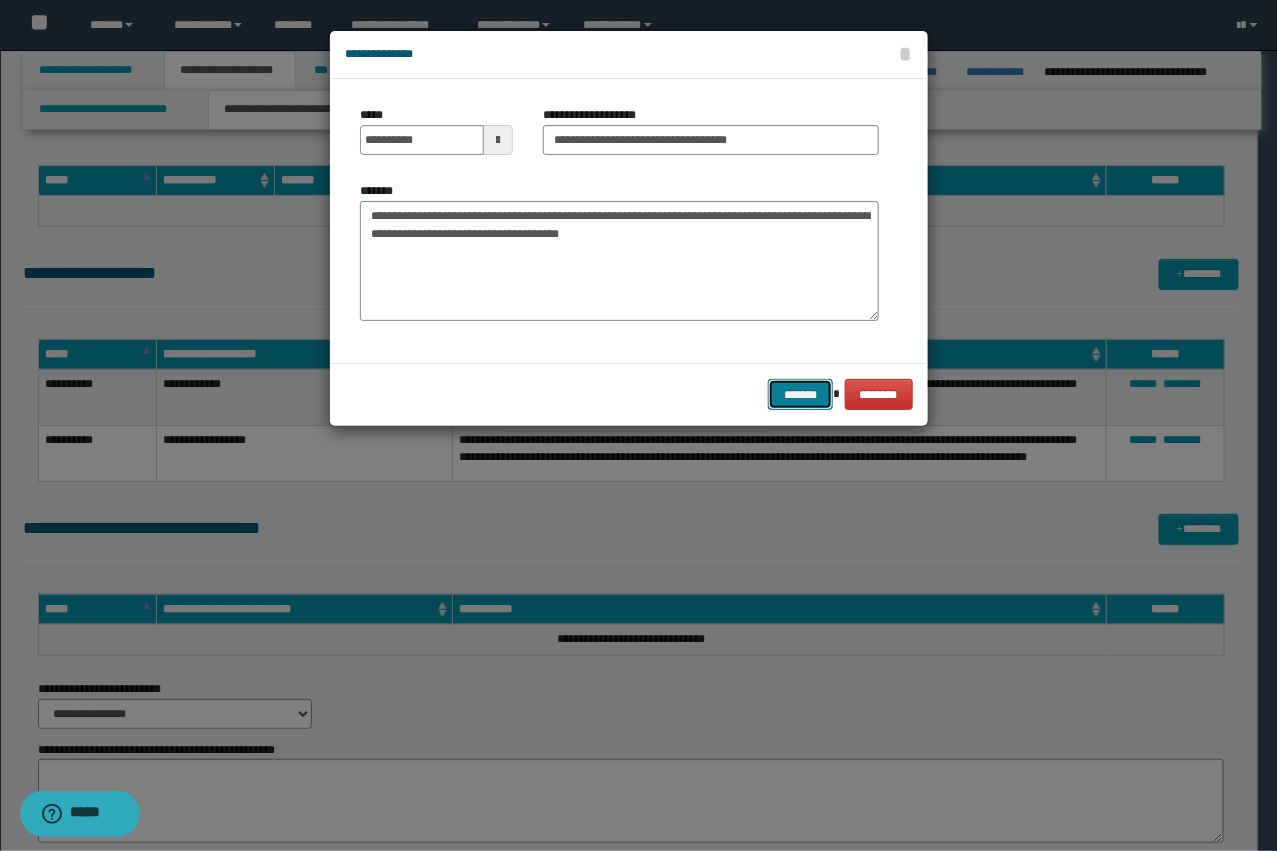 click on "*******" at bounding box center [800, 394] 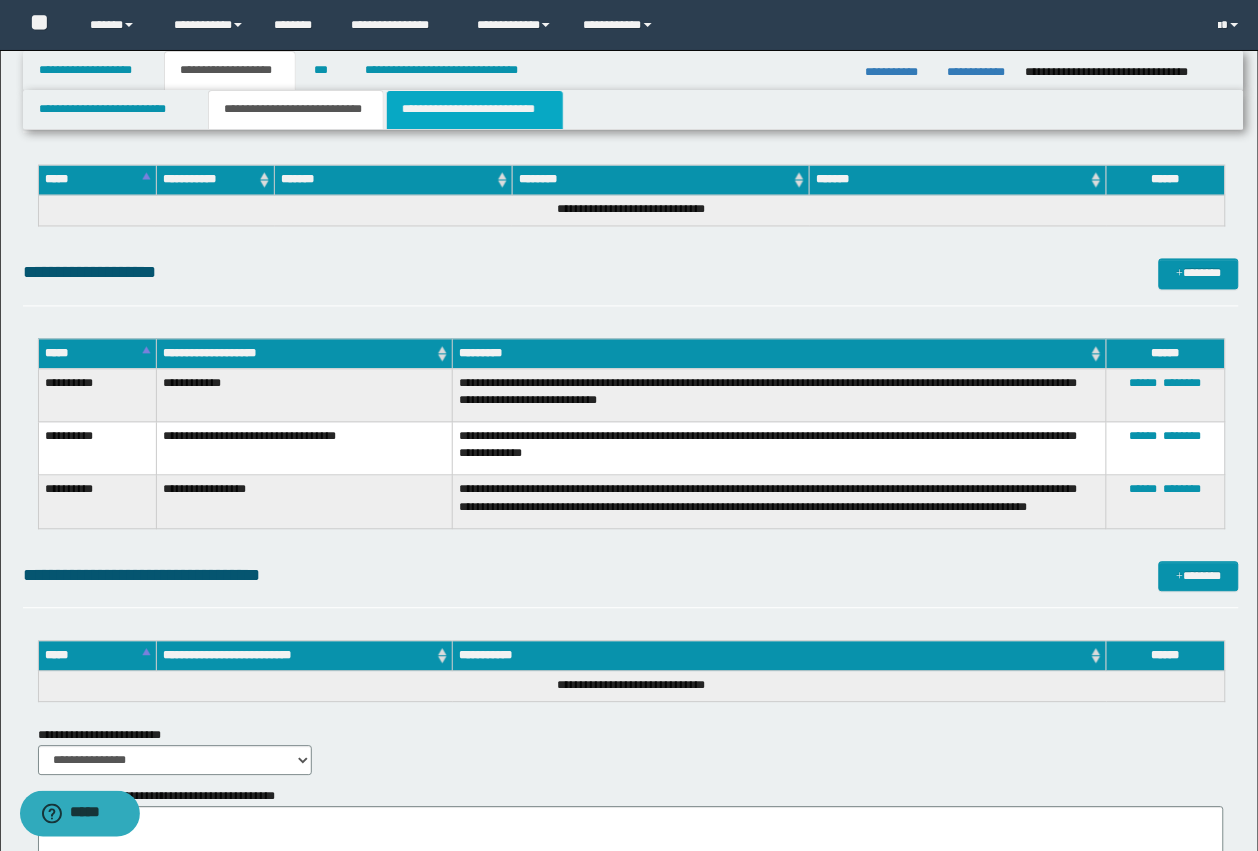 click on "**********" at bounding box center (475, 110) 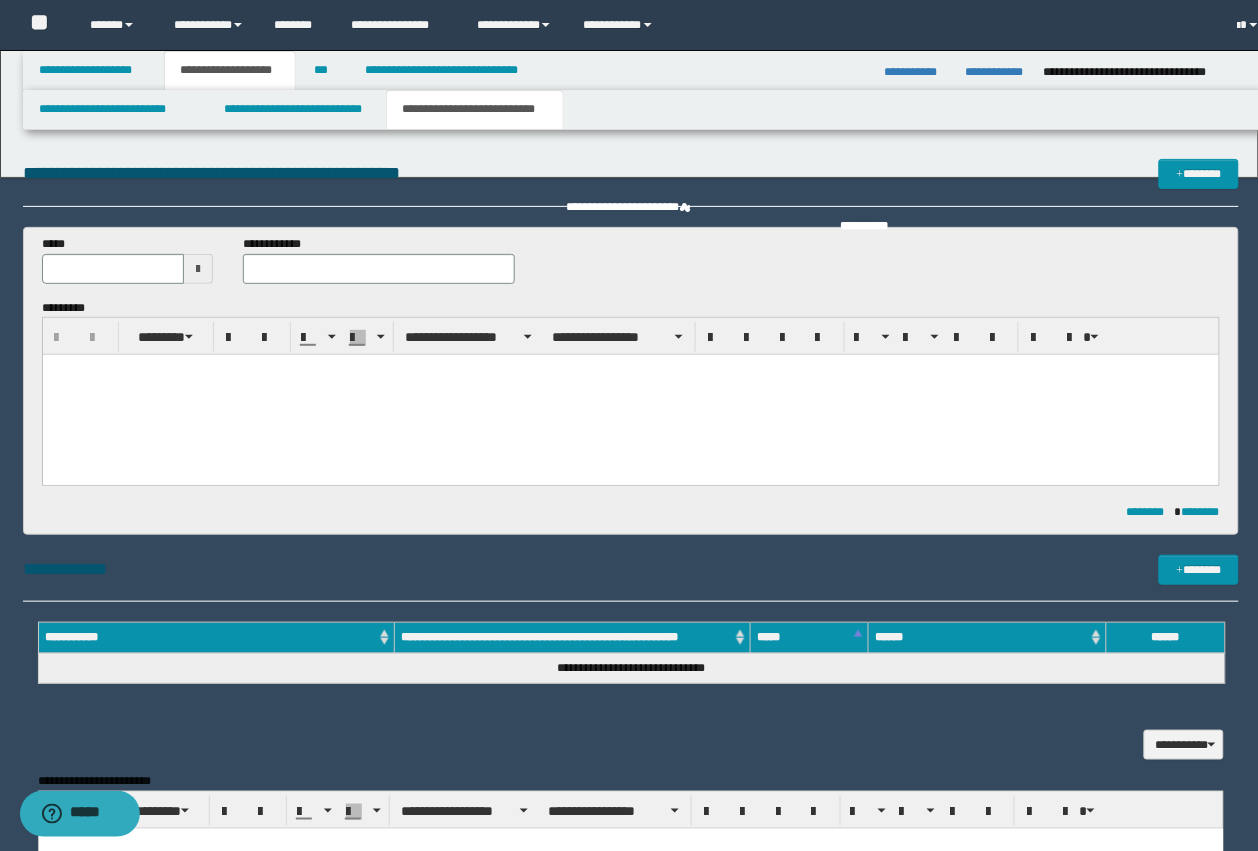 scroll, scrollTop: 0, scrollLeft: 0, axis: both 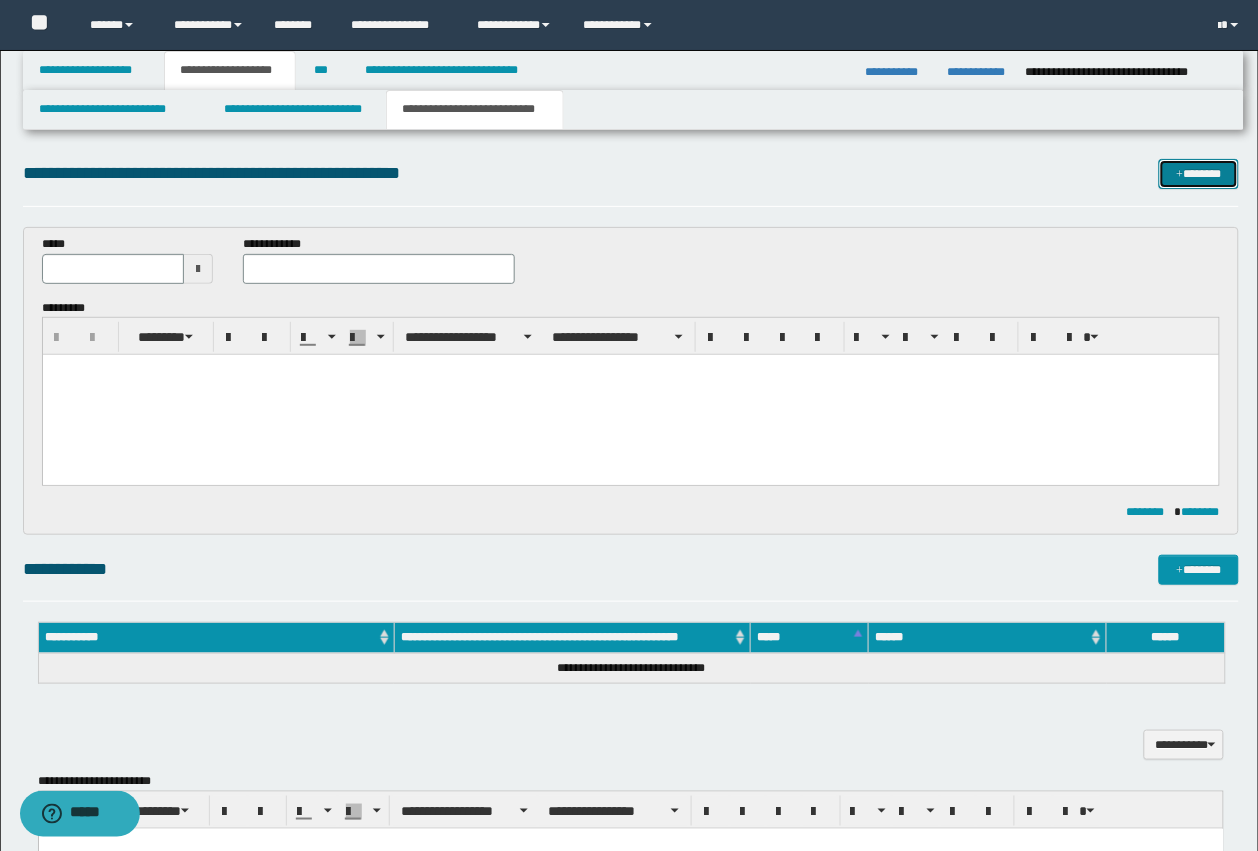 click on "*******" at bounding box center (1199, 174) 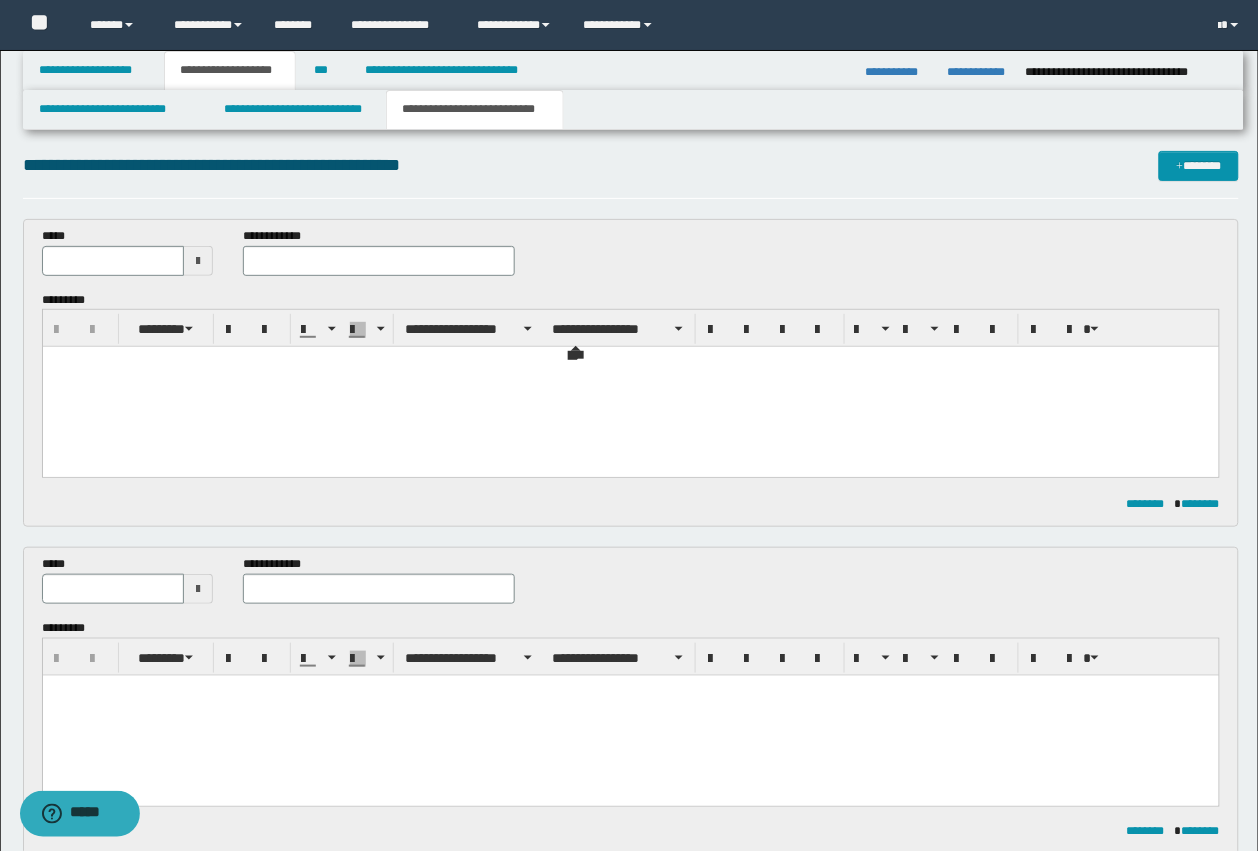 scroll, scrollTop: 0, scrollLeft: 0, axis: both 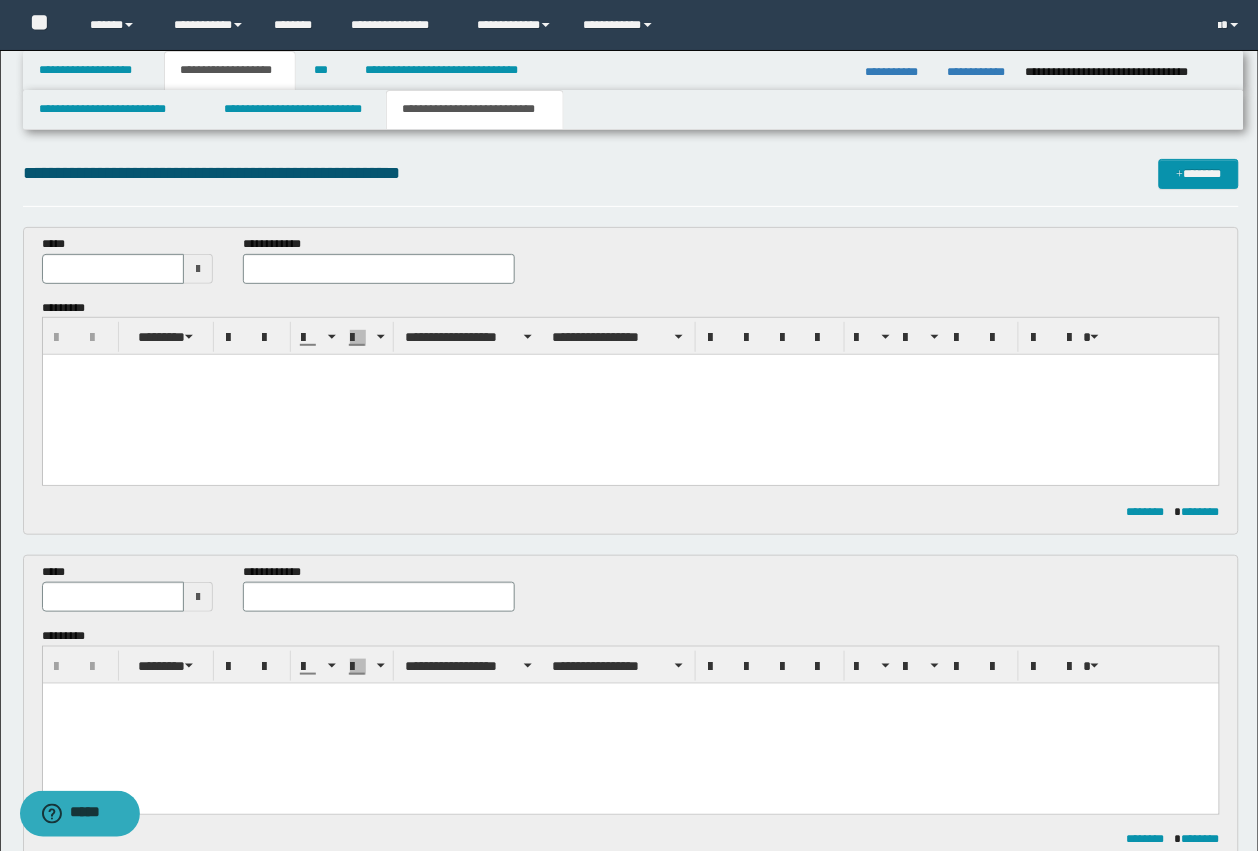 click at bounding box center (630, 395) 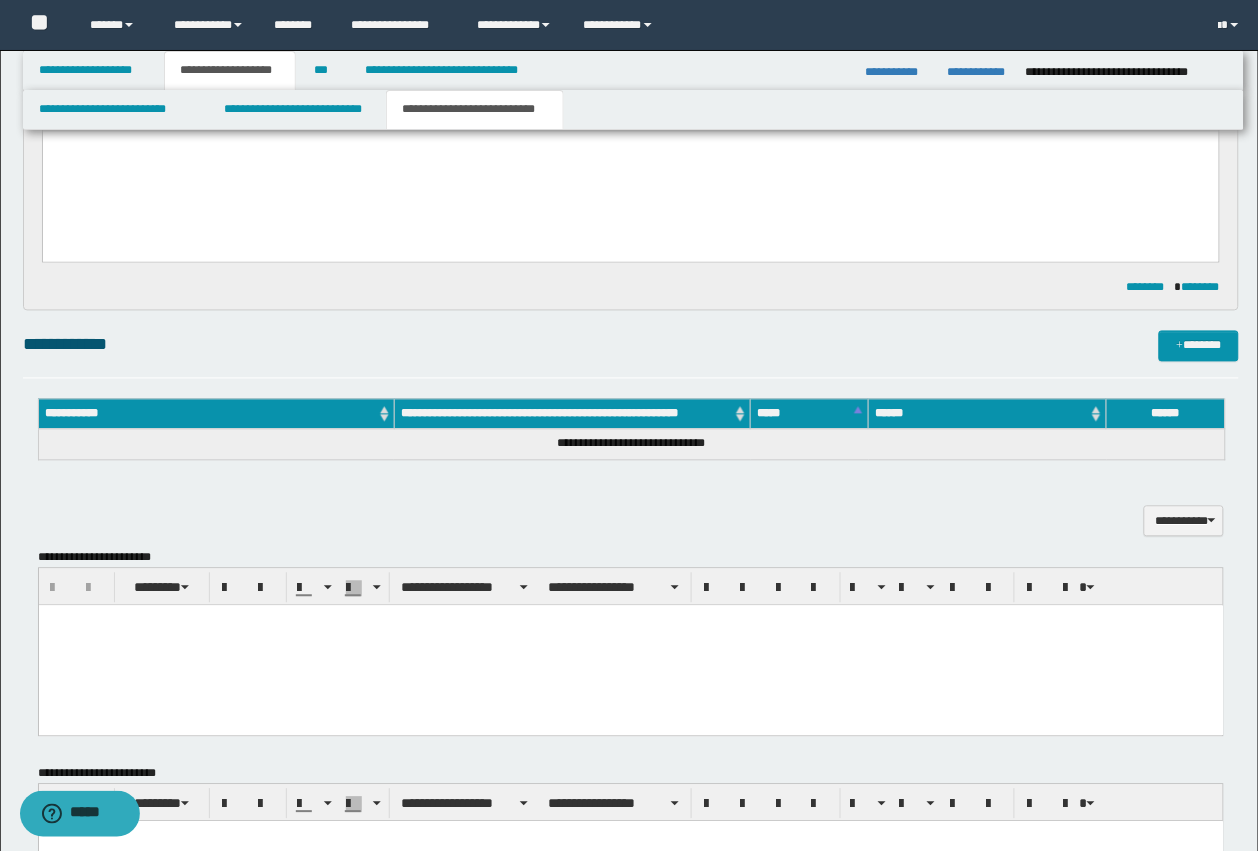 scroll, scrollTop: 1091, scrollLeft: 0, axis: vertical 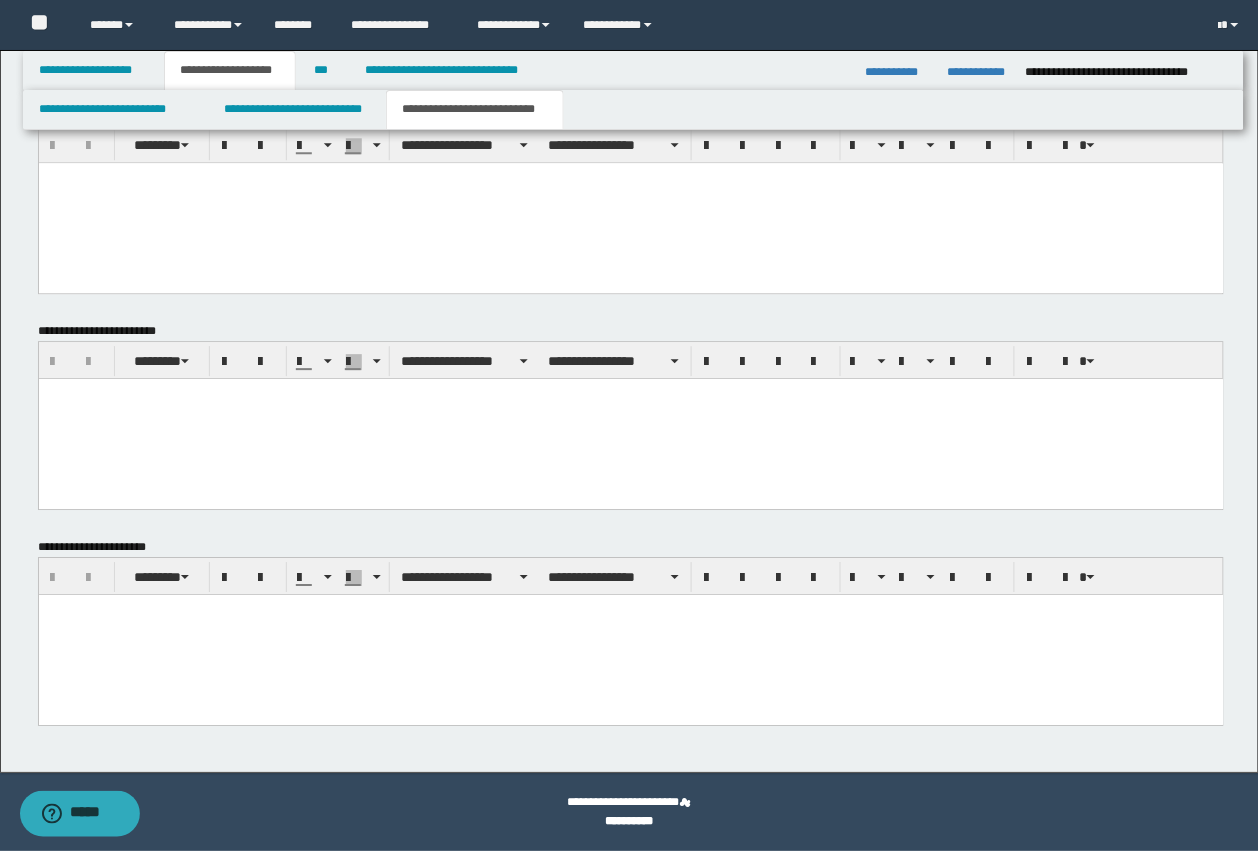 click at bounding box center (630, 634) 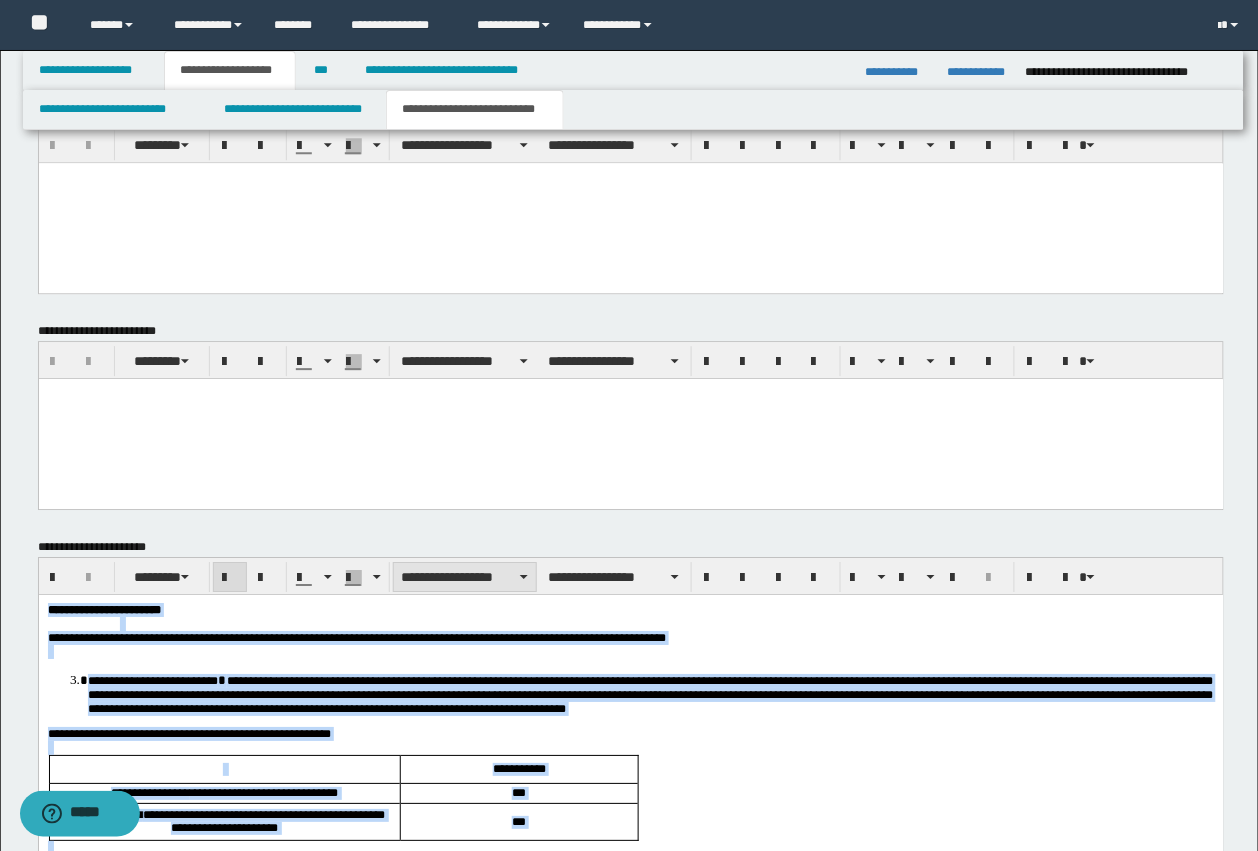click on "**********" at bounding box center [465, 577] 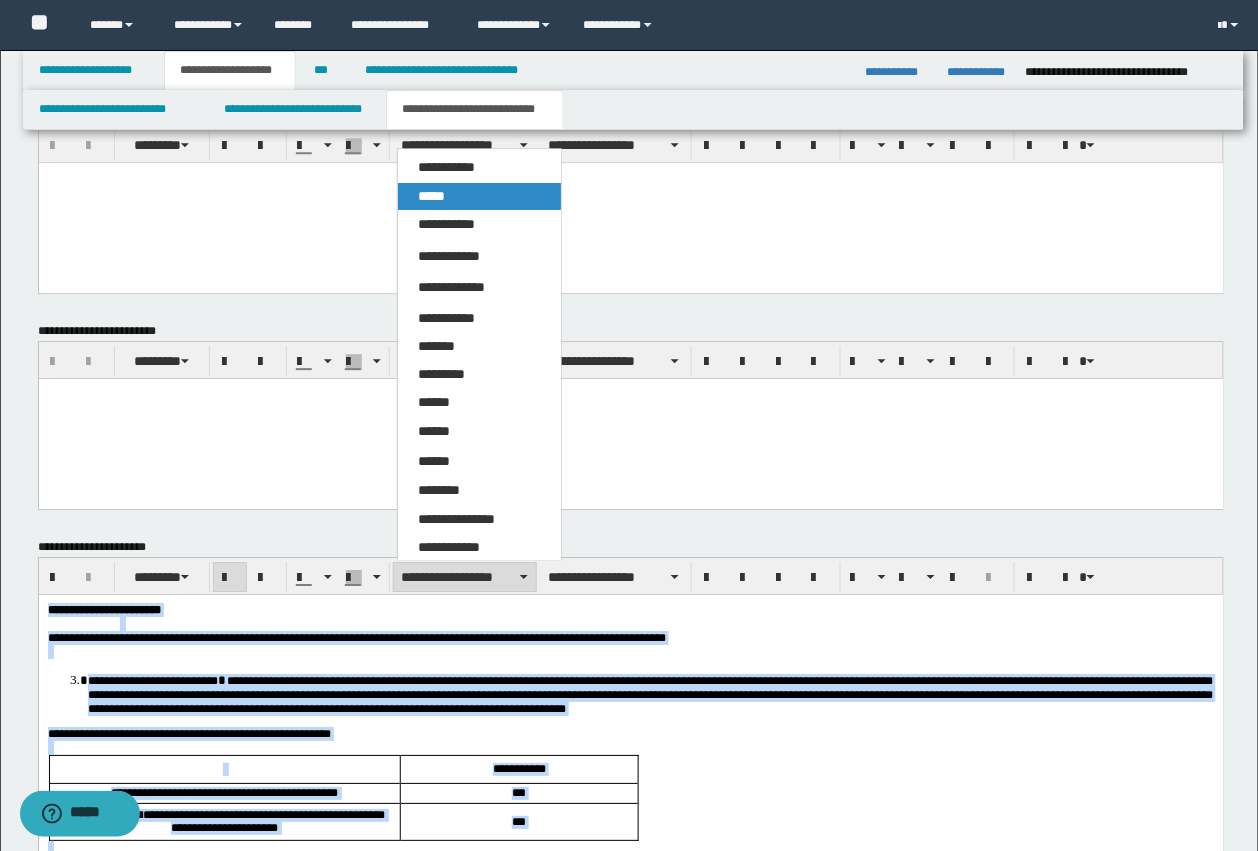 click on "*****" at bounding box center [431, 196] 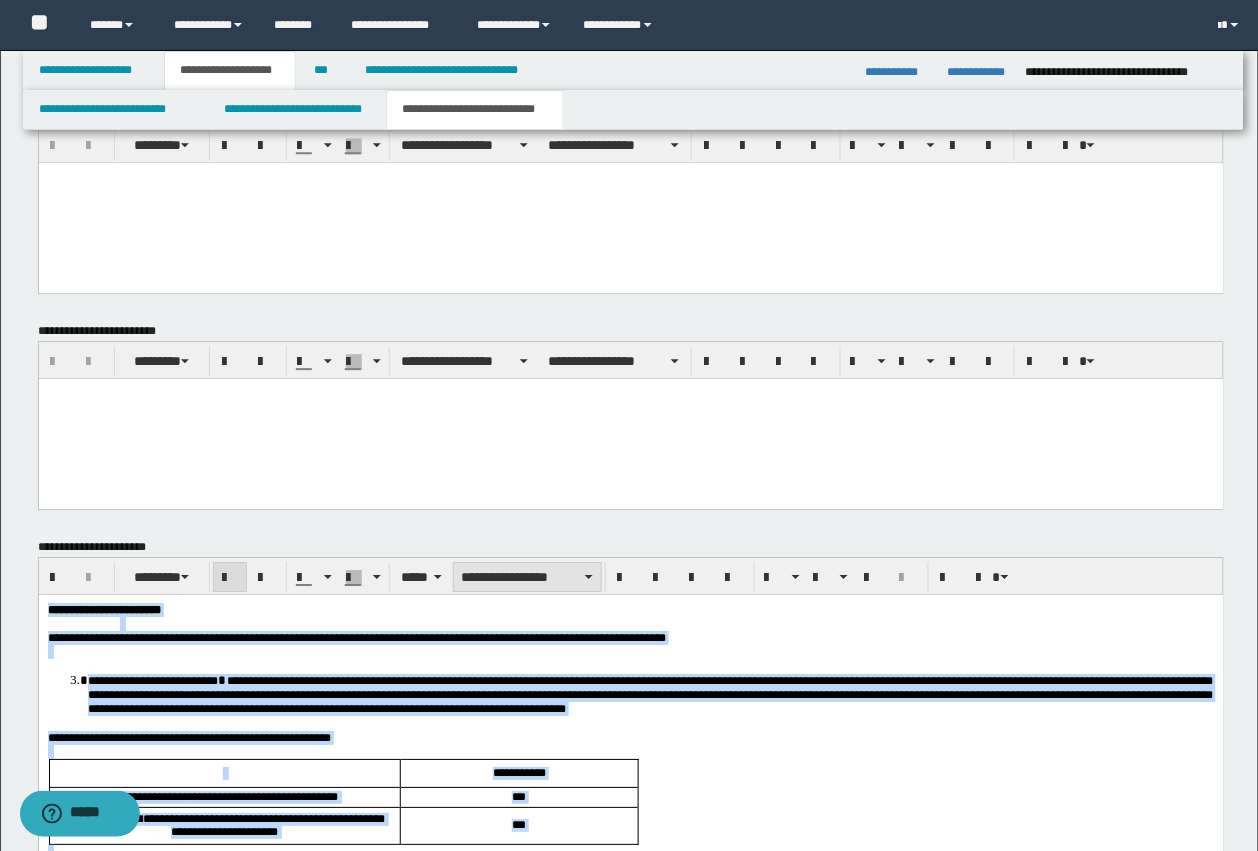 click on "**********" at bounding box center [527, 577] 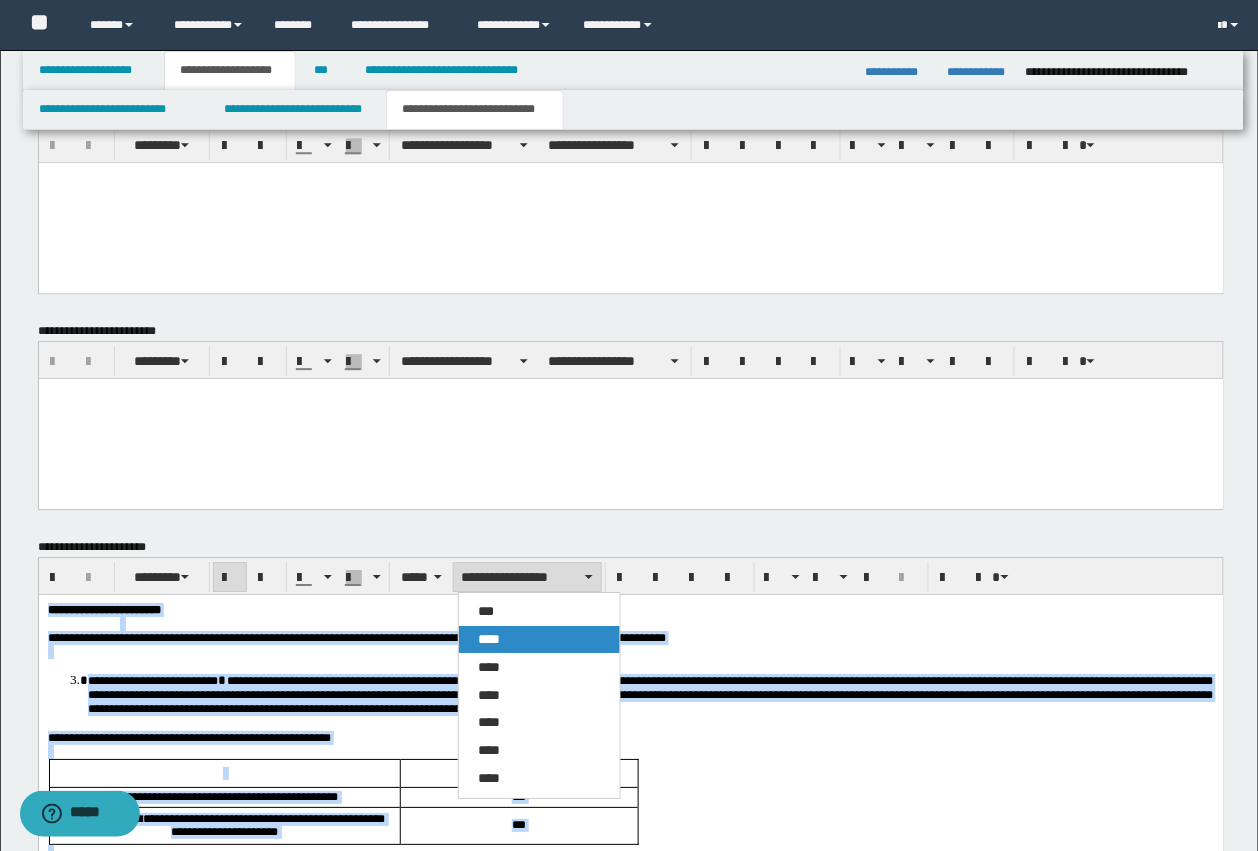 drag, startPoint x: 501, startPoint y: 641, endPoint x: 508, endPoint y: 34, distance: 607.04034 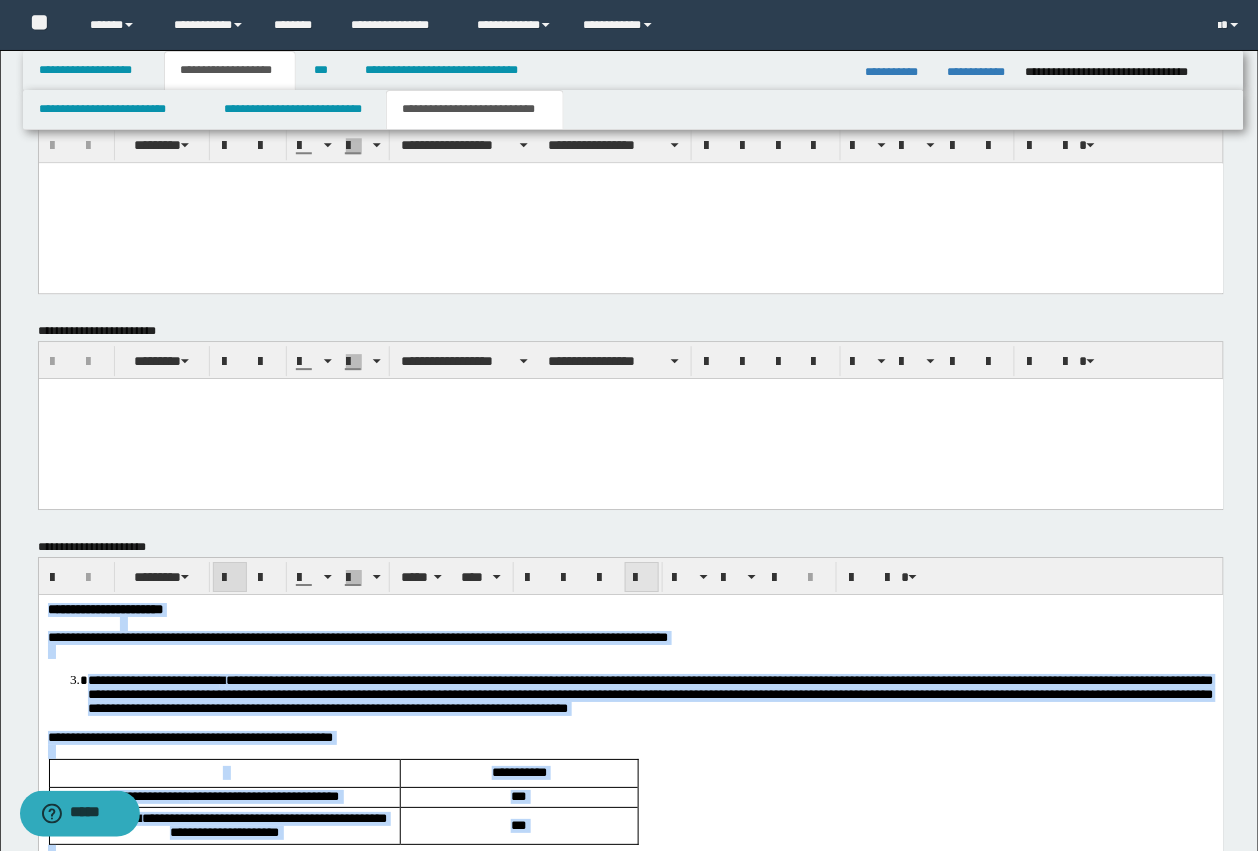 click at bounding box center [642, 578] 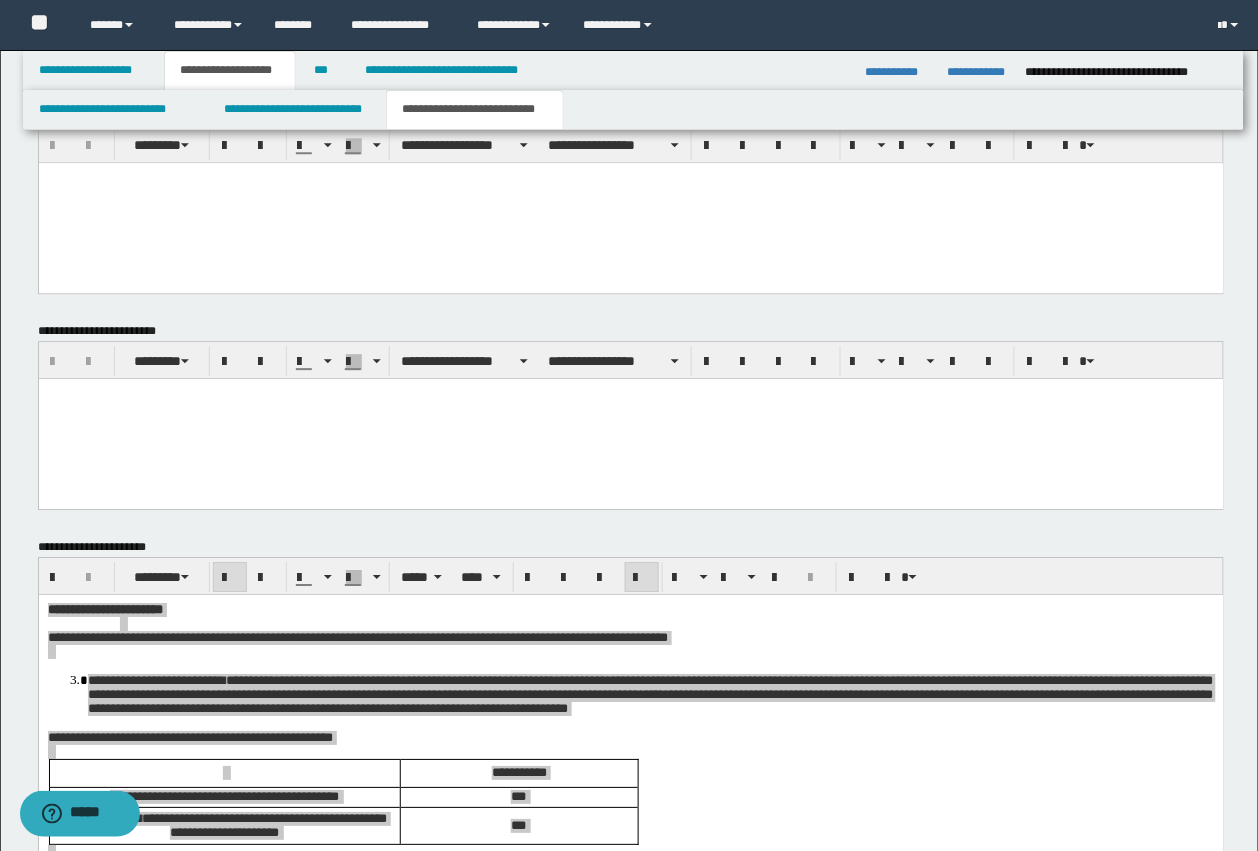 click at bounding box center (630, 202) 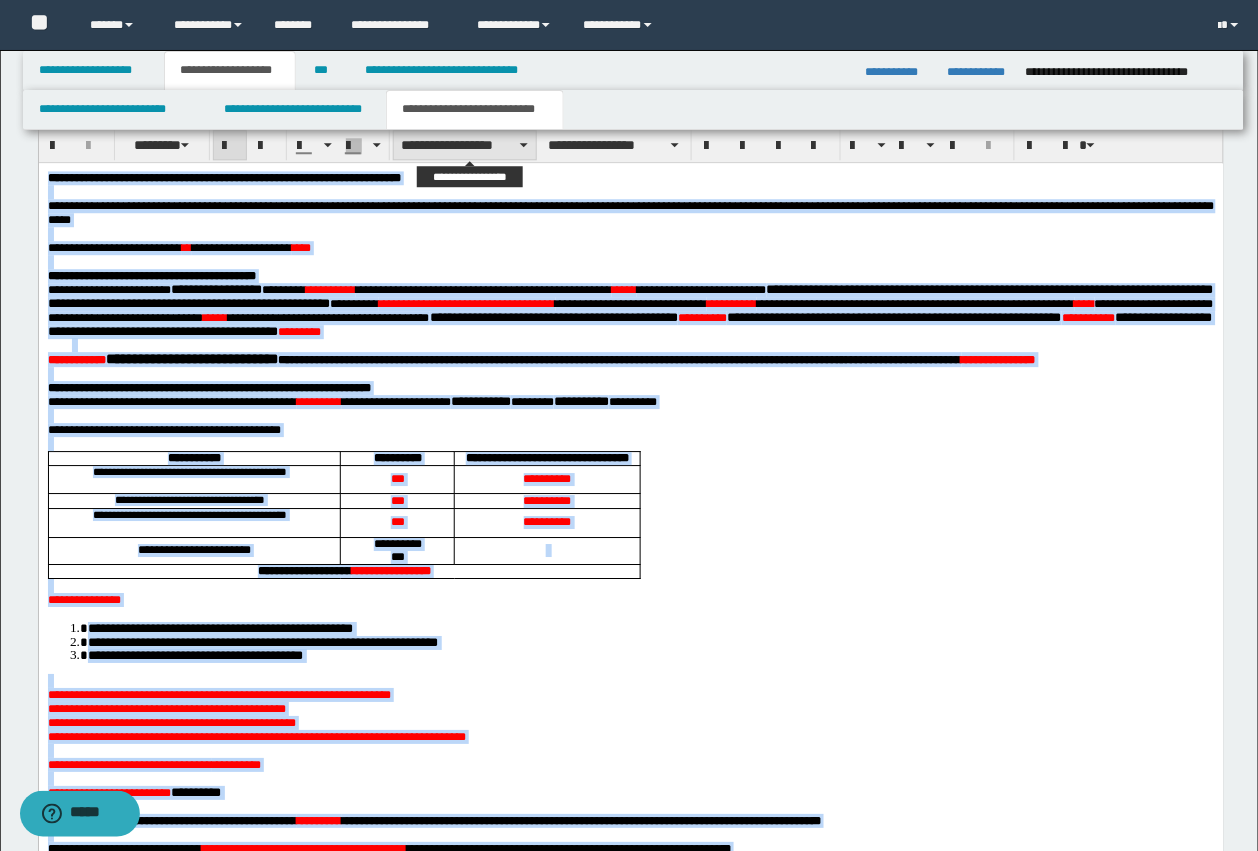 click on "**********" at bounding box center (465, 145) 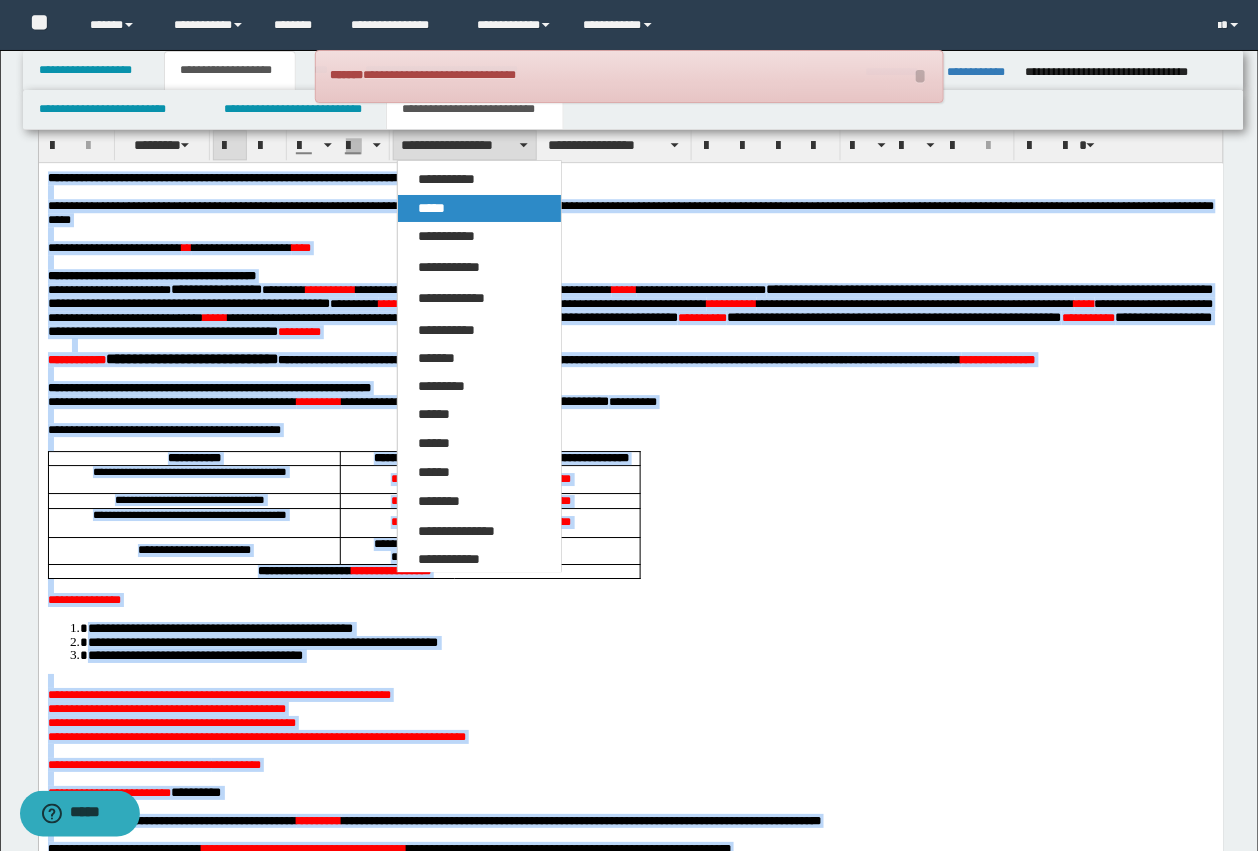 click on "*****" at bounding box center (479, 208) 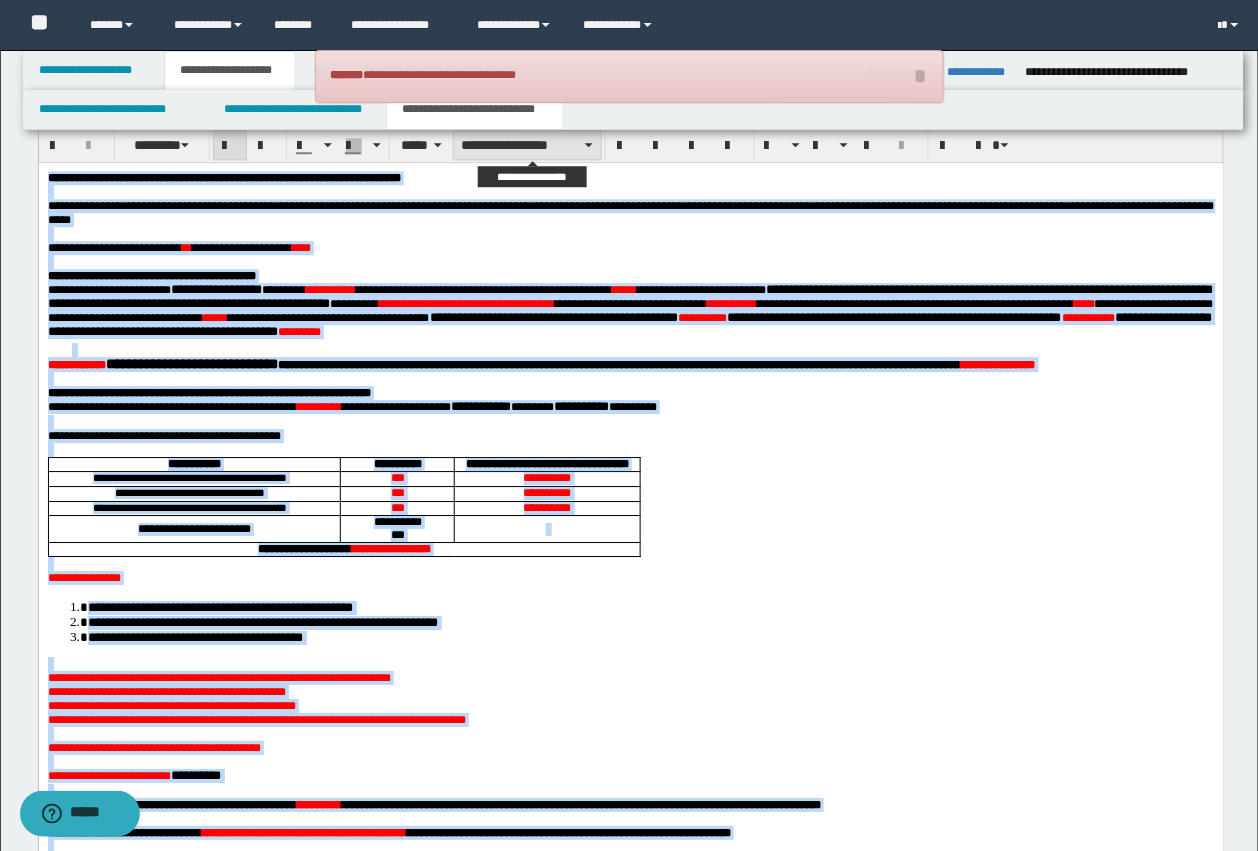 click on "**********" at bounding box center [527, 145] 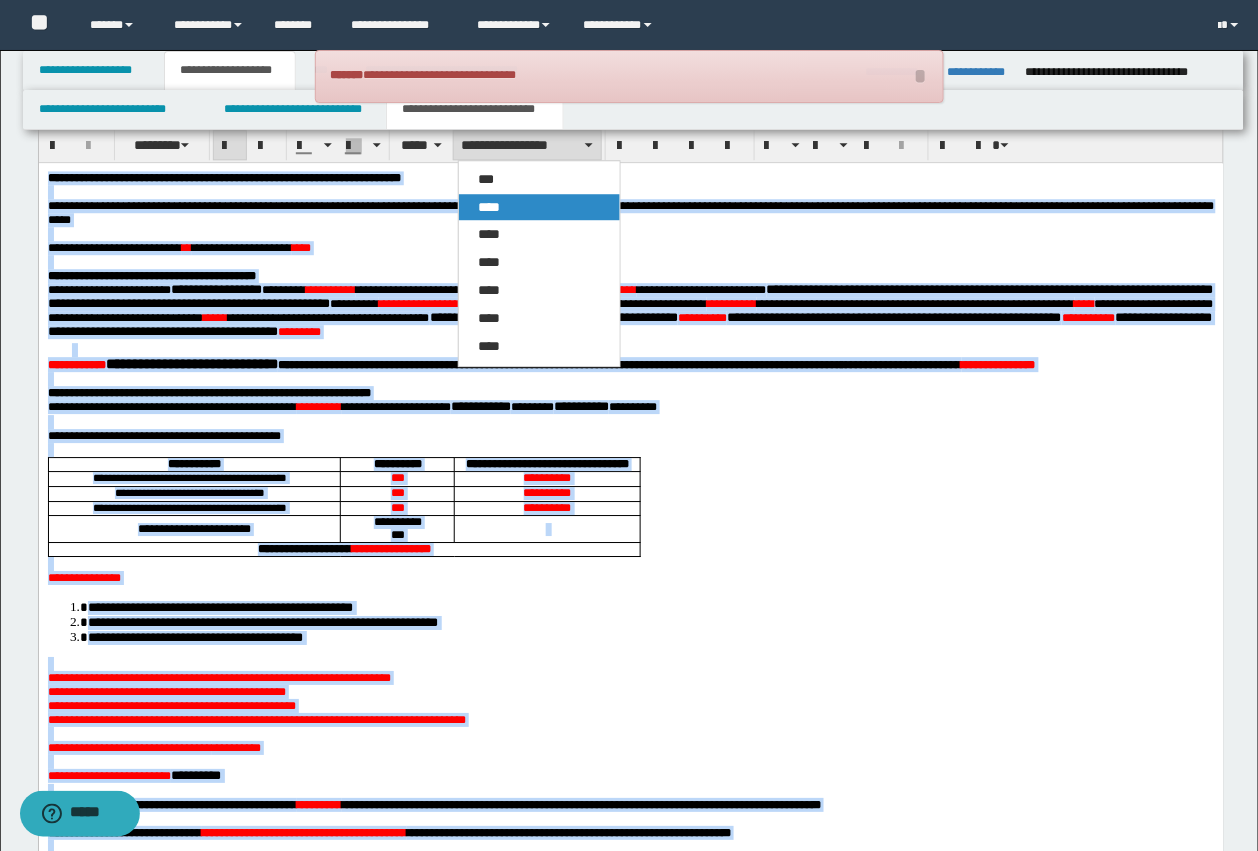 click on "****" at bounding box center [490, 207] 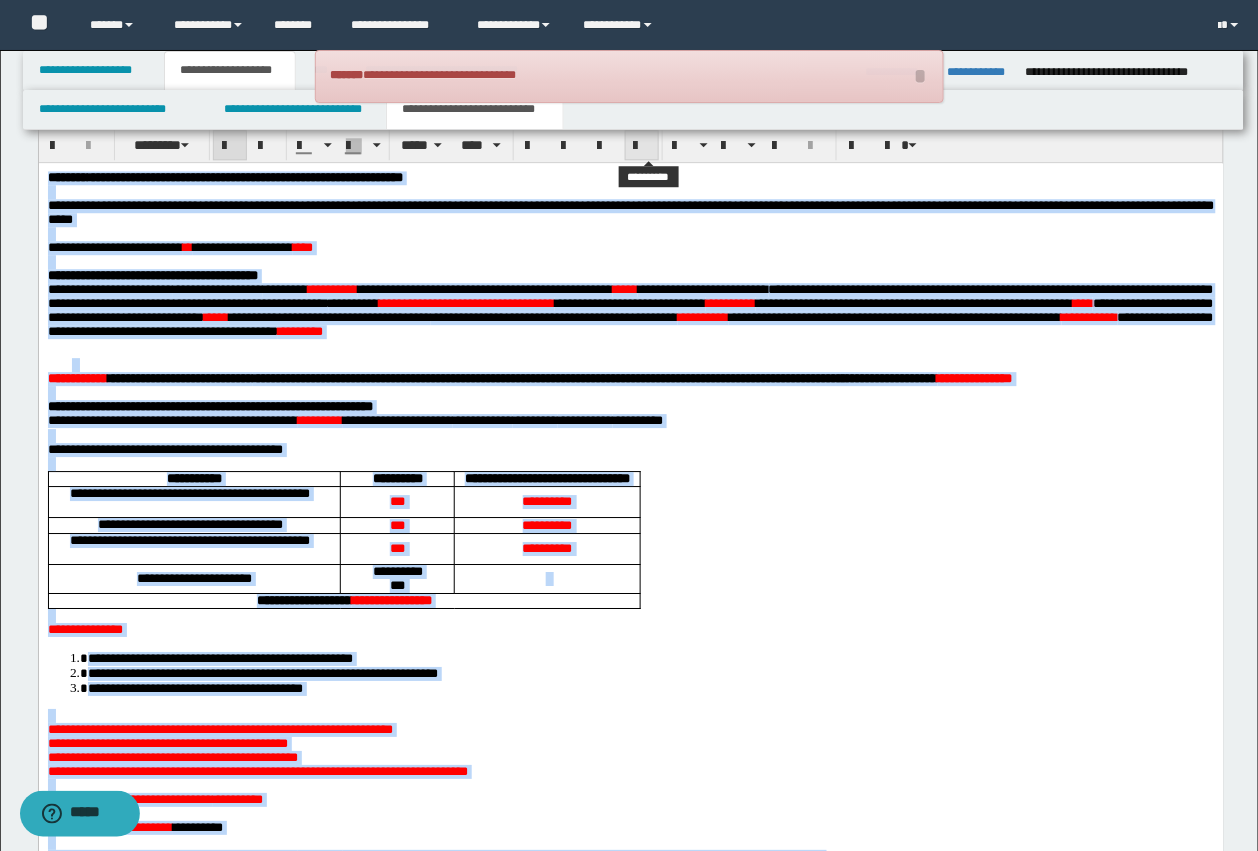 click at bounding box center (642, 146) 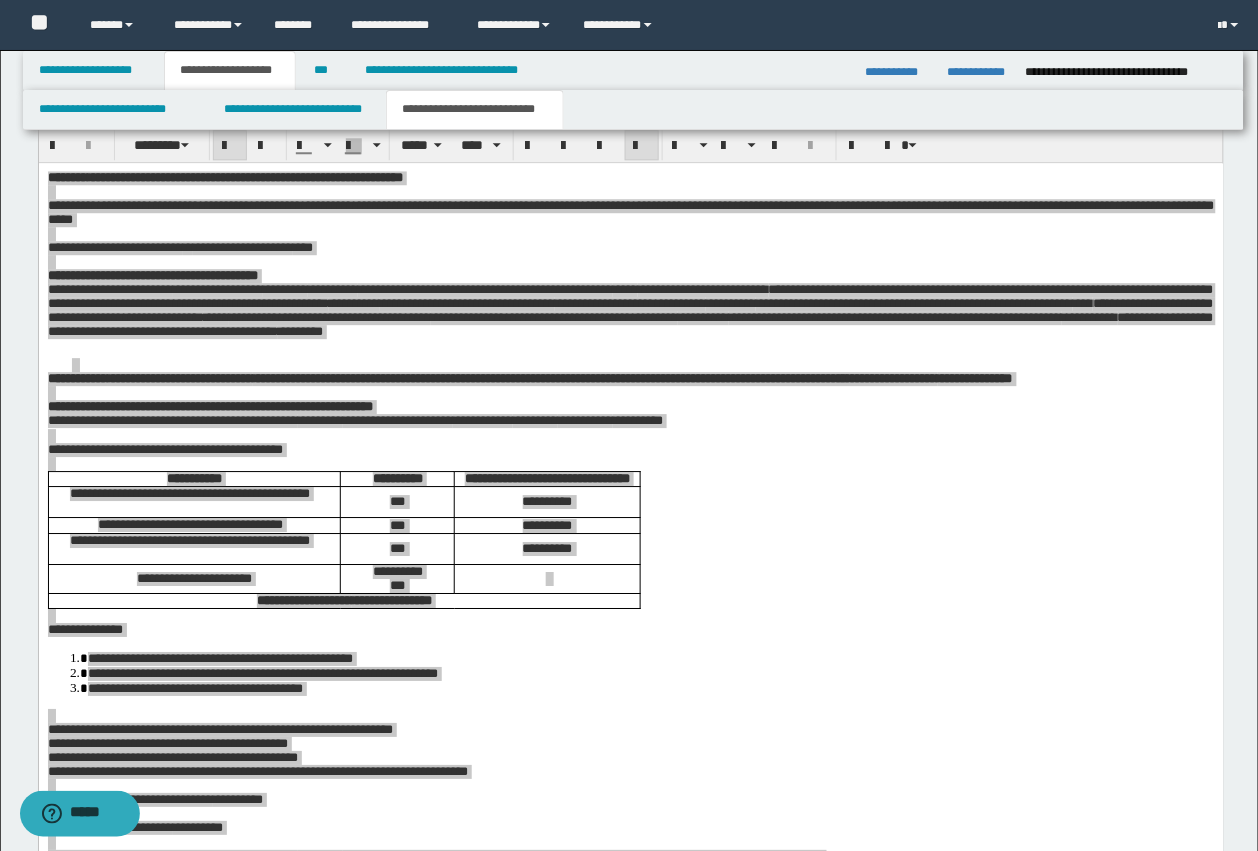 click at bounding box center [335, 145] 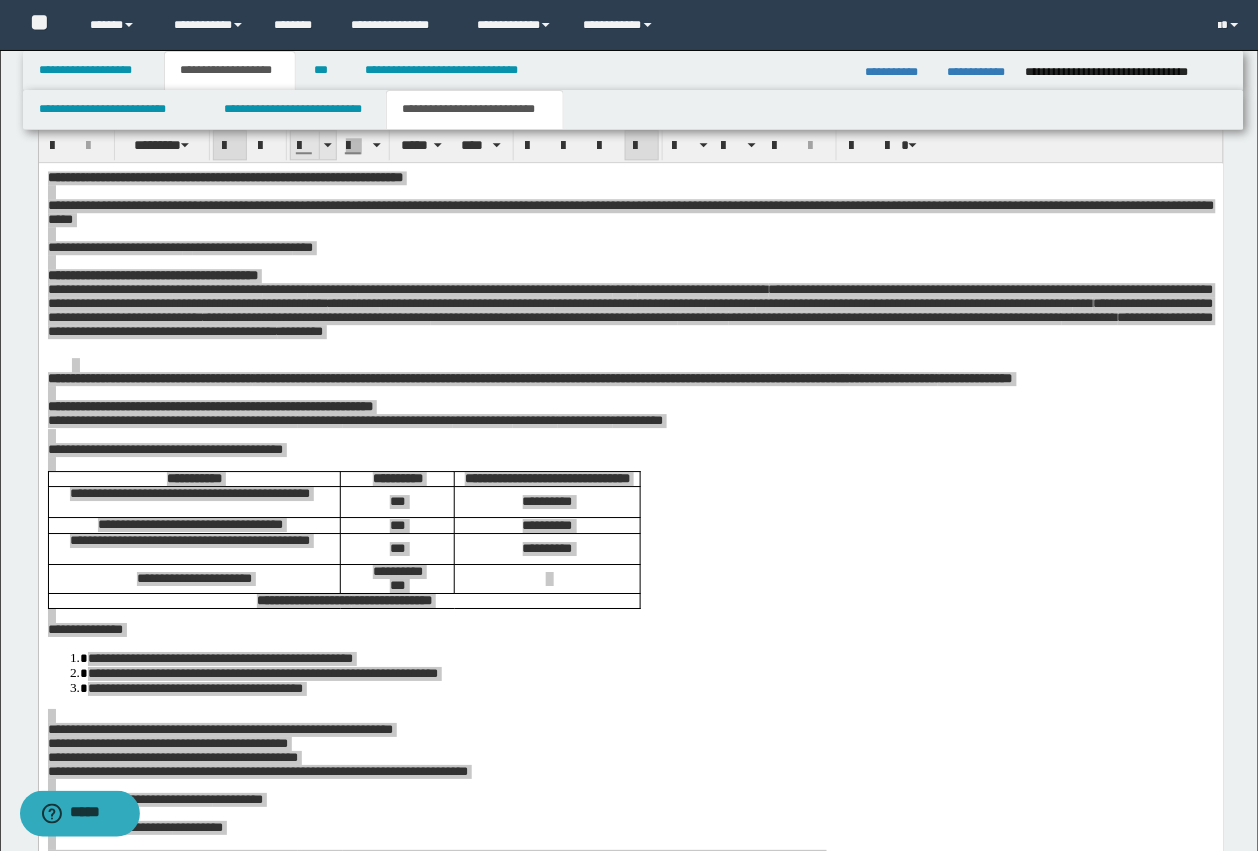 click at bounding box center (305, 146) 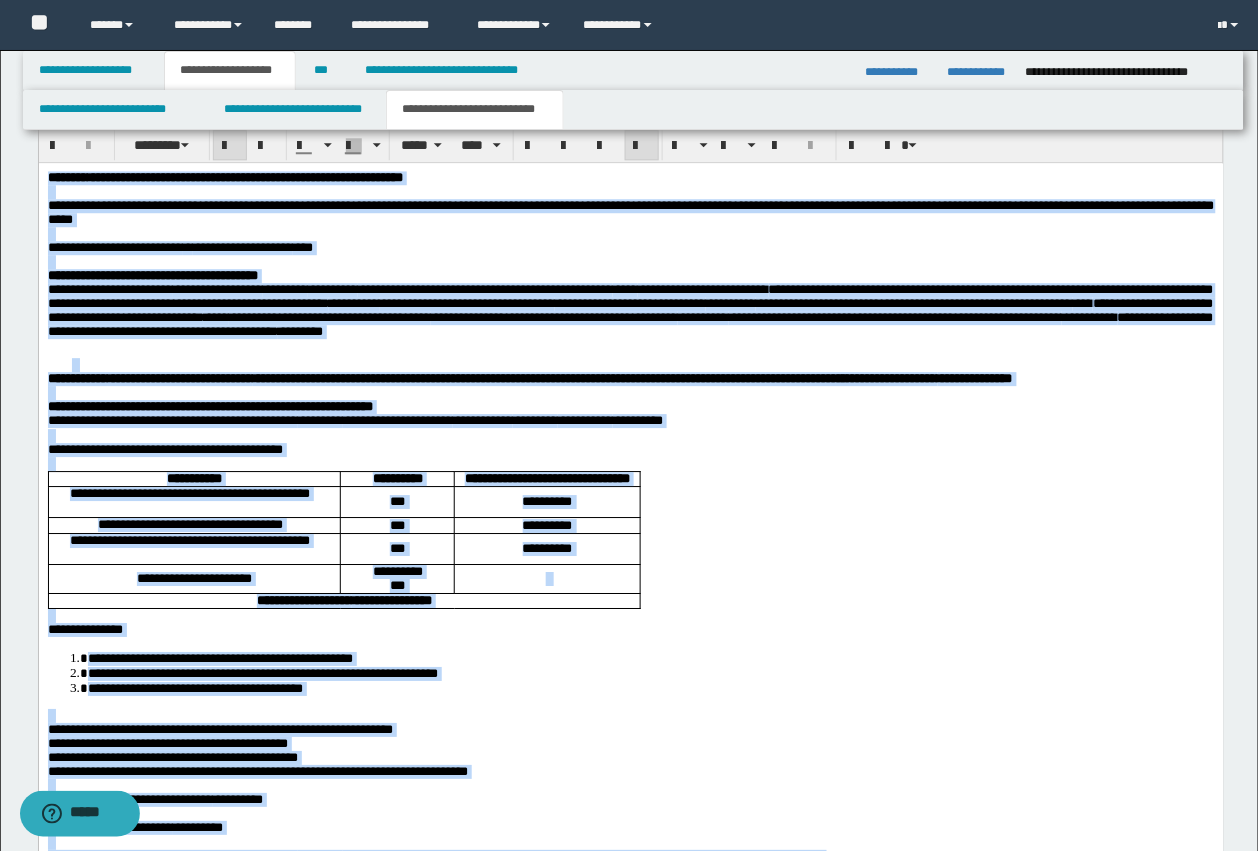 click on "**********" at bounding box center [179, 246] 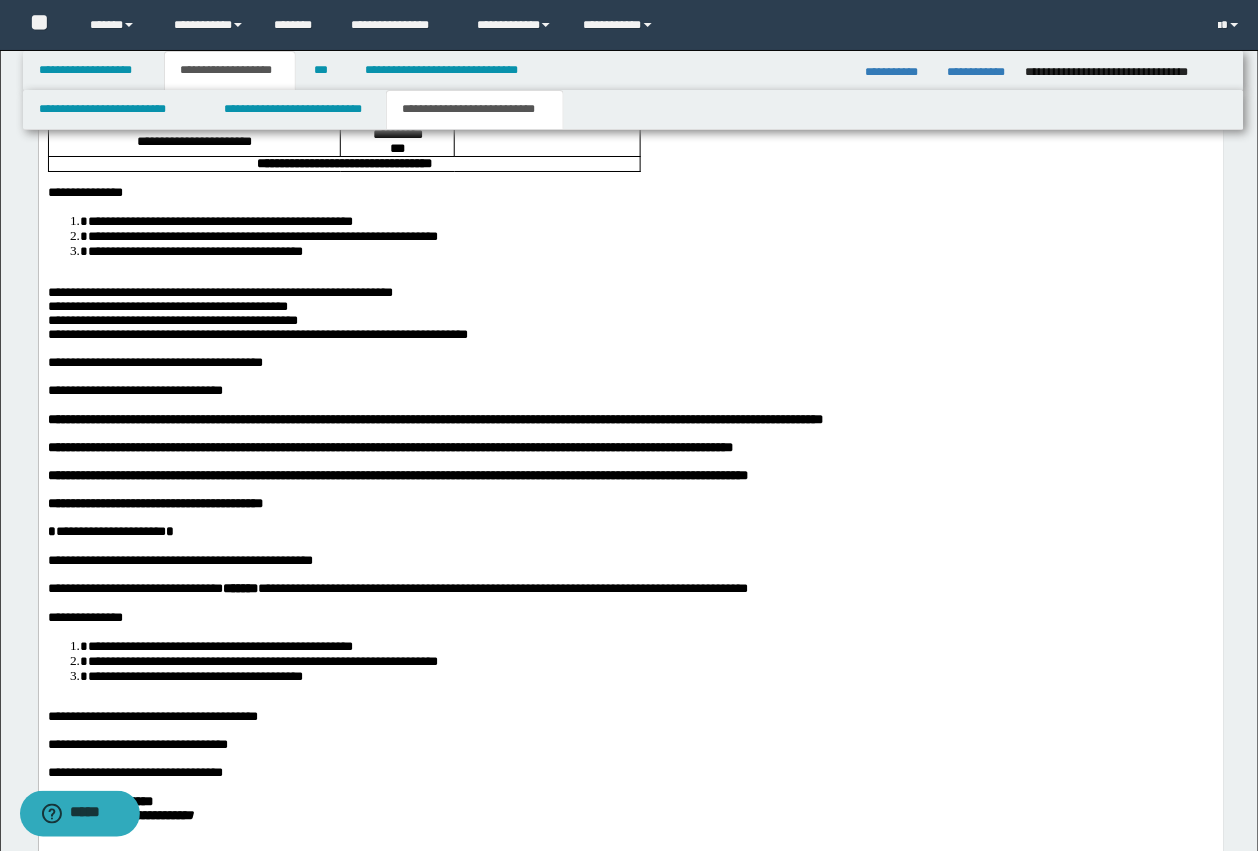scroll, scrollTop: 1591, scrollLeft: 0, axis: vertical 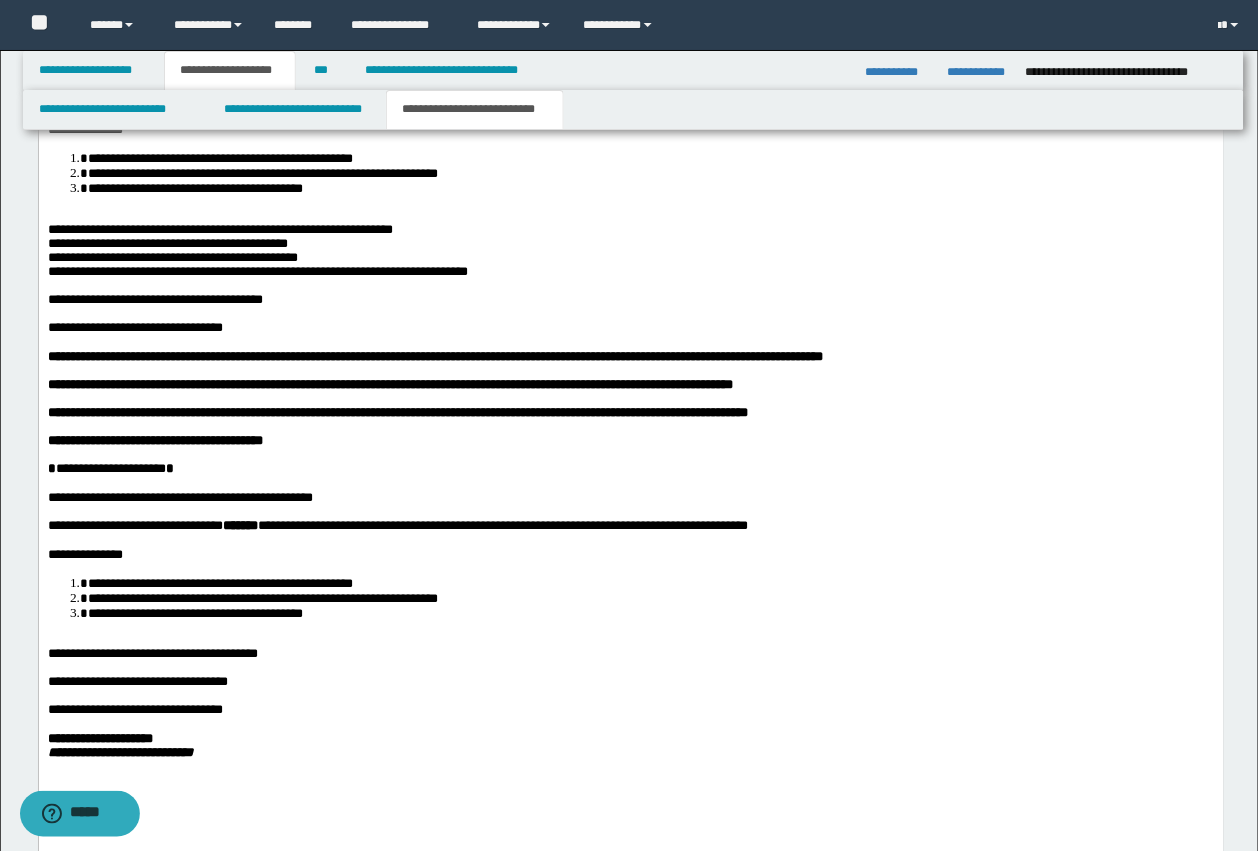 click on "**********" at bounding box center [219, 158] 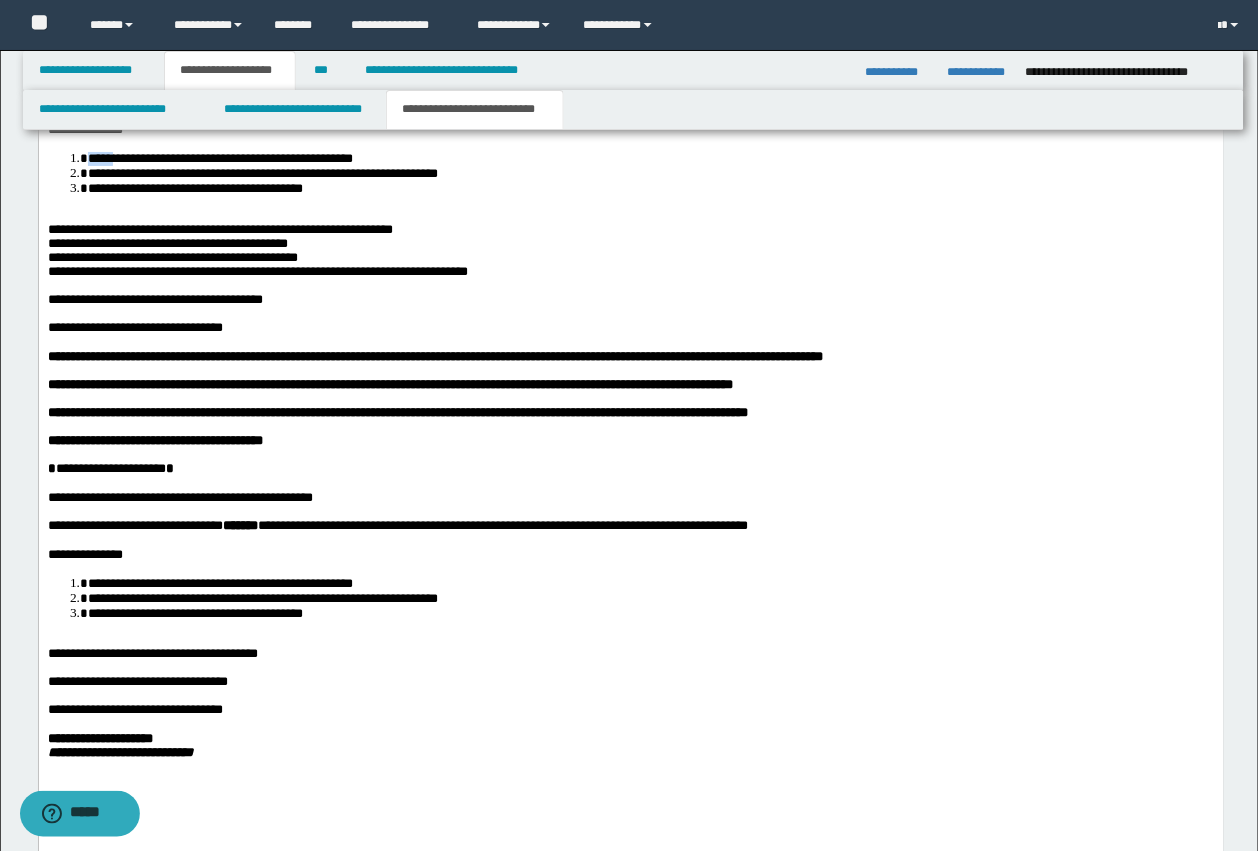 click on "**********" at bounding box center [219, 158] 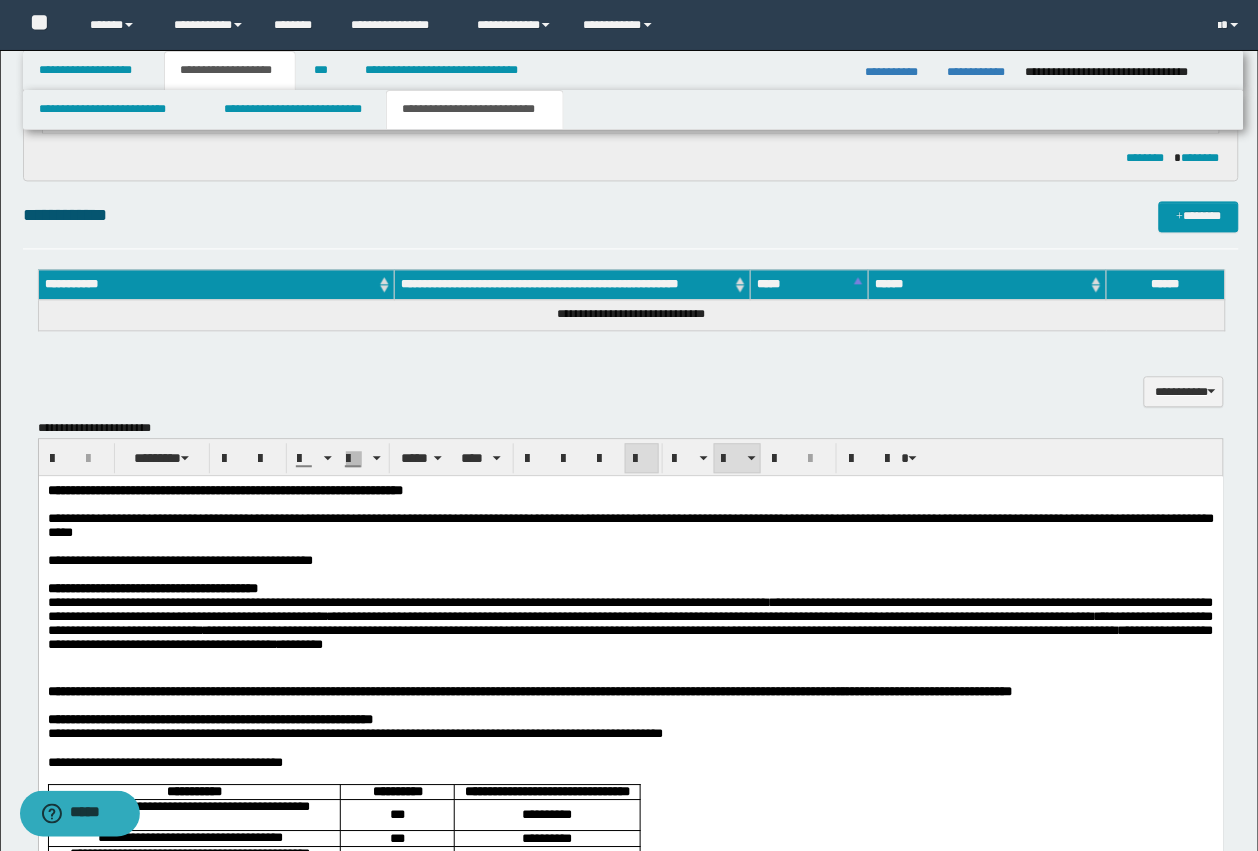 scroll, scrollTop: 716, scrollLeft: 0, axis: vertical 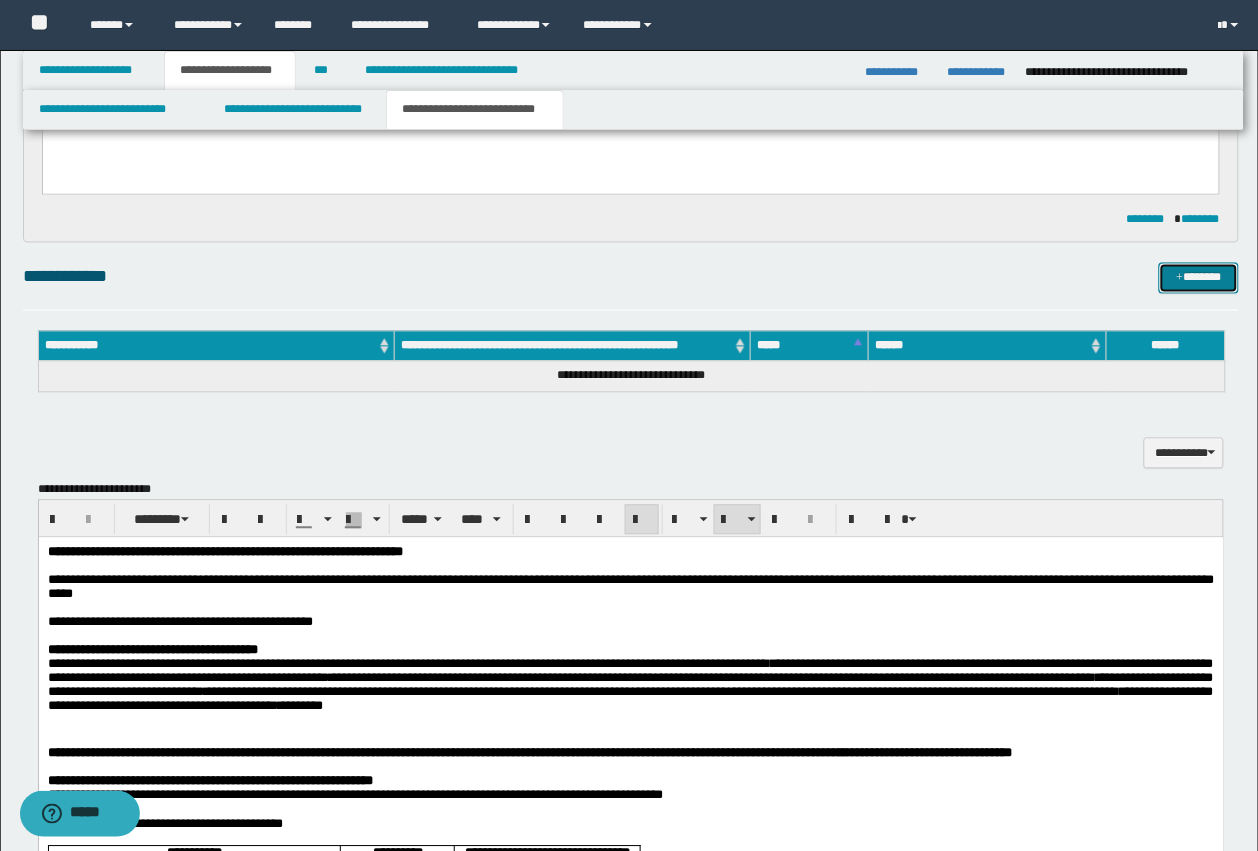 click on "*******" at bounding box center (1199, 278) 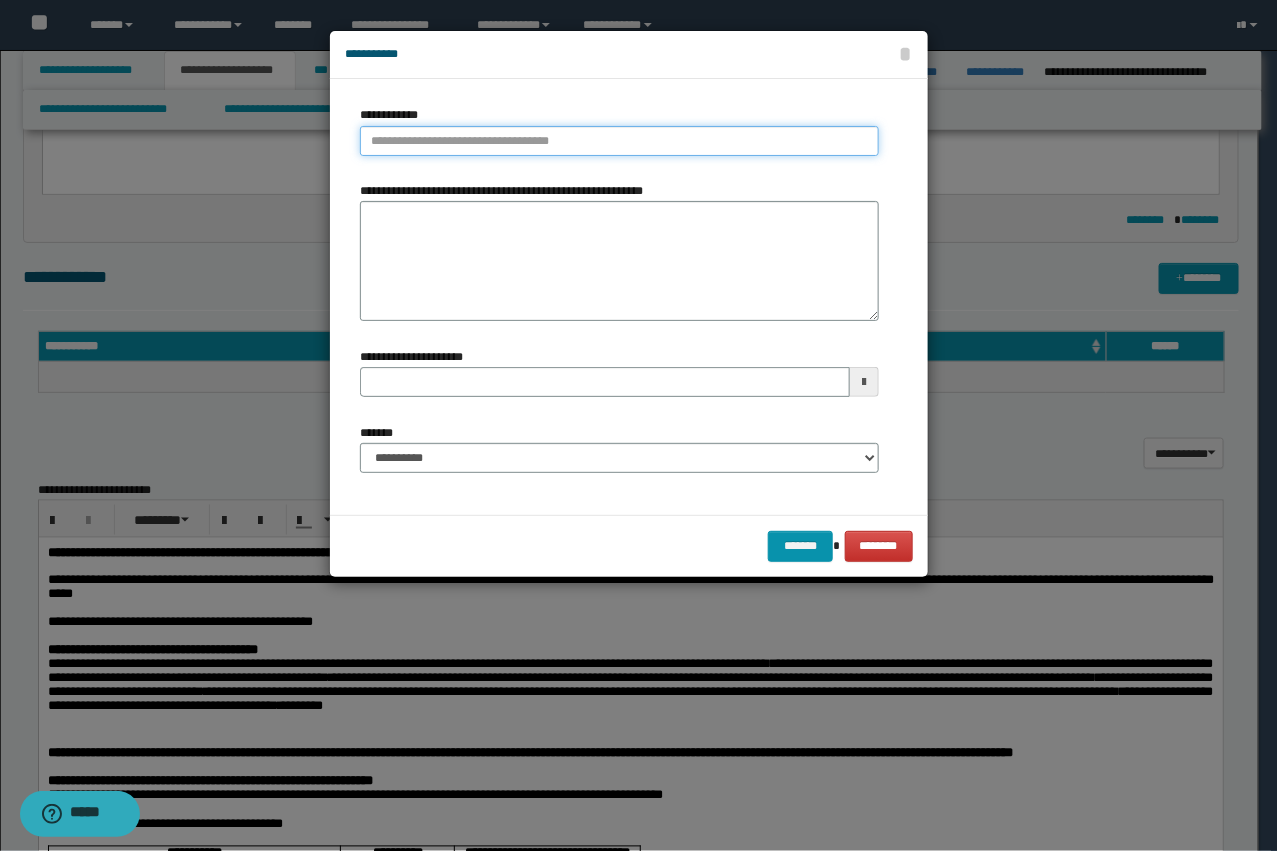 click on "**********" at bounding box center [619, 141] 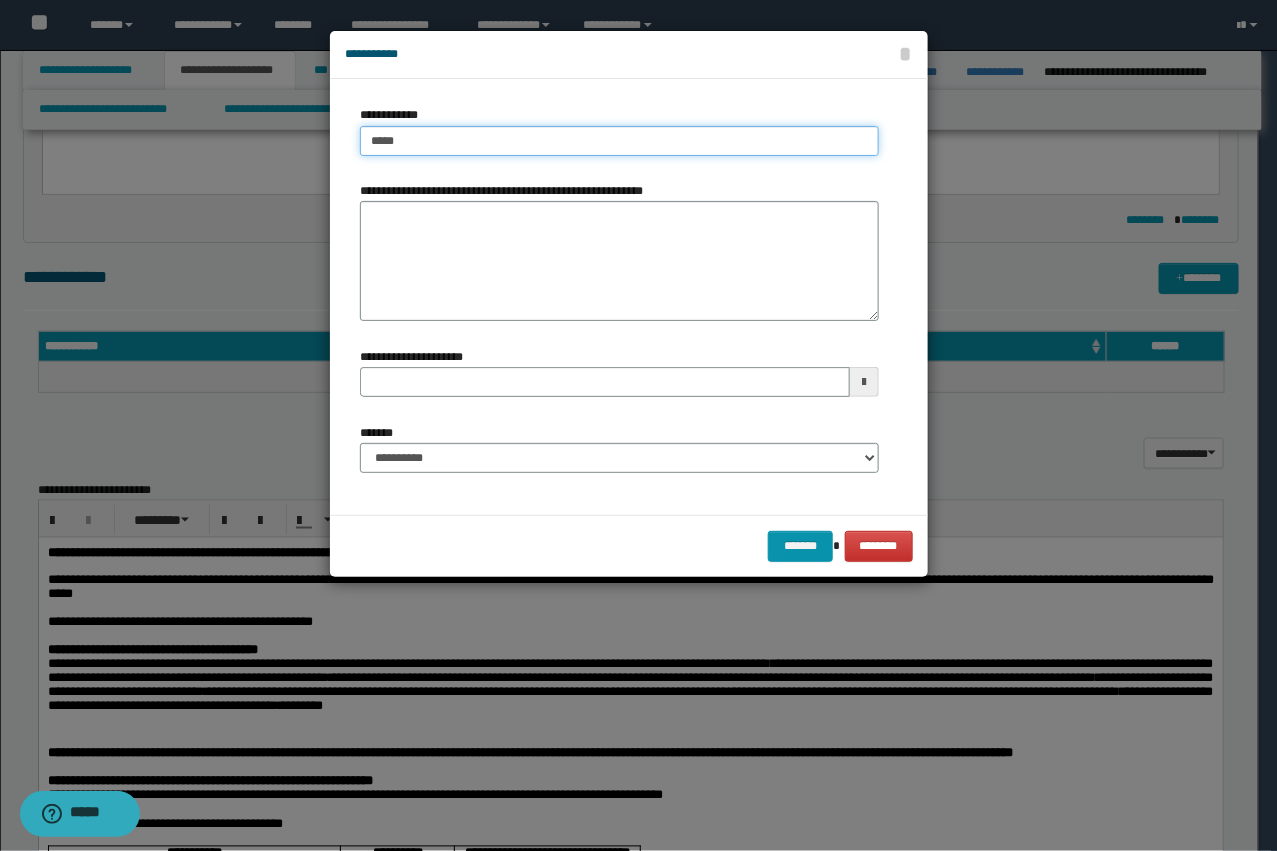 type on "****" 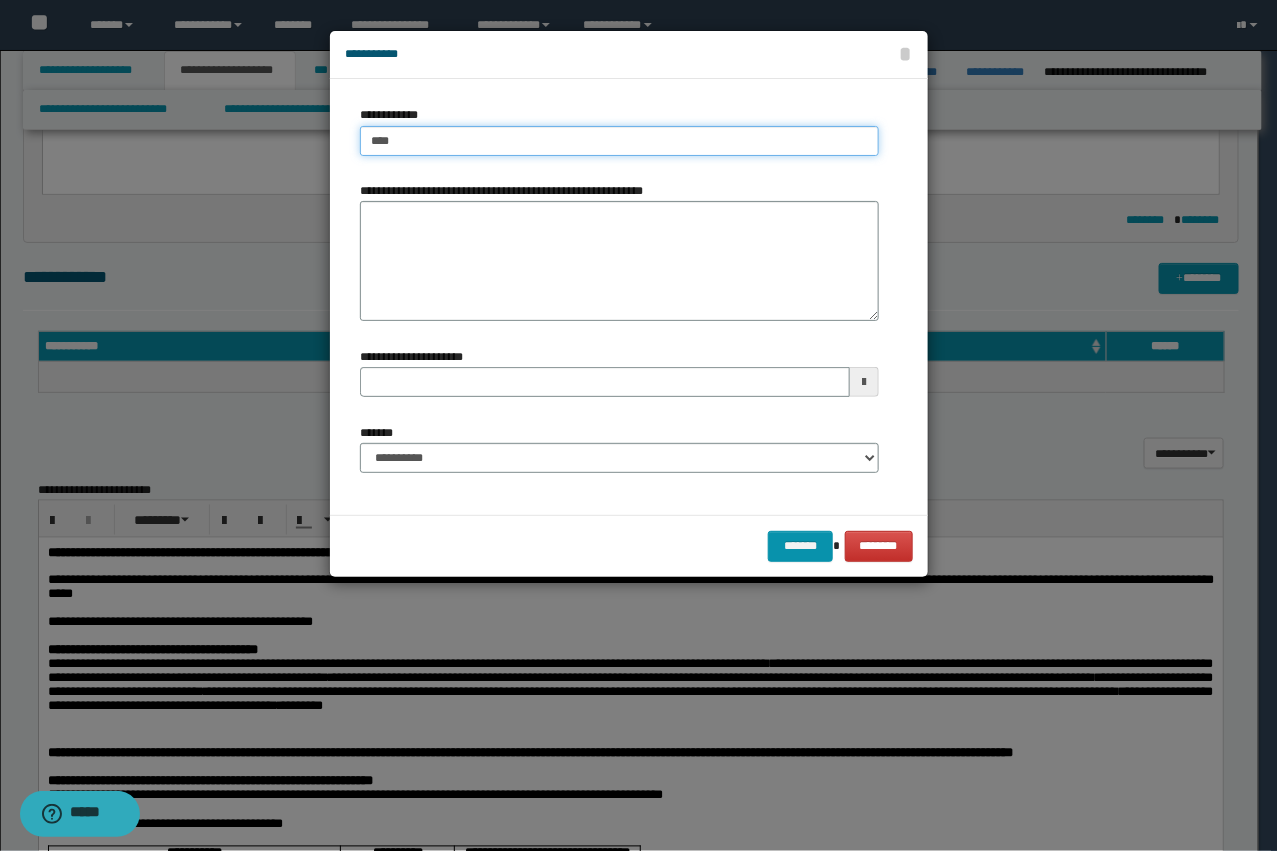 type on "****" 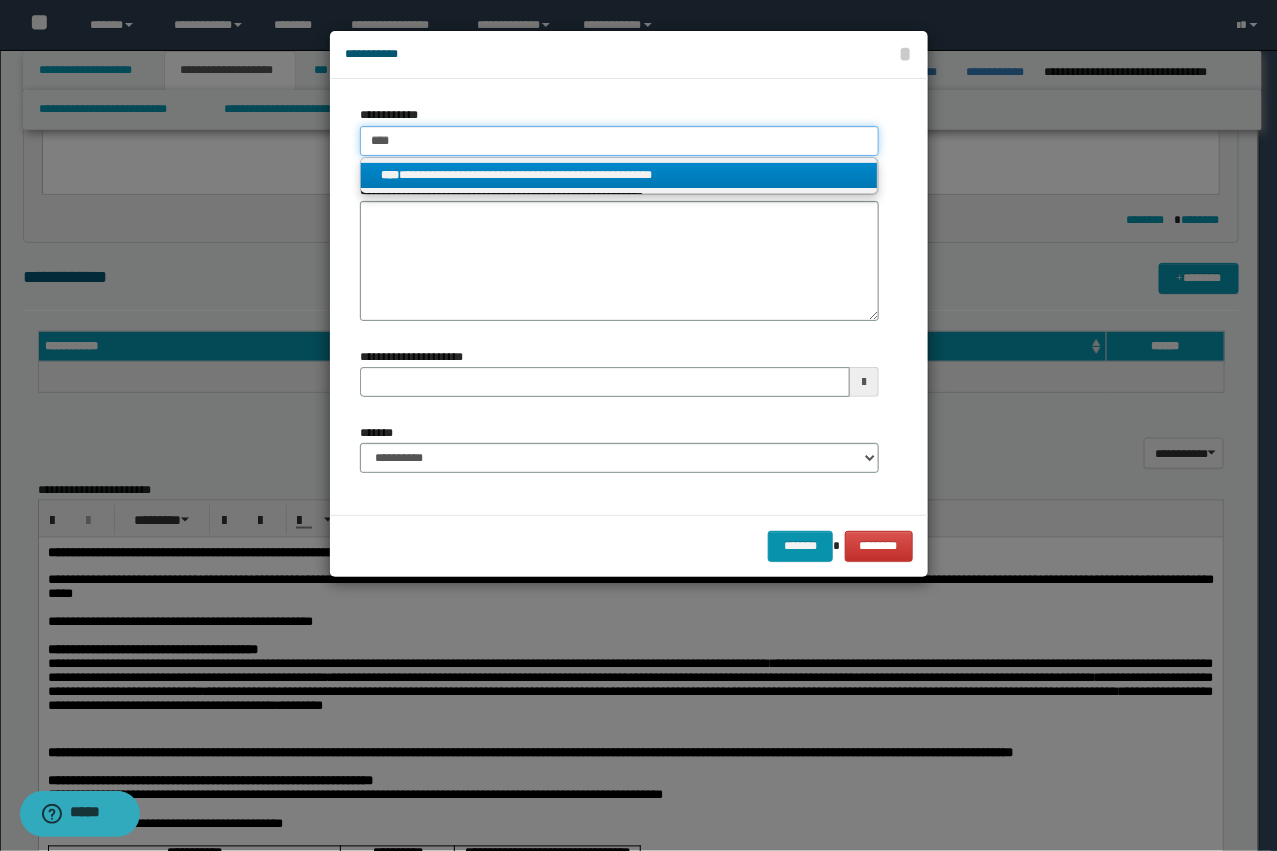 type on "****" 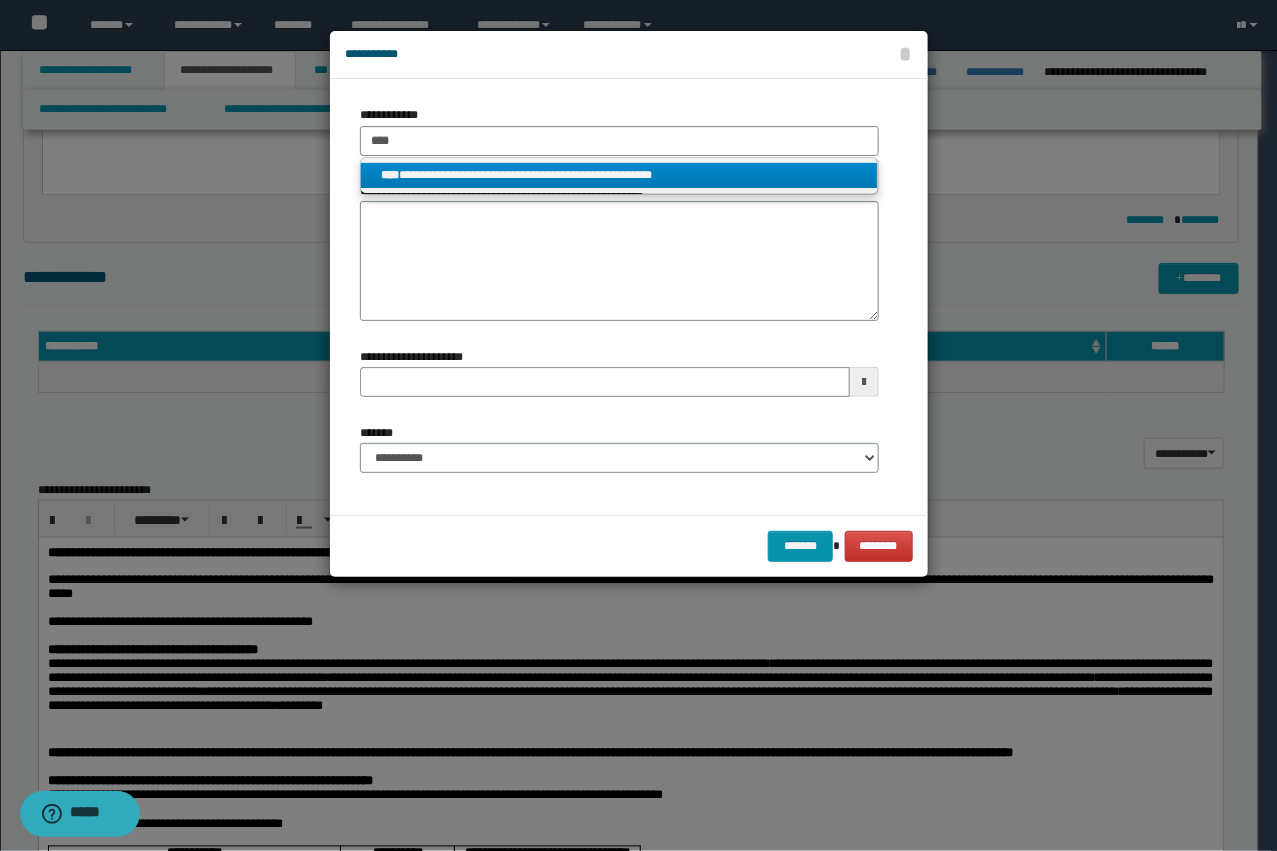 click on "**********" at bounding box center (619, 175) 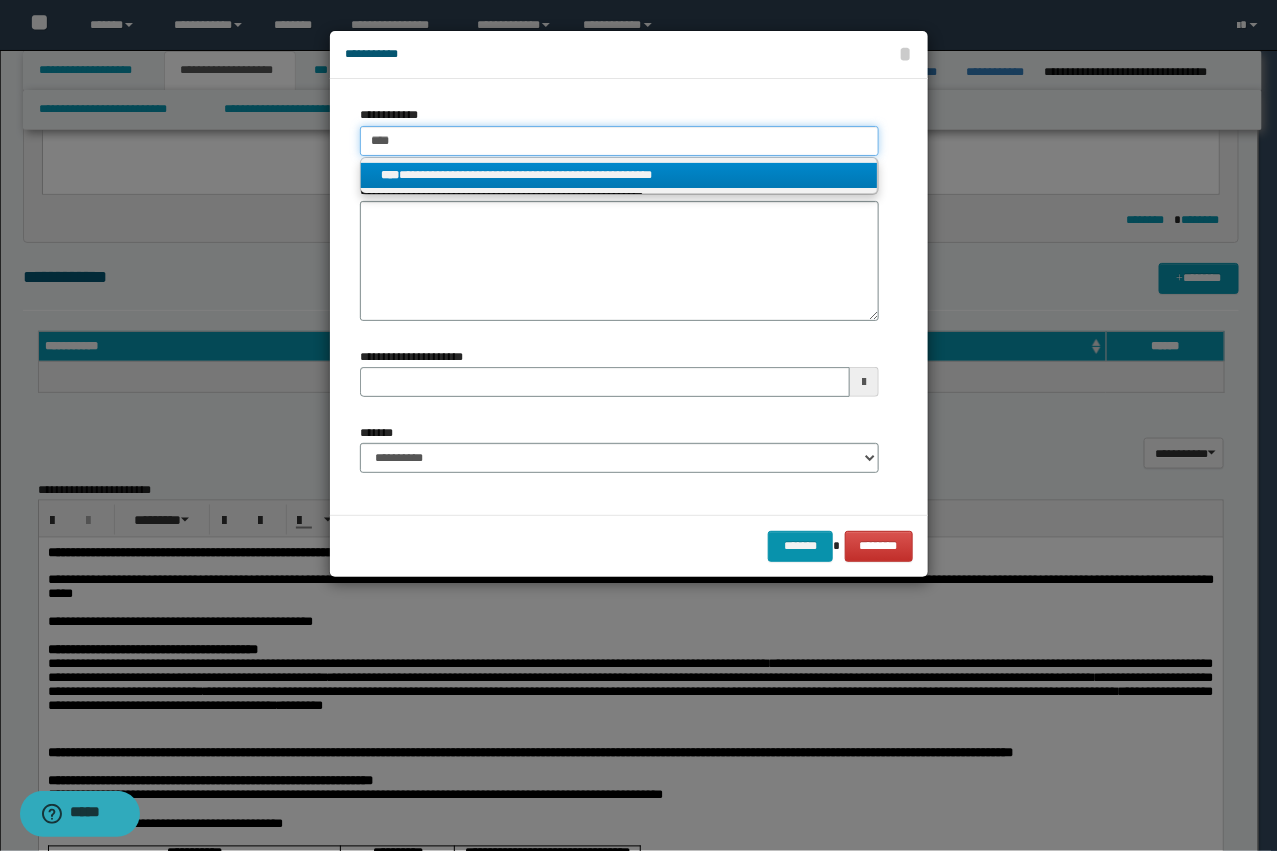 type 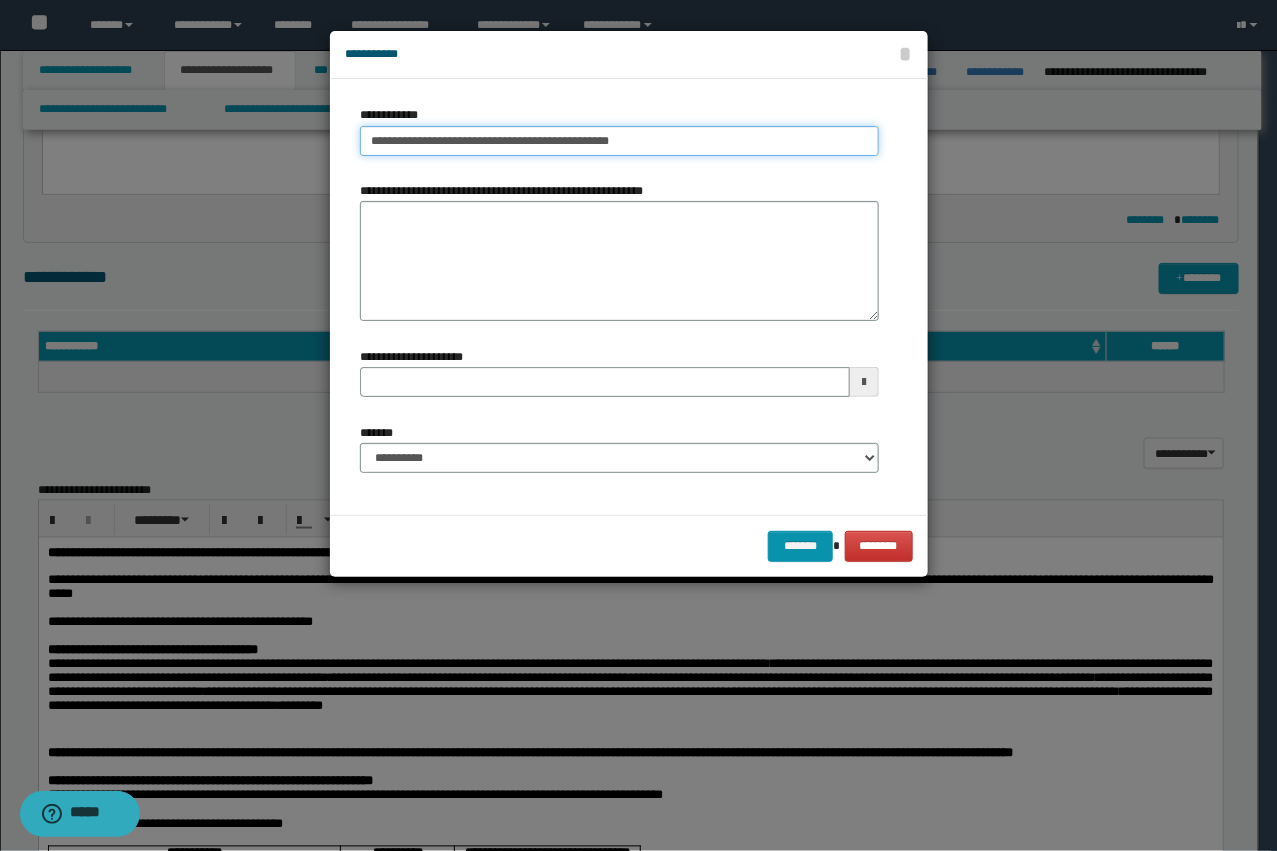 type 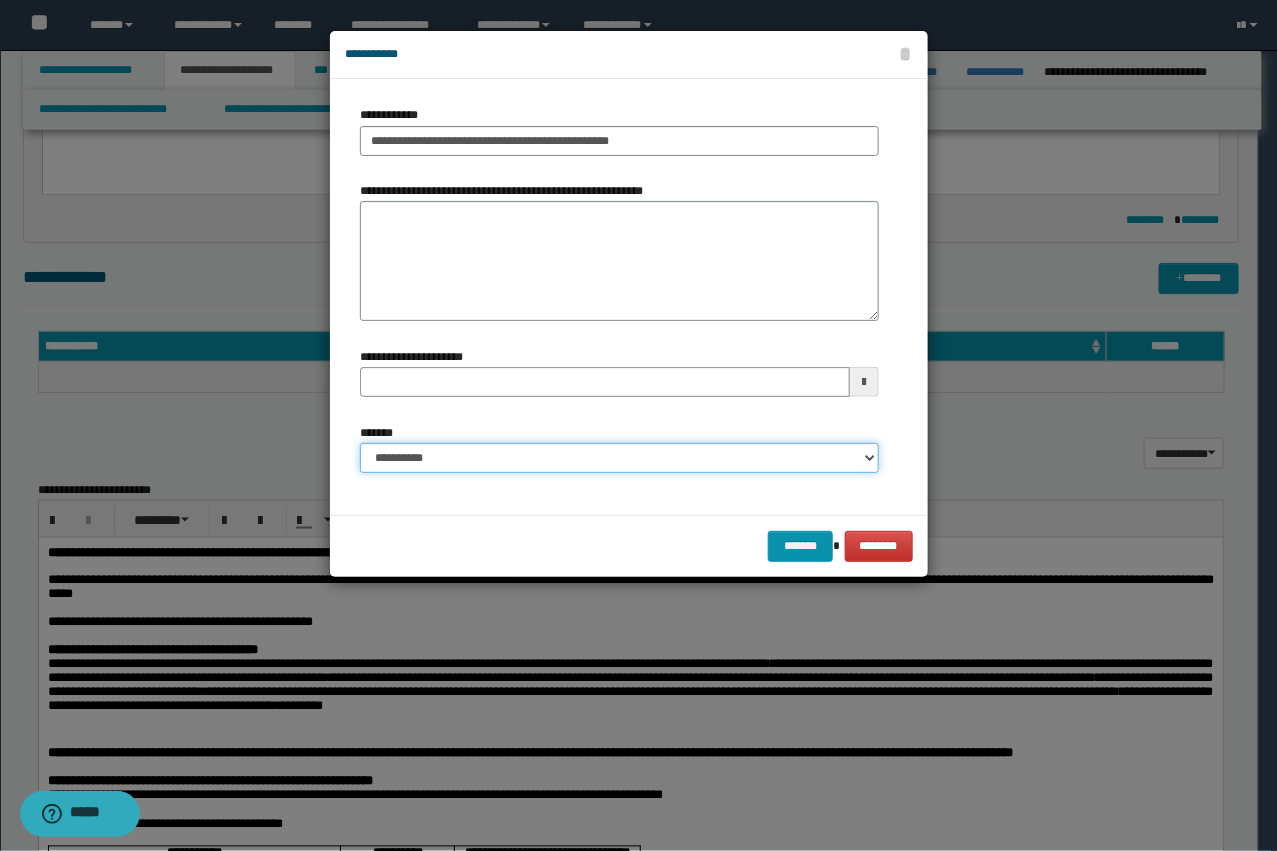 type 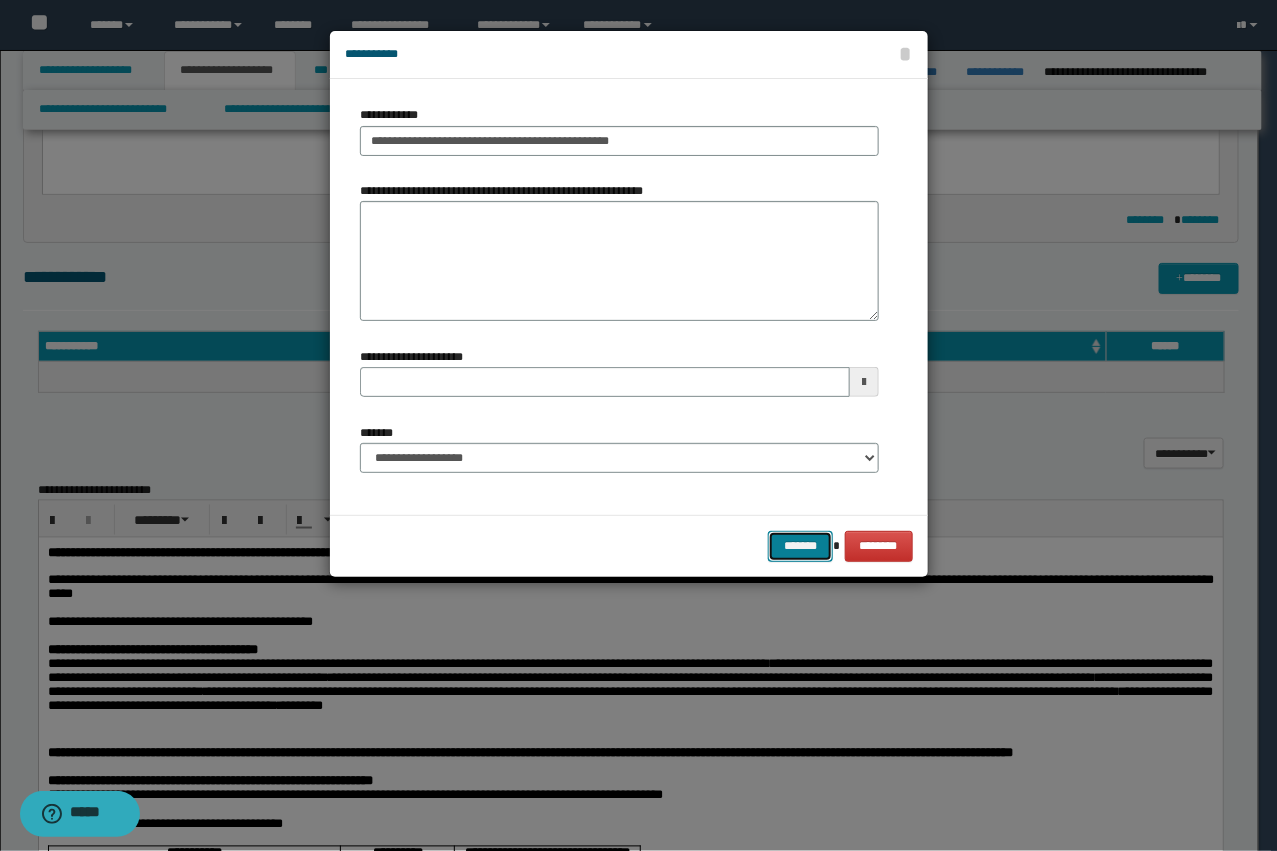 click on "*******" at bounding box center (800, 546) 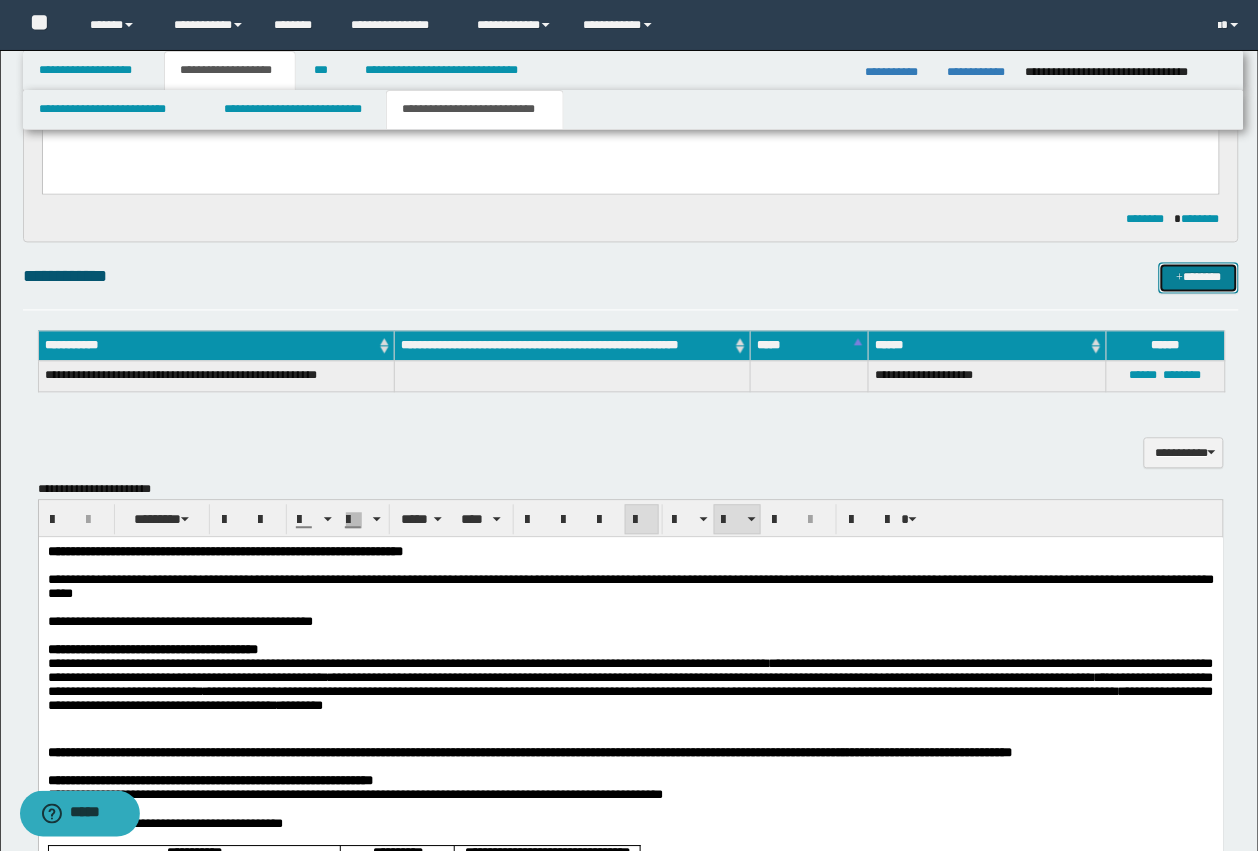 type 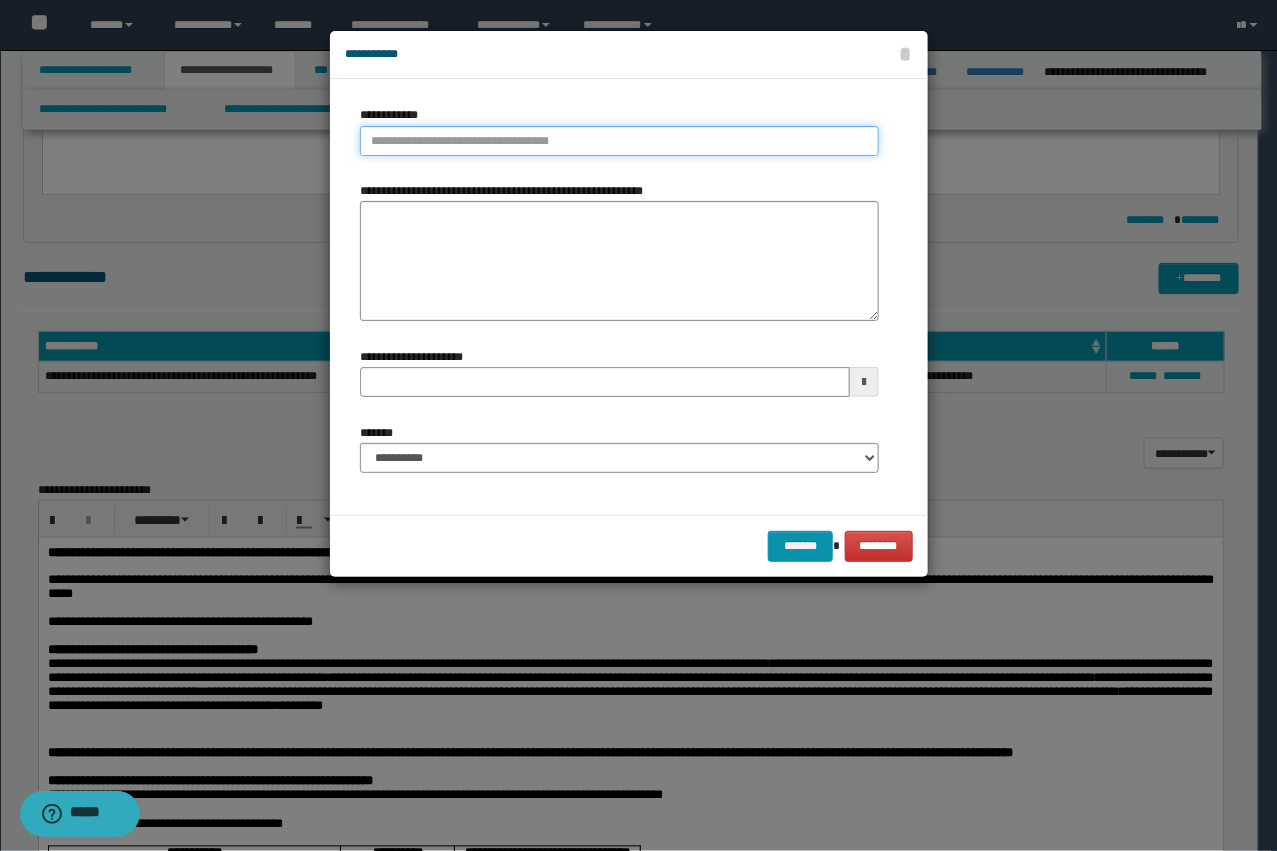 type on "**********" 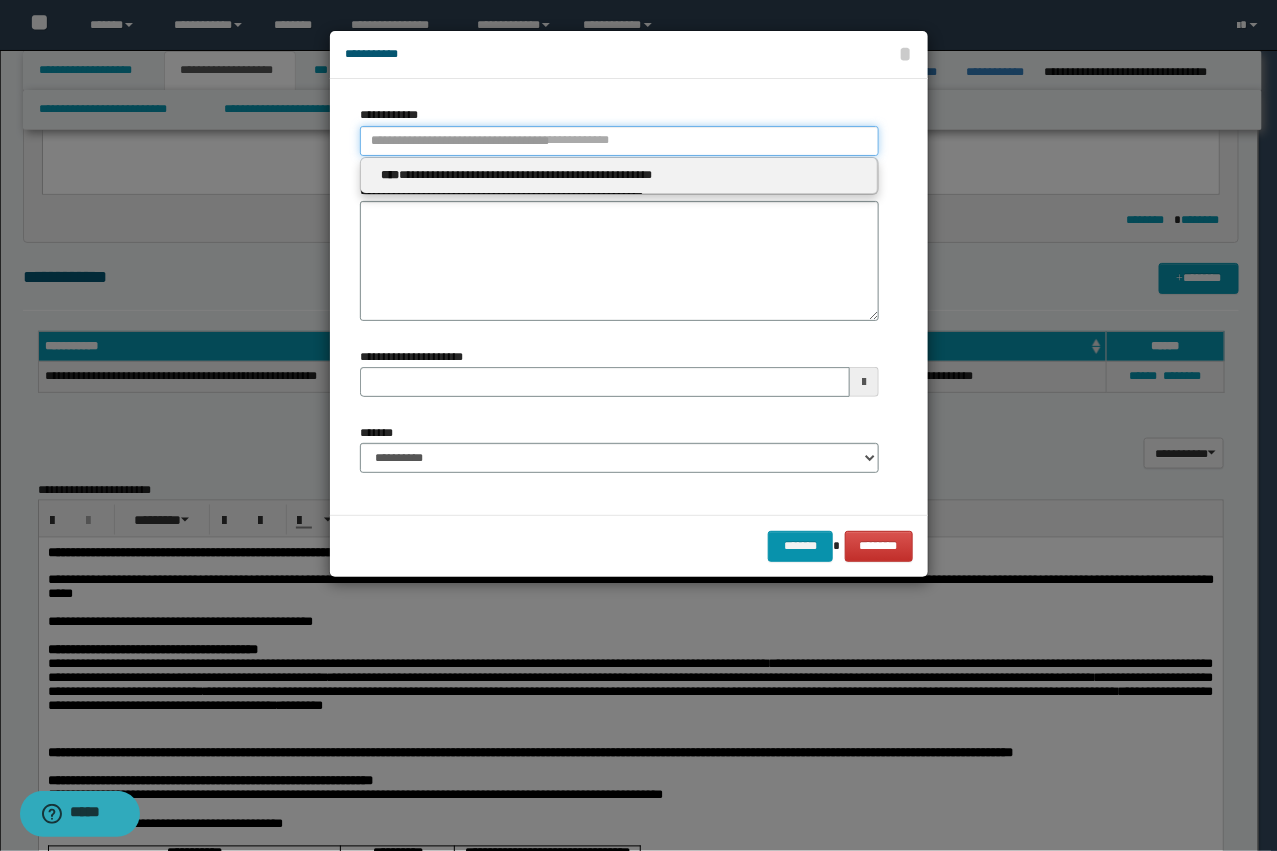 click on "**********" at bounding box center (619, 141) 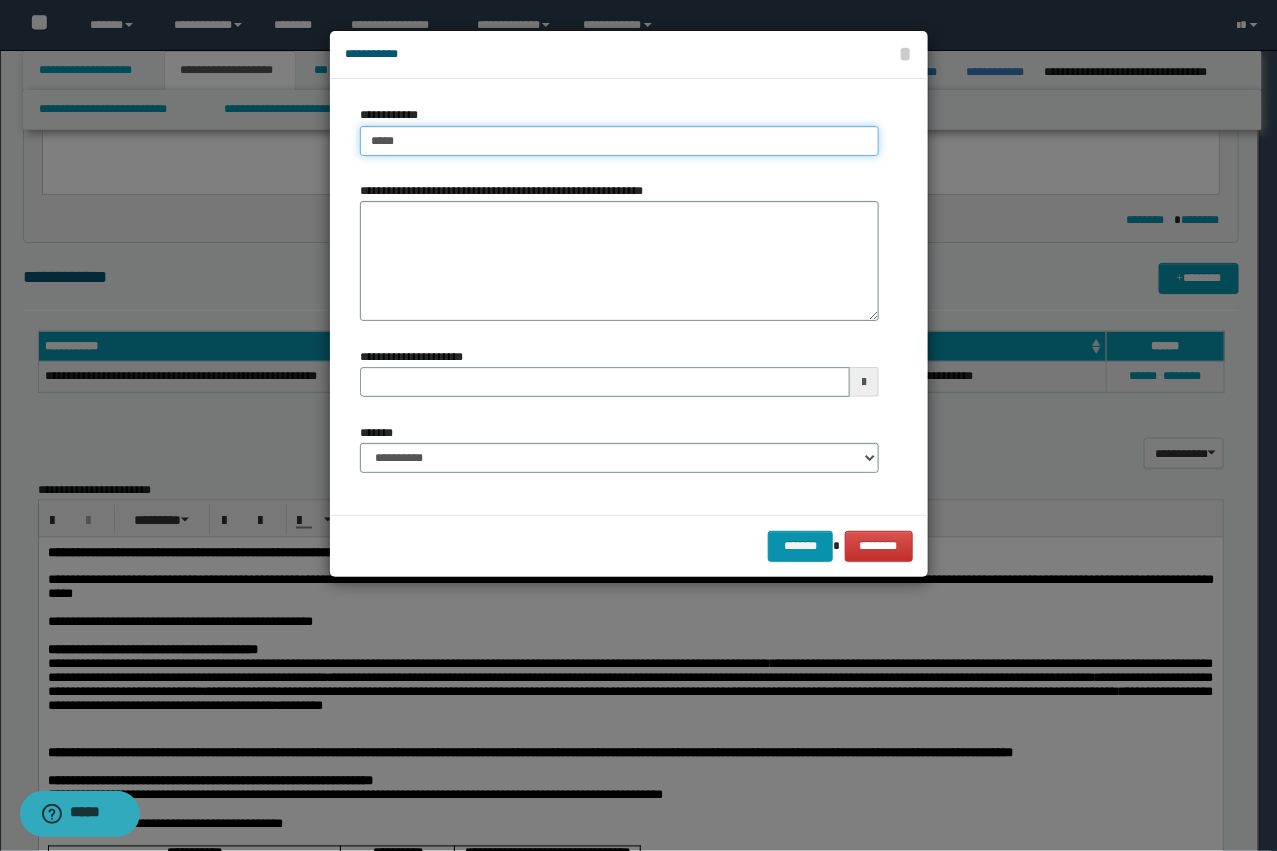 type on "****" 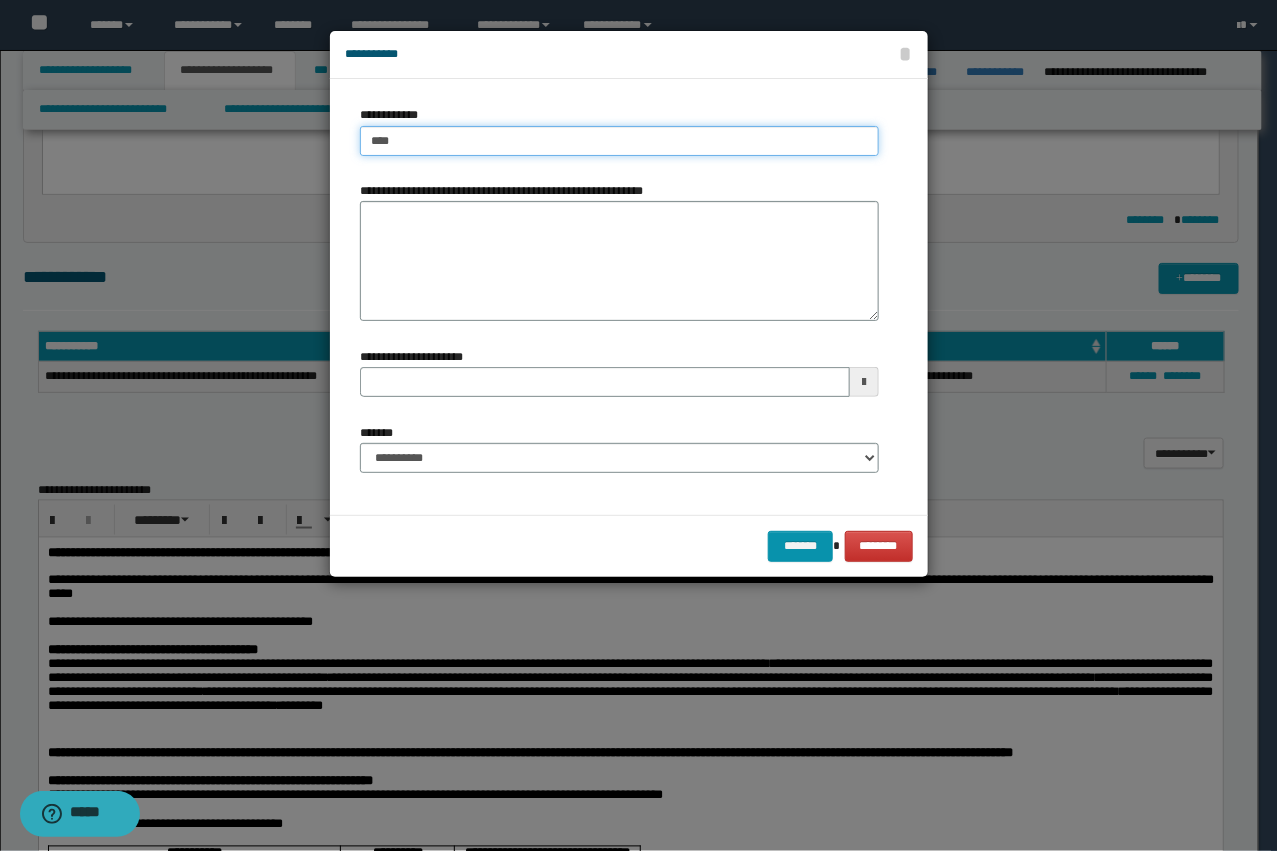 type on "****" 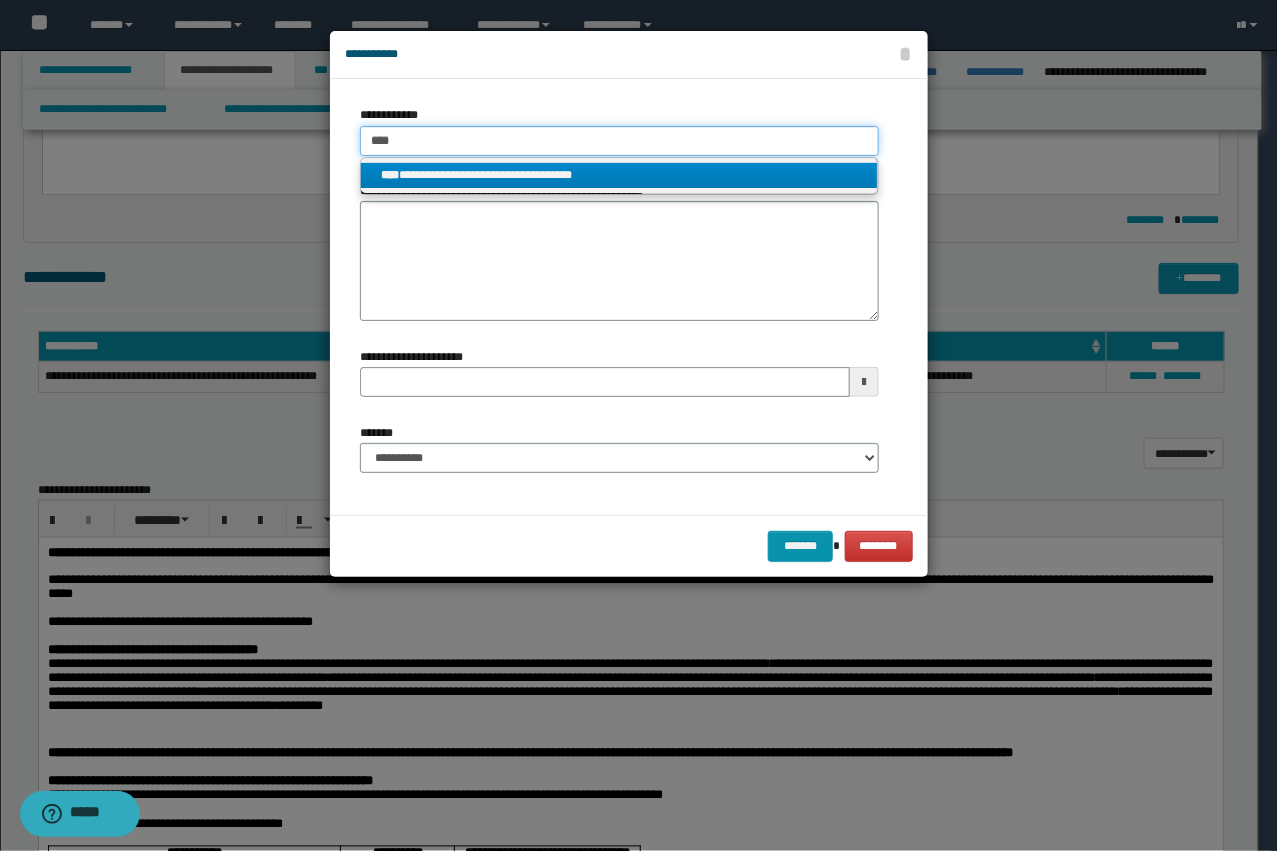 type on "****" 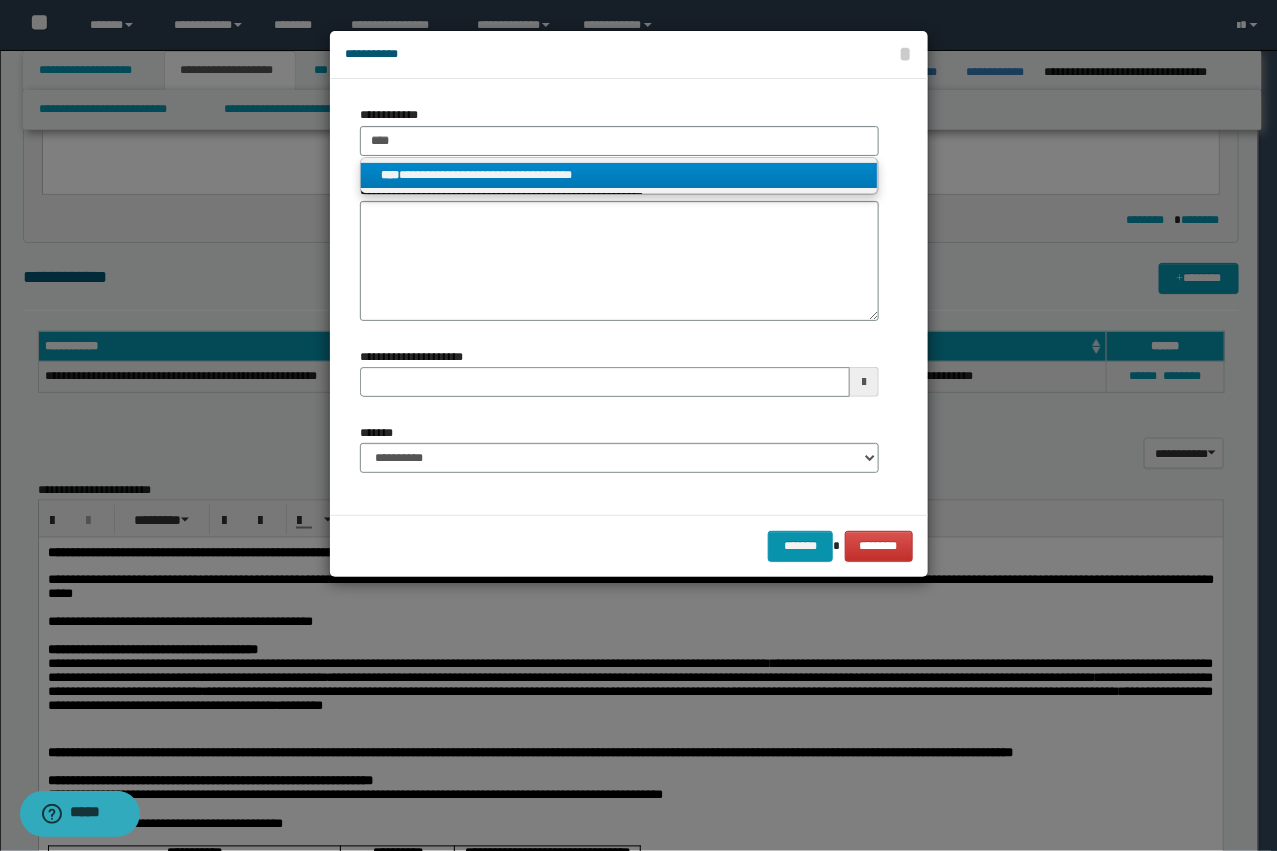 click on "**********" at bounding box center (619, 175) 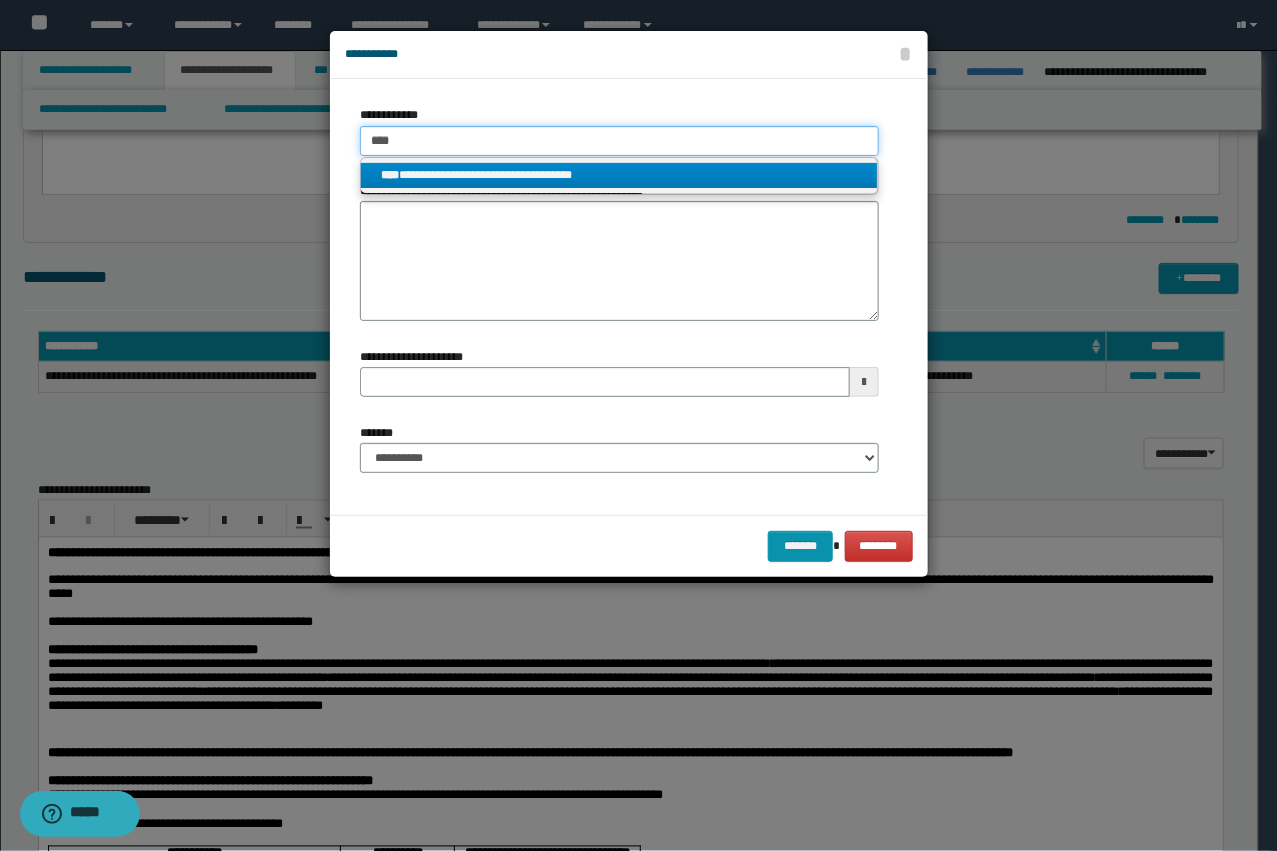 type 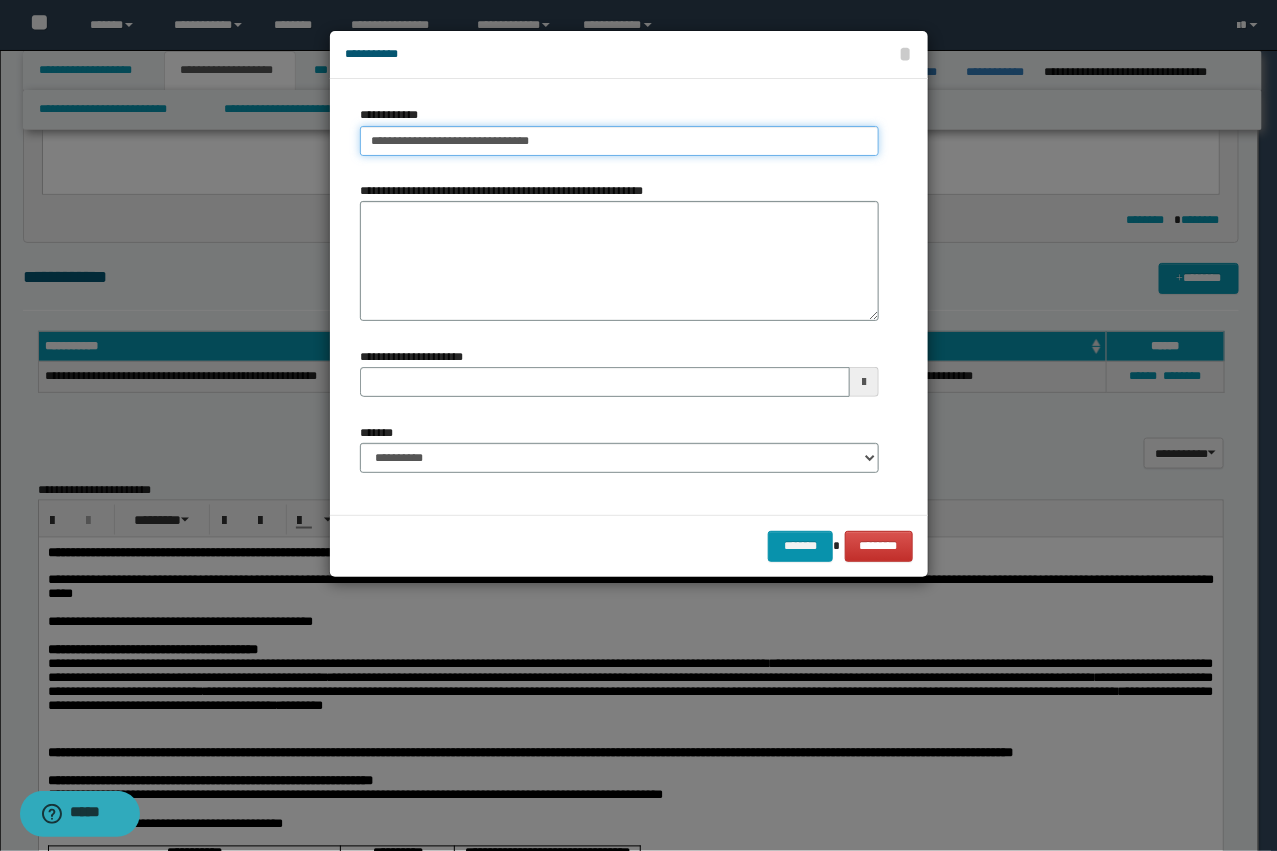 type on "**********" 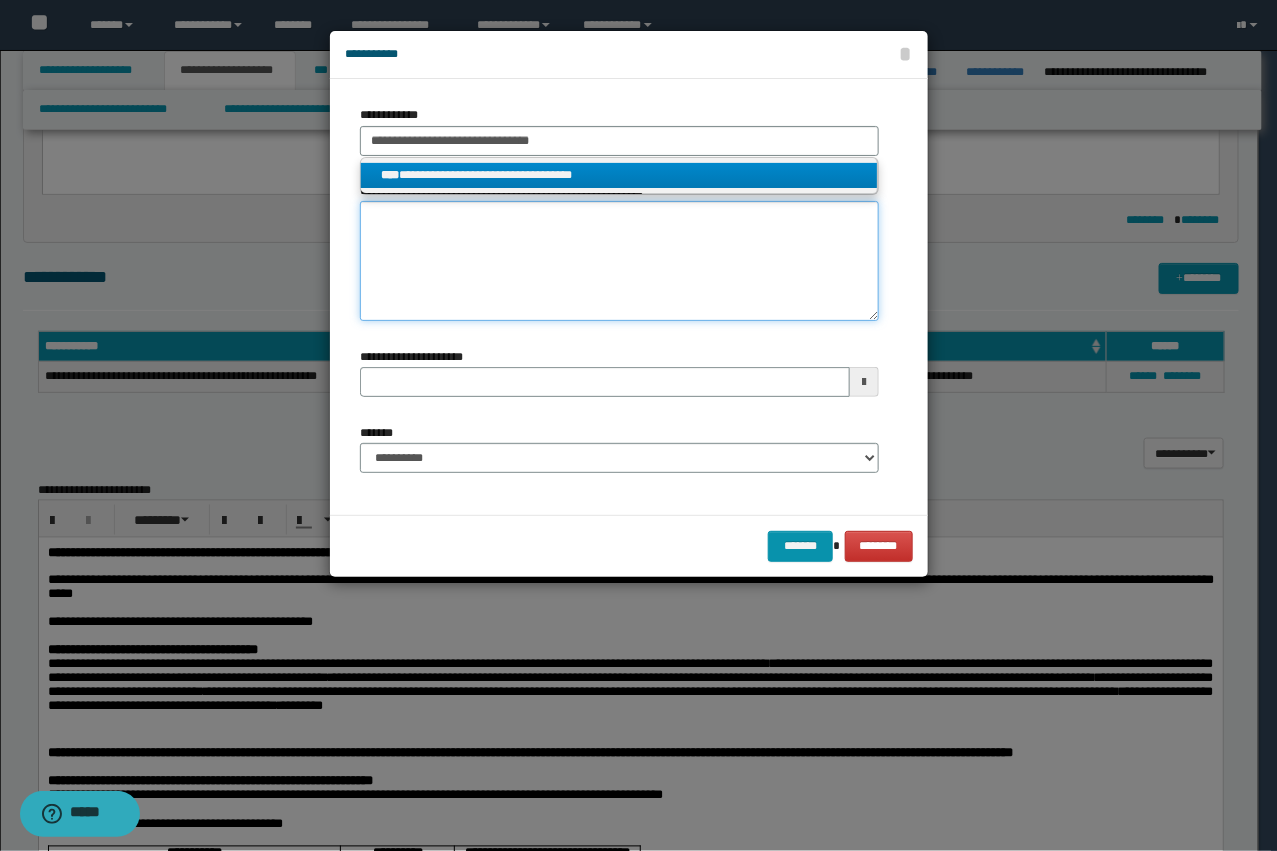 type 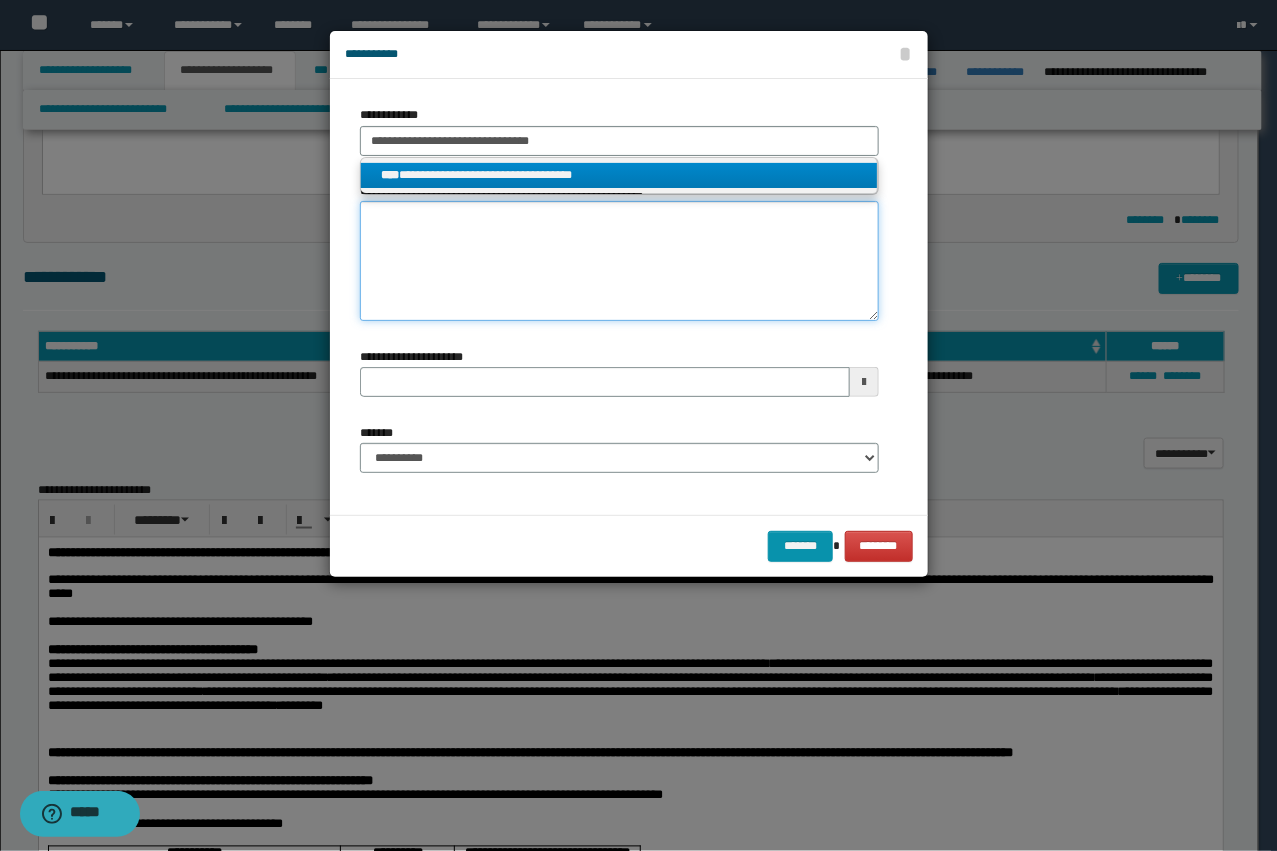 click on "**********" at bounding box center [619, 261] 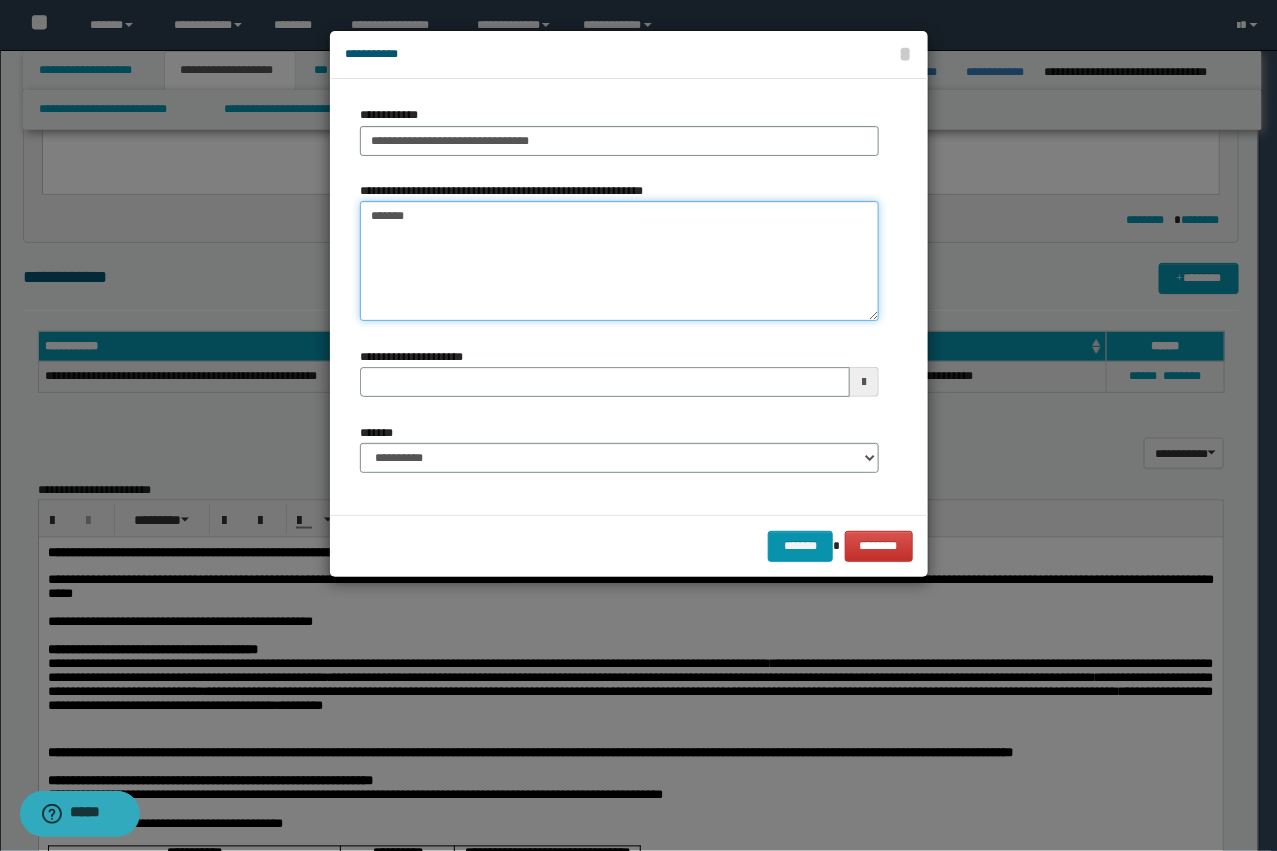 type on "*******" 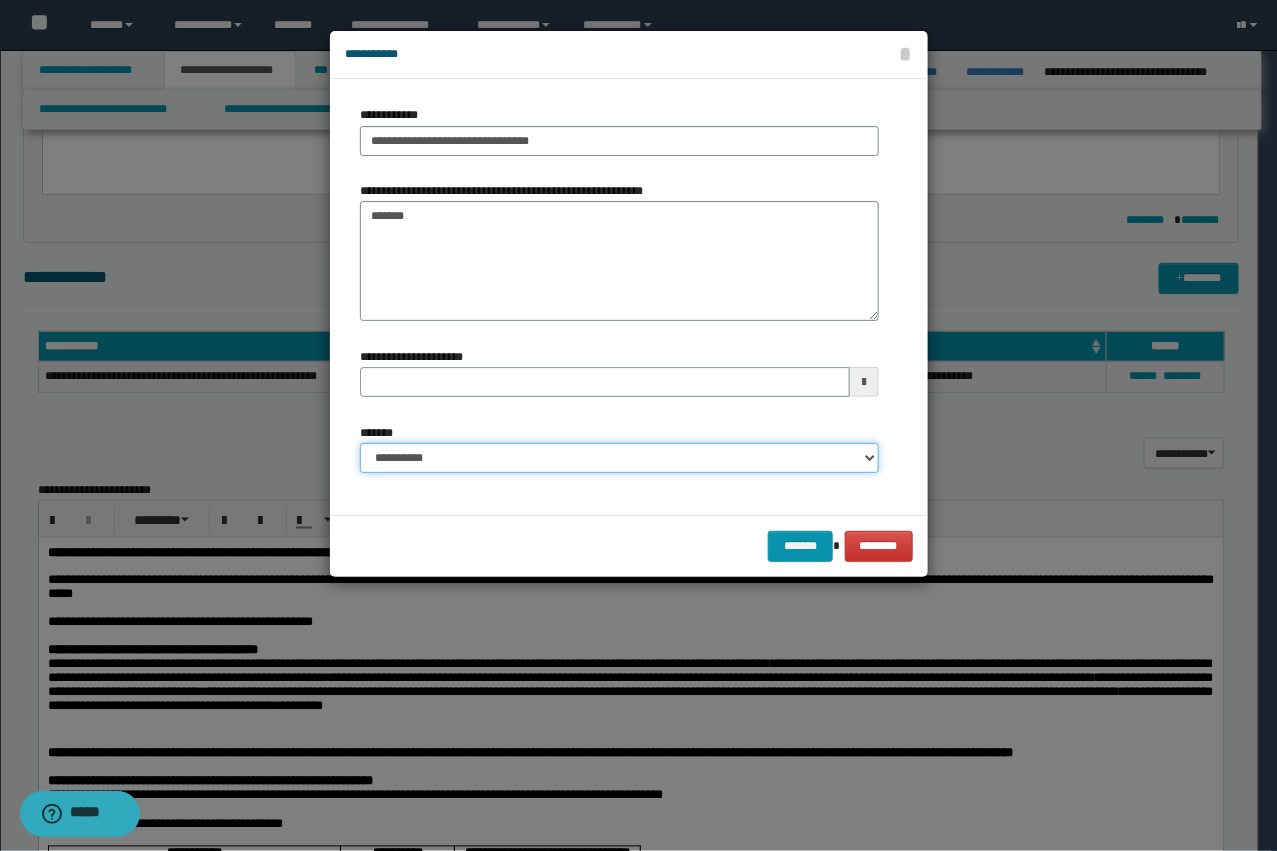 click on "**********" at bounding box center [619, 458] 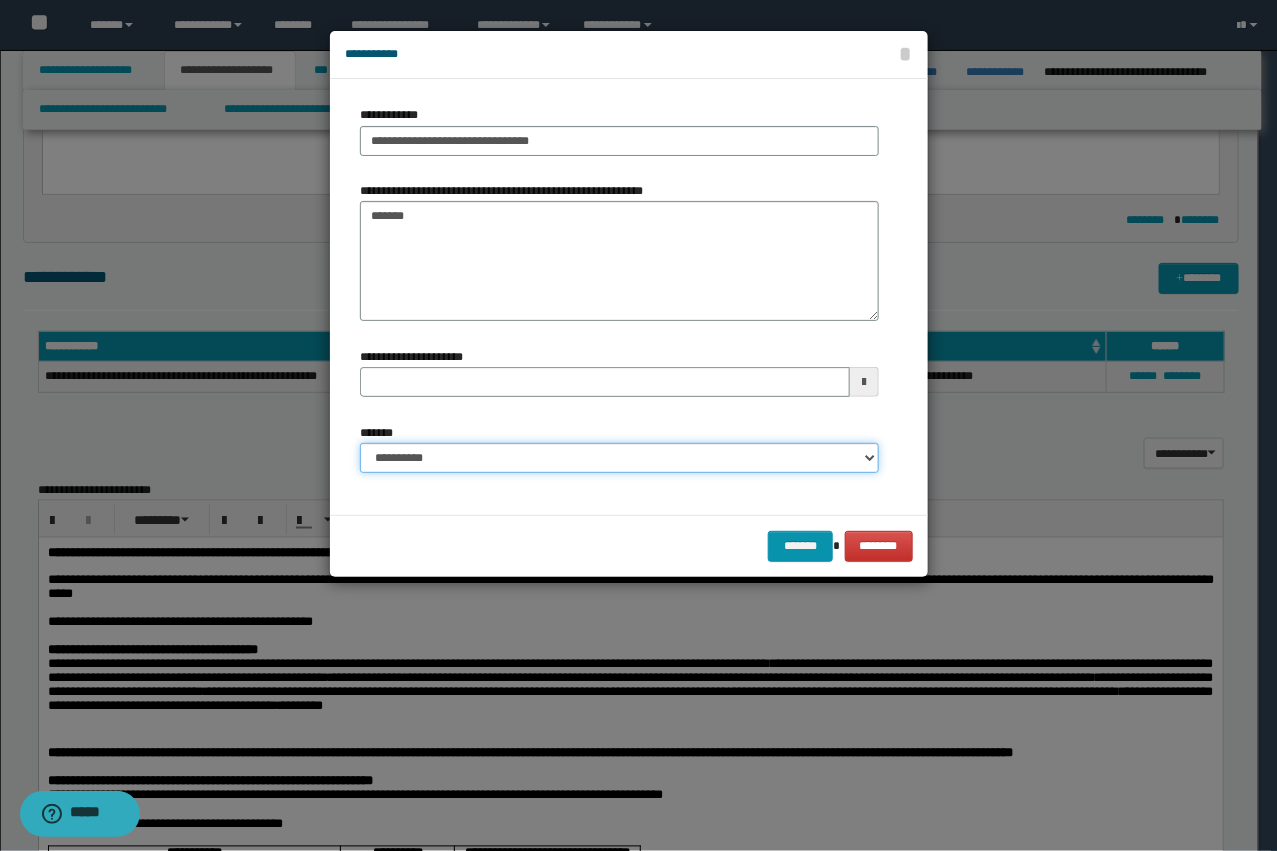 click on "**********" at bounding box center [619, 458] 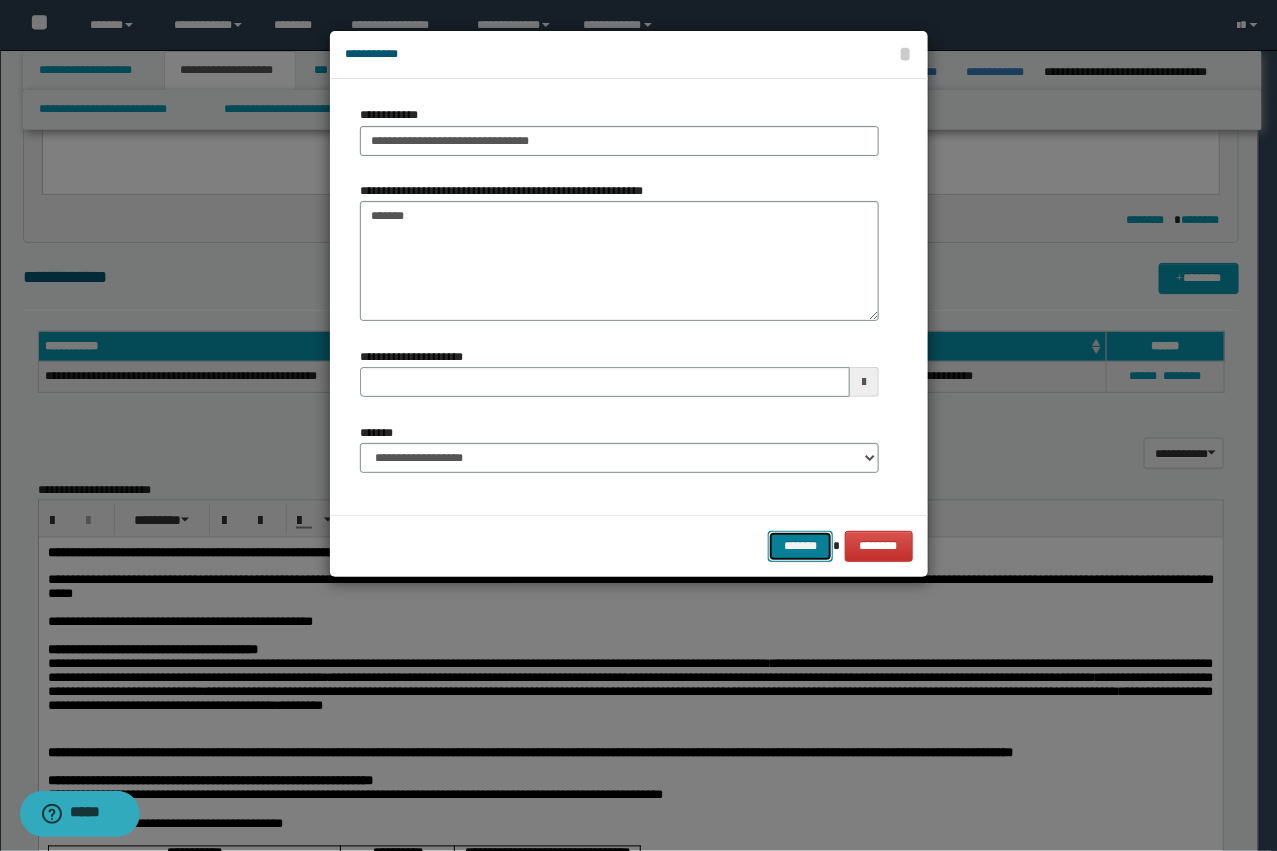 click on "*******" at bounding box center (800, 546) 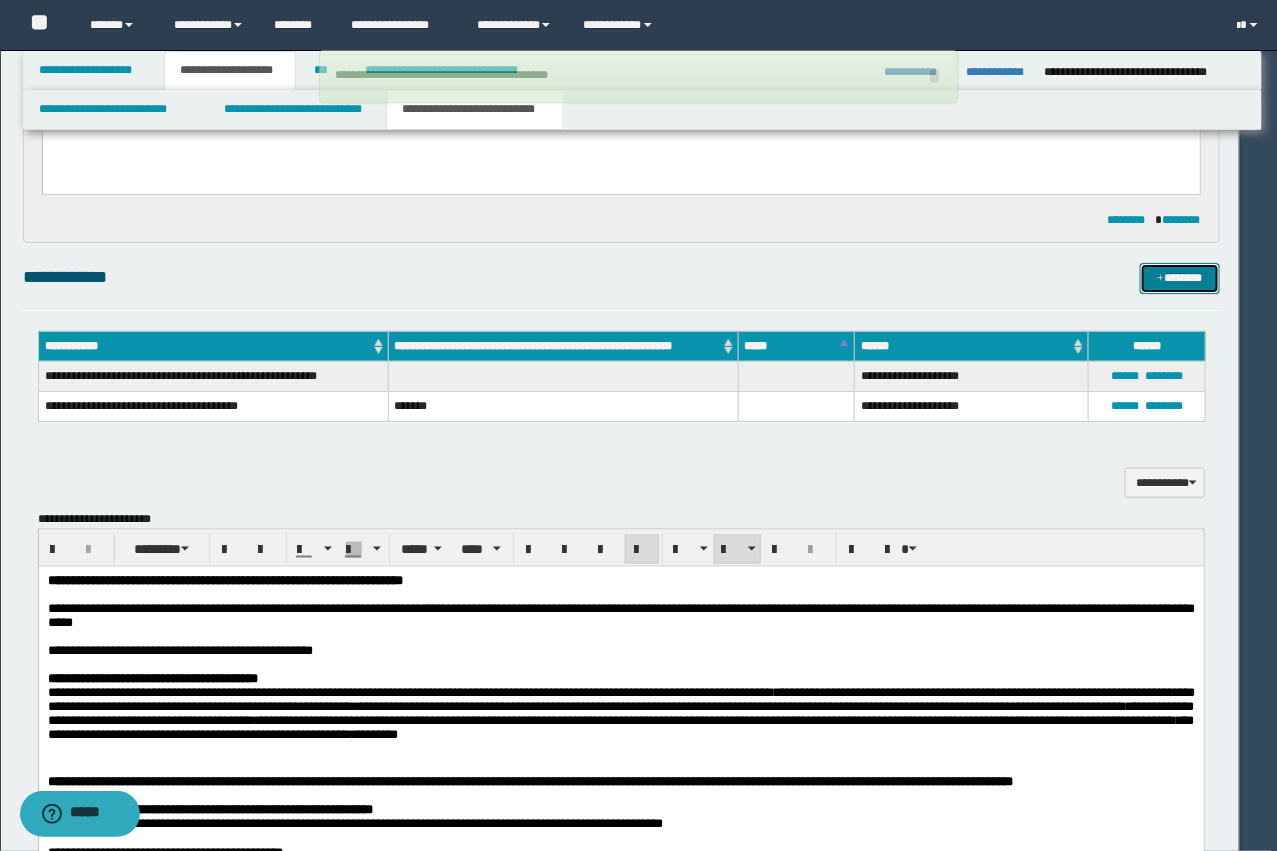 type 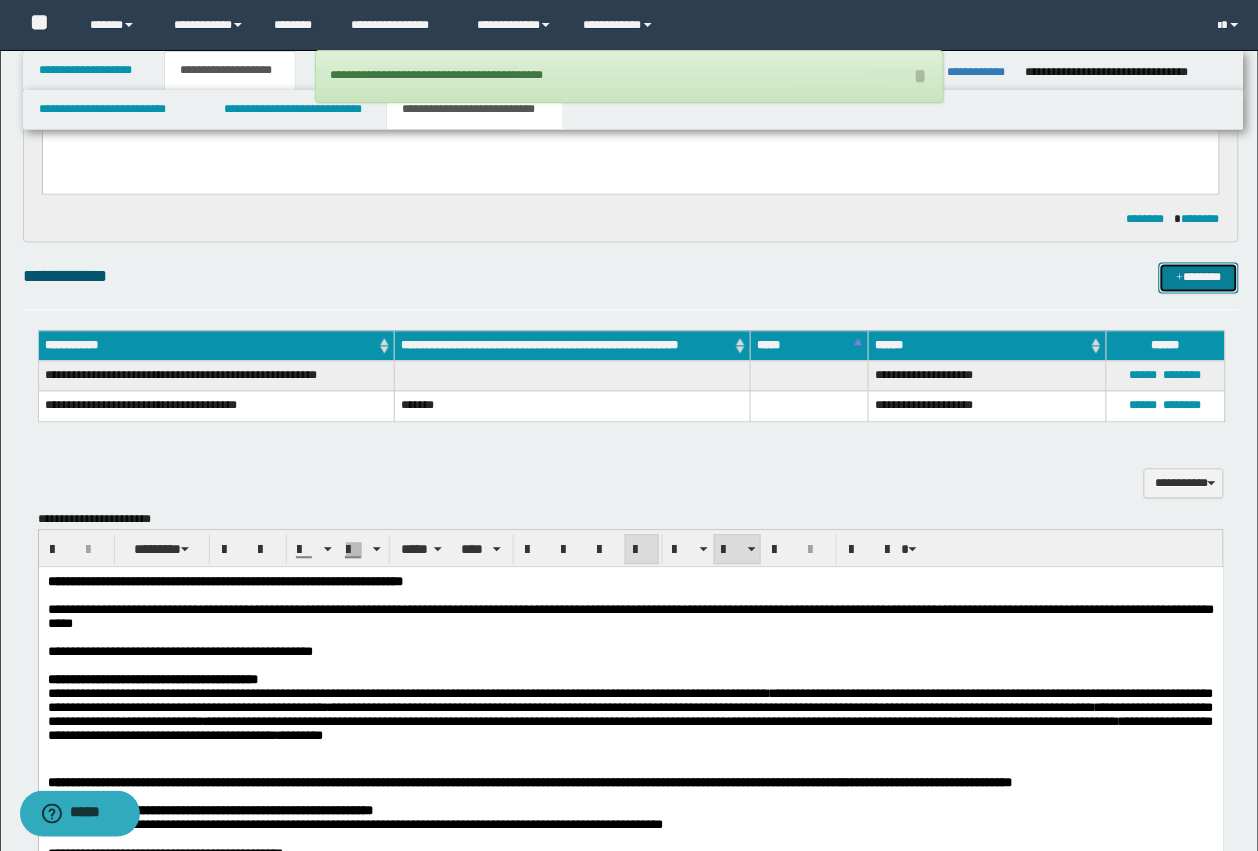 click on "*******" at bounding box center (1199, 278) 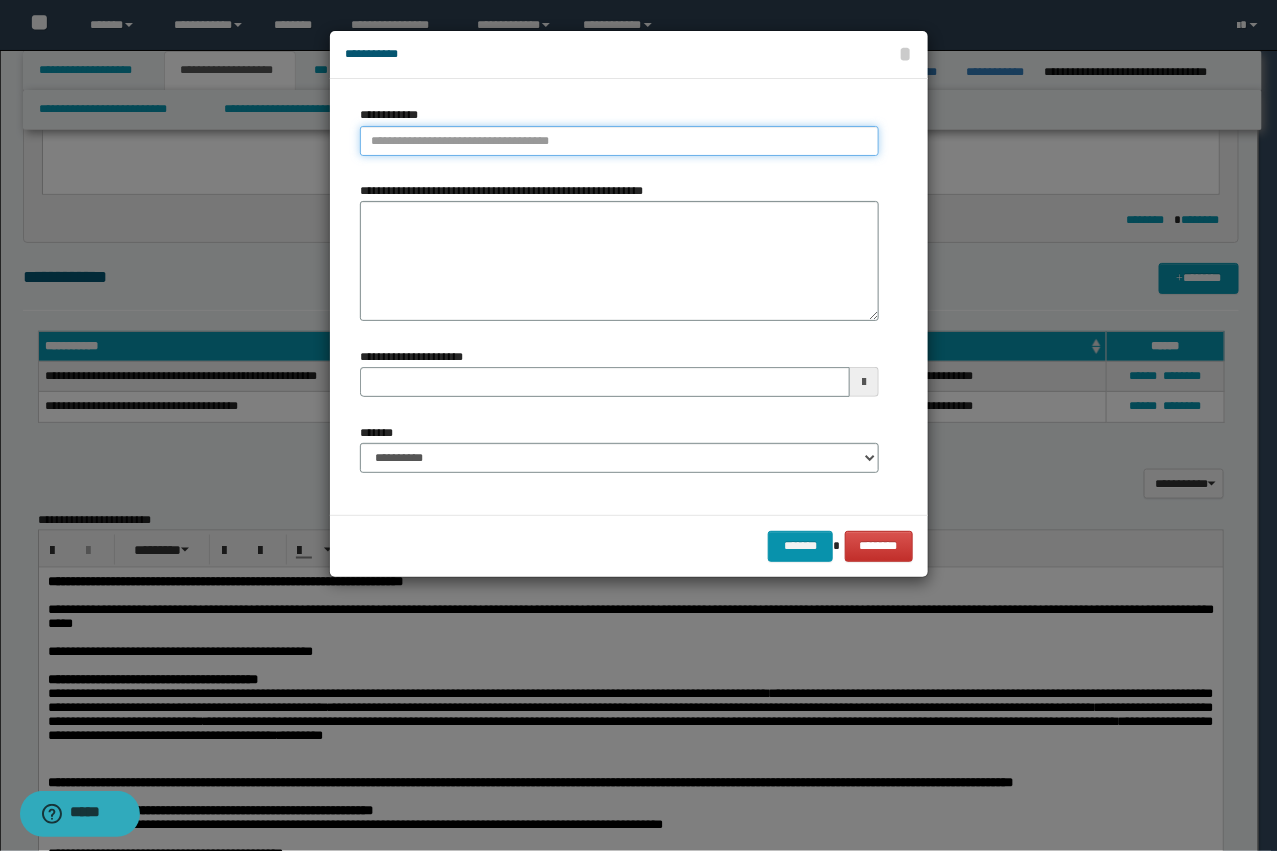 type on "**********" 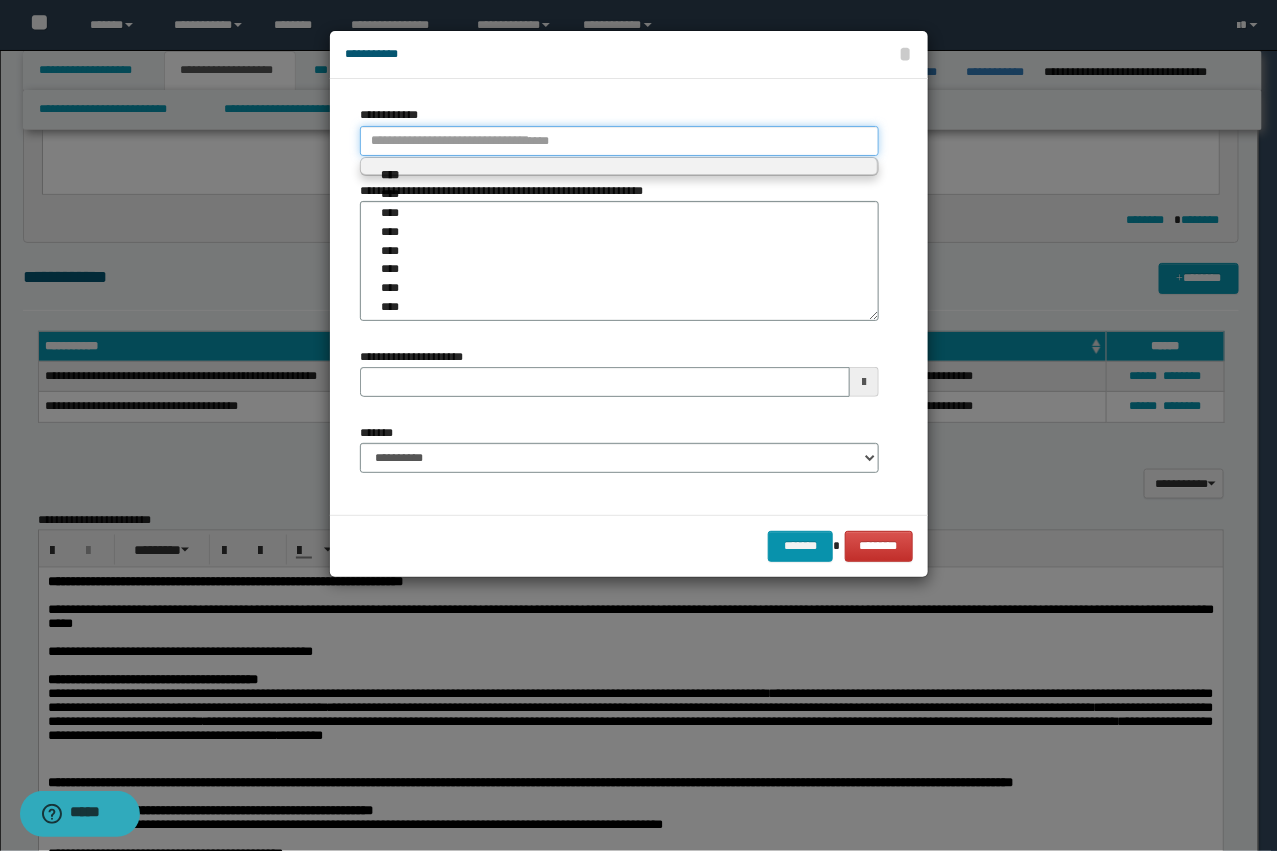 click on "**********" at bounding box center [619, 141] 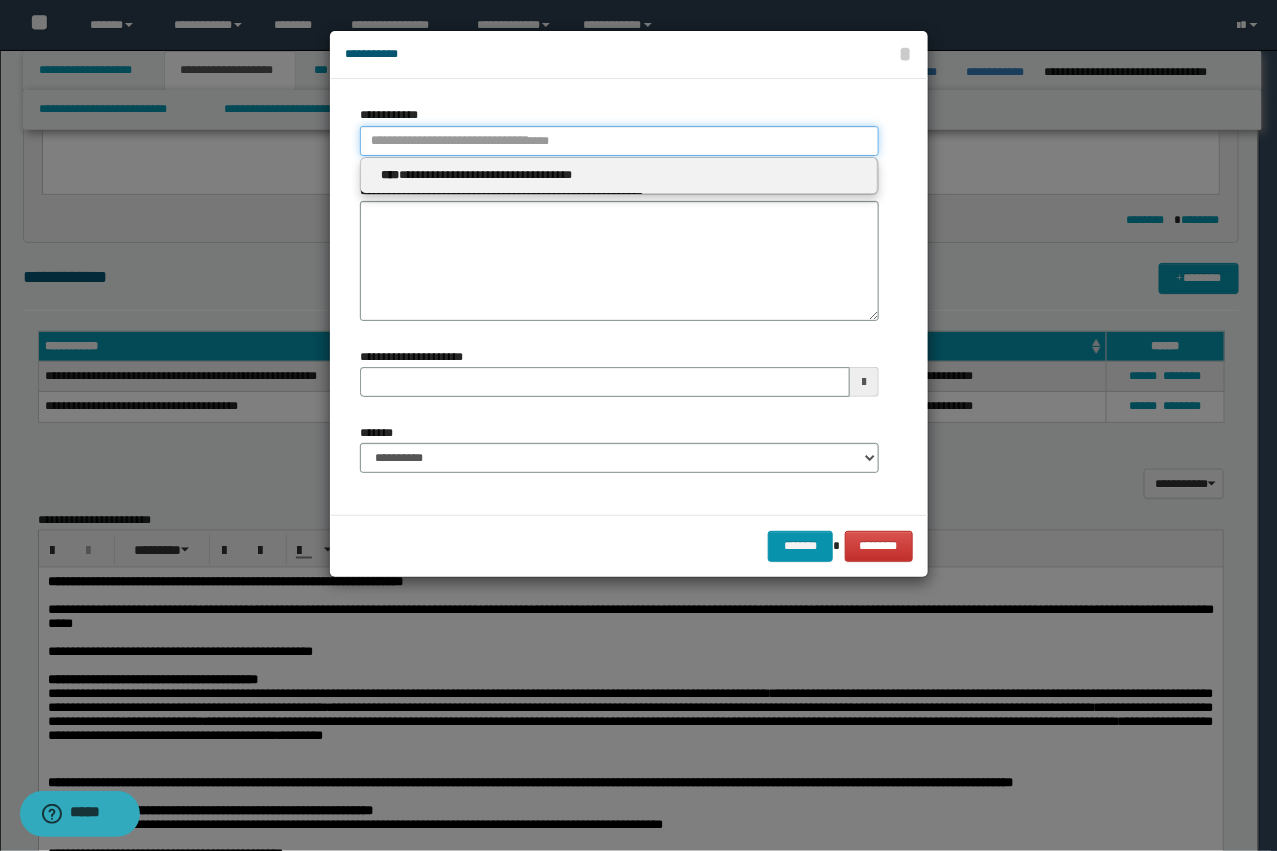paste on "****" 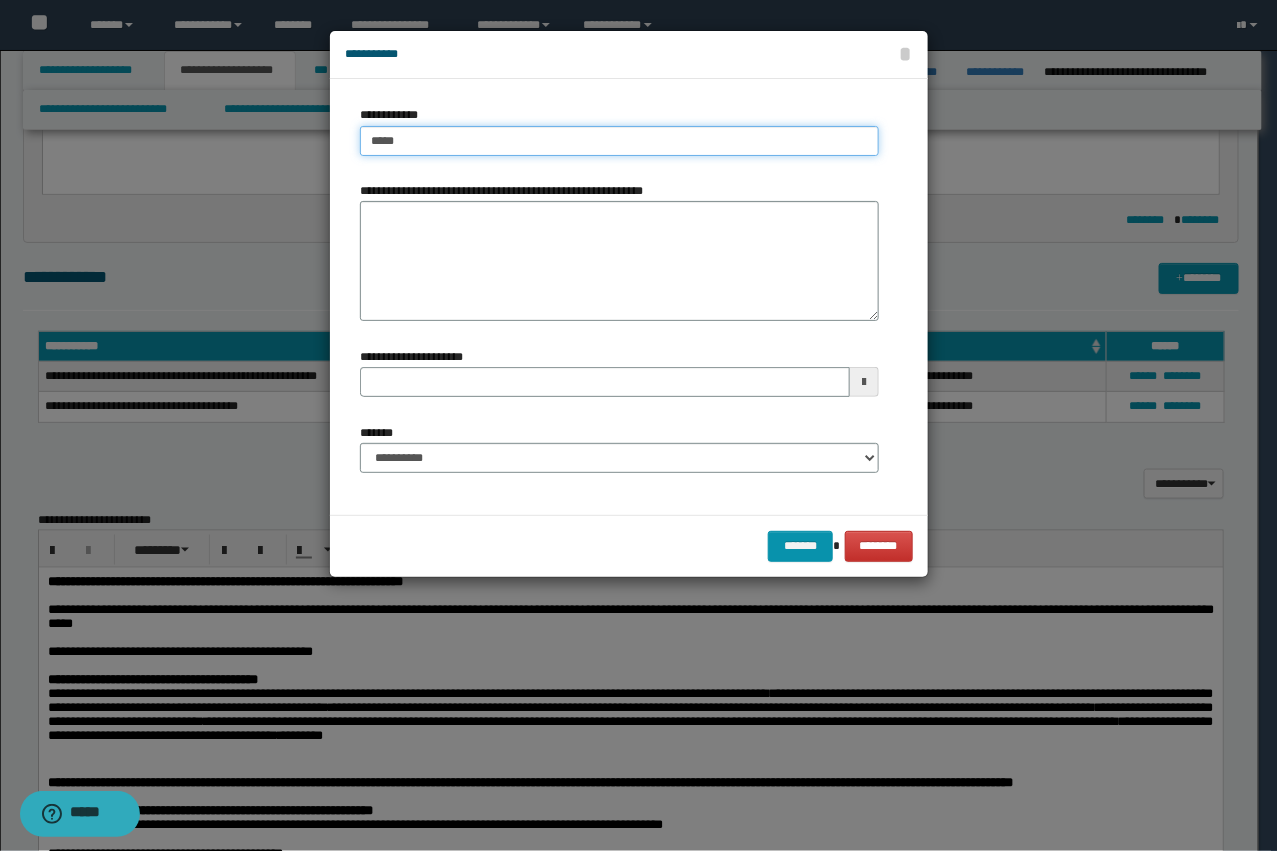 type on "****" 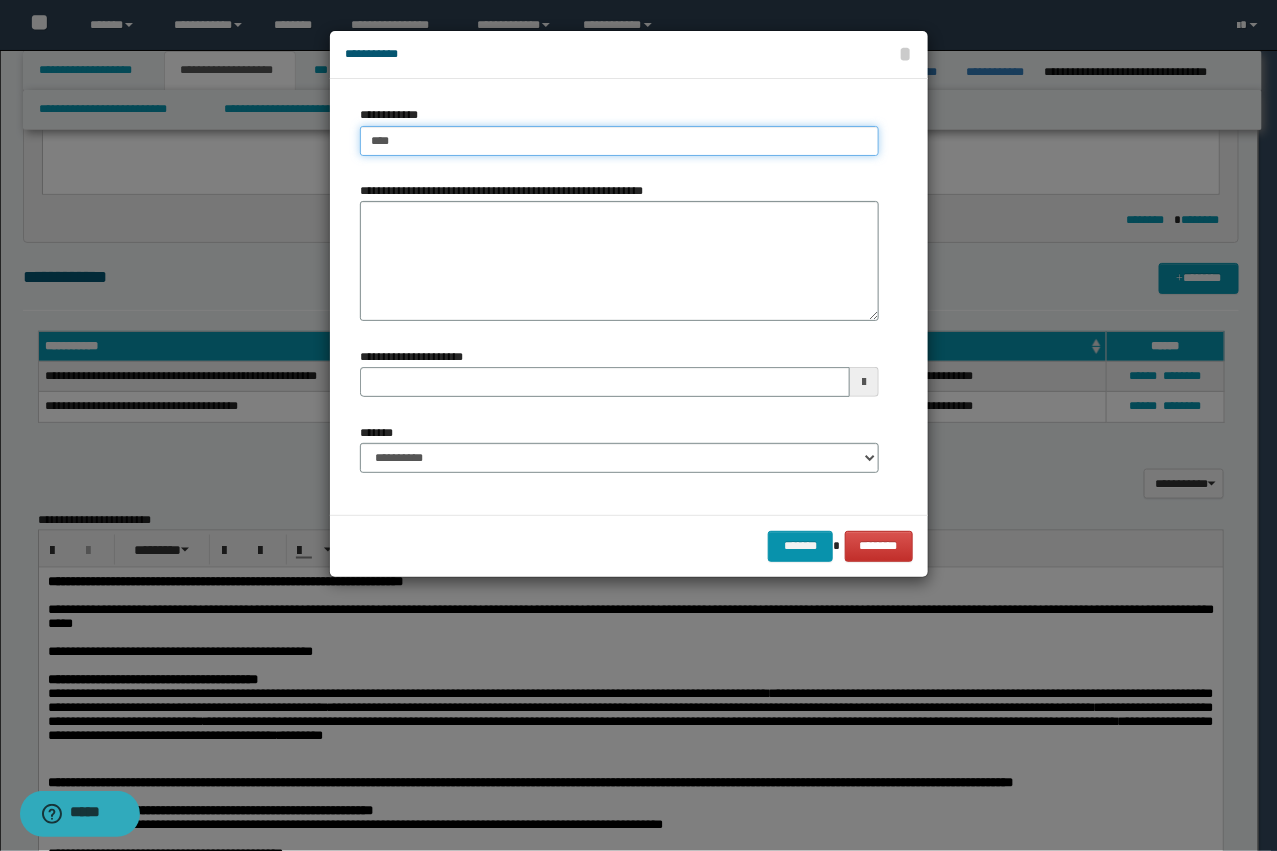 type on "****" 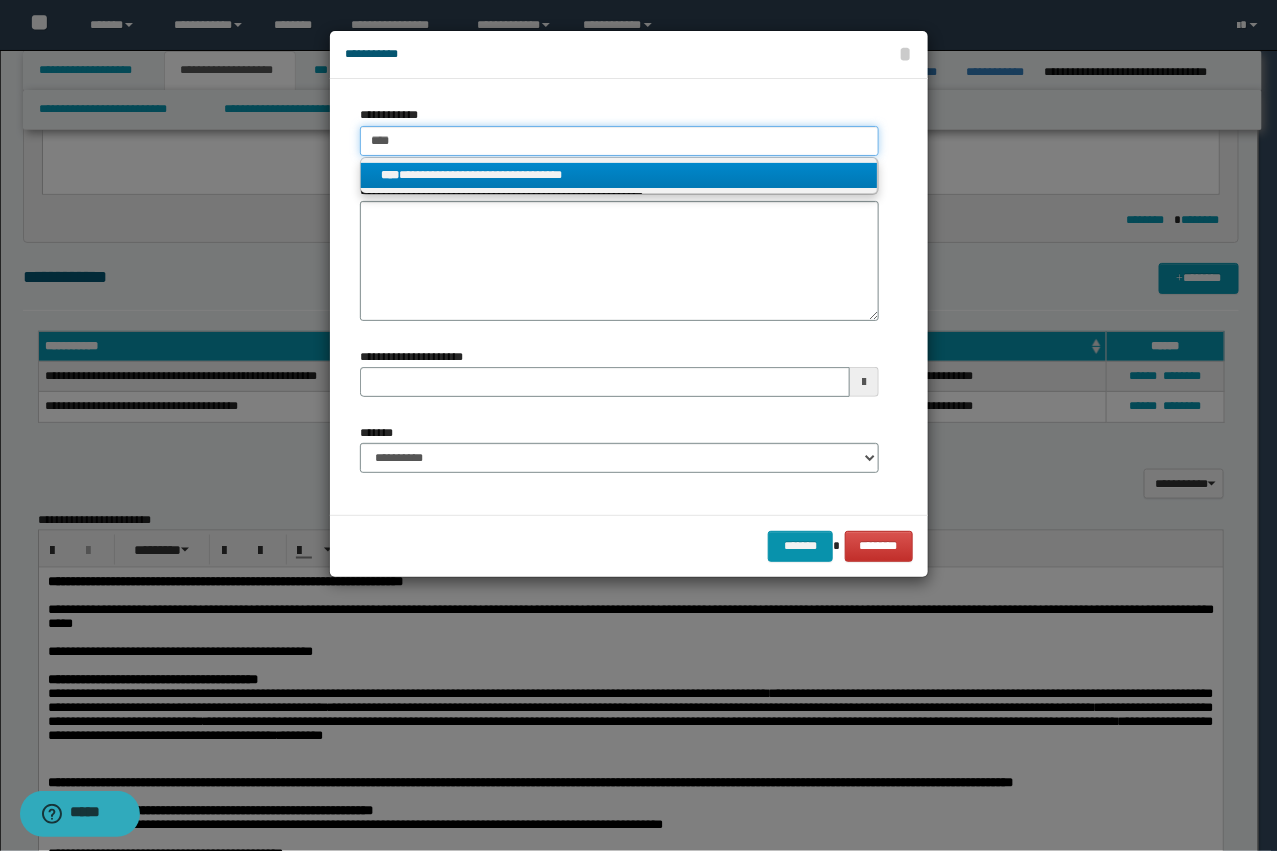 type on "****" 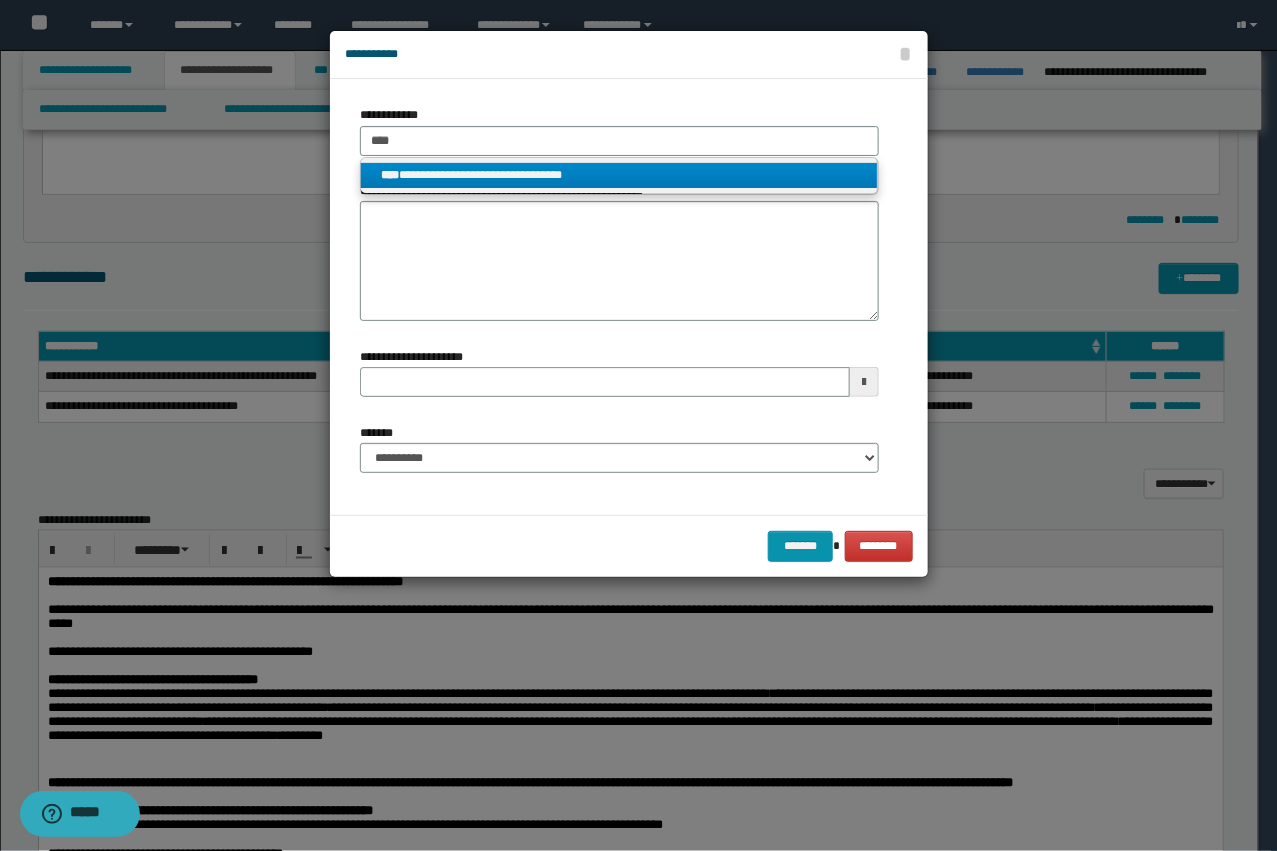 click on "**********" at bounding box center [619, 175] 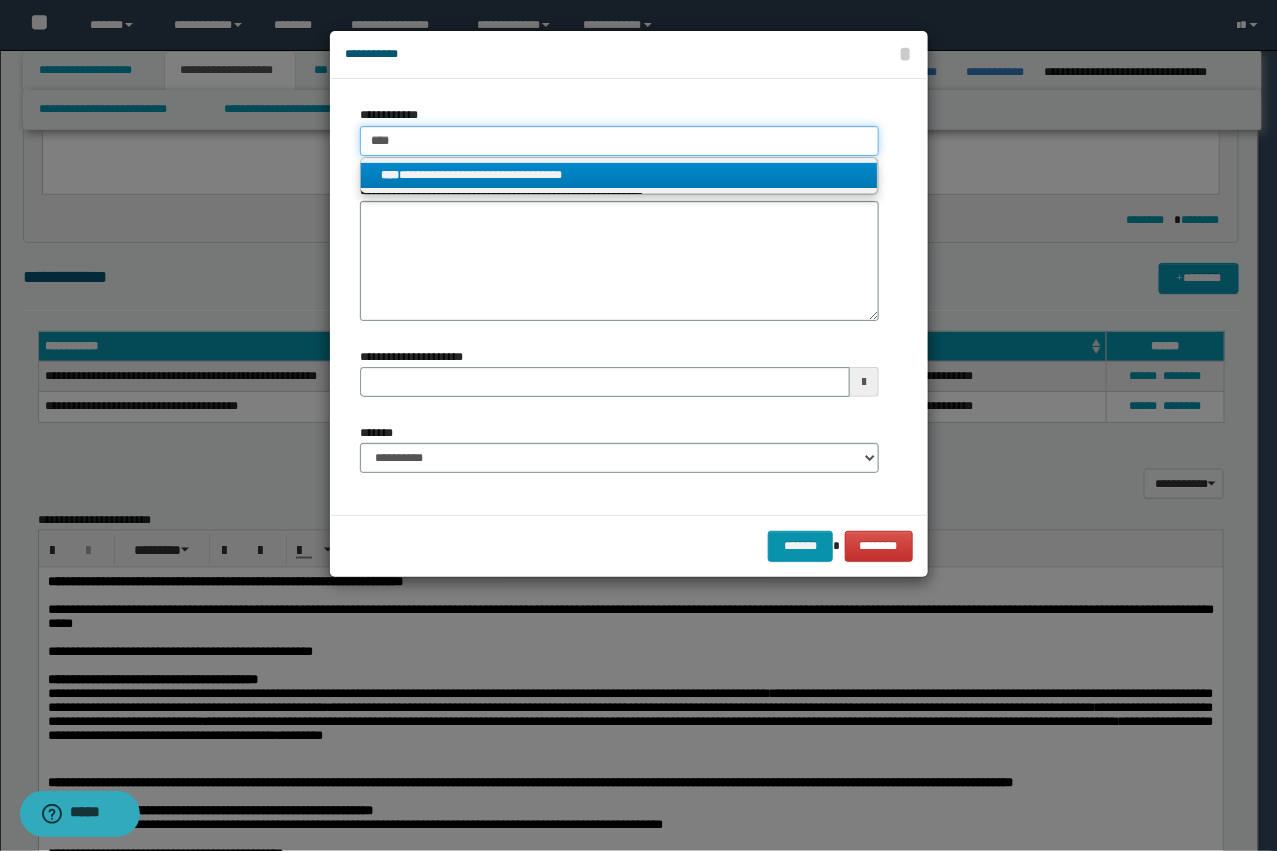 type 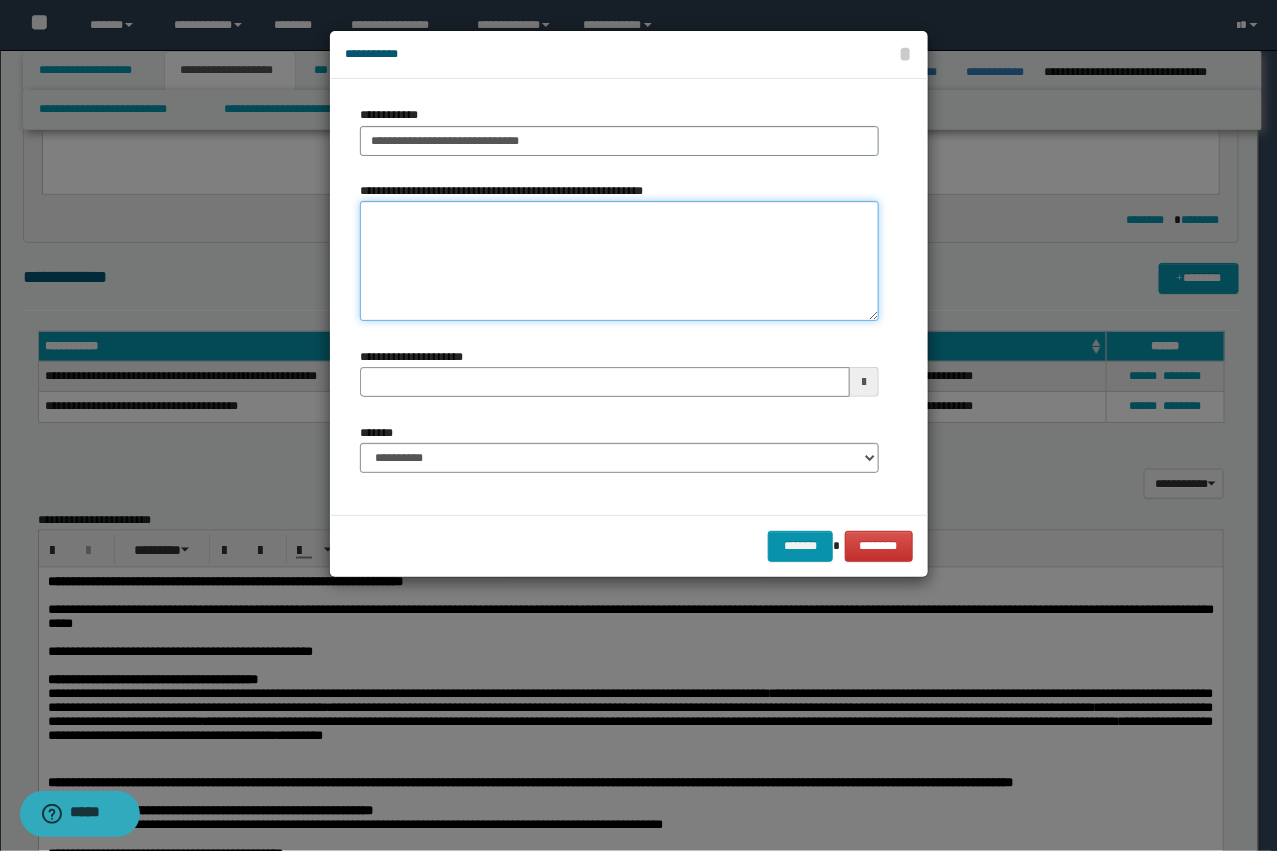 click on "**********" at bounding box center [619, 261] 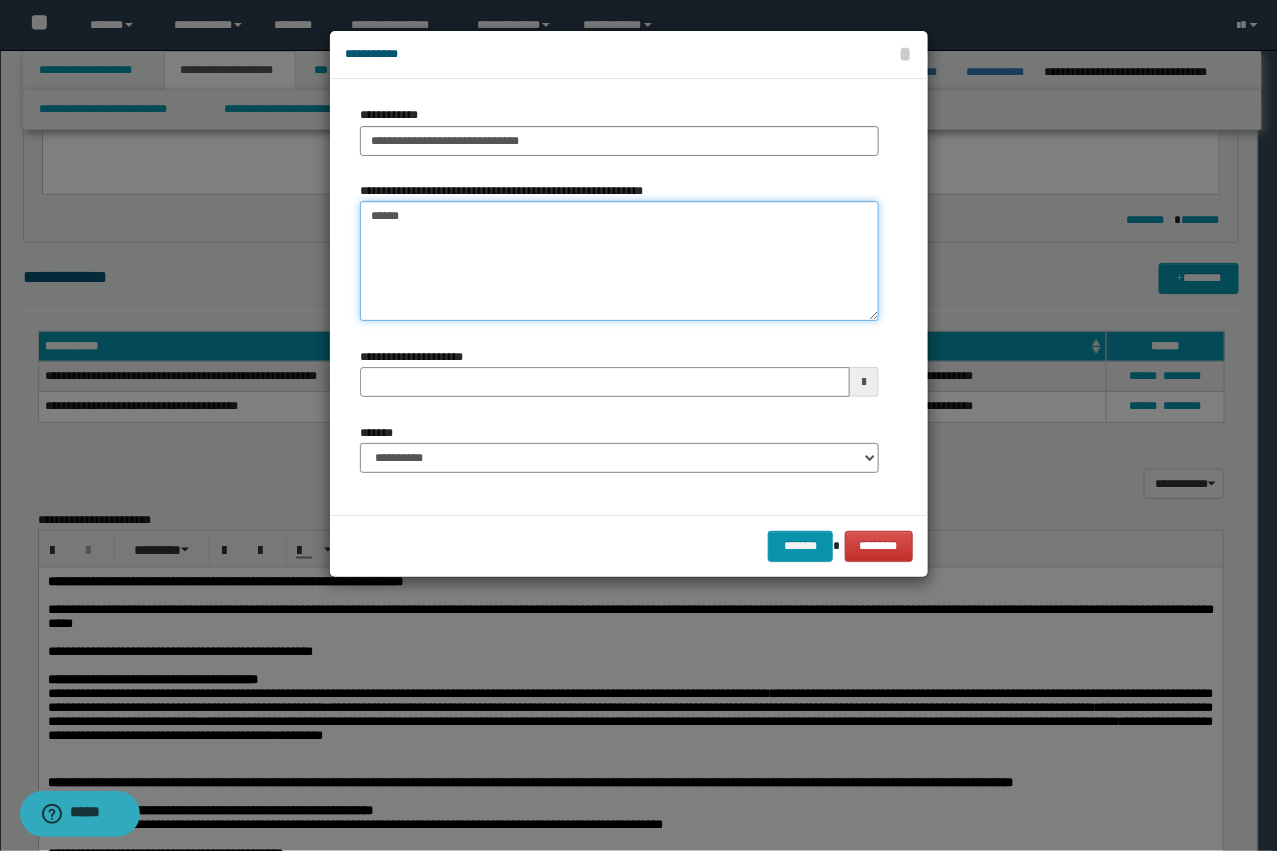 type on "*******" 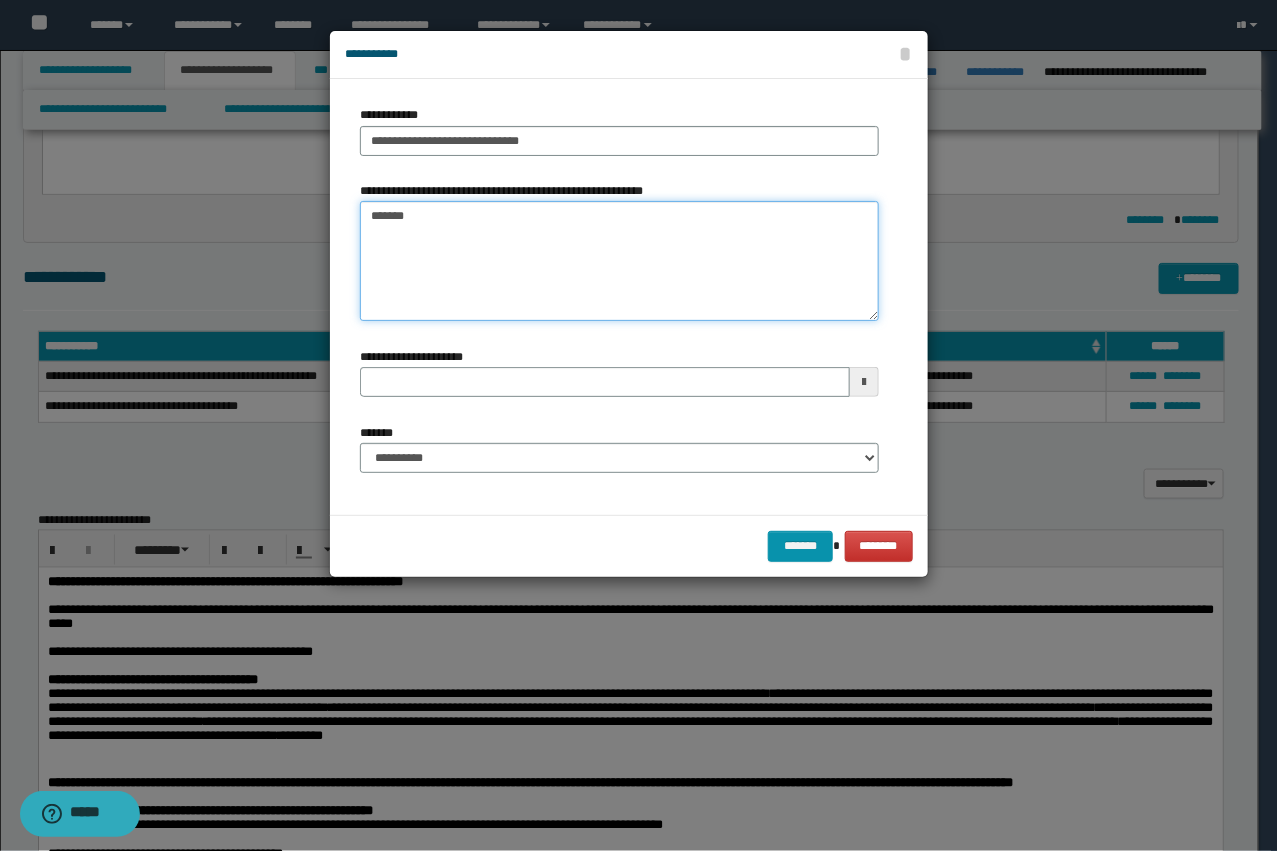 type 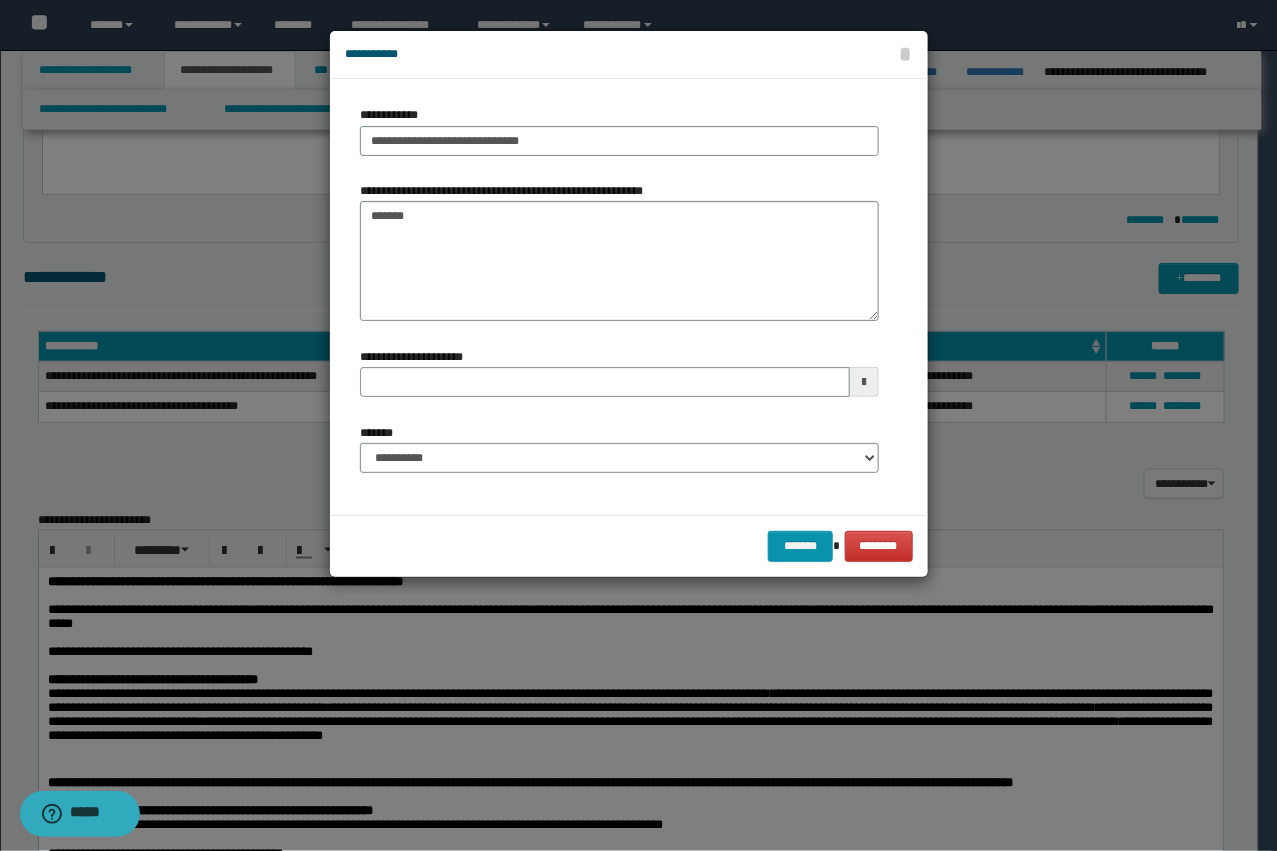 click on "**********" at bounding box center [619, 448] 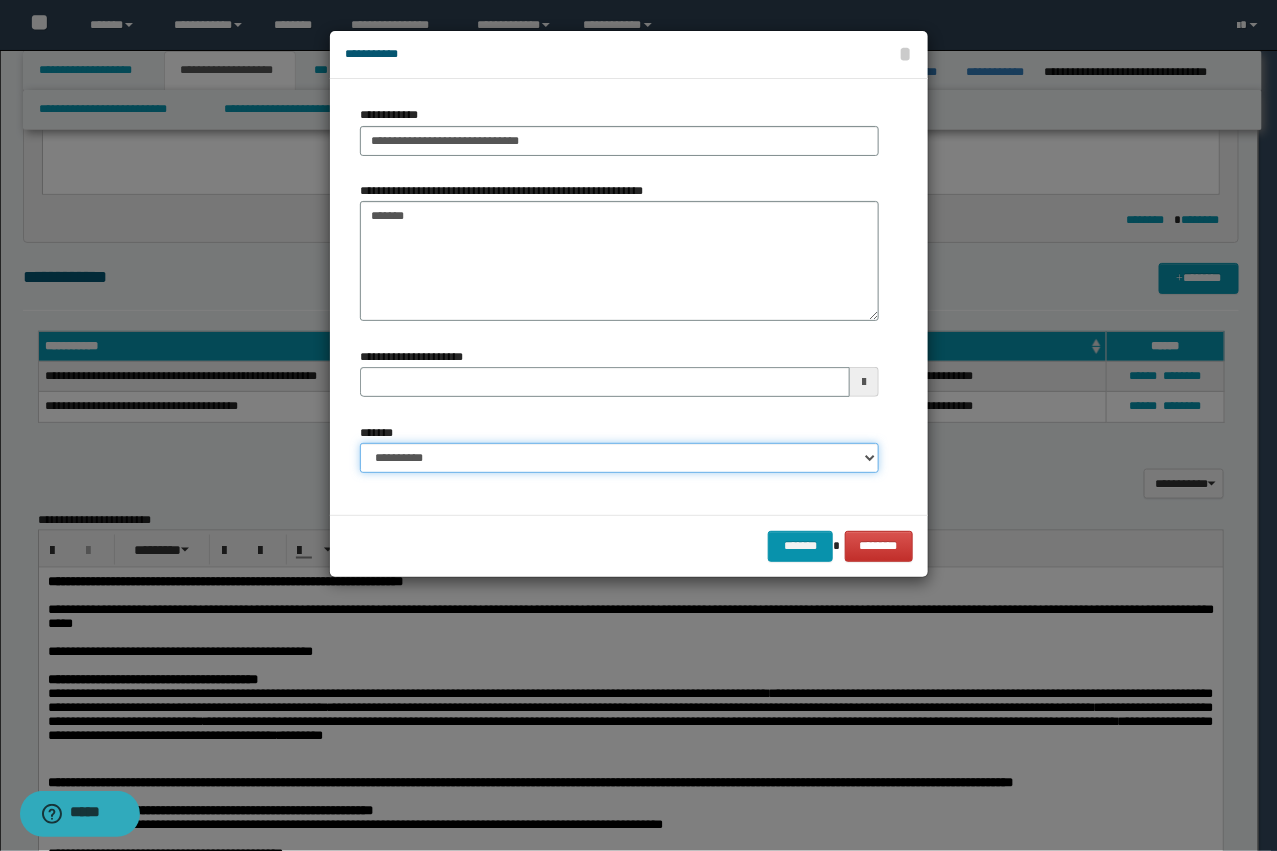 drag, startPoint x: 430, startPoint y: 450, endPoint x: 423, endPoint y: 472, distance: 23.086792 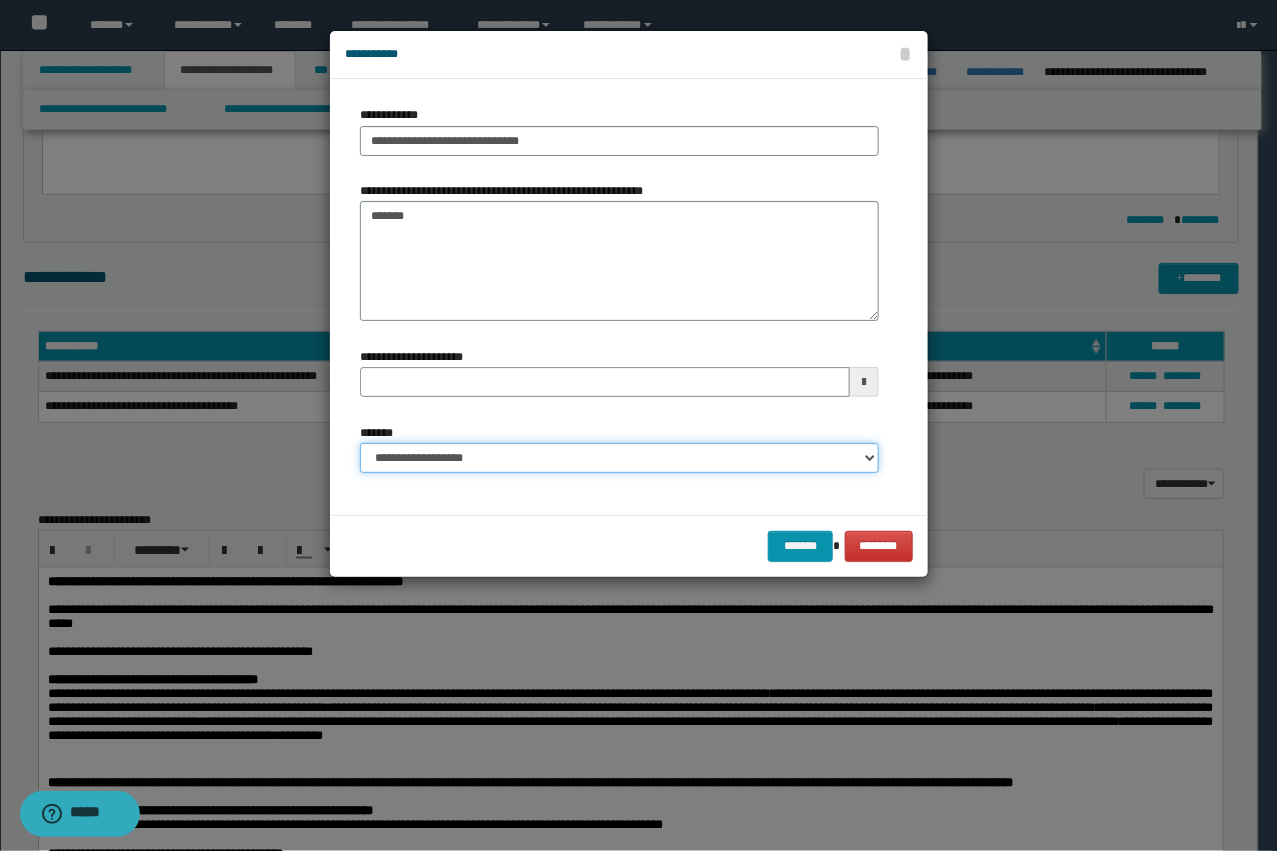 click on "**********" at bounding box center (619, 458) 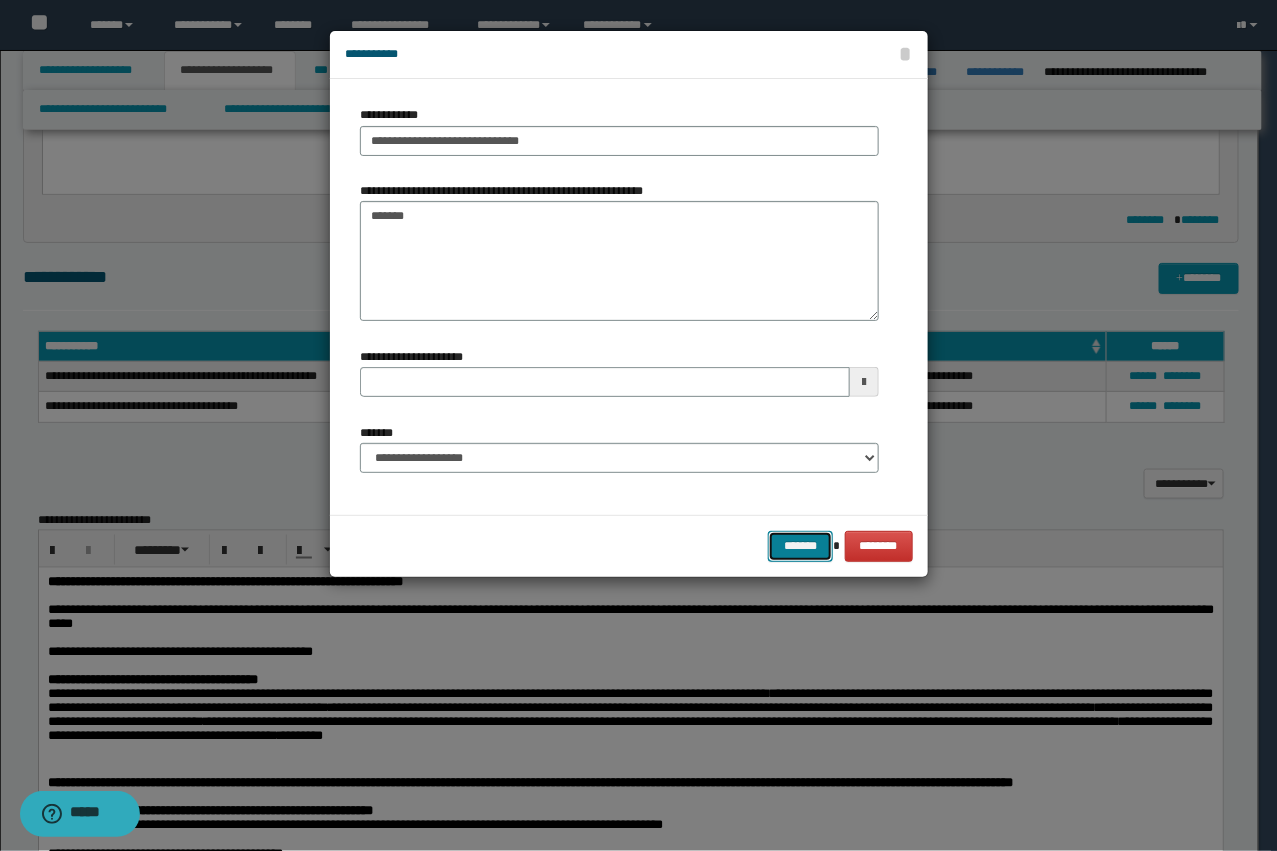 click on "*******" at bounding box center (800, 546) 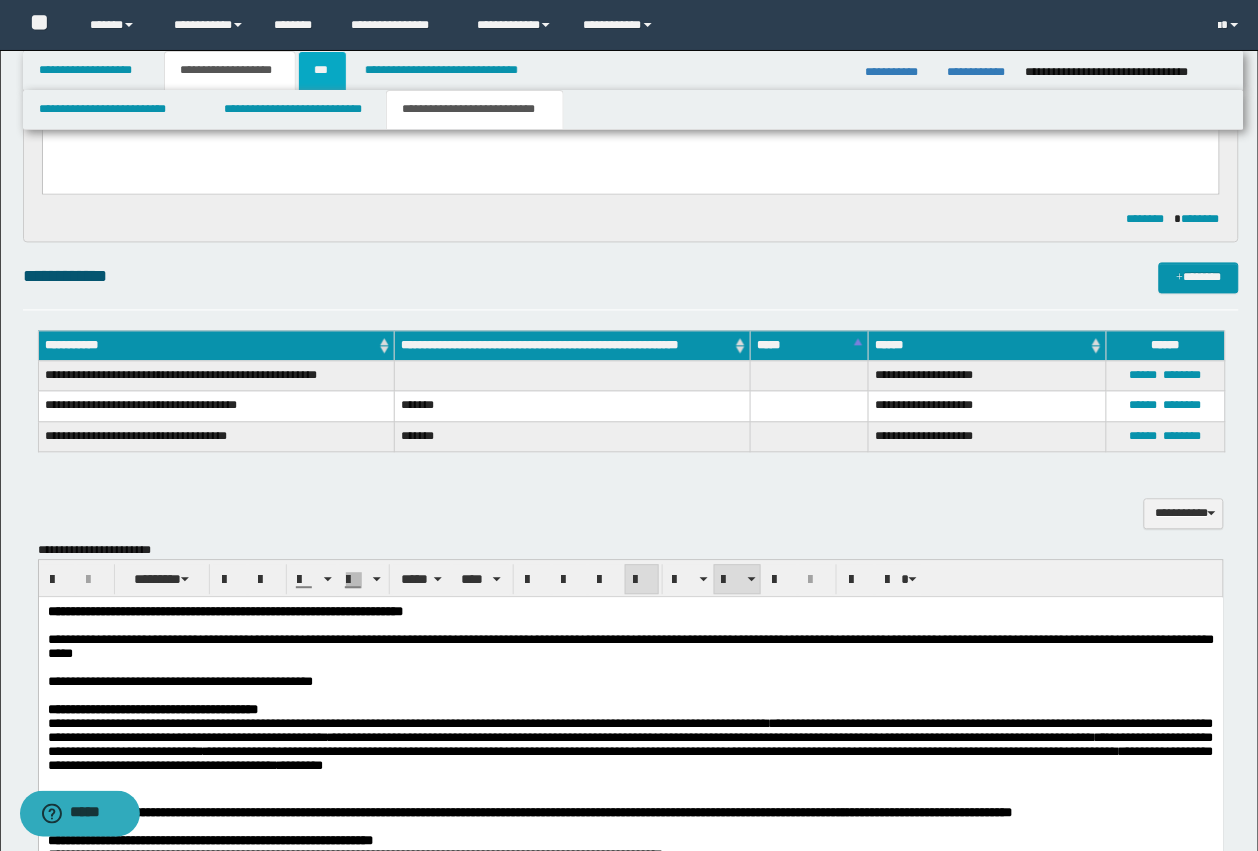 click on "***" at bounding box center (322, 71) 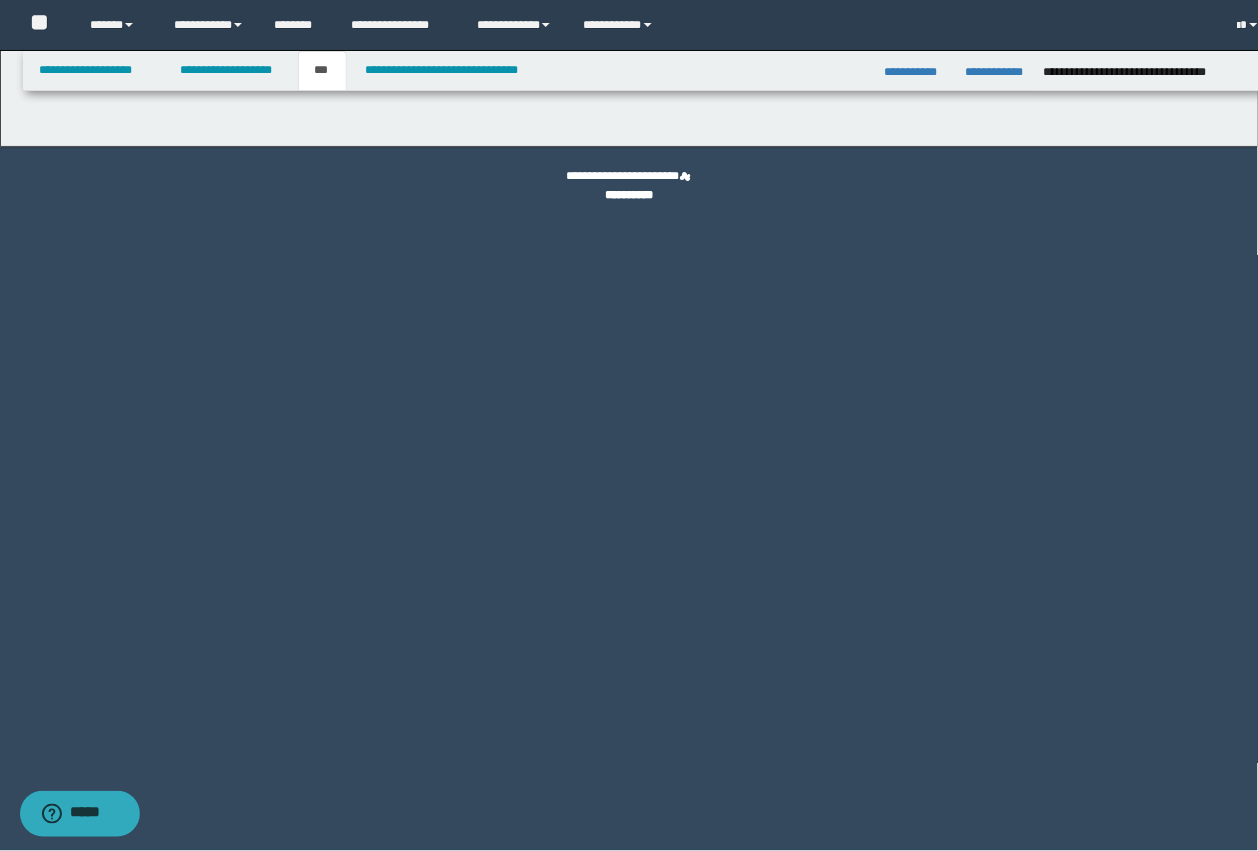 scroll, scrollTop: 0, scrollLeft: 0, axis: both 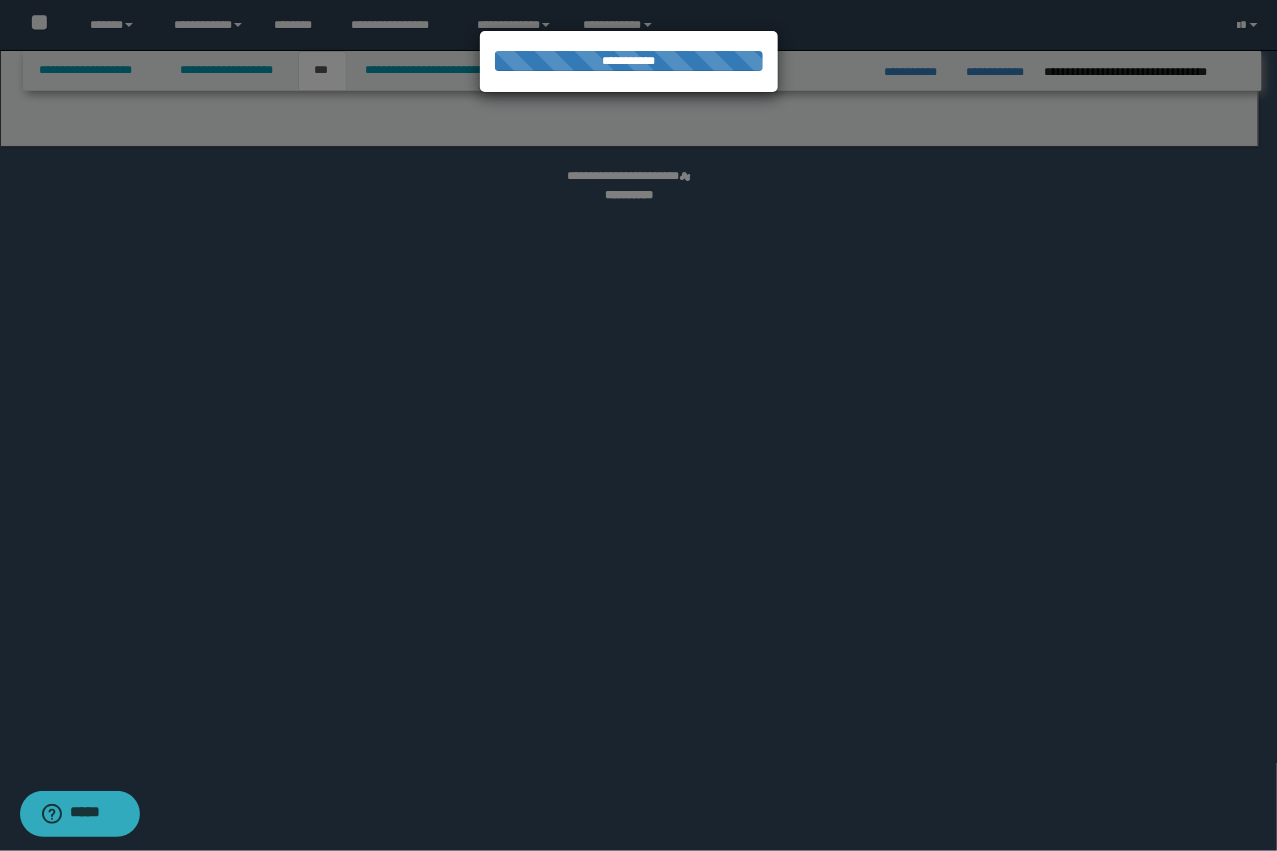 select on "***" 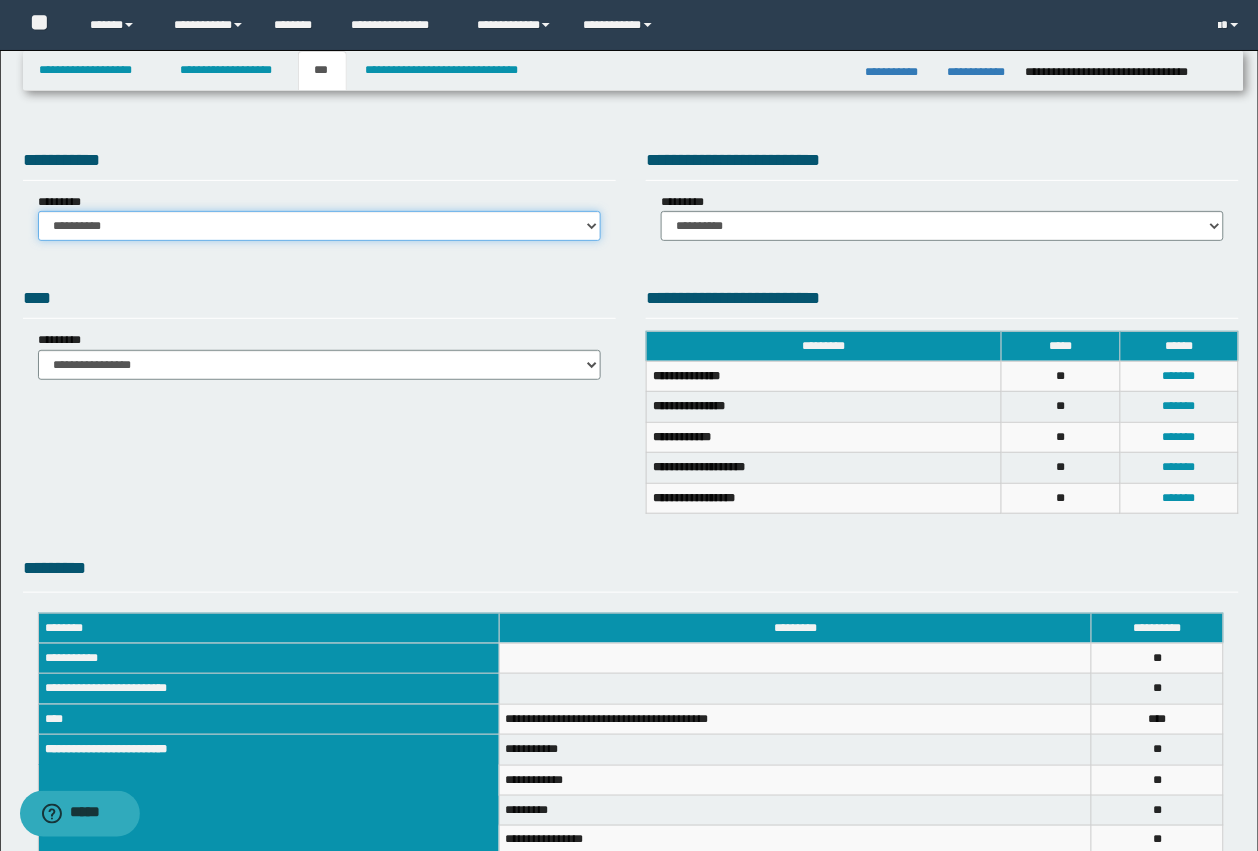 click on "**********" at bounding box center [319, 226] 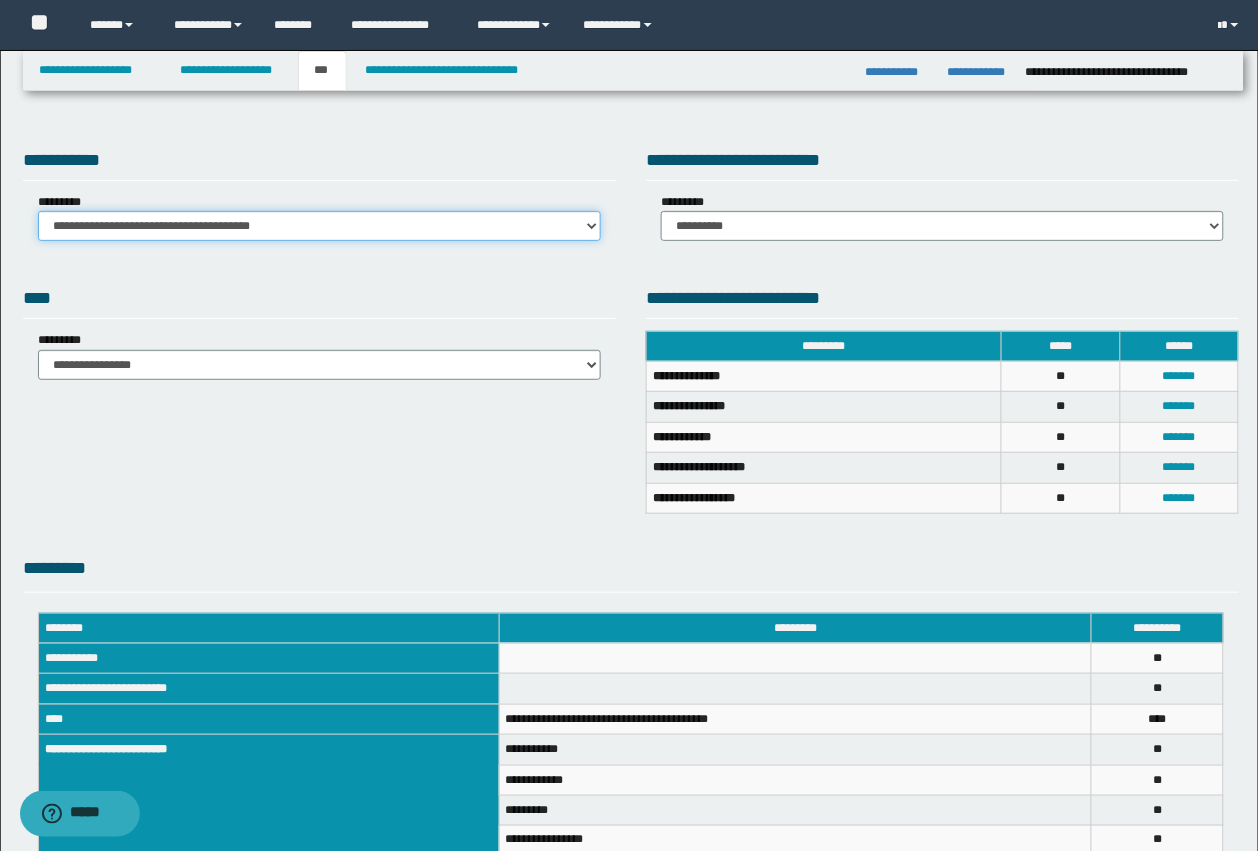 click on "**********" at bounding box center [319, 226] 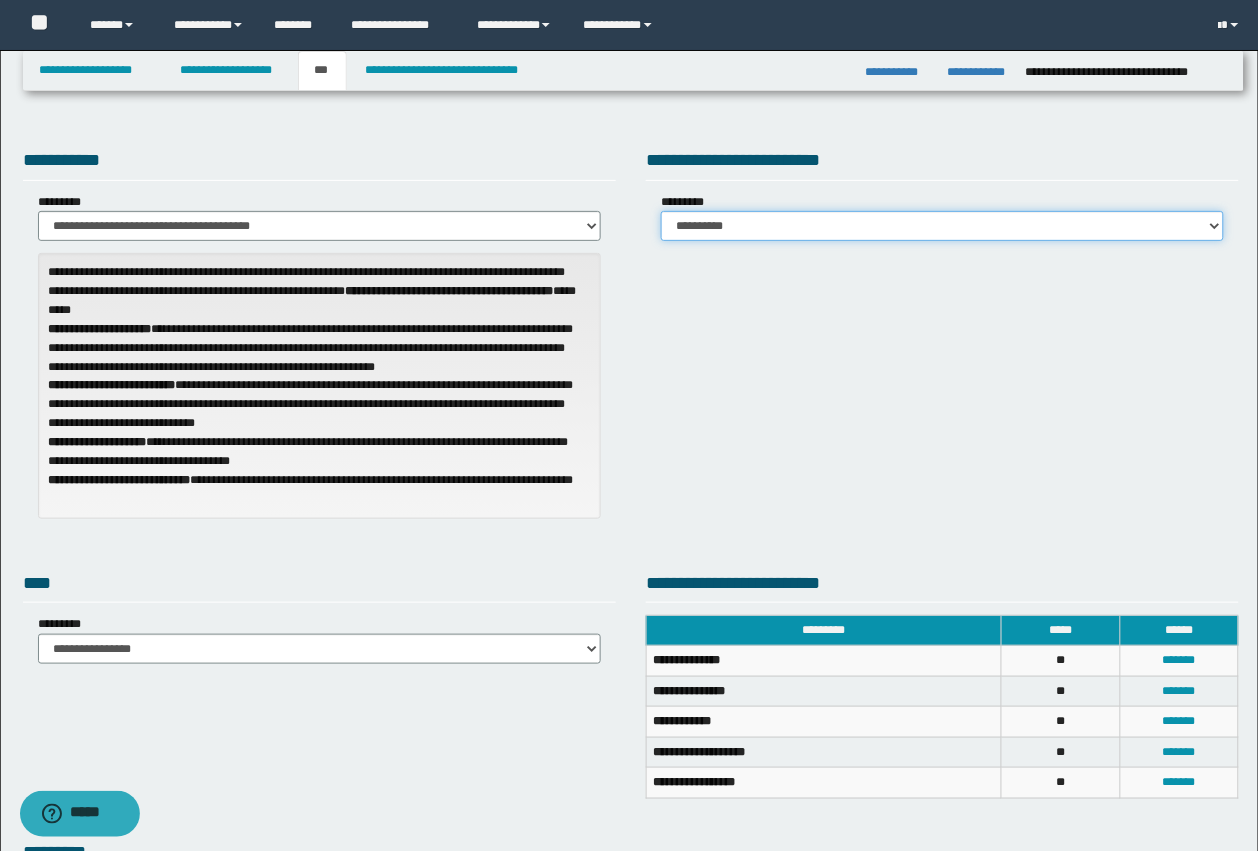click on "**********" at bounding box center [942, 226] 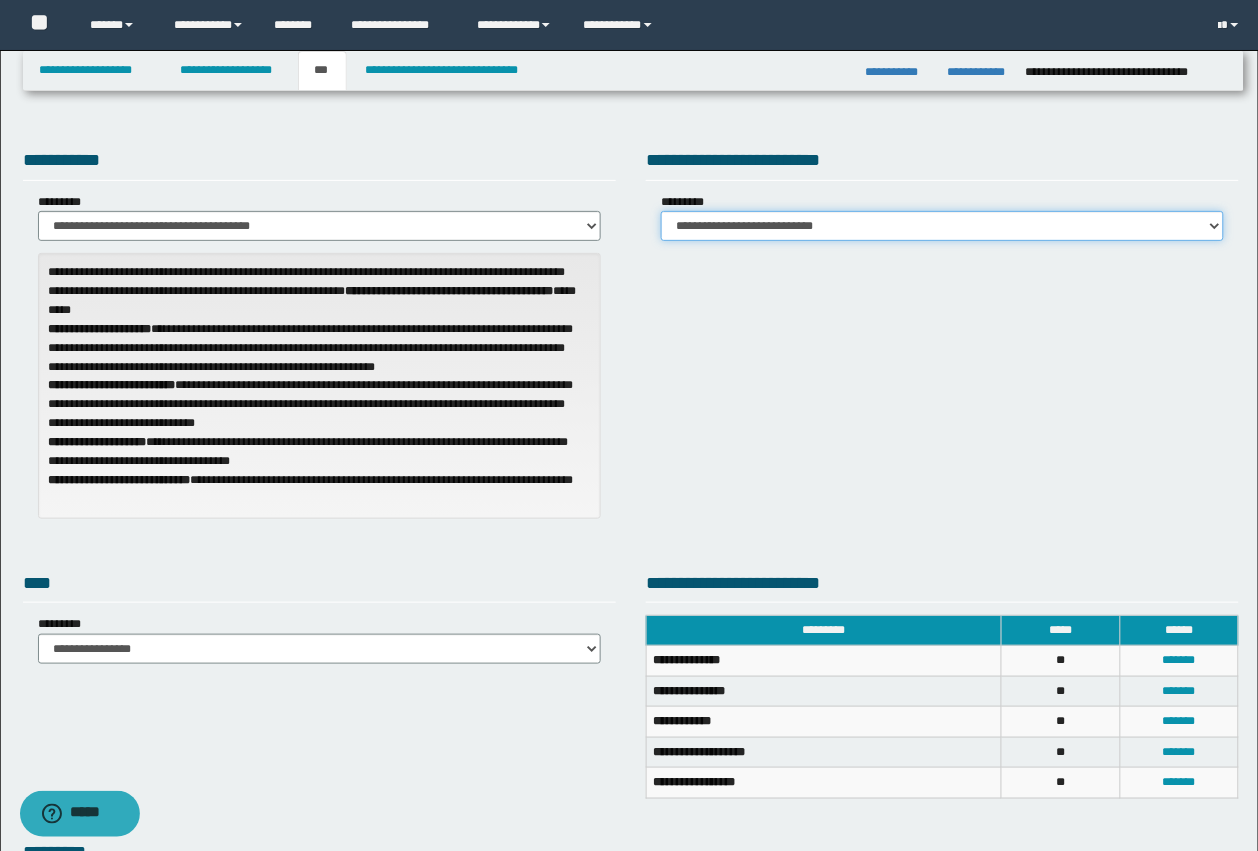 click on "**********" at bounding box center (942, 226) 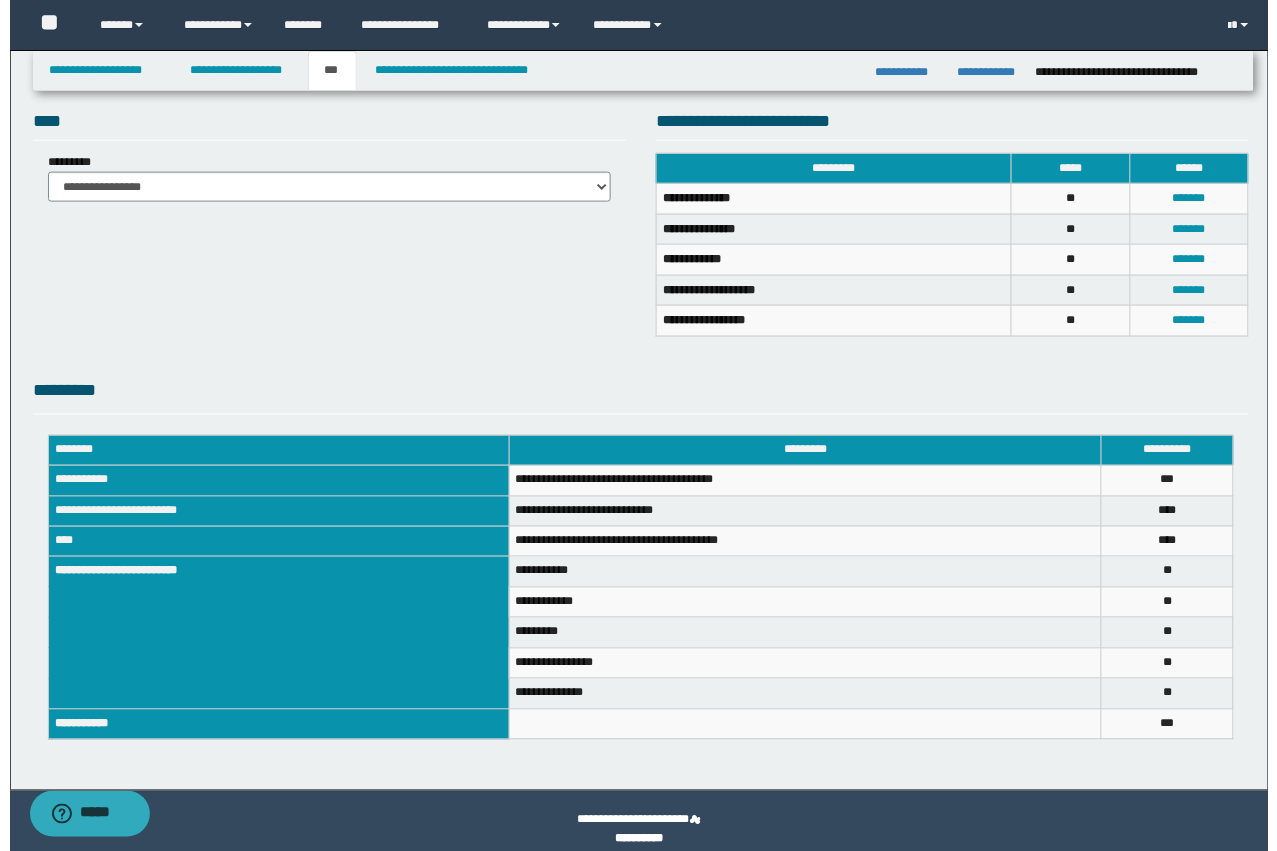 scroll, scrollTop: 480, scrollLeft: 0, axis: vertical 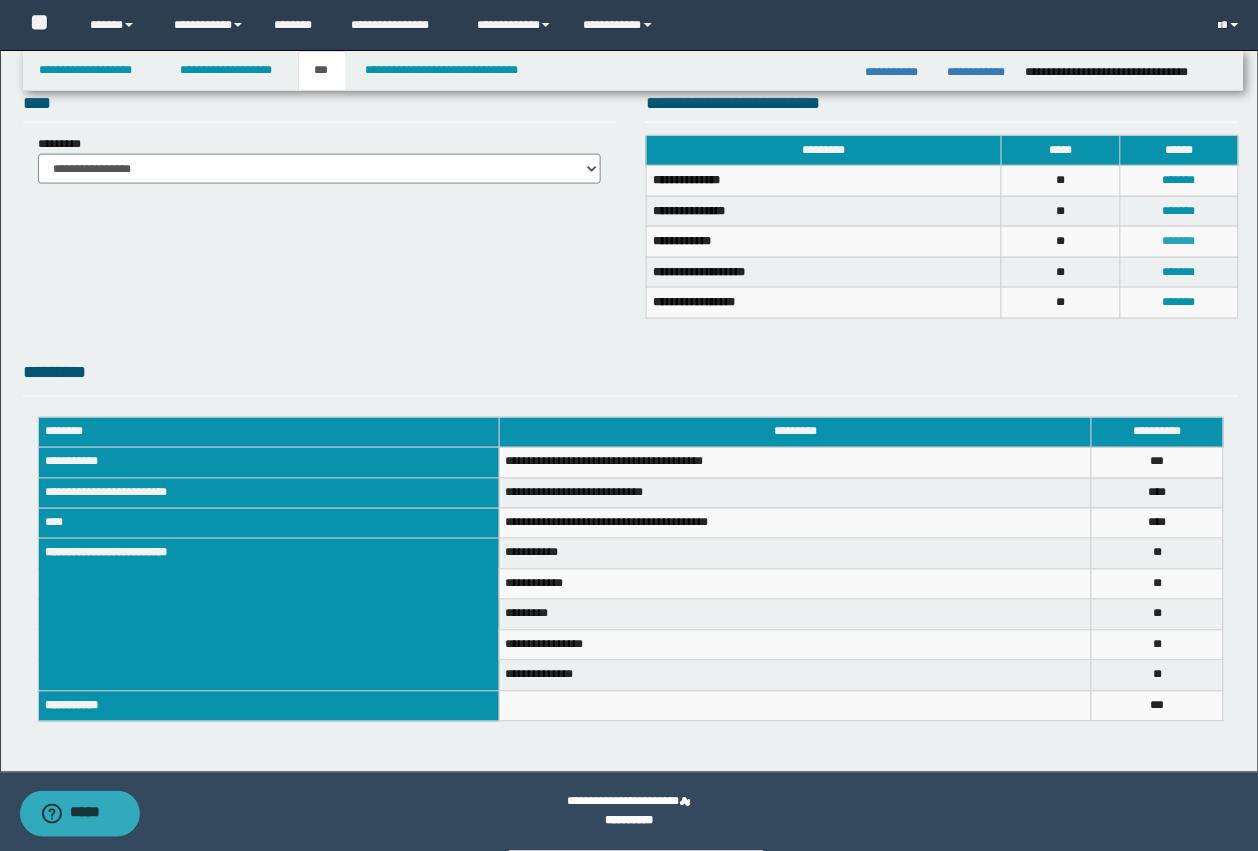 click on "*******" at bounding box center [1179, 241] 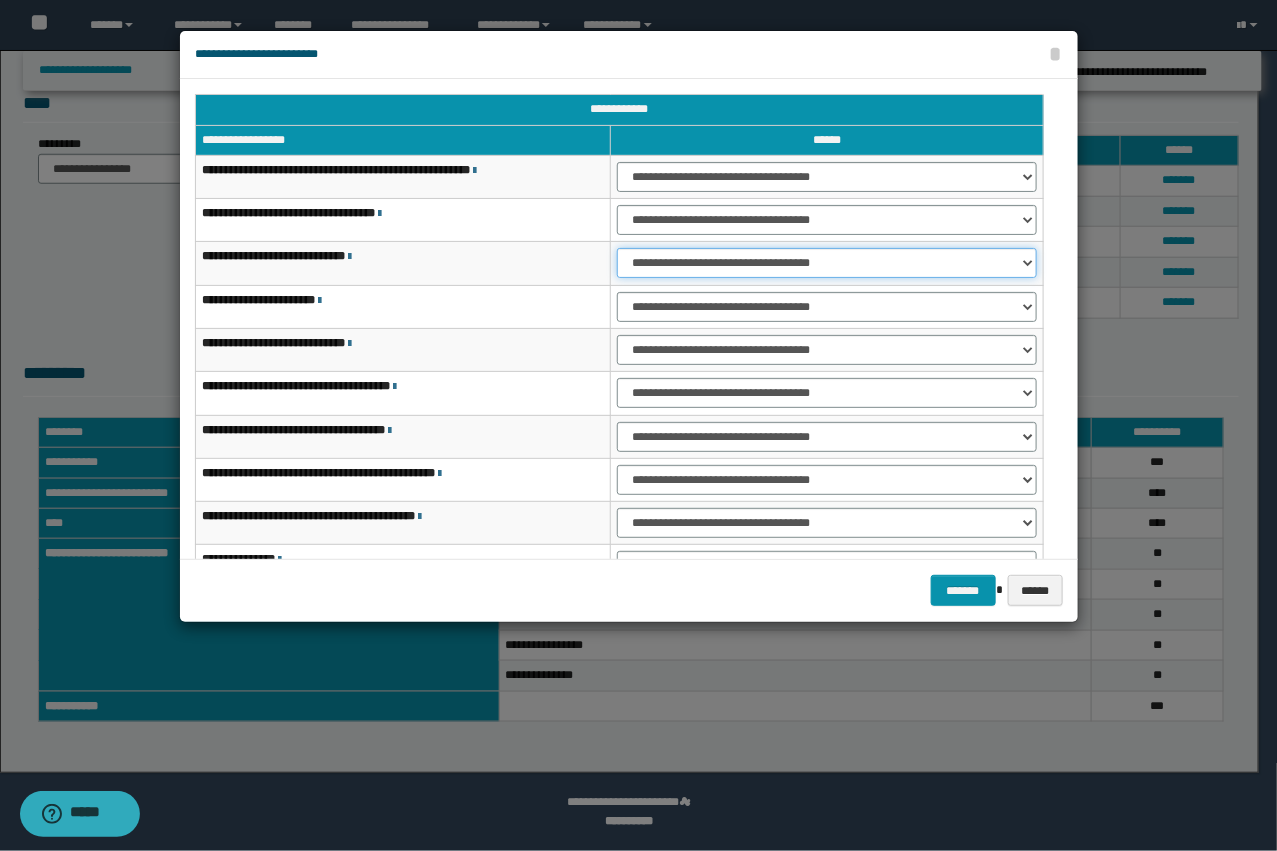 drag, startPoint x: 638, startPoint y: 260, endPoint x: 640, endPoint y: 271, distance: 11.18034 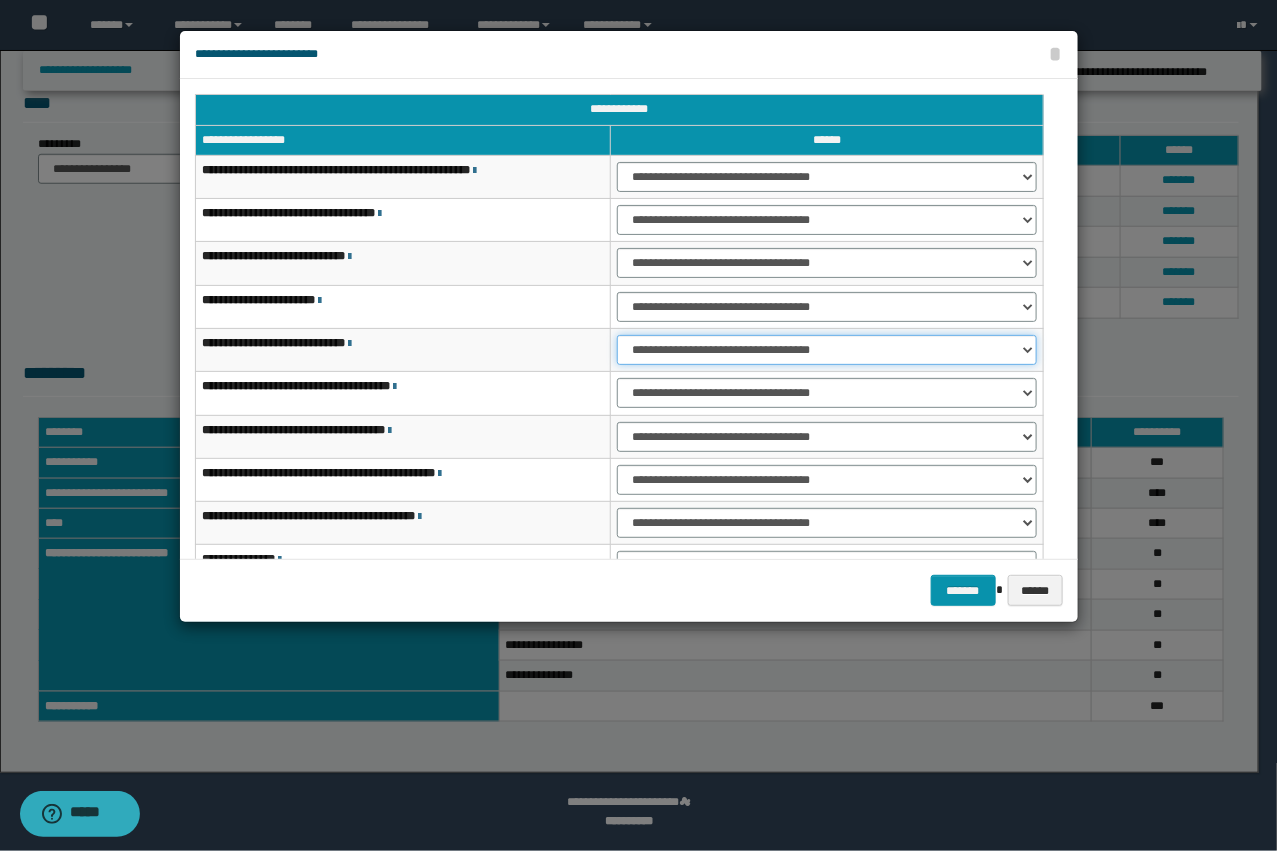 click on "**********" at bounding box center (826, 350) 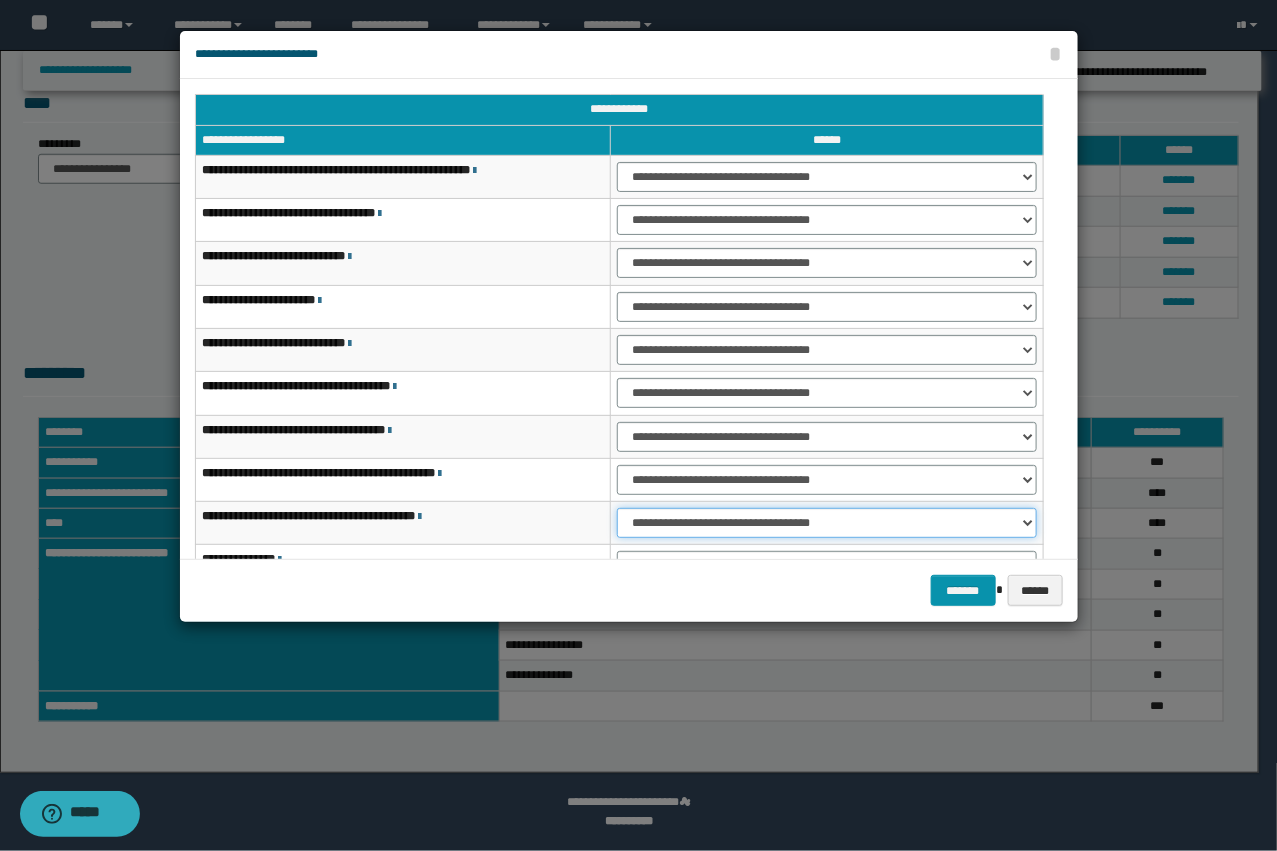 click on "**********" at bounding box center [826, 523] 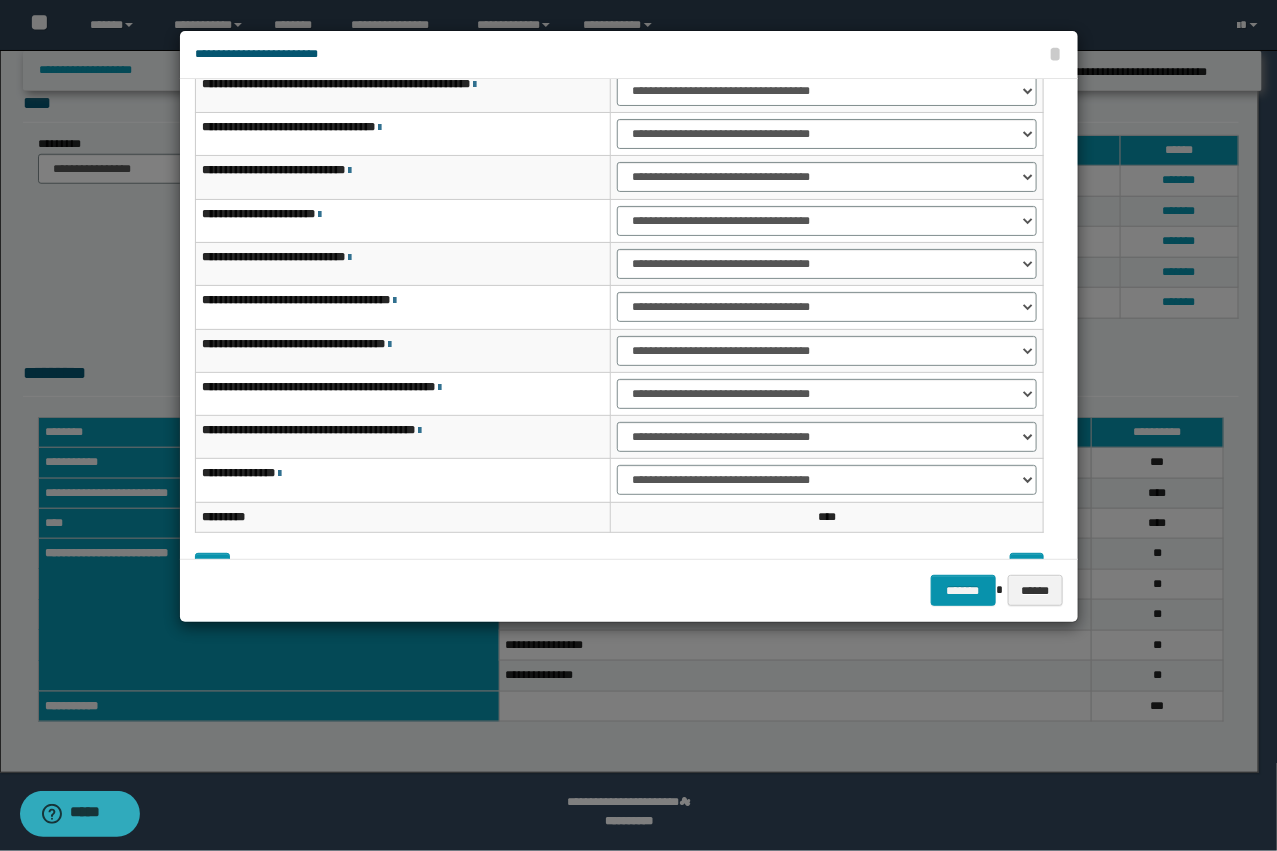scroll, scrollTop: 93, scrollLeft: 0, axis: vertical 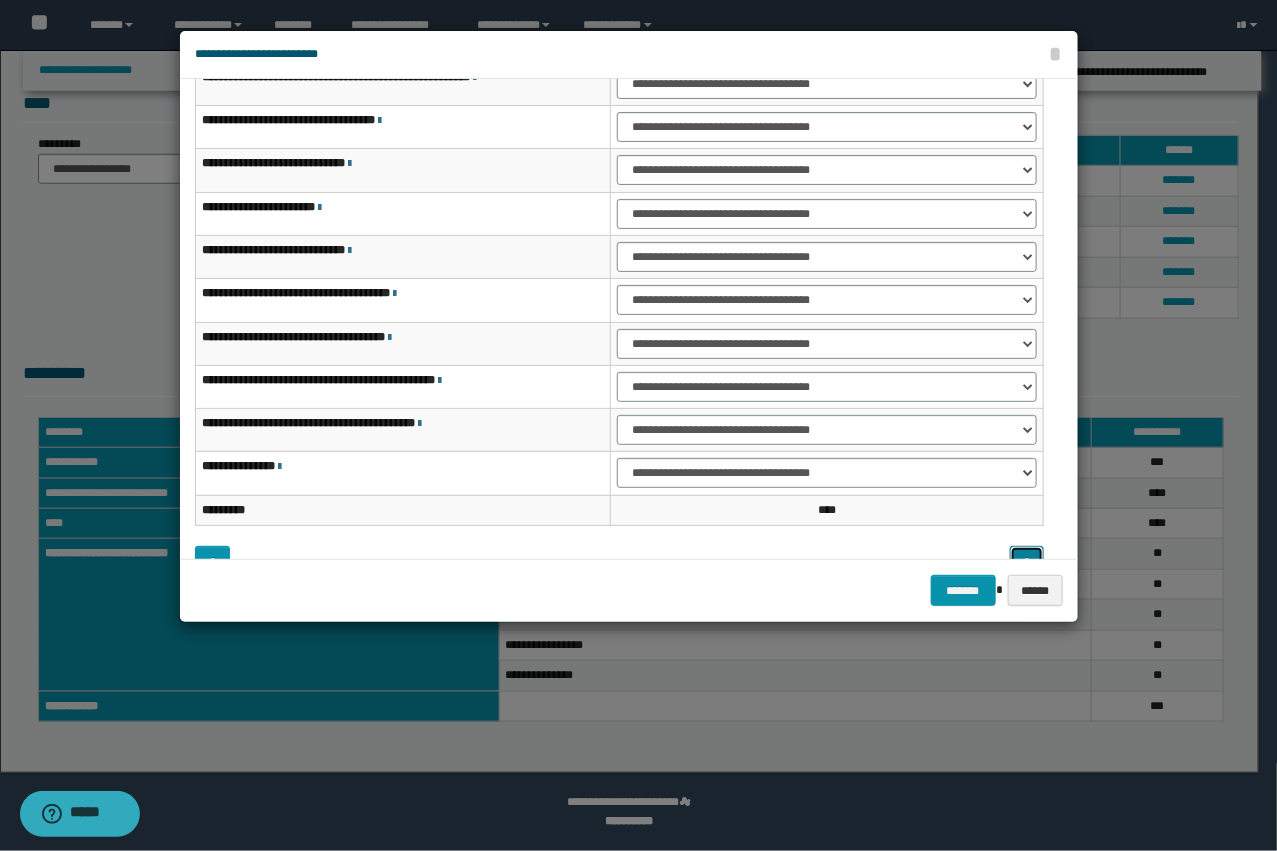 click at bounding box center (1027, 561) 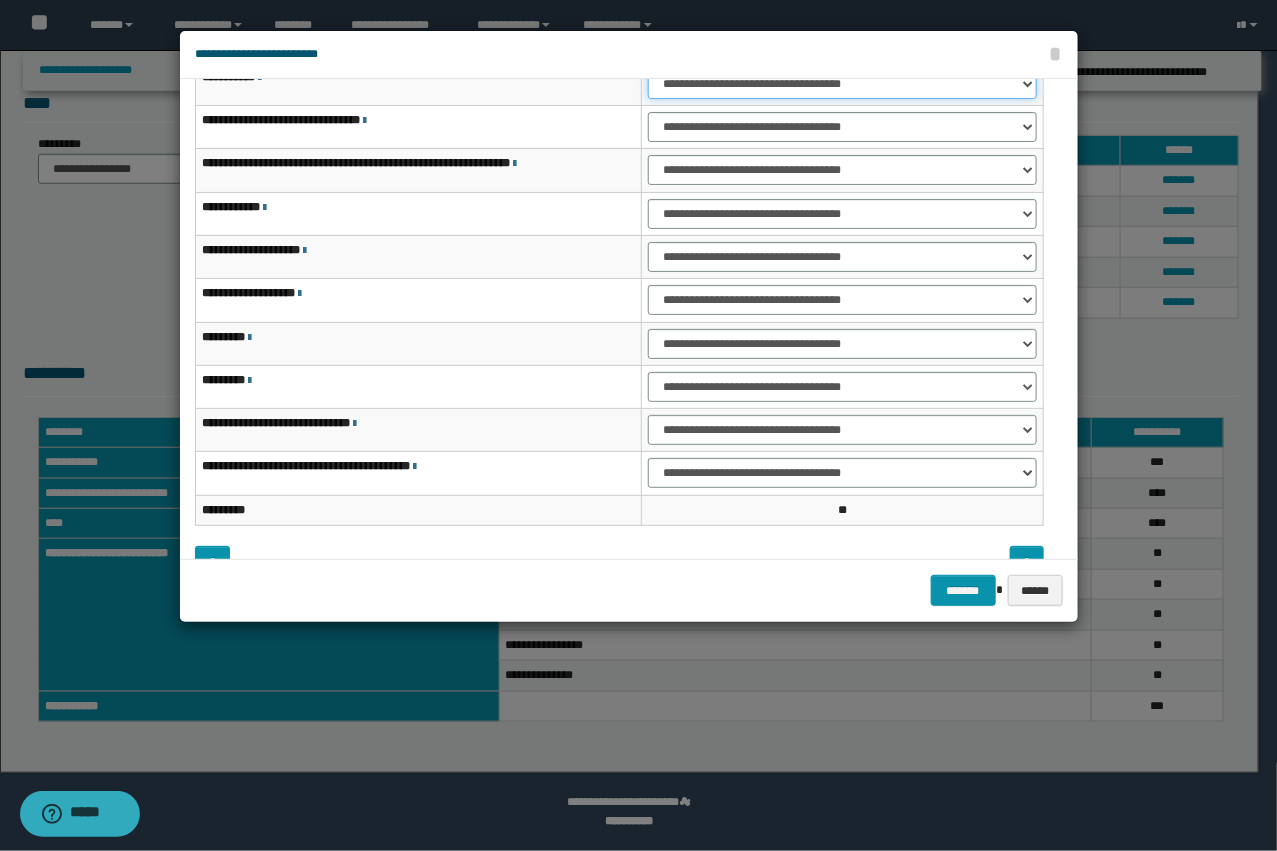 drag, startPoint x: 690, startPoint y: 87, endPoint x: 687, endPoint y: 108, distance: 21.213203 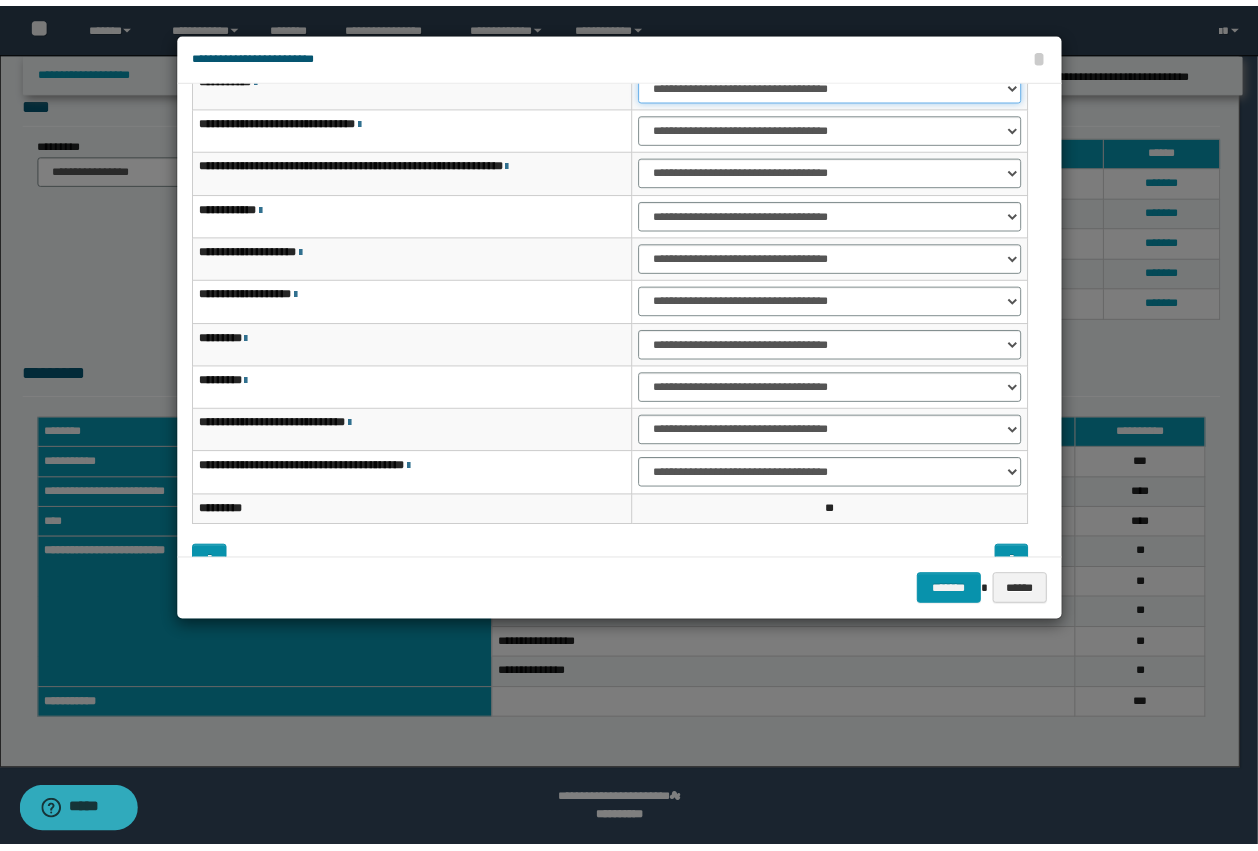 scroll, scrollTop: 82, scrollLeft: 0, axis: vertical 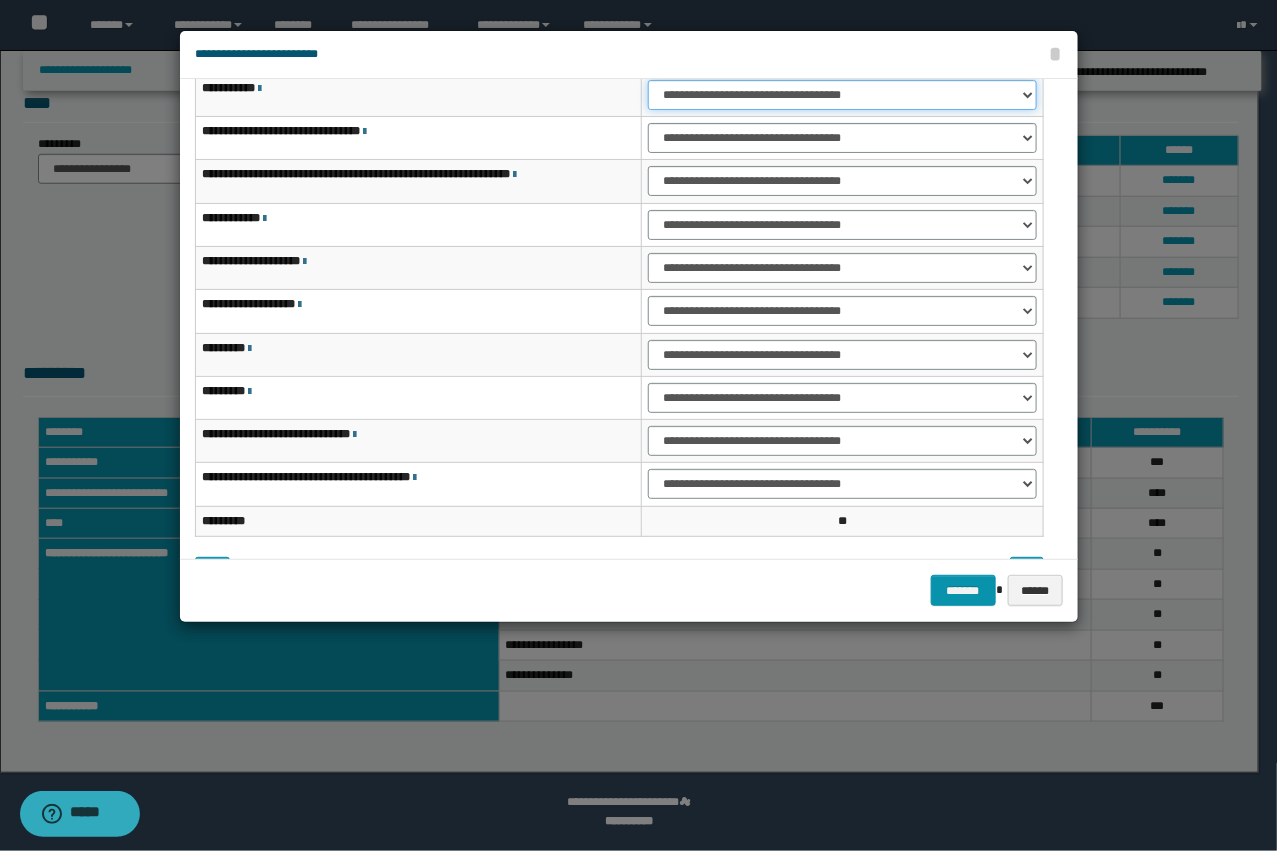 select on "***" 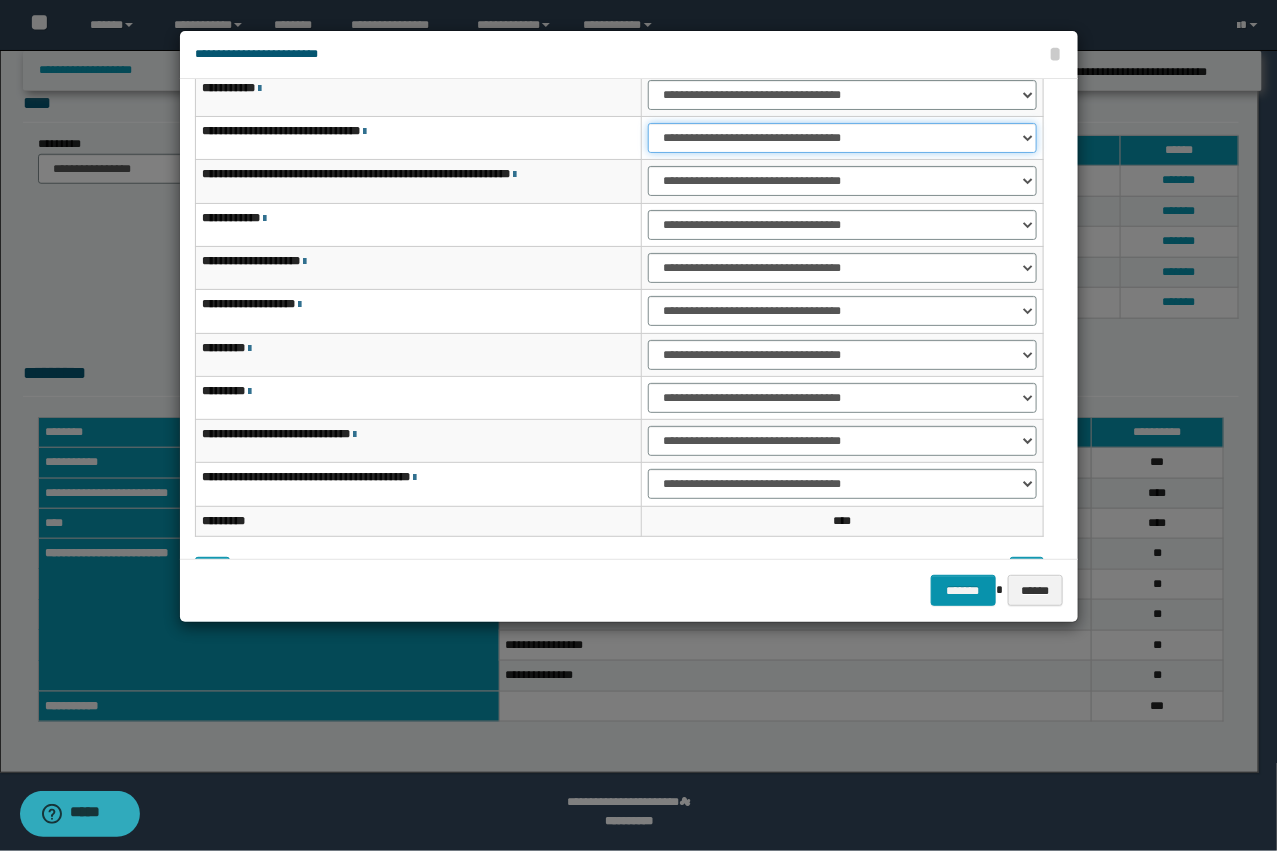 click on "**********" at bounding box center [842, 138] 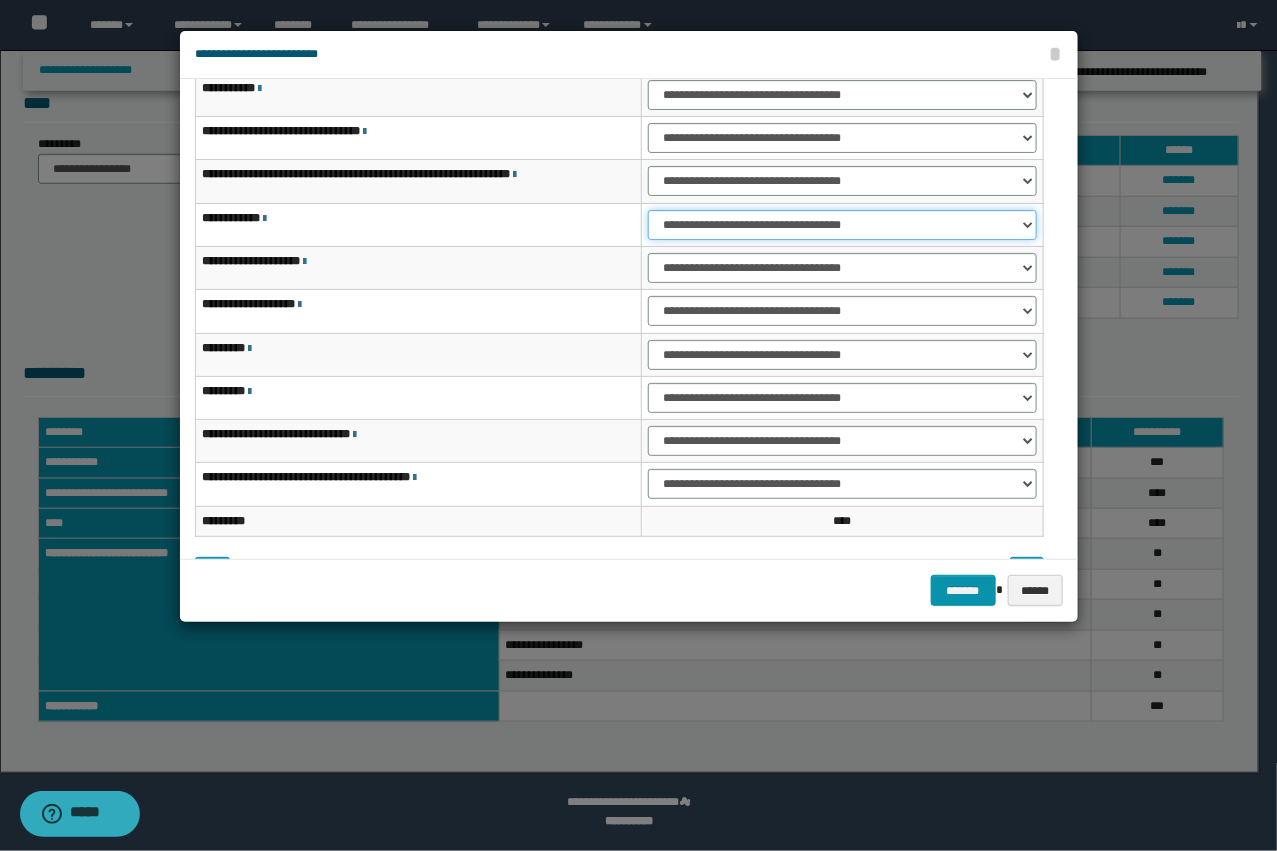 click on "**********" at bounding box center [842, 225] 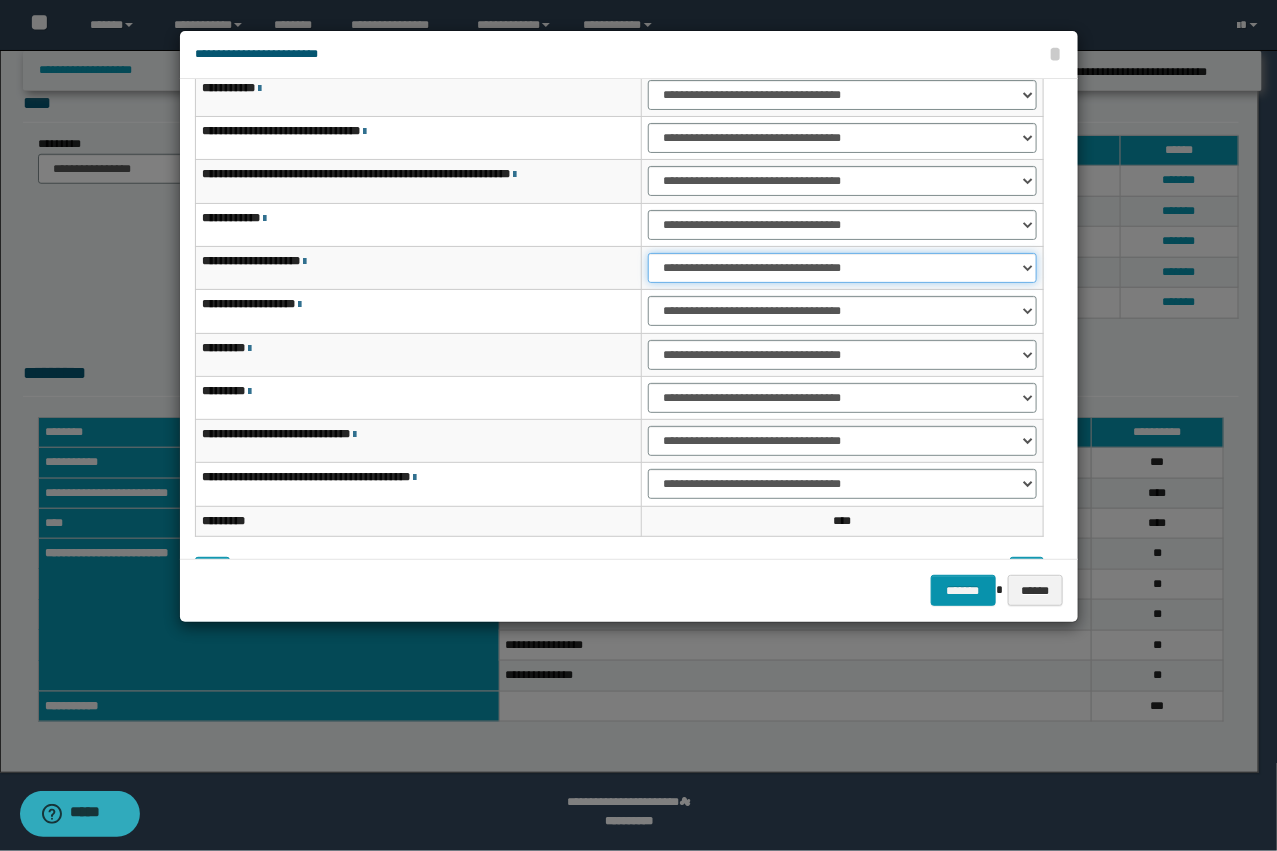 click on "**********" at bounding box center [842, 268] 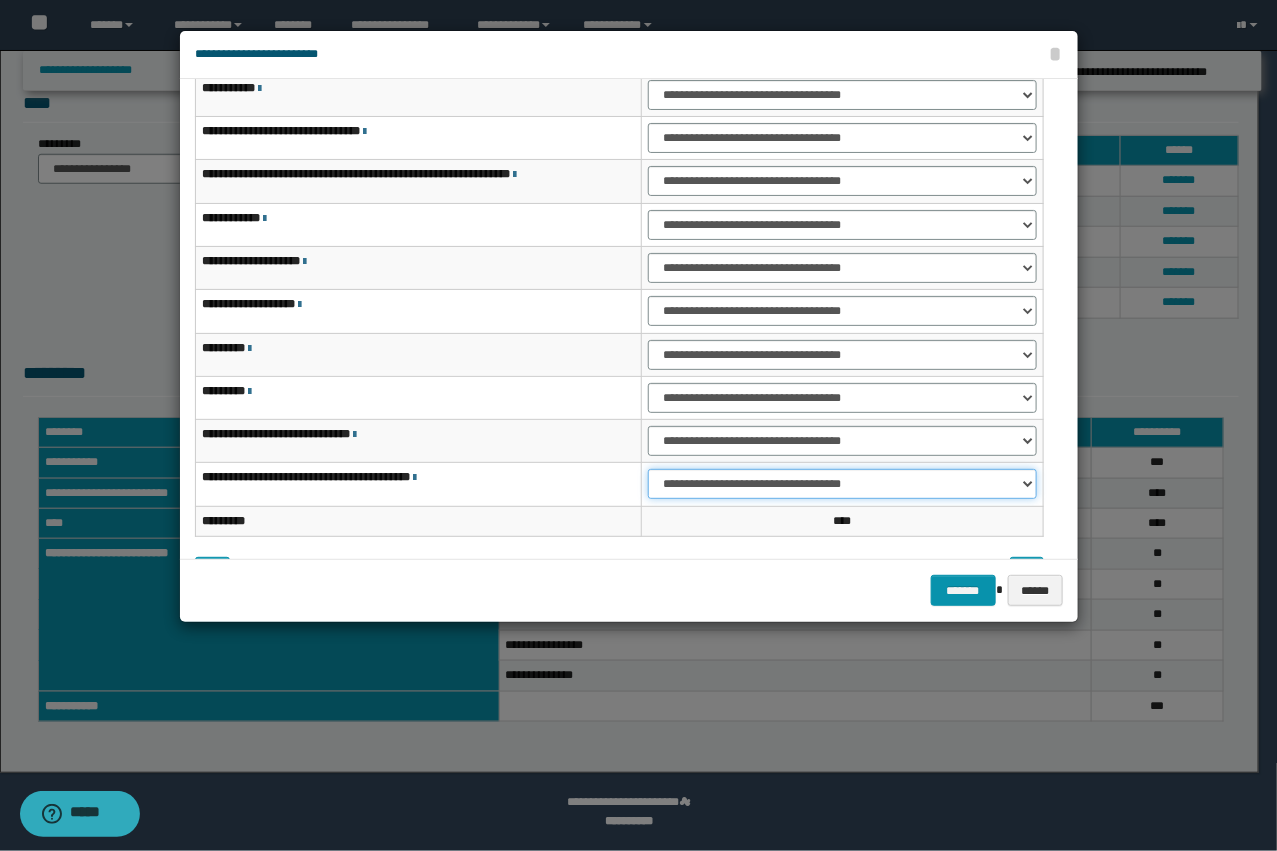 drag, startPoint x: 677, startPoint y: 482, endPoint x: 677, endPoint y: 497, distance: 15 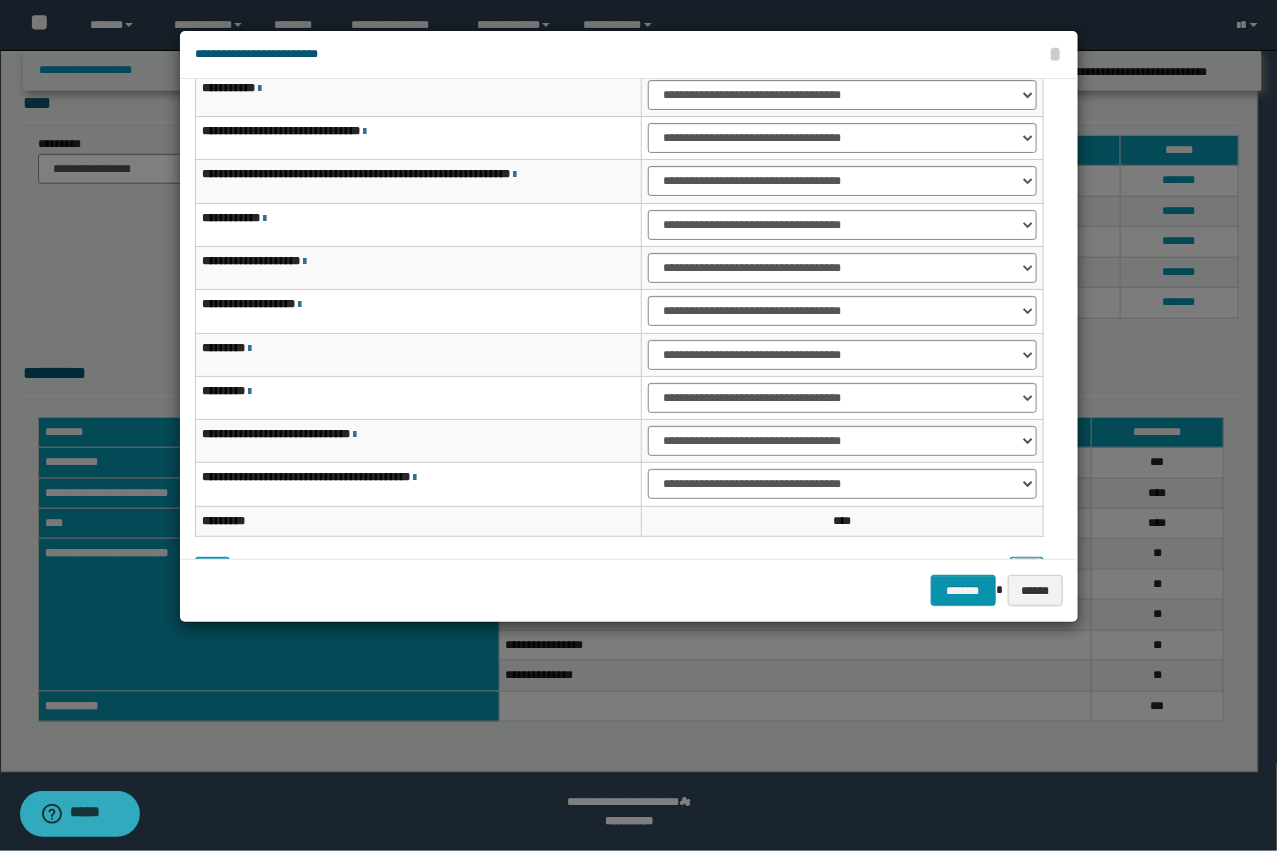 click at bounding box center [1027, 572] 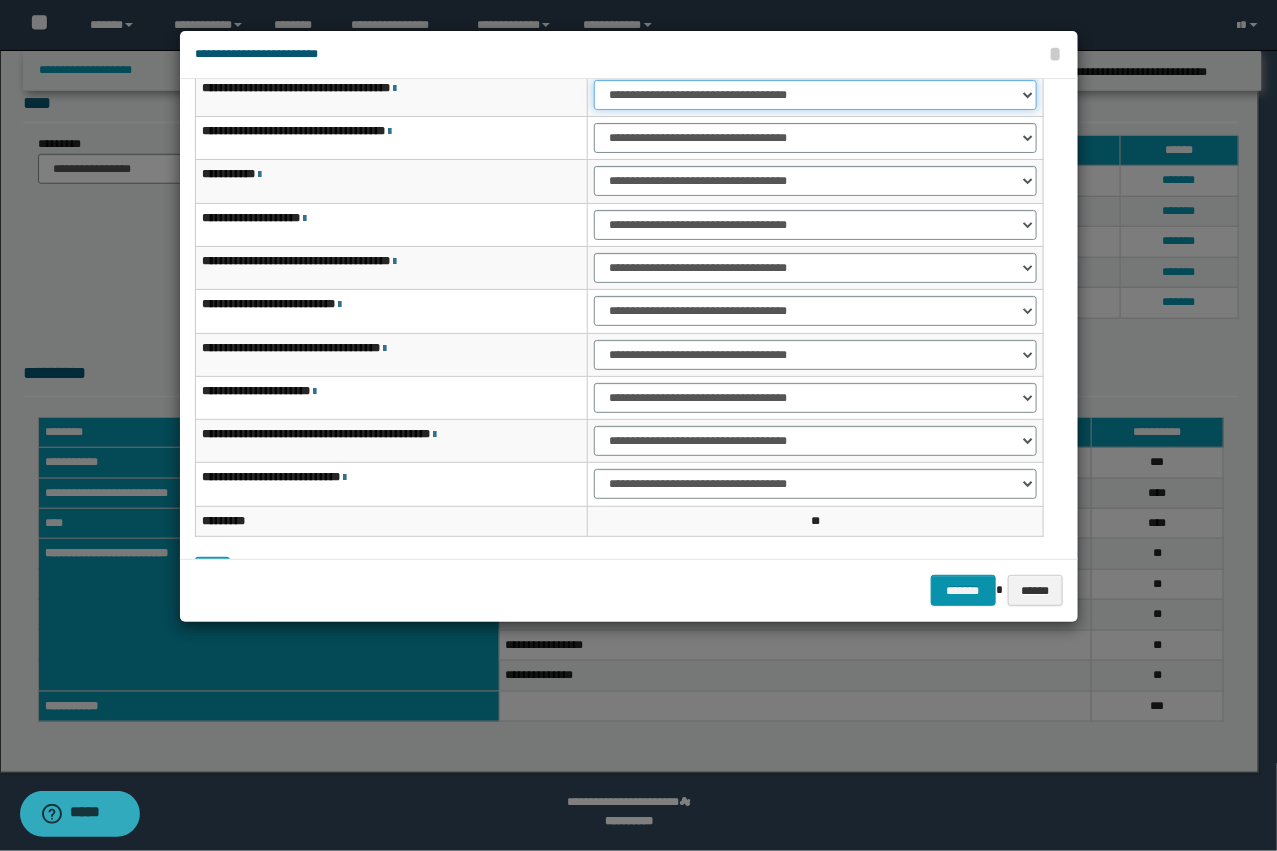 click on "**********" at bounding box center [815, 95] 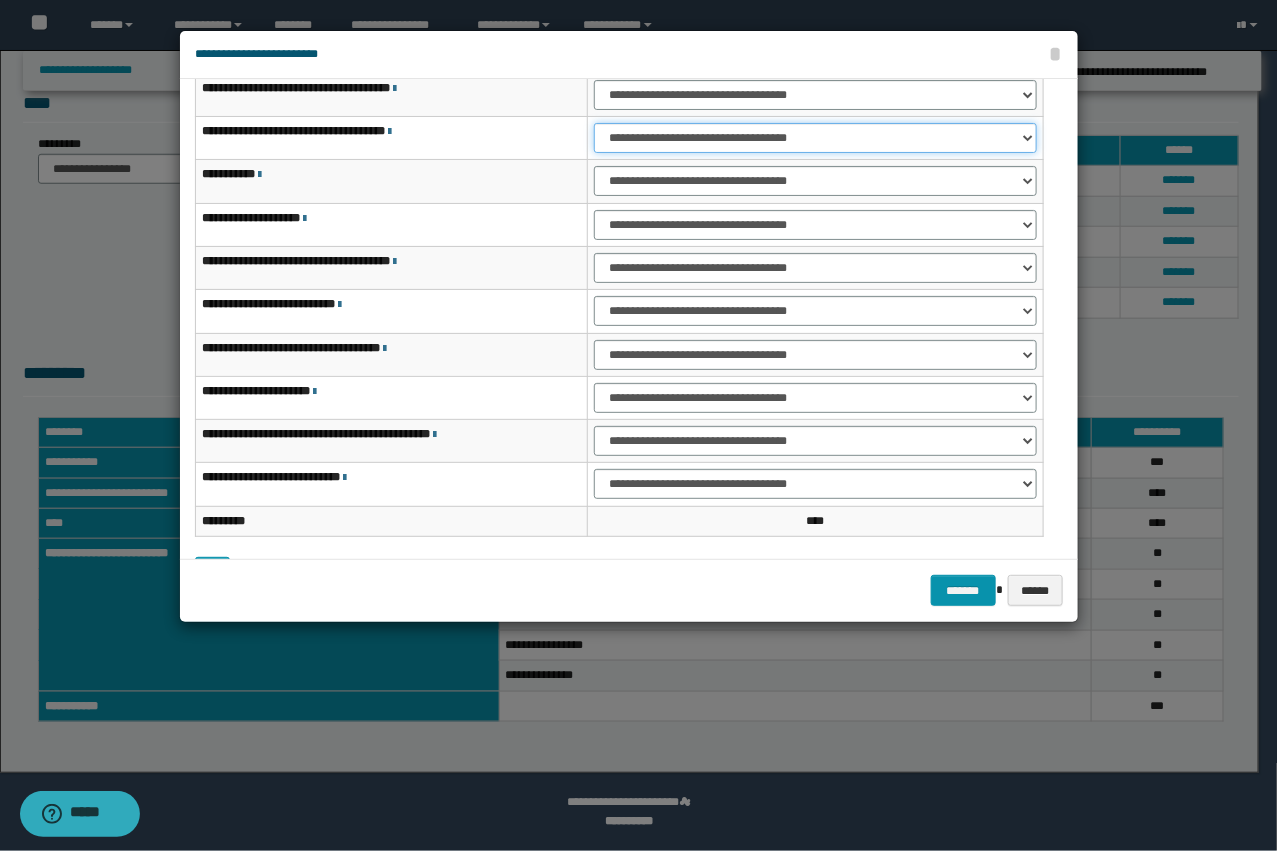 click on "**********" at bounding box center [815, 138] 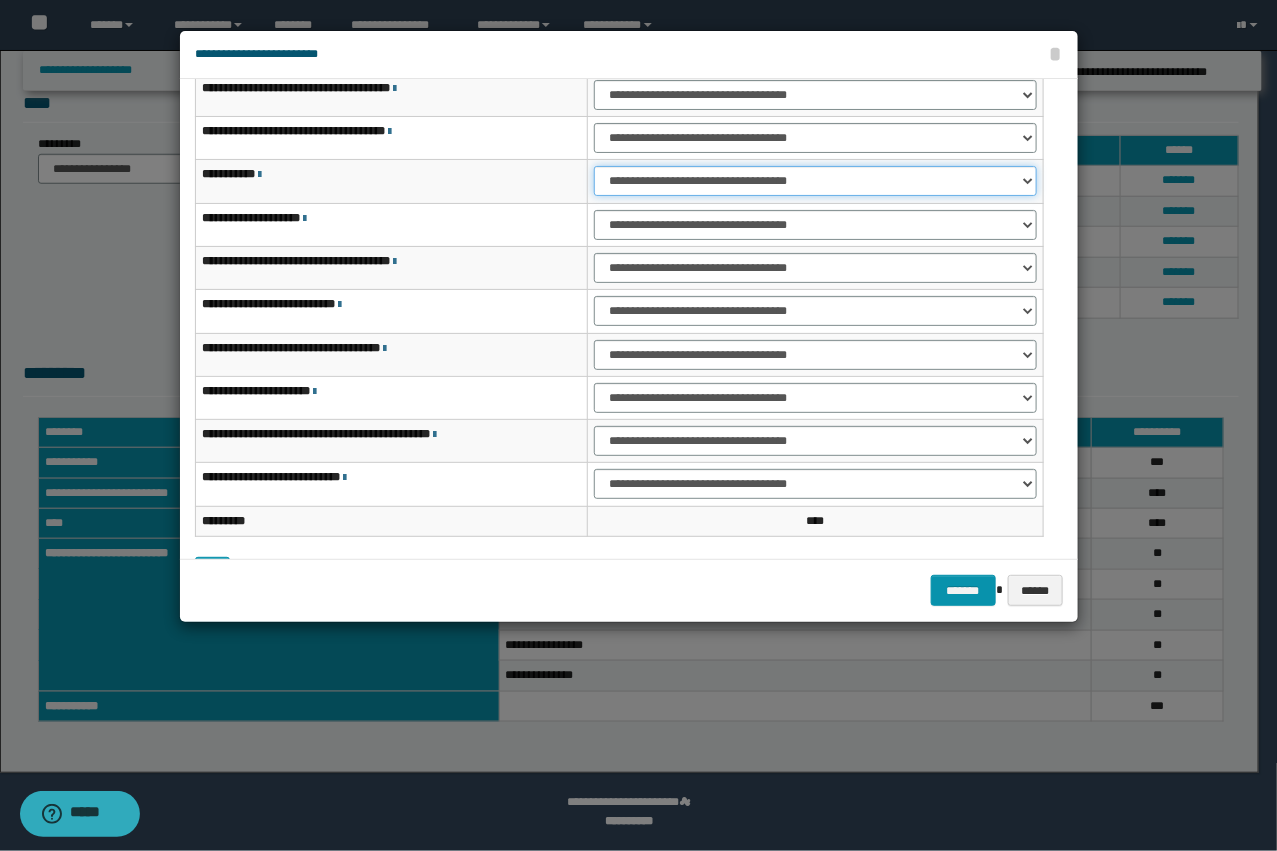 click on "**********" at bounding box center (815, 181) 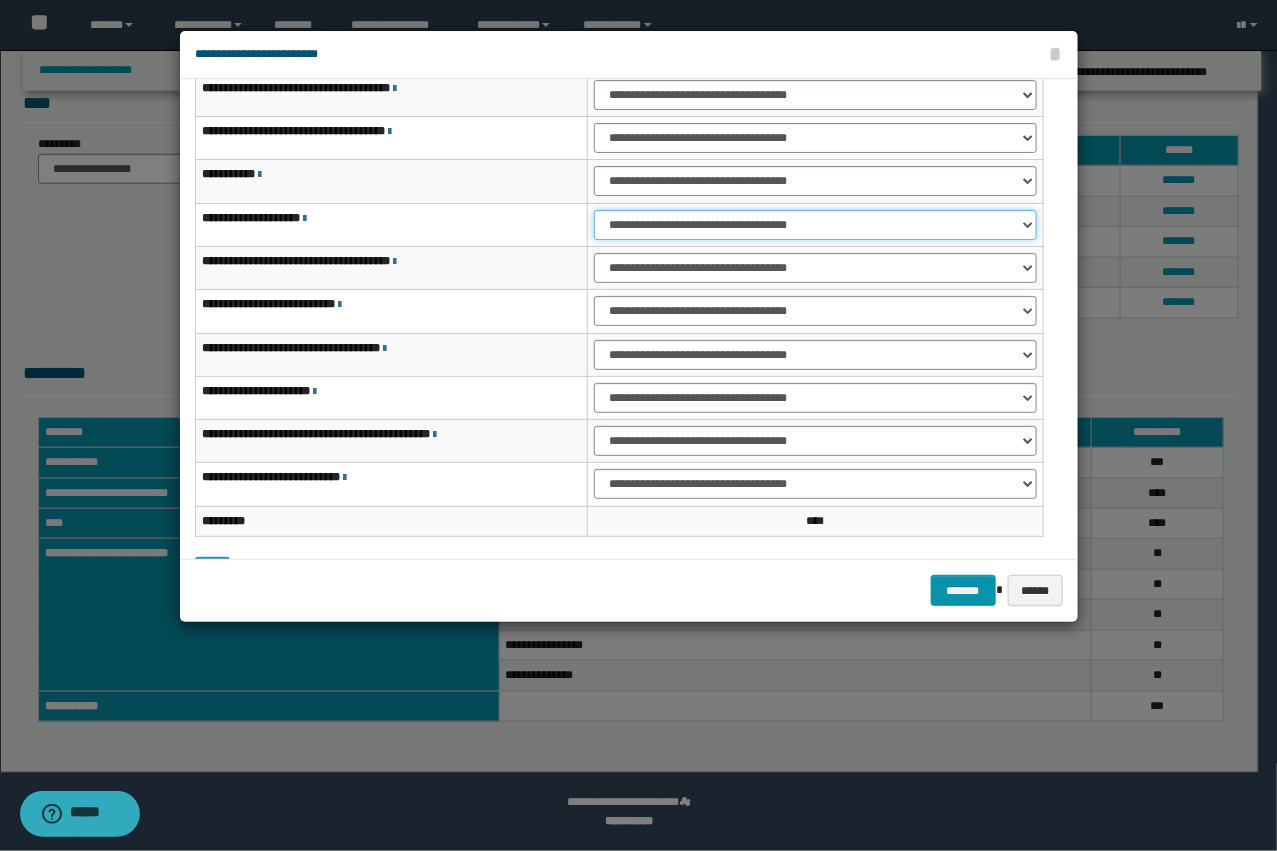 drag, startPoint x: 638, startPoint y: 226, endPoint x: 640, endPoint y: 237, distance: 11.18034 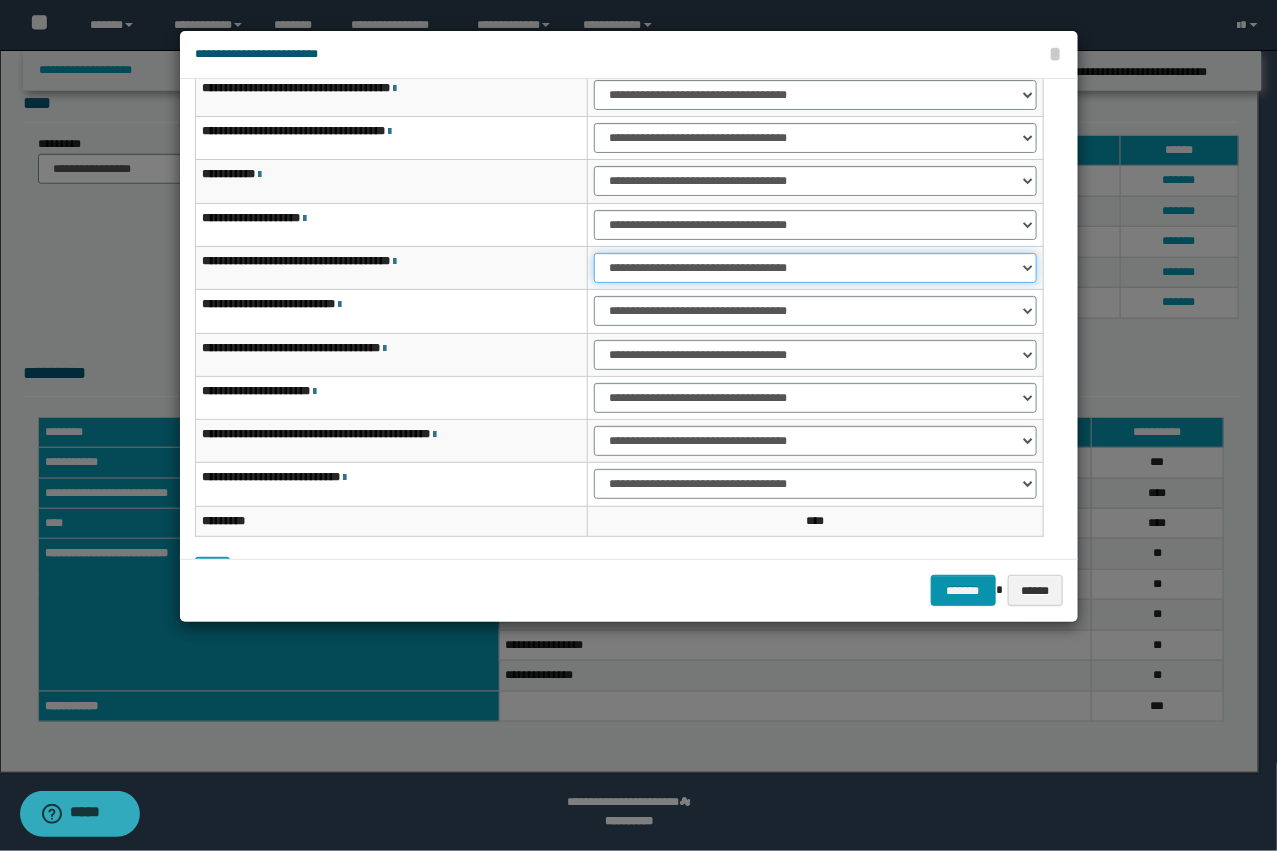 click on "**********" at bounding box center (815, 268) 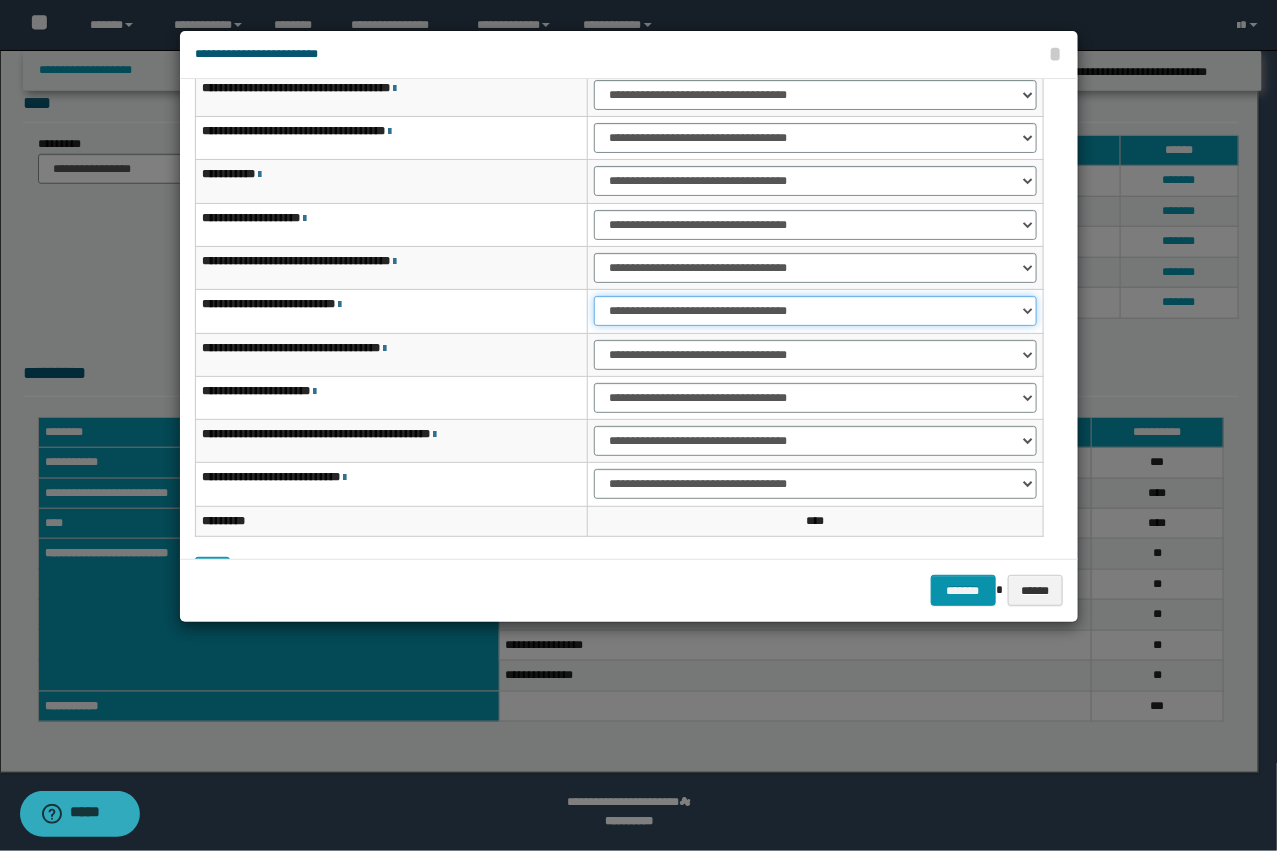 click on "**********" at bounding box center (815, 311) 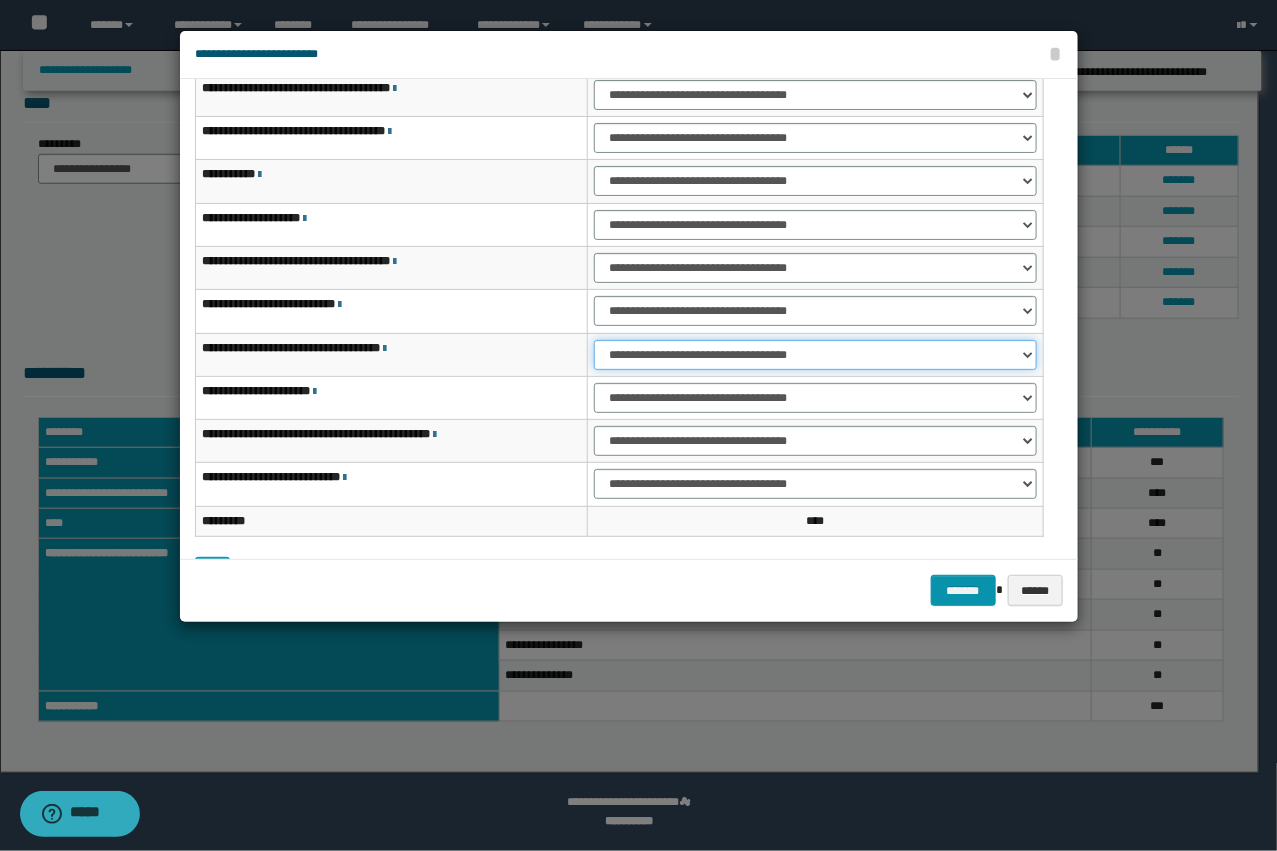drag, startPoint x: 642, startPoint y: 351, endPoint x: 642, endPoint y: 367, distance: 16 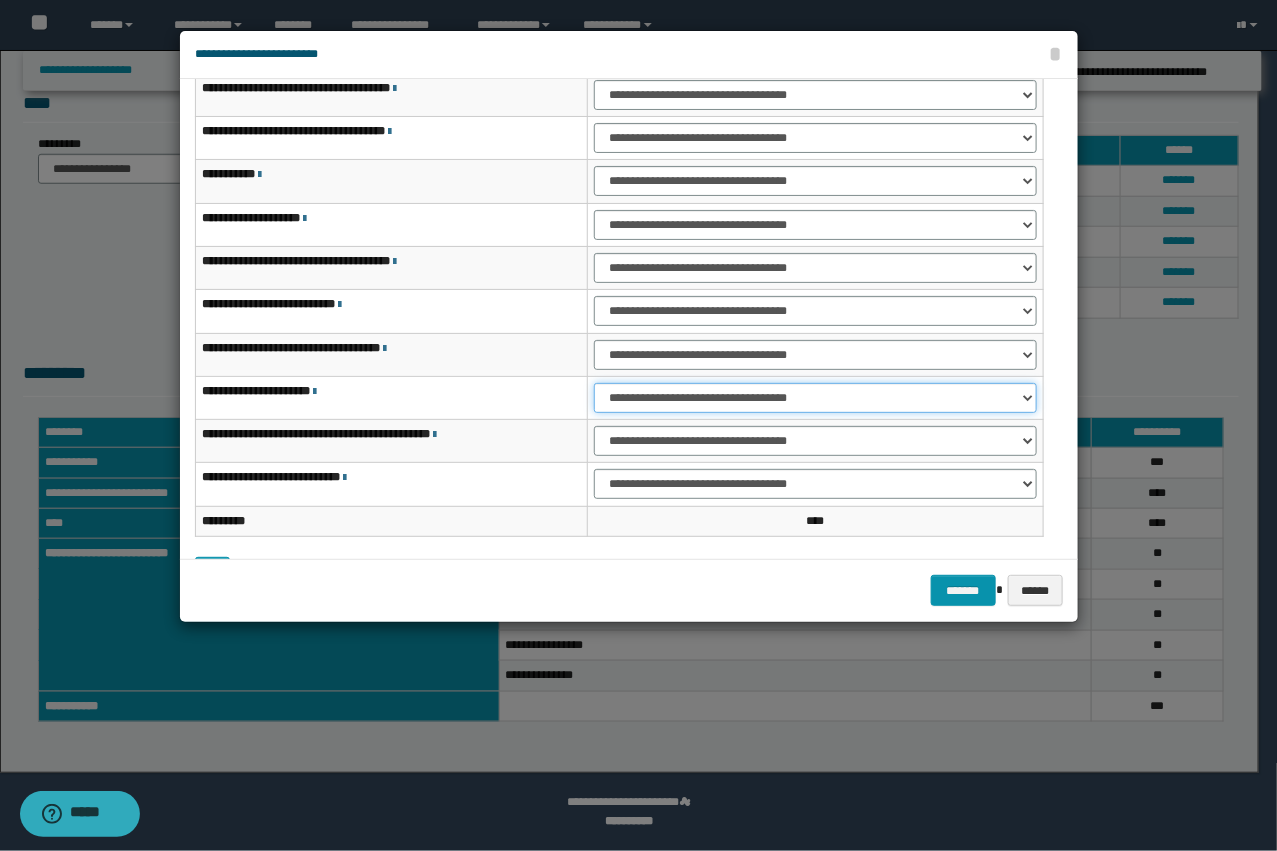 click on "**********" at bounding box center [815, 398] 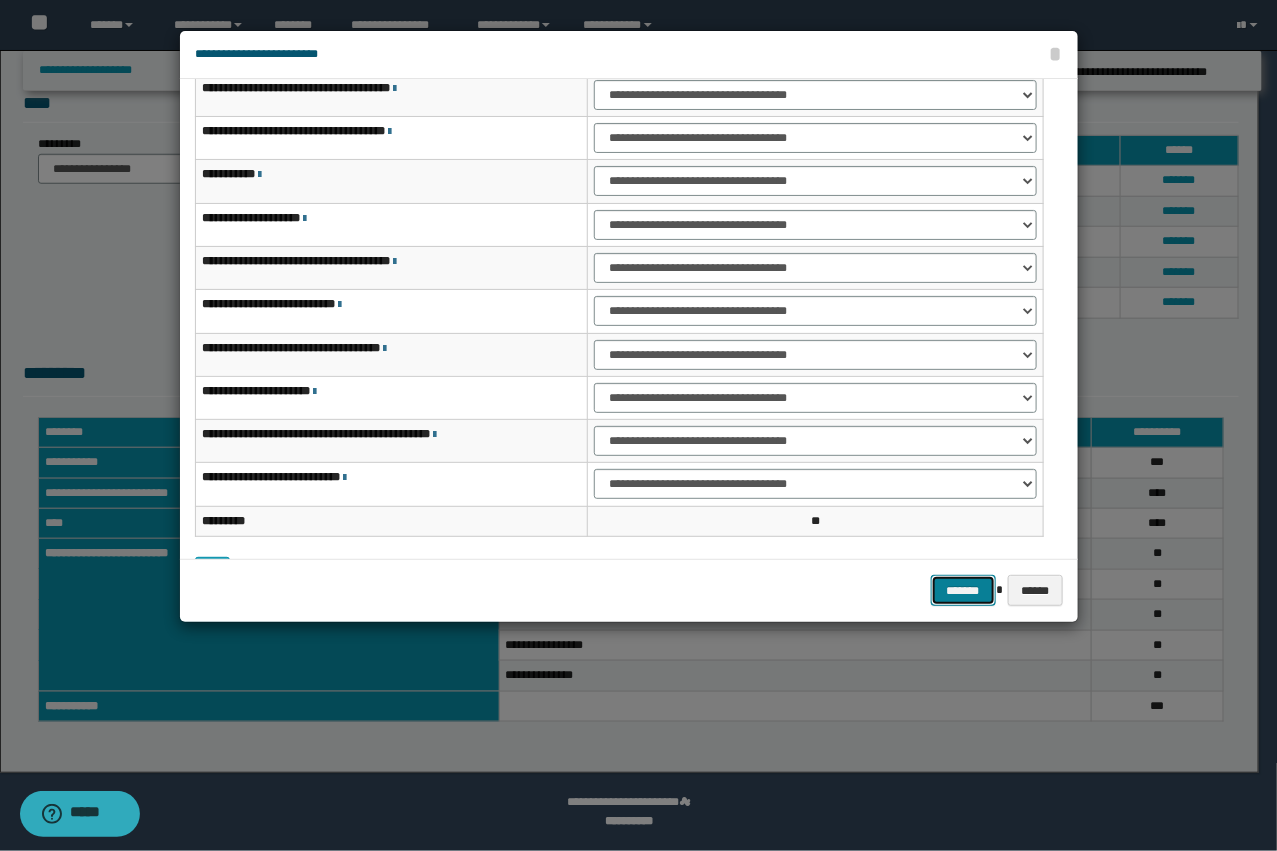 click on "*******" at bounding box center (963, 590) 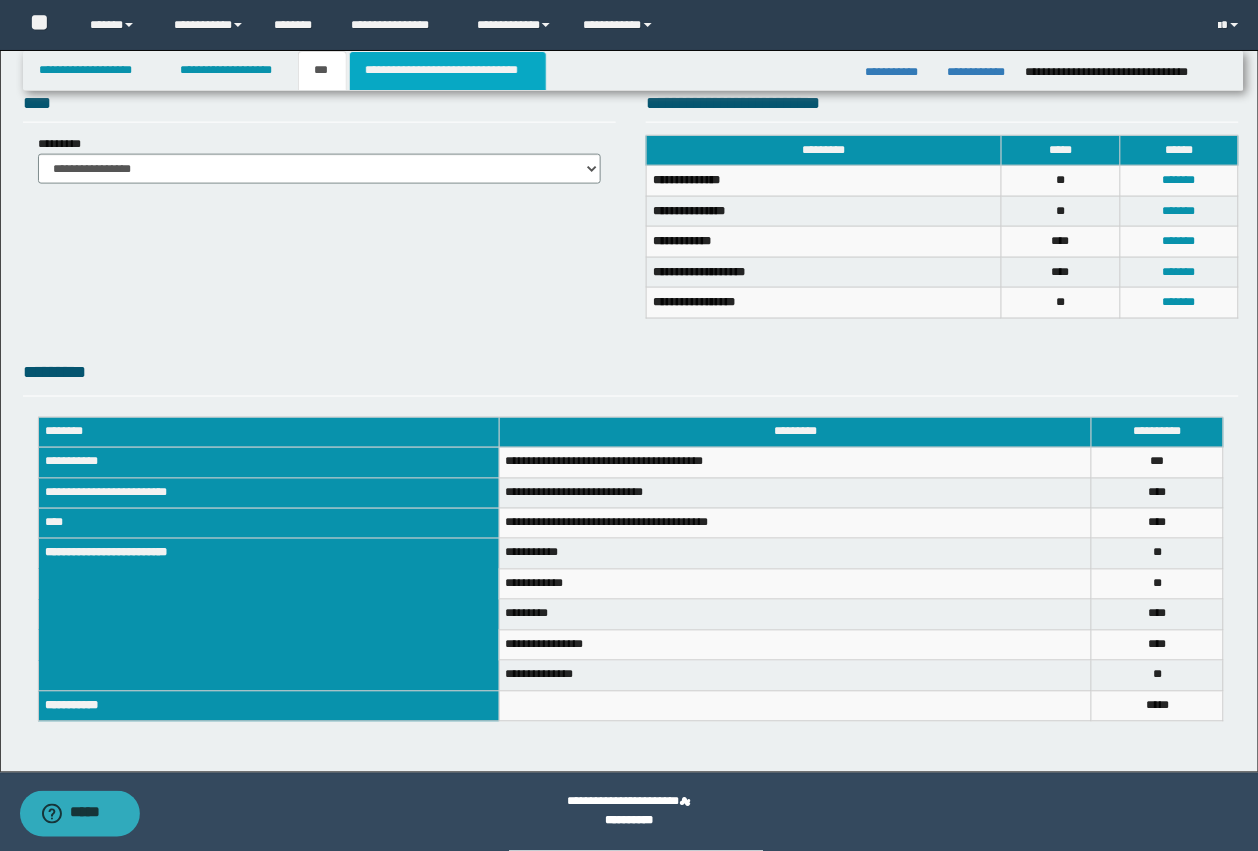click on "**********" at bounding box center [448, 71] 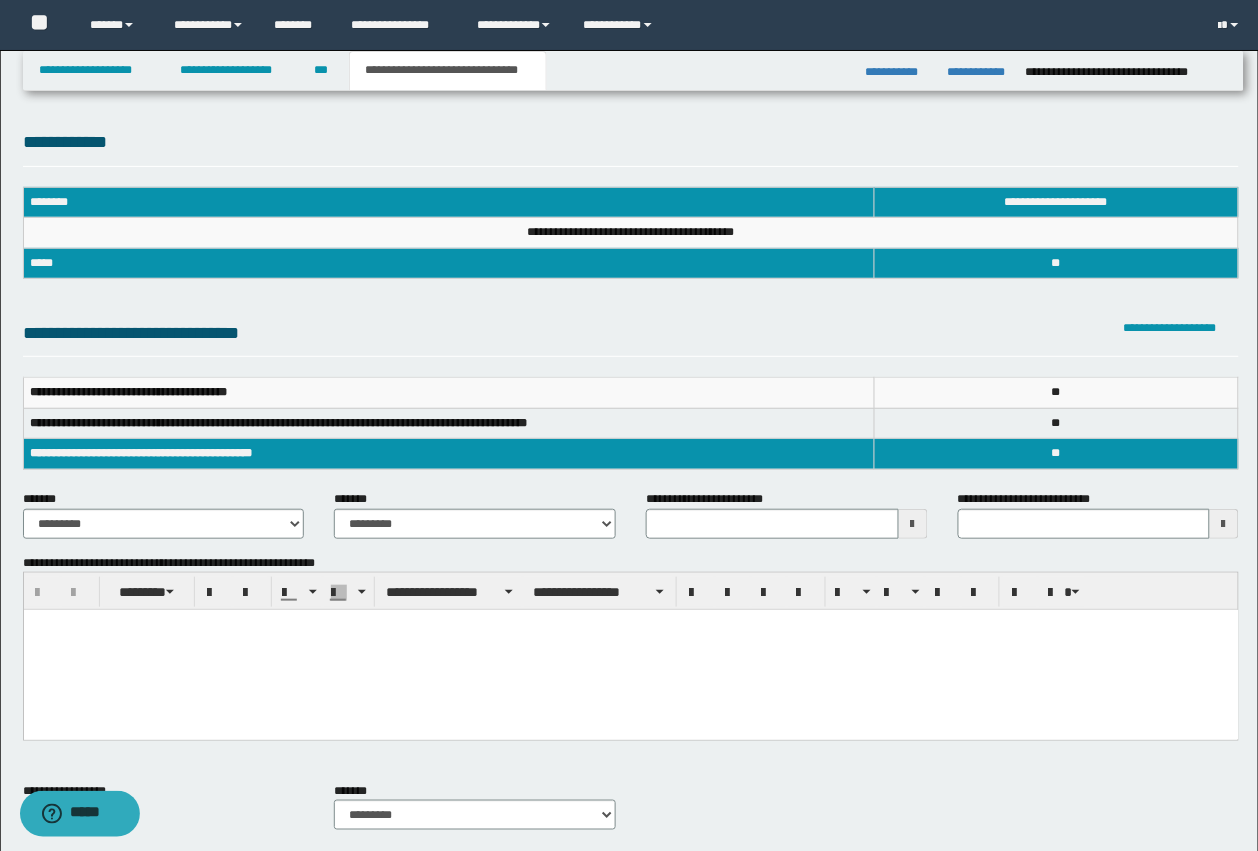 scroll, scrollTop: 0, scrollLeft: 0, axis: both 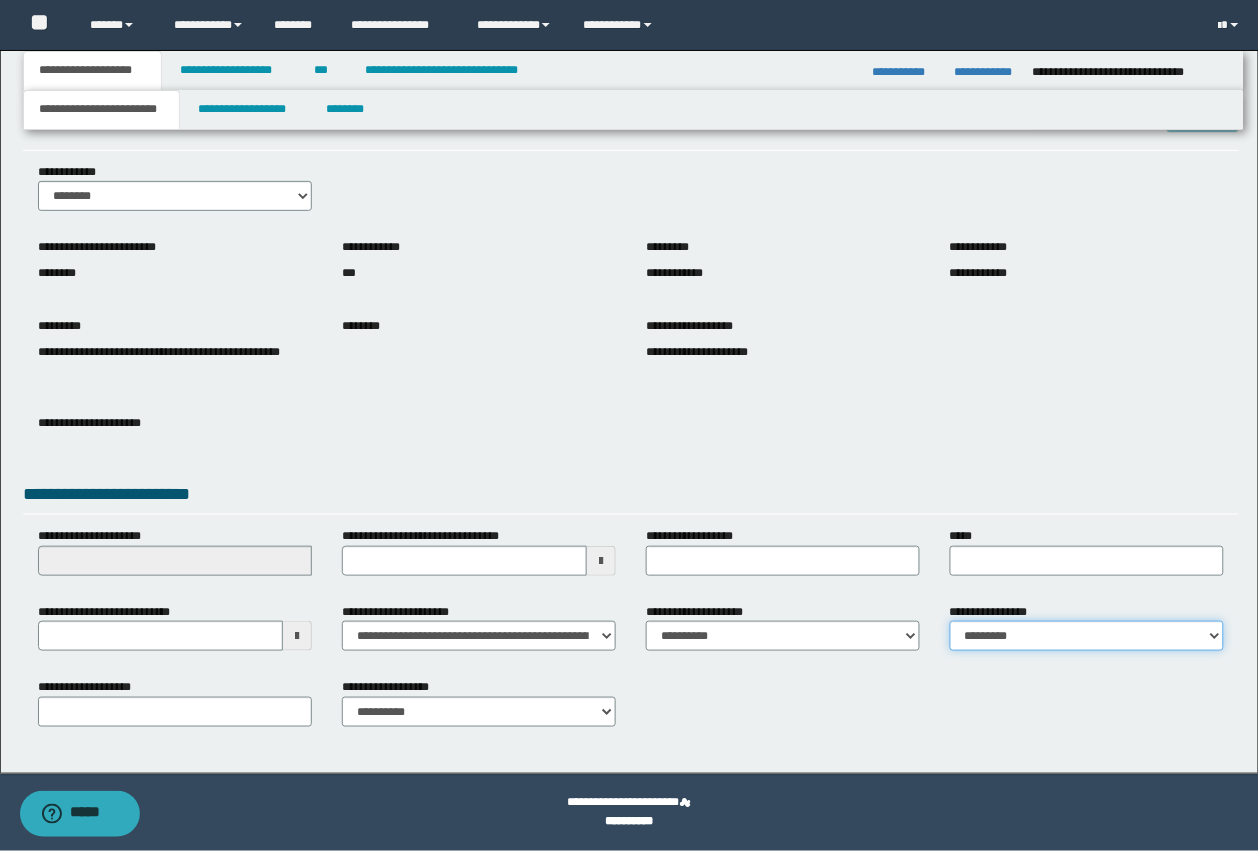 click on "**********" at bounding box center (1087, 636) 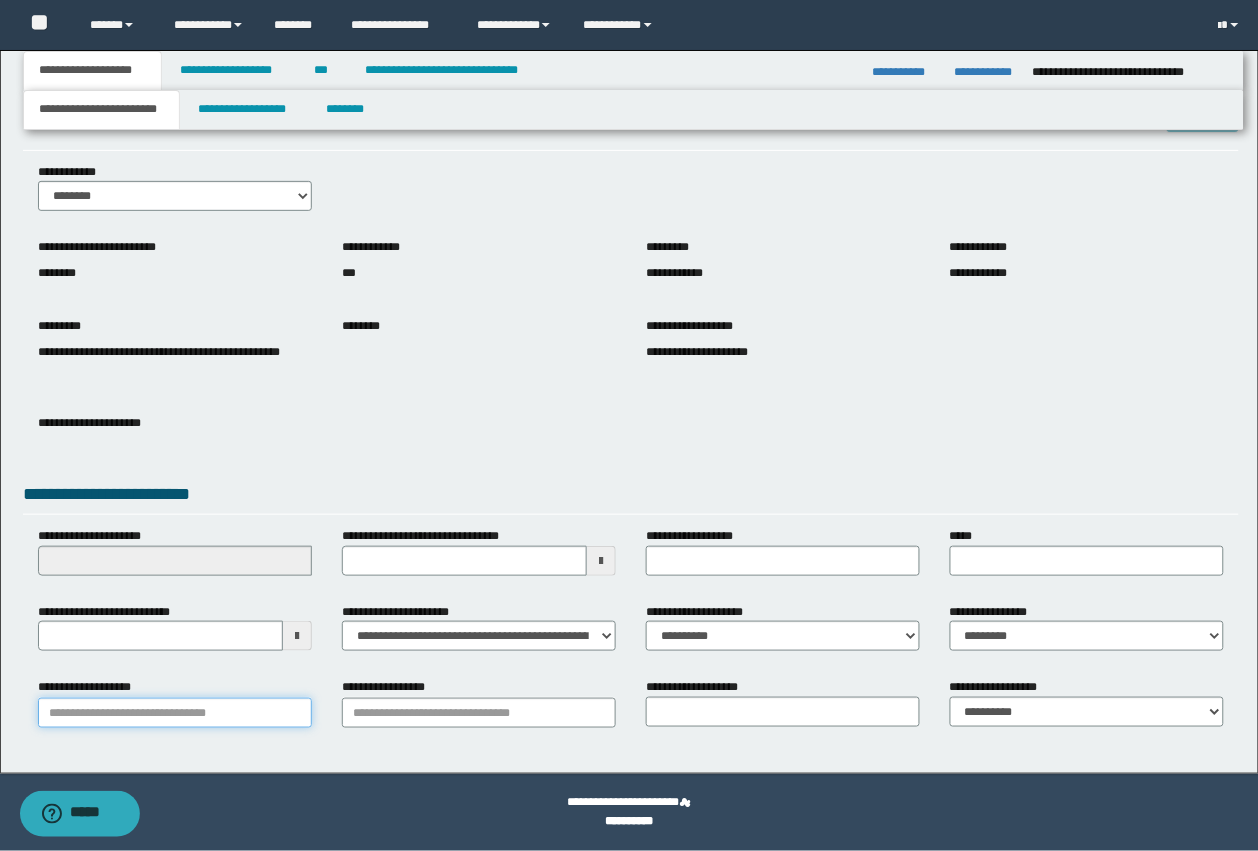 click on "**********" at bounding box center (175, 713) 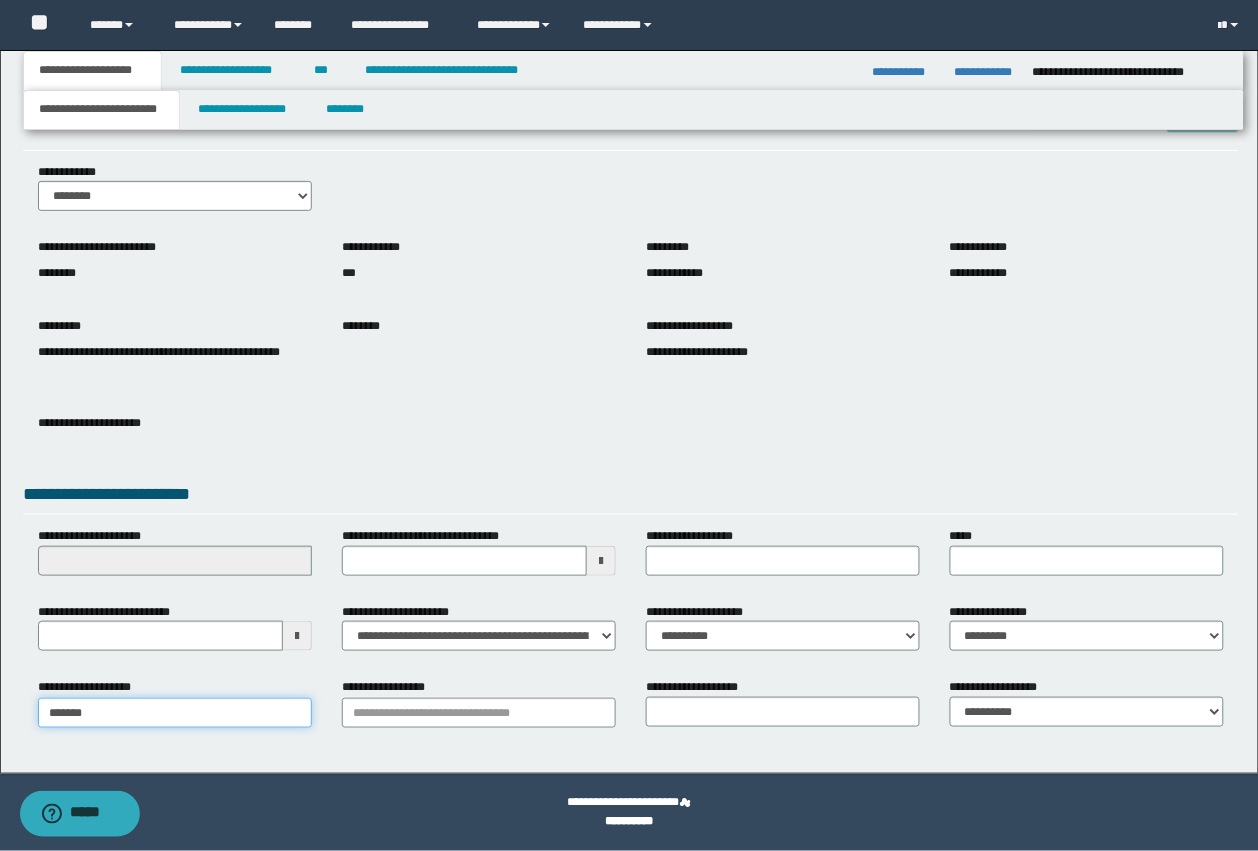 type on "********" 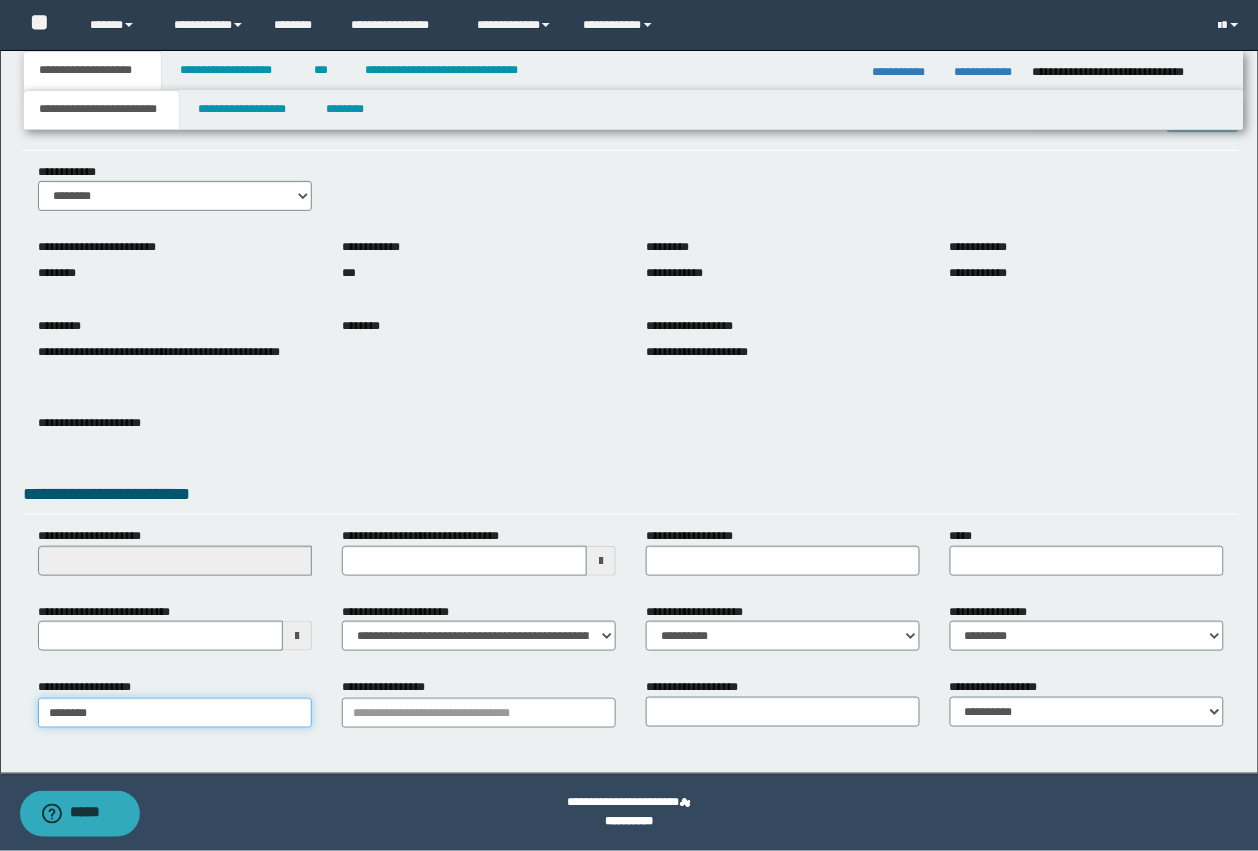 type on "**********" 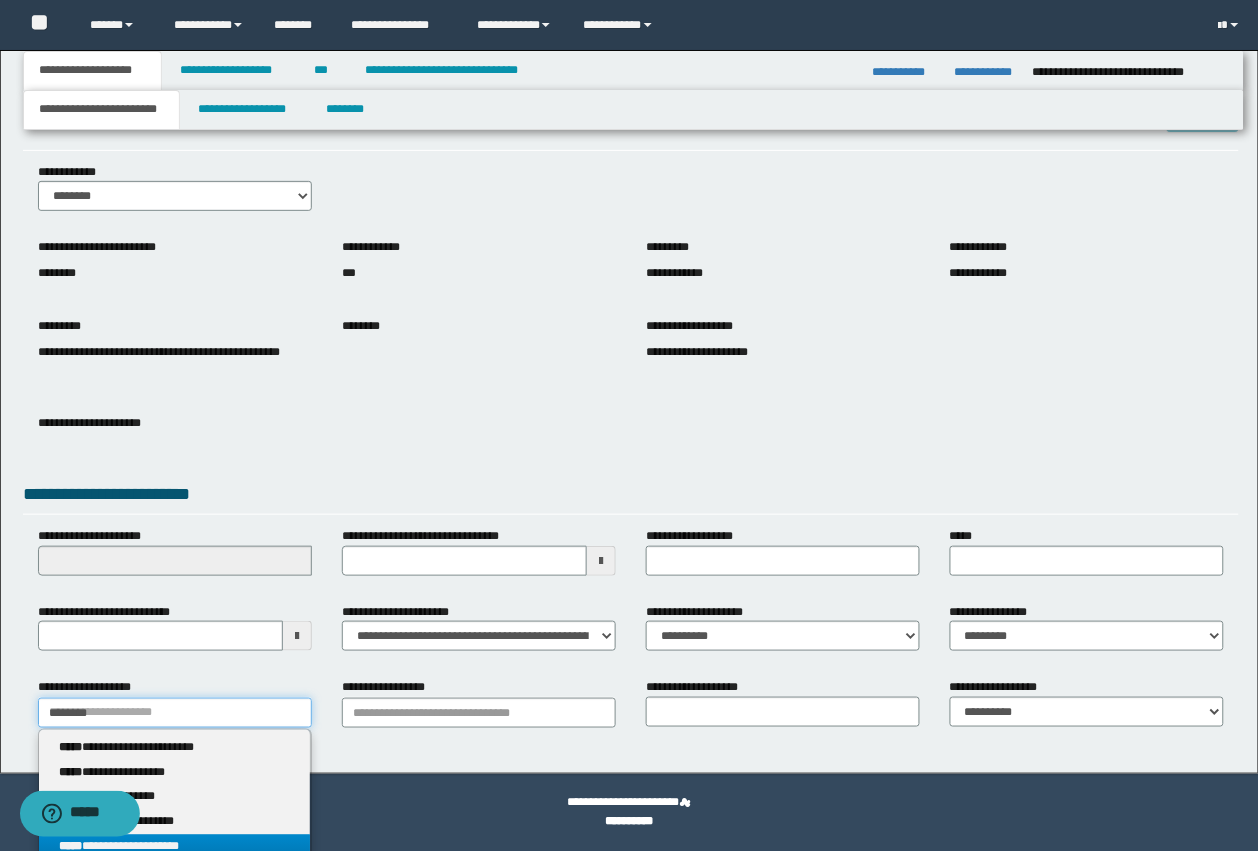 type on "********" 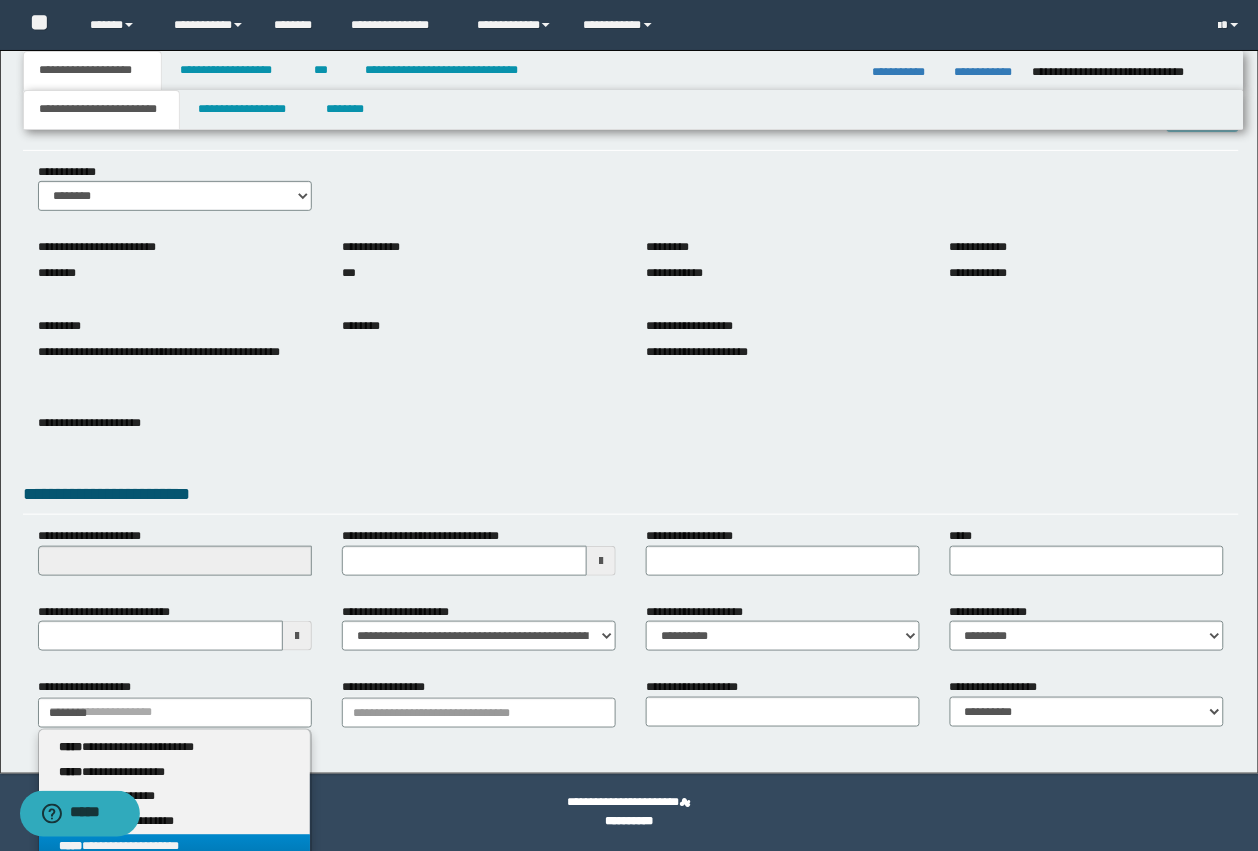 click on "**********" at bounding box center (175, 847) 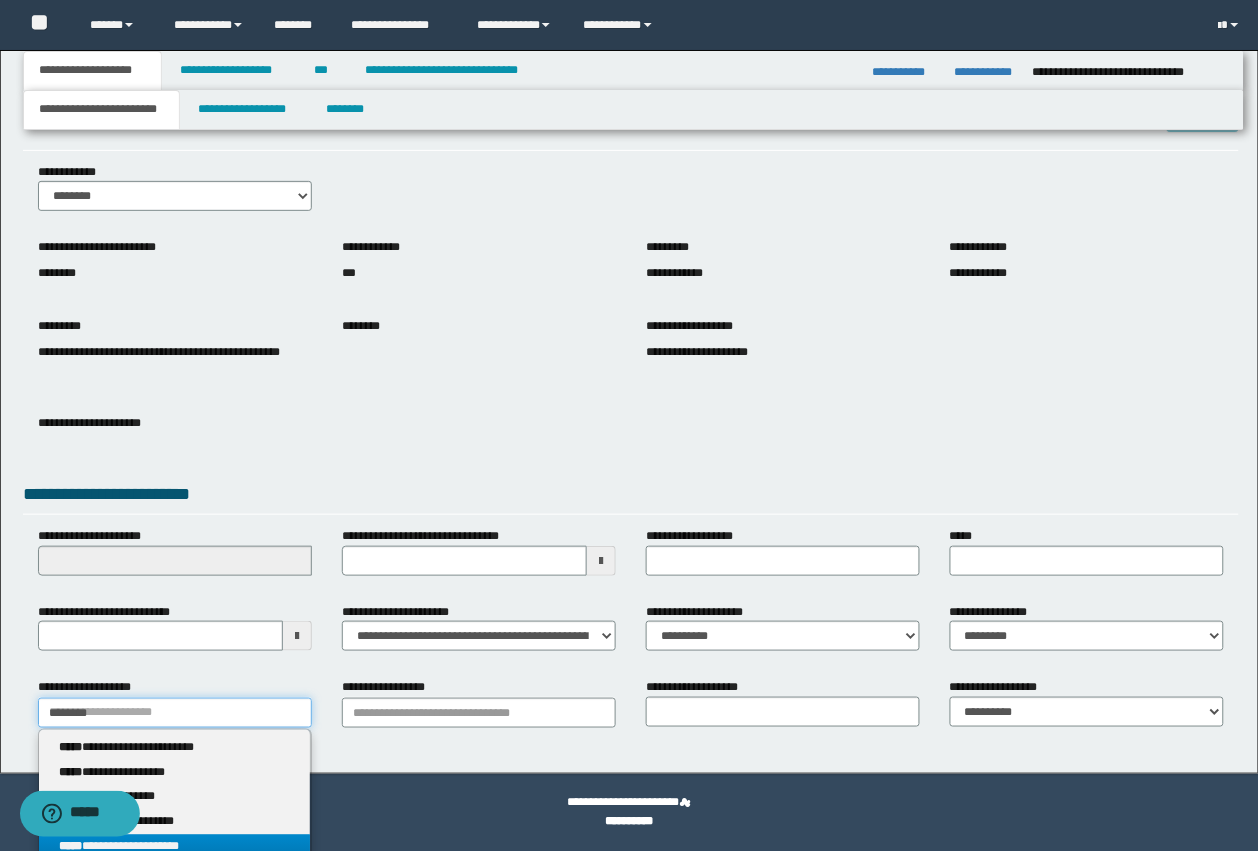 type 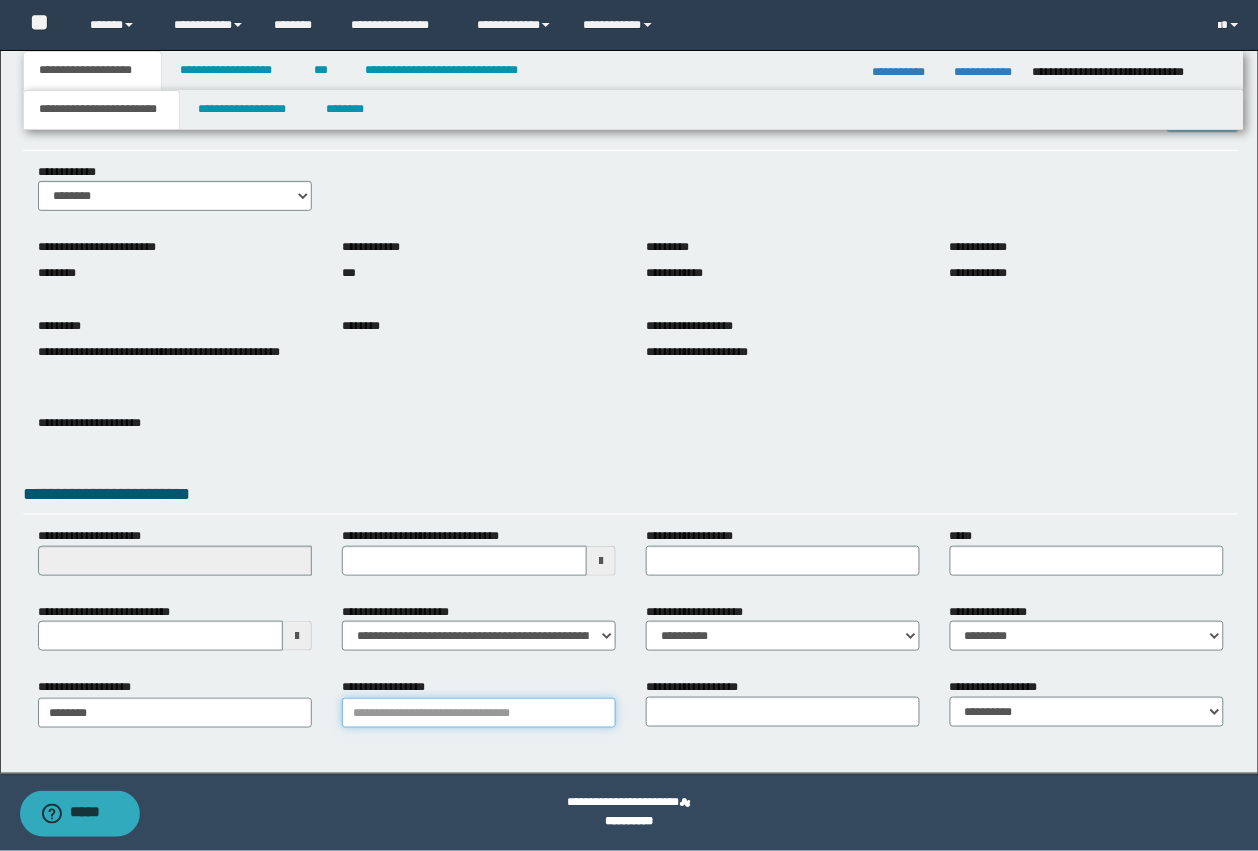 type 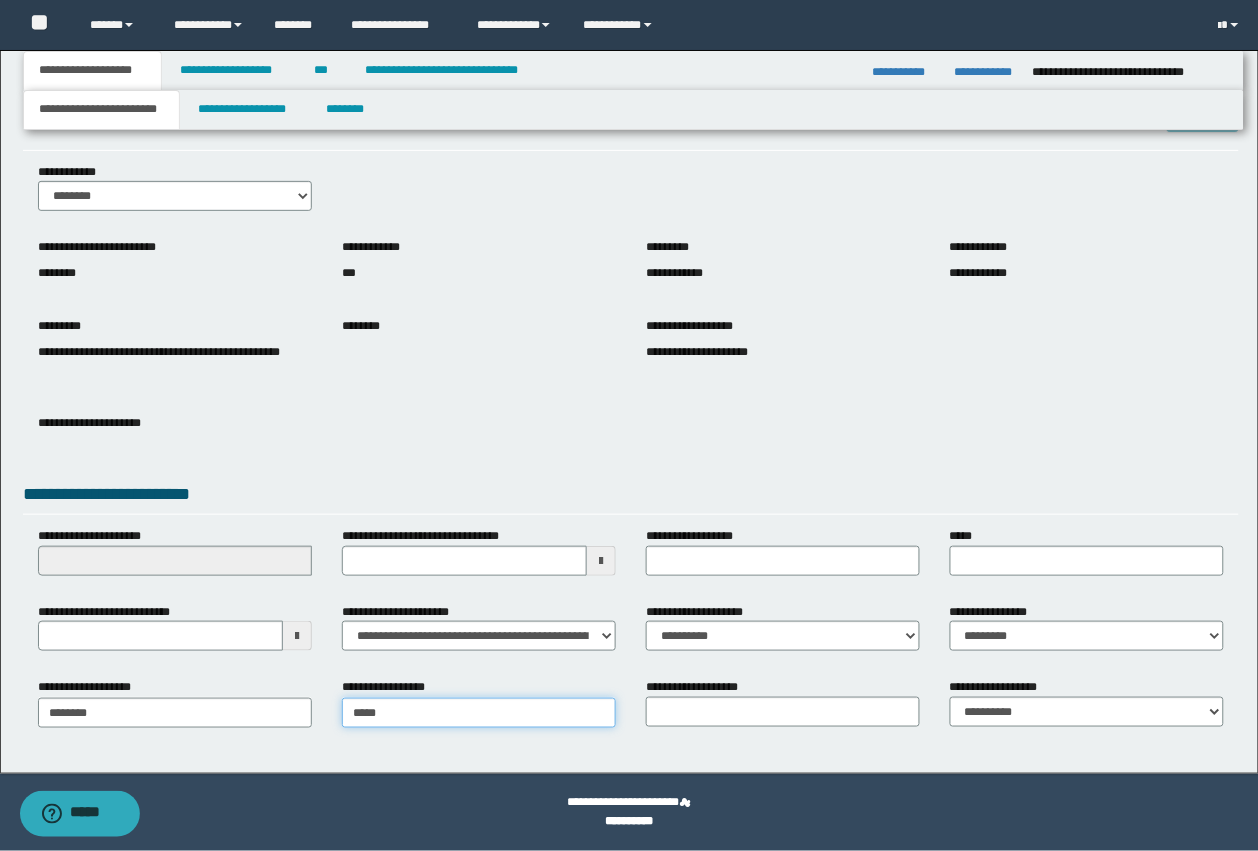 type on "*****" 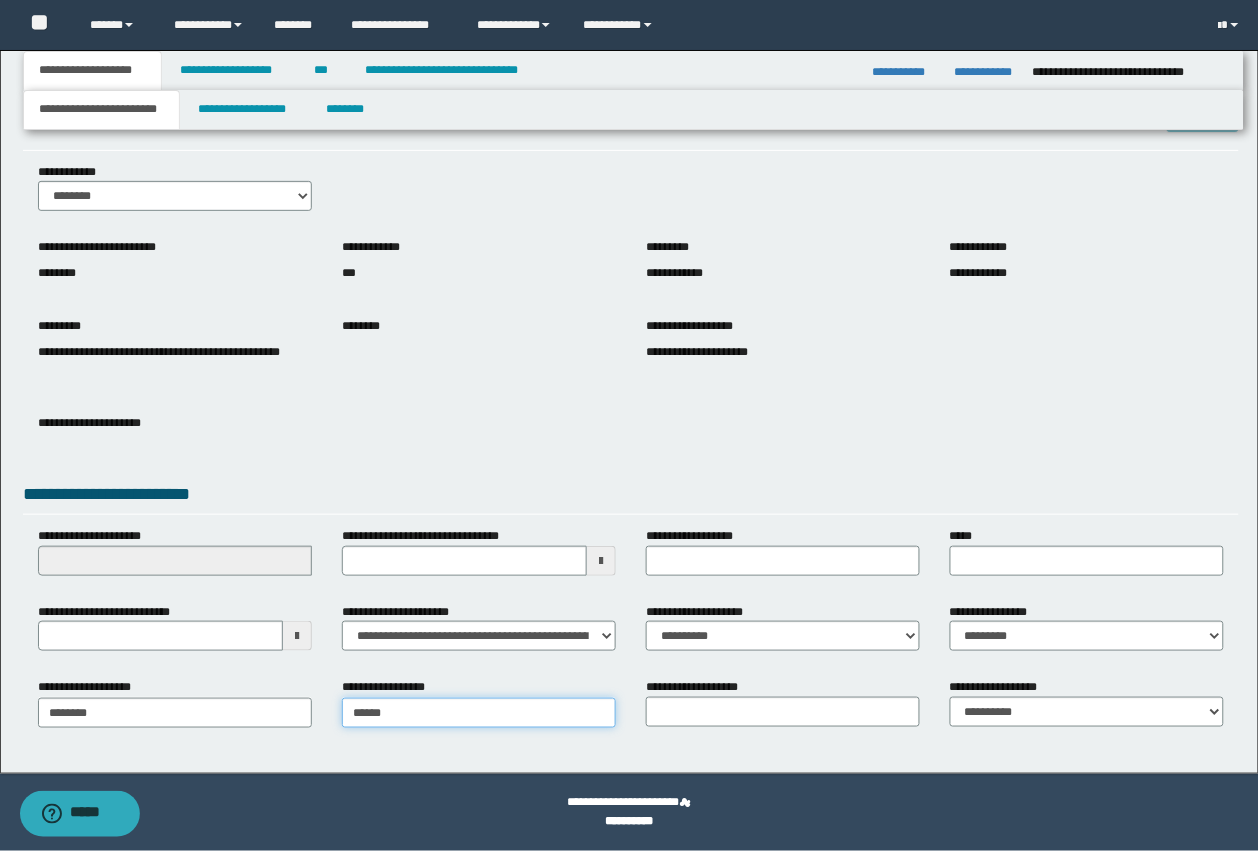 type on "**********" 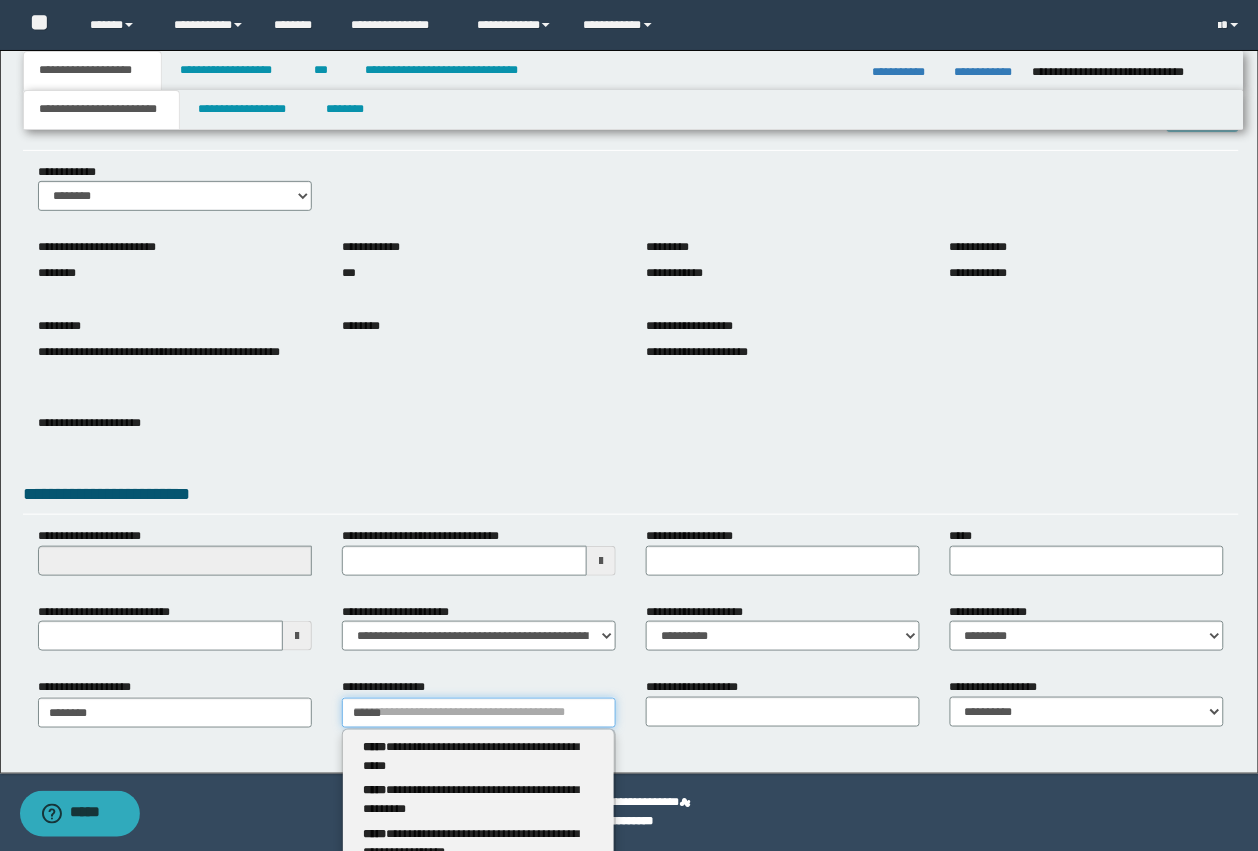type 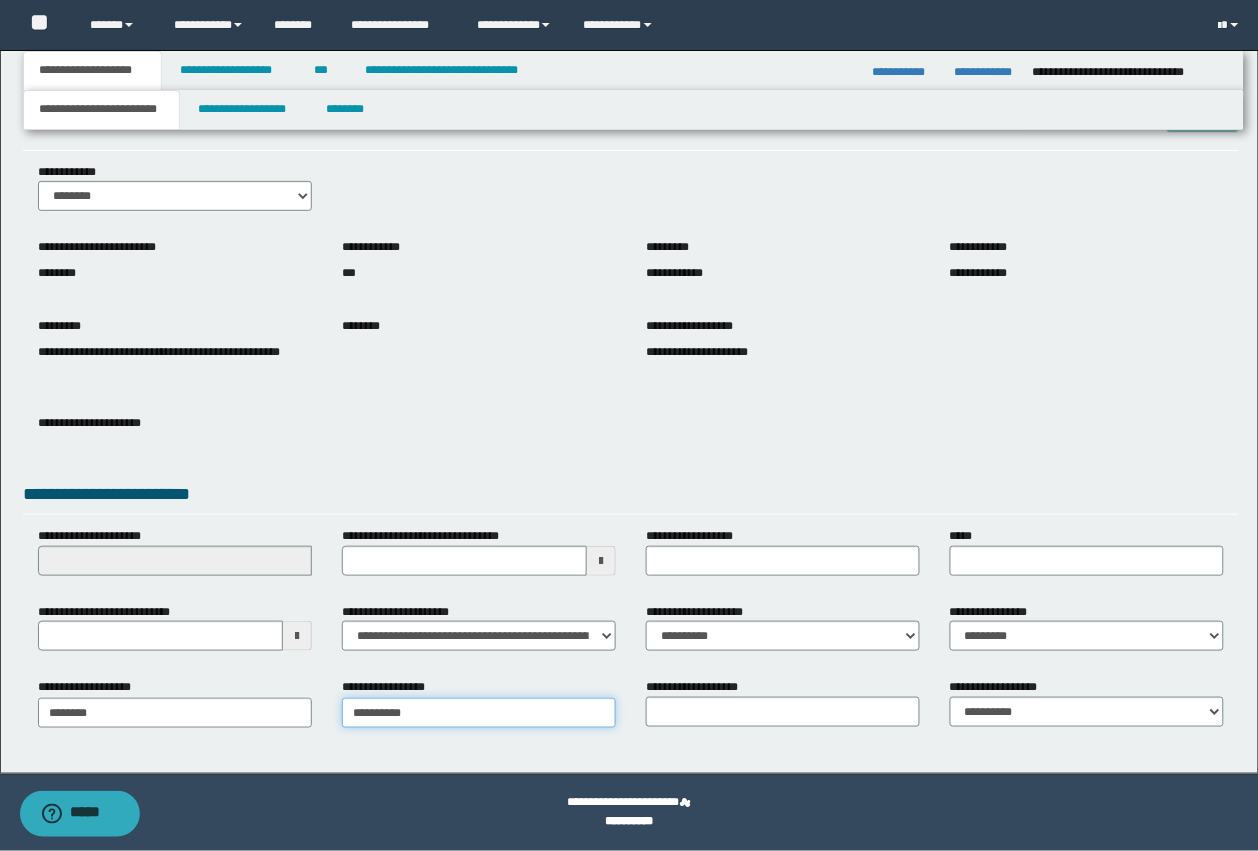 type on "**********" 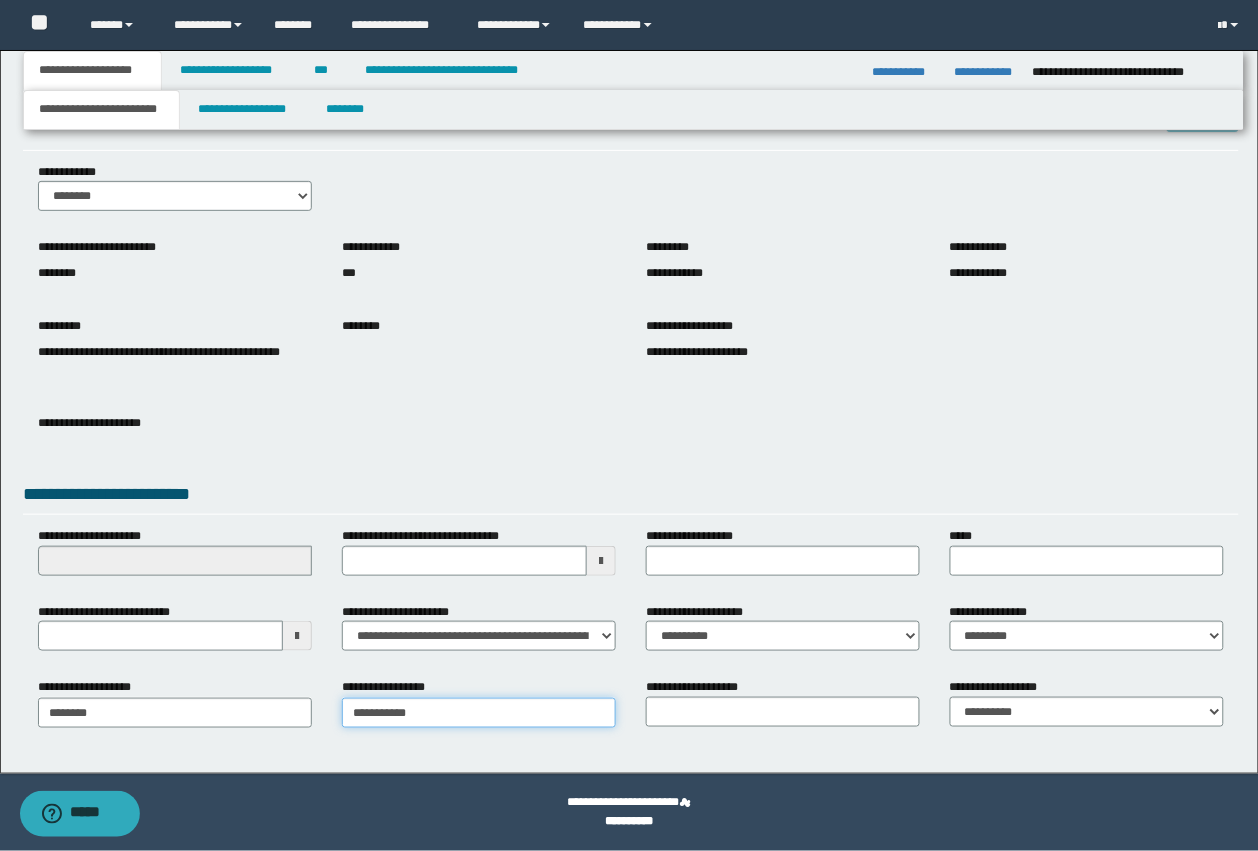 type on "**********" 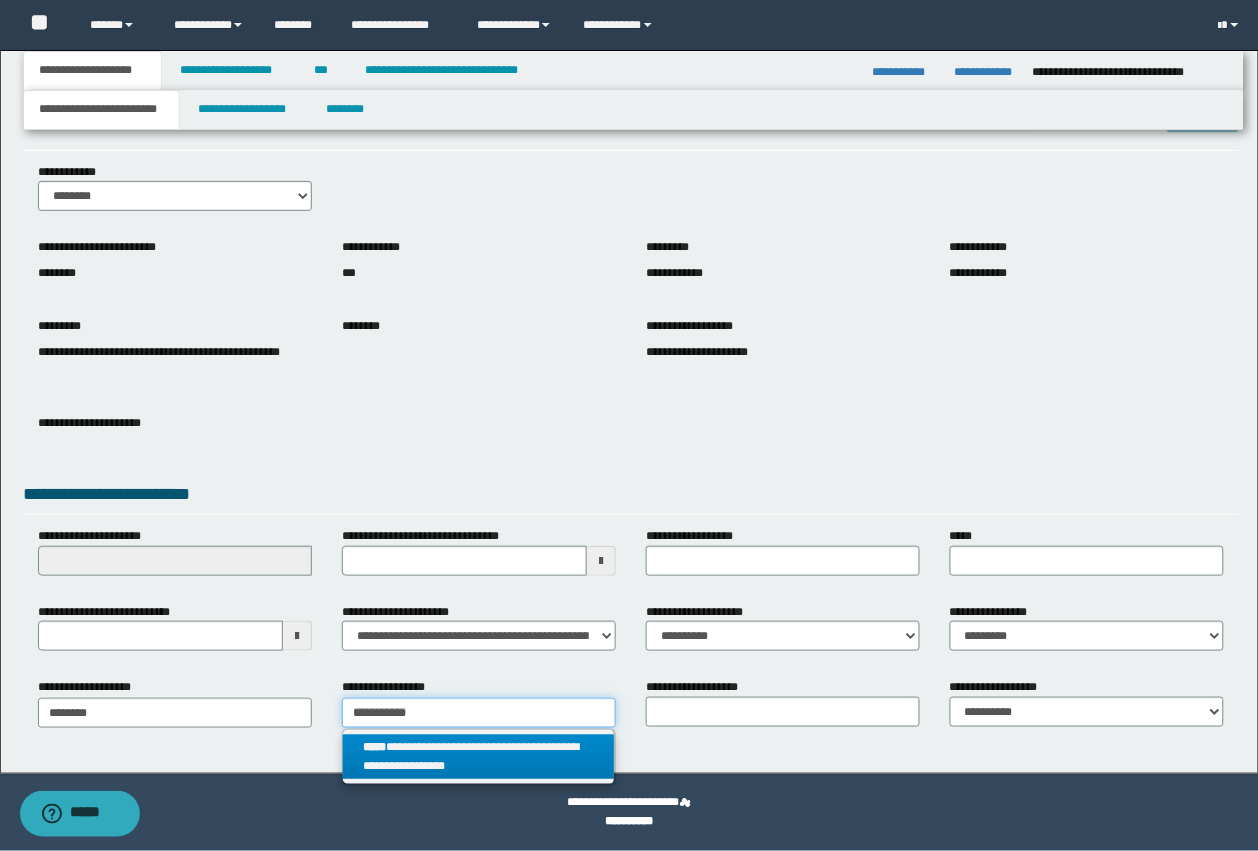 type on "**********" 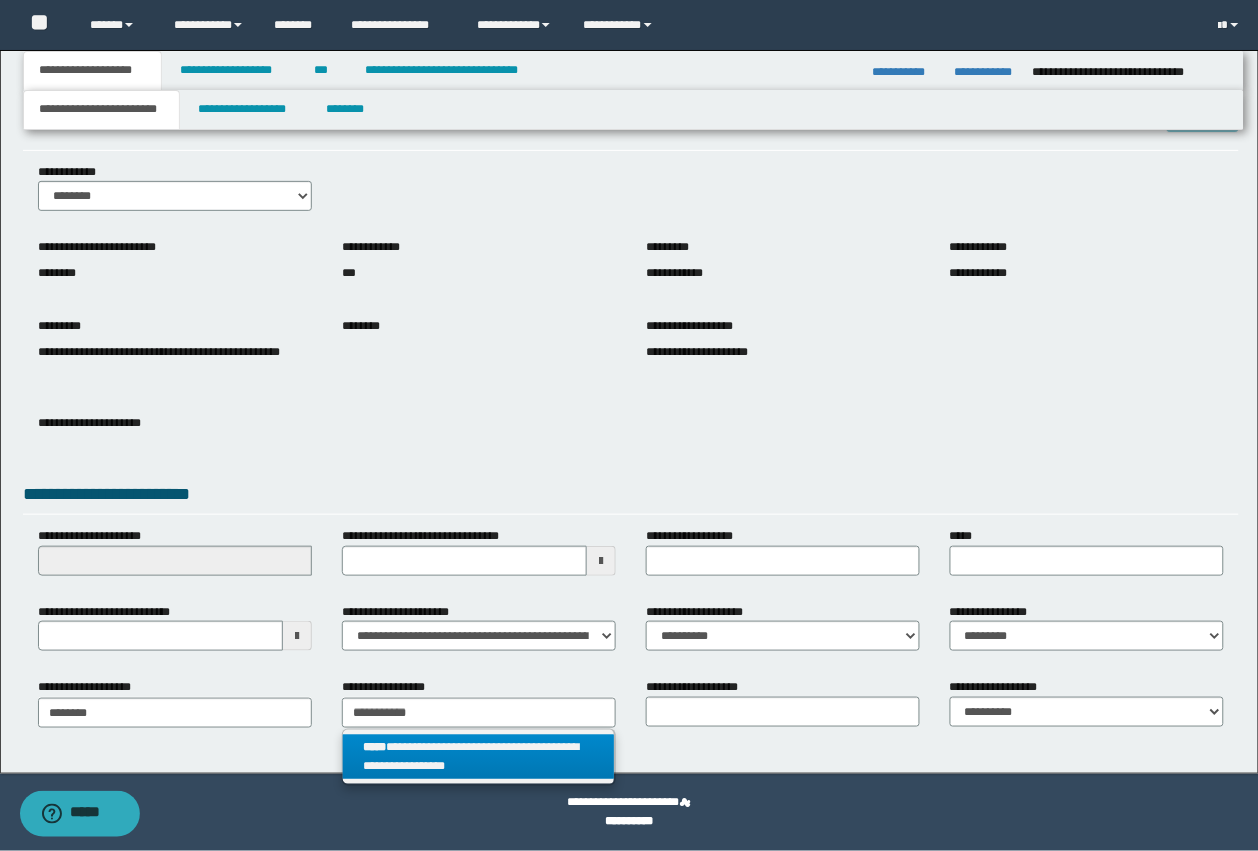 click on "**********" at bounding box center (479, 757) 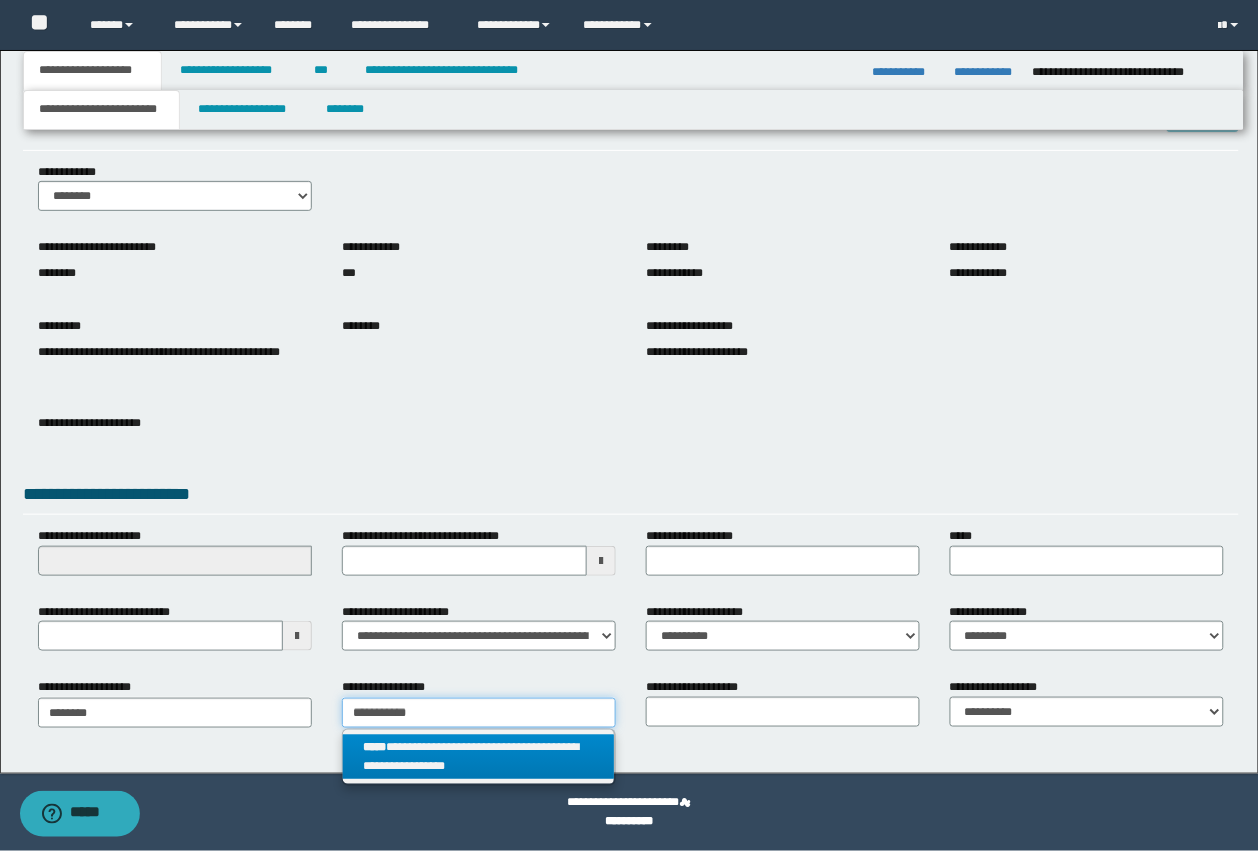 type 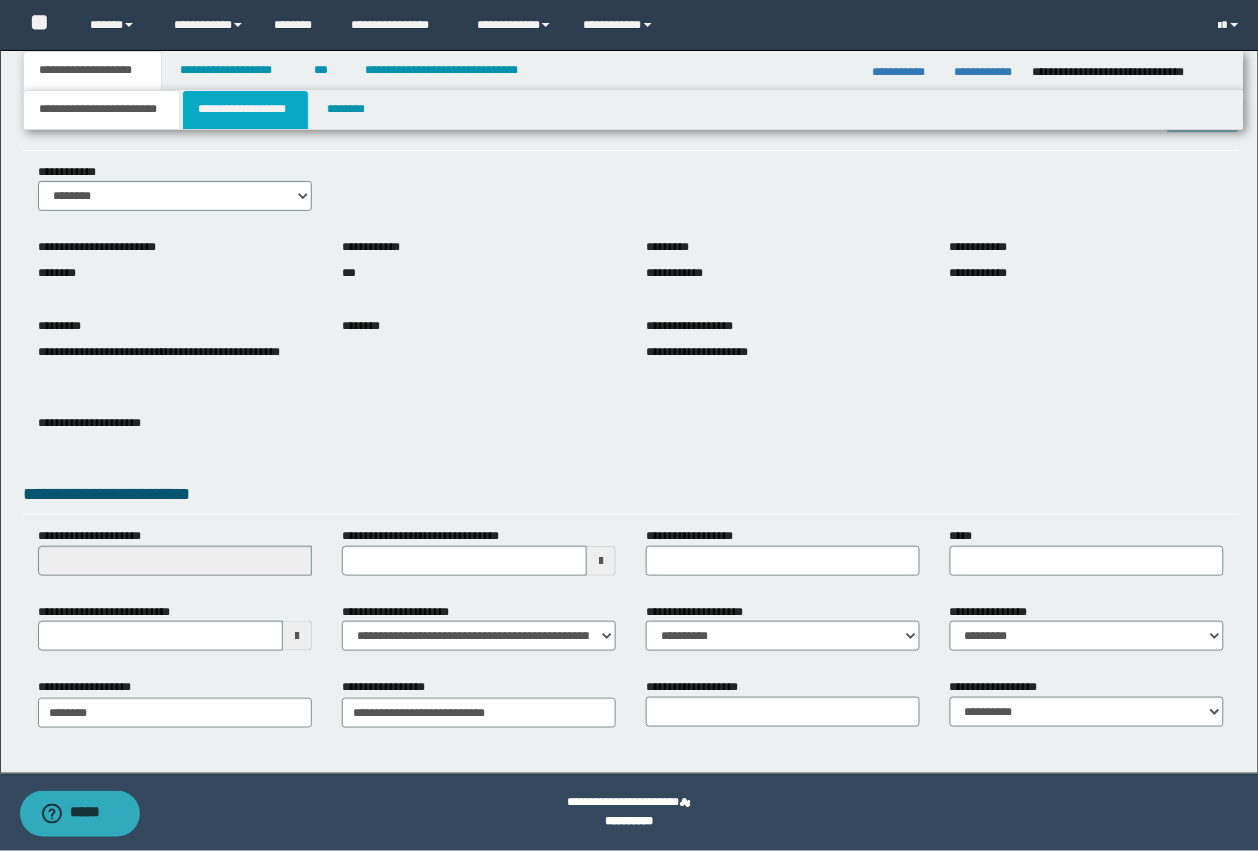click on "**********" at bounding box center [245, 110] 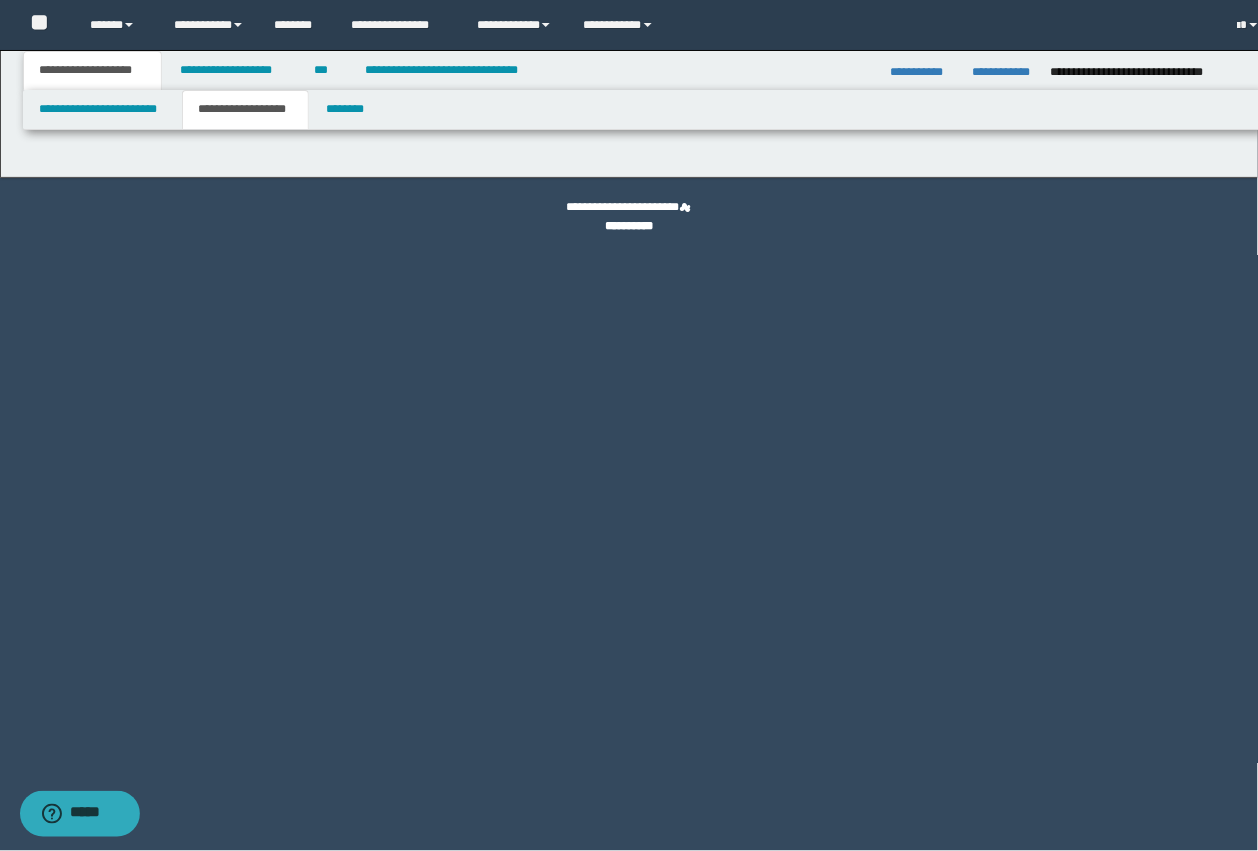 scroll, scrollTop: 0, scrollLeft: 0, axis: both 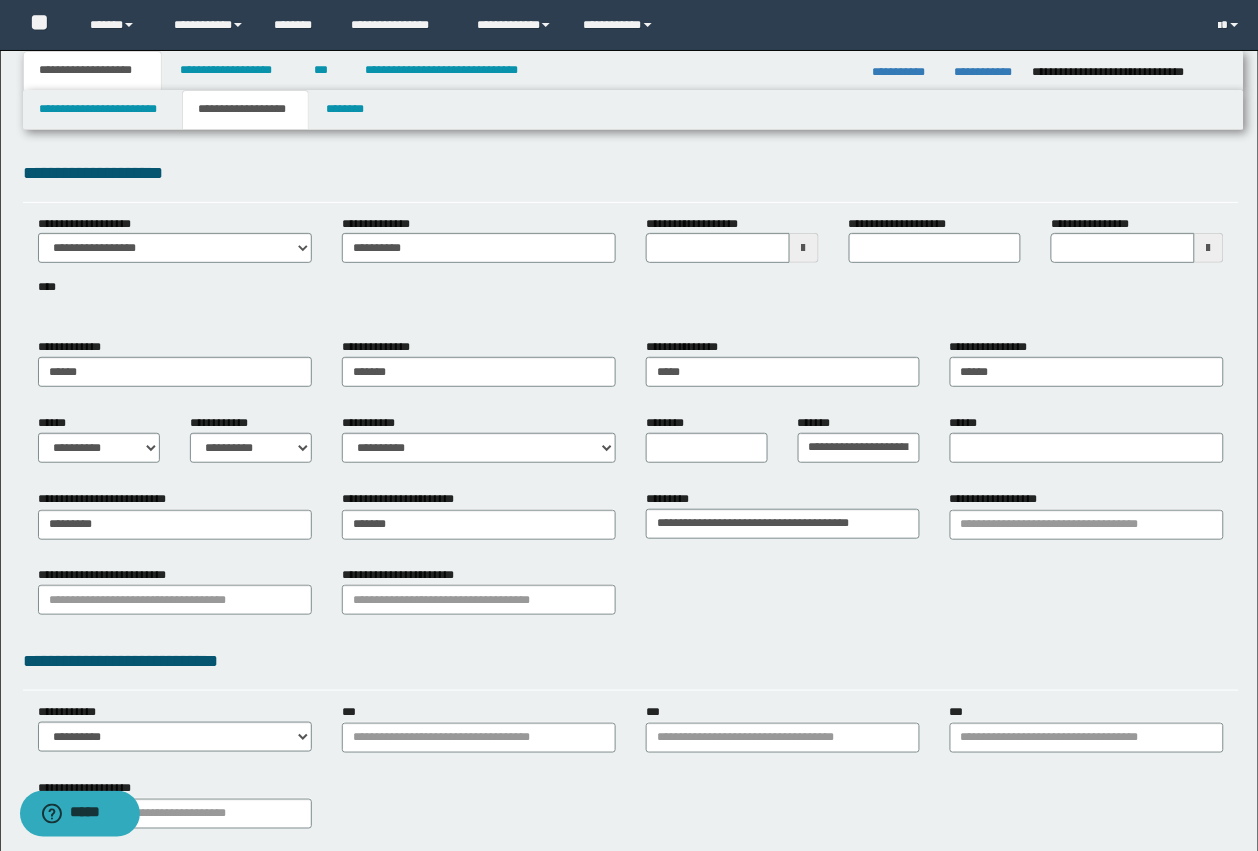 type 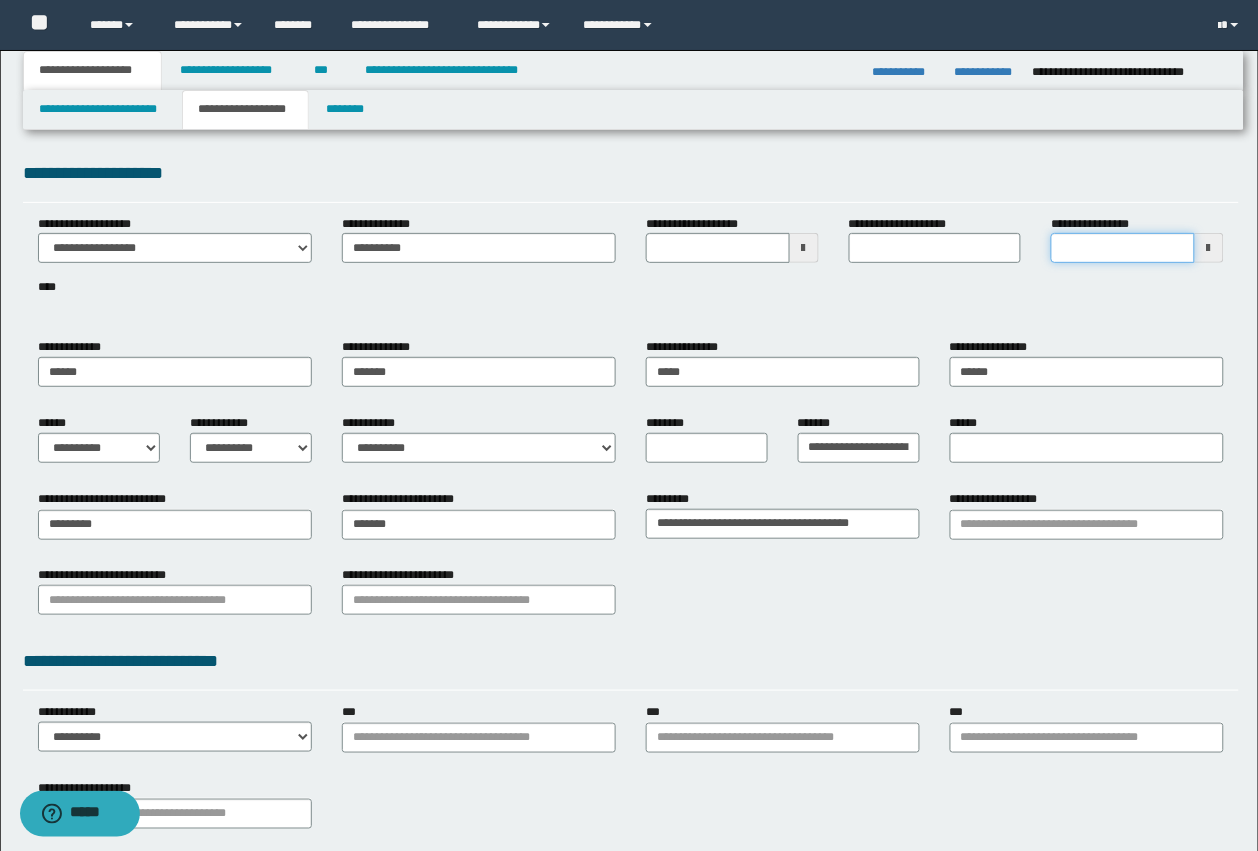 click on "**********" at bounding box center [1123, 248] 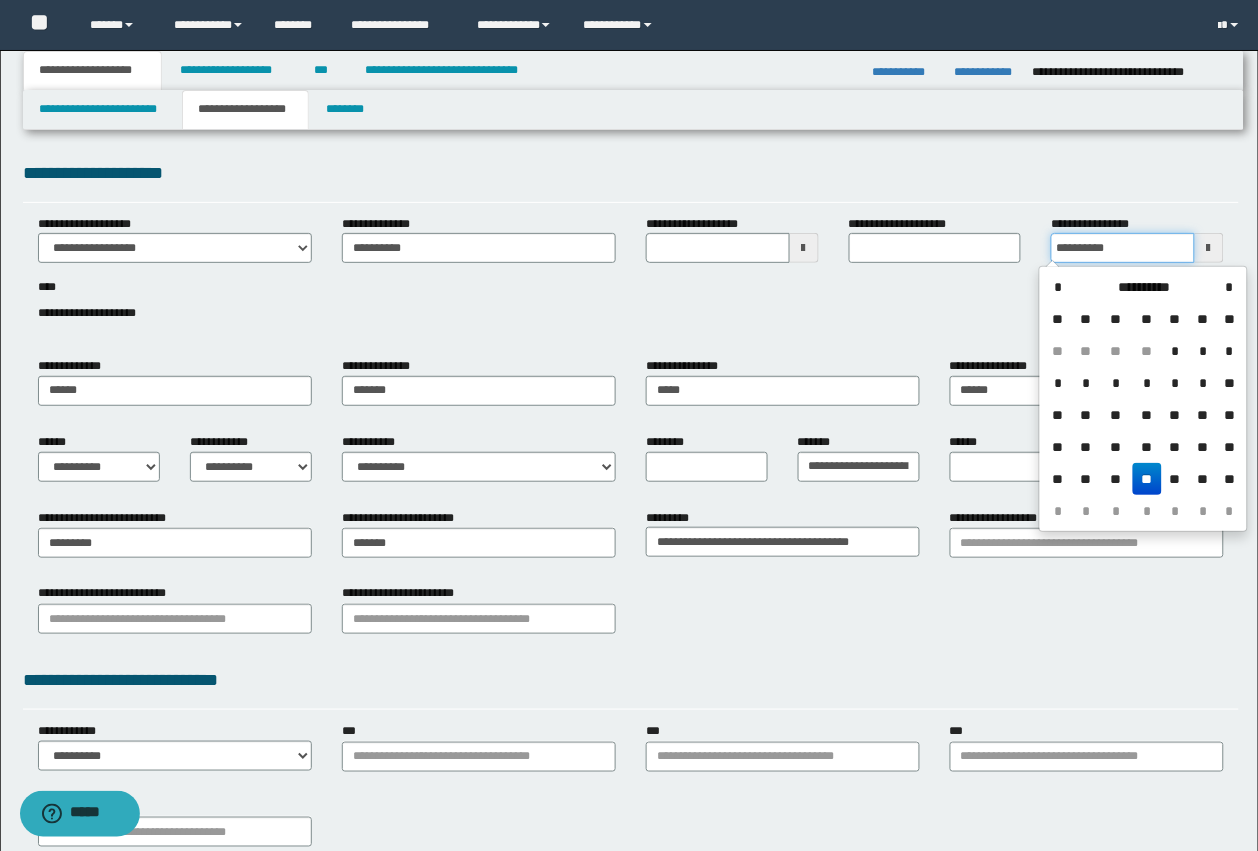 type on "**********" 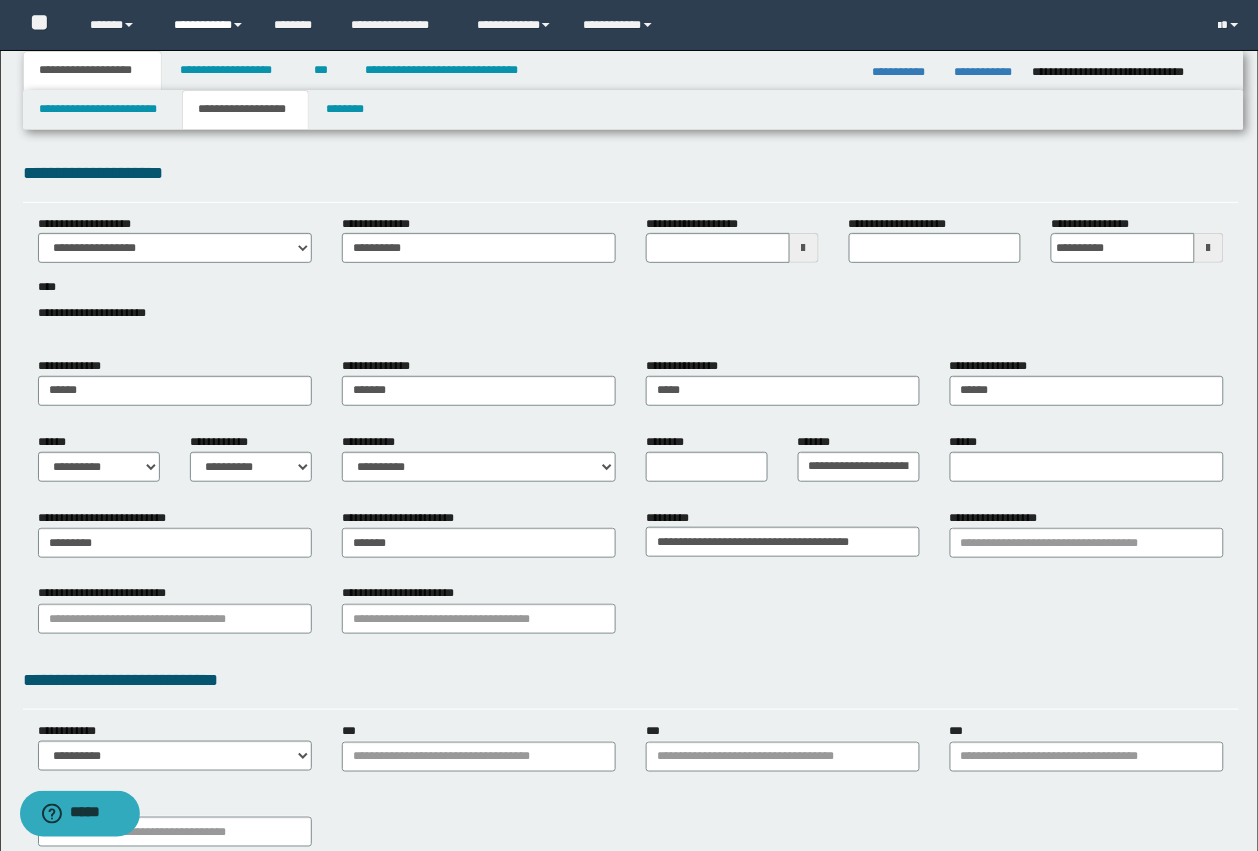 click on "**********" at bounding box center [209, 25] 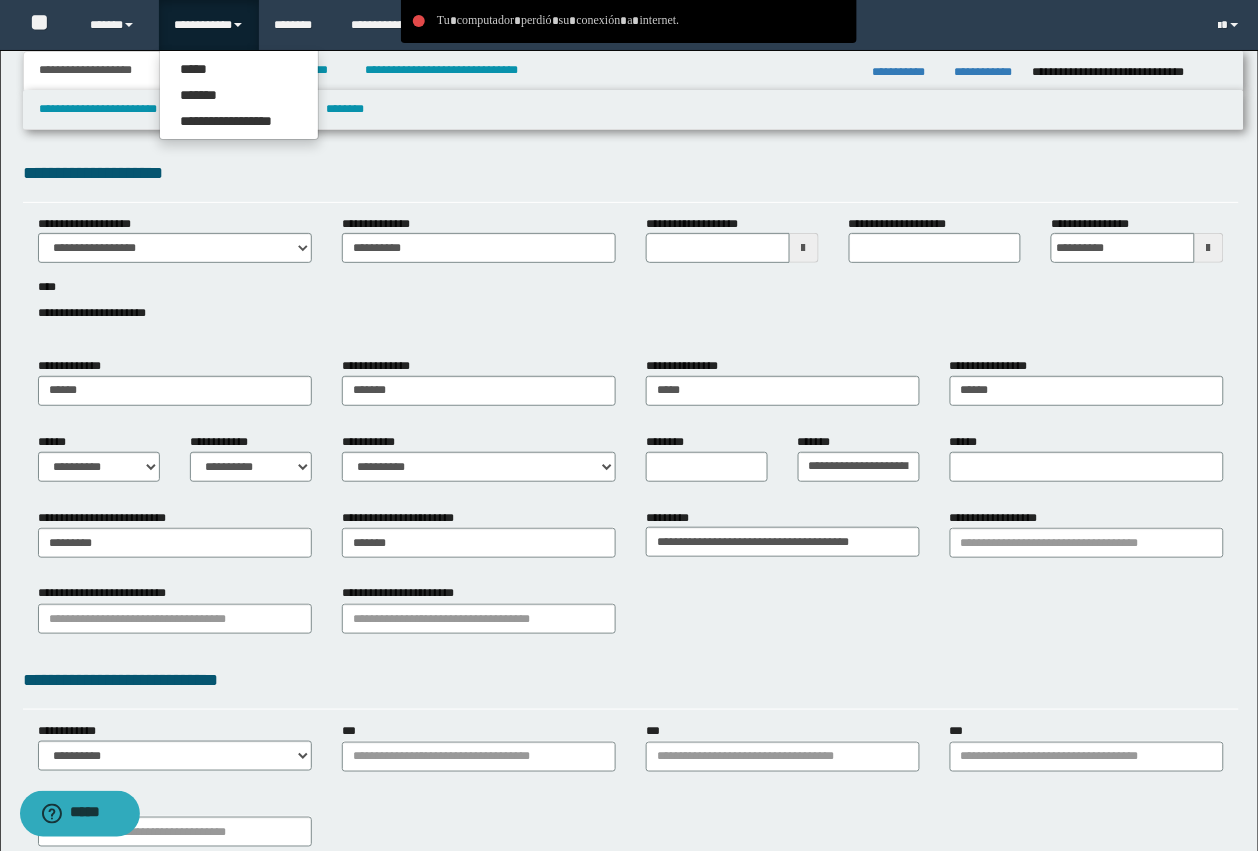 click on "**********" at bounding box center (92, 71) 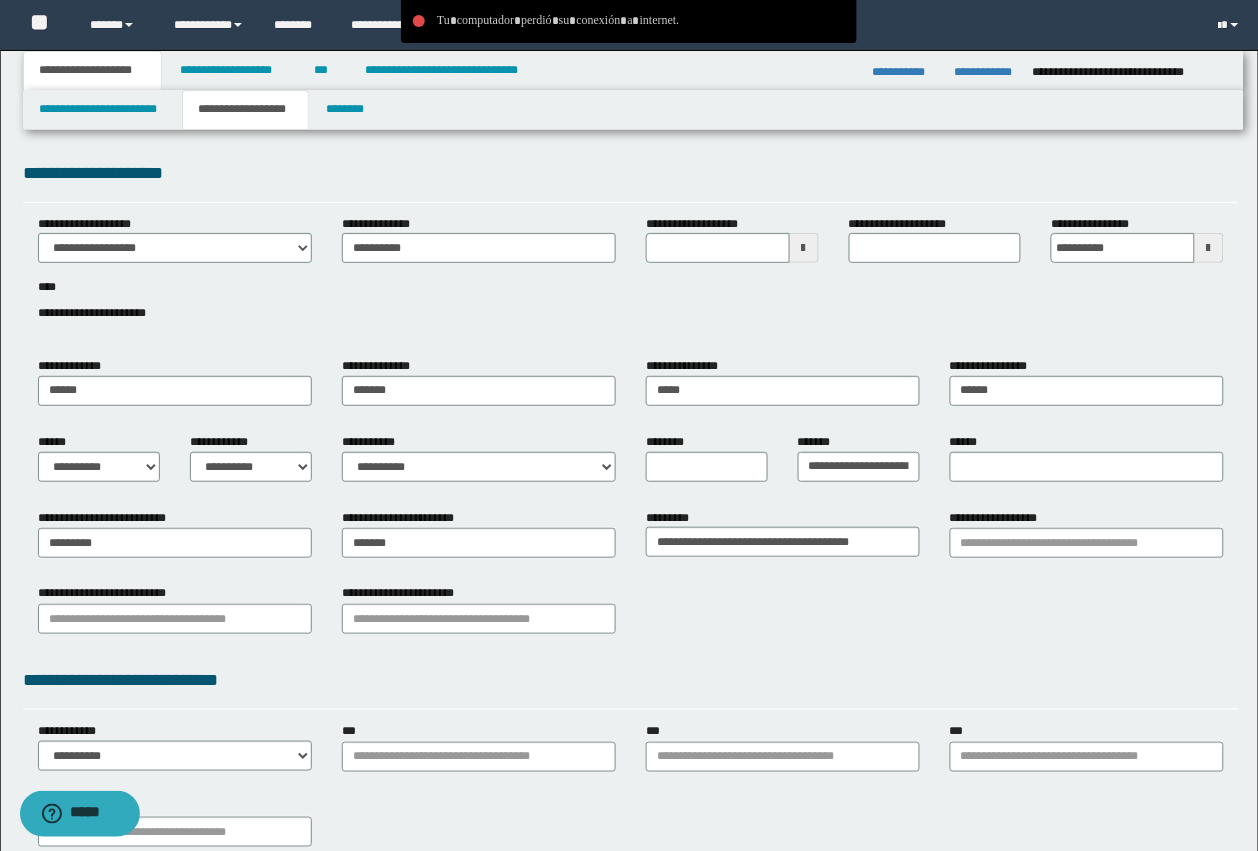 click on "**********" at bounding box center (92, 71) 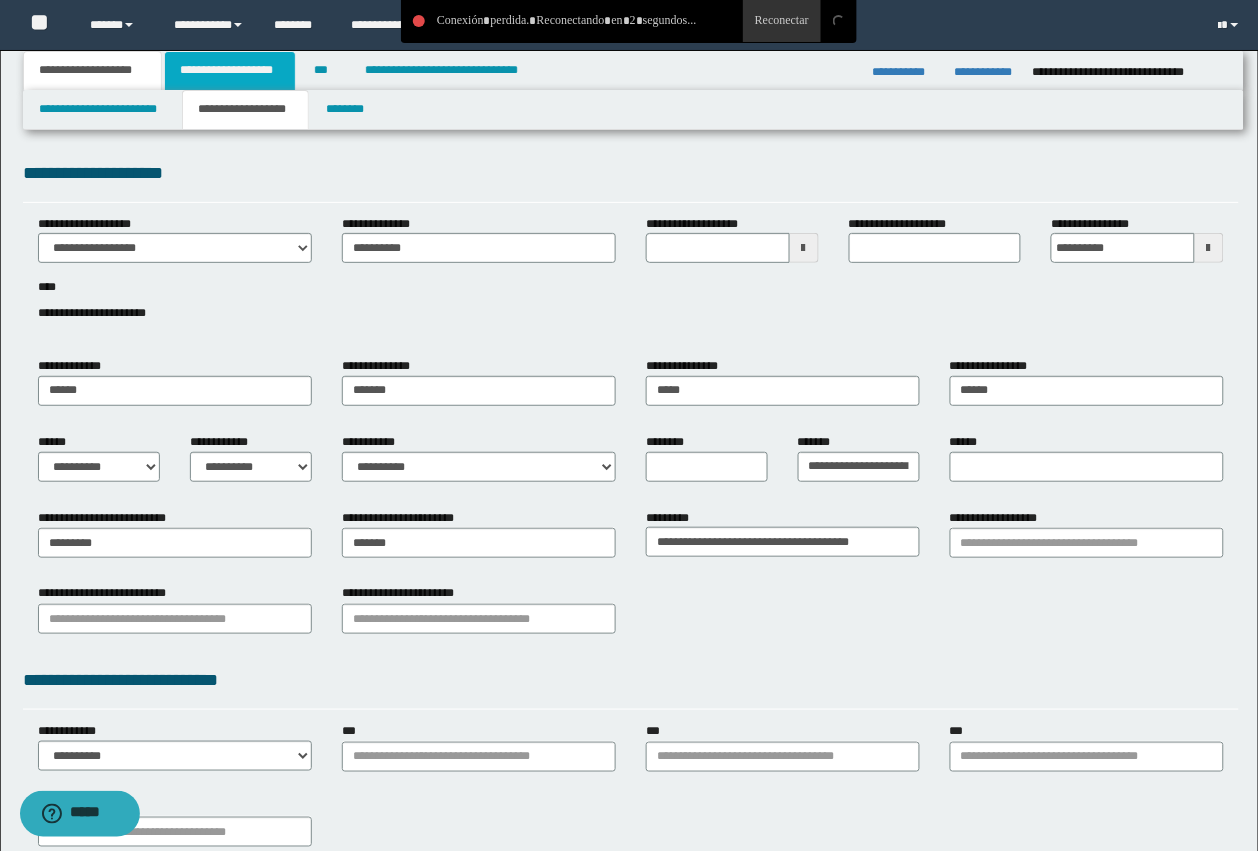 click on "**********" at bounding box center (230, 71) 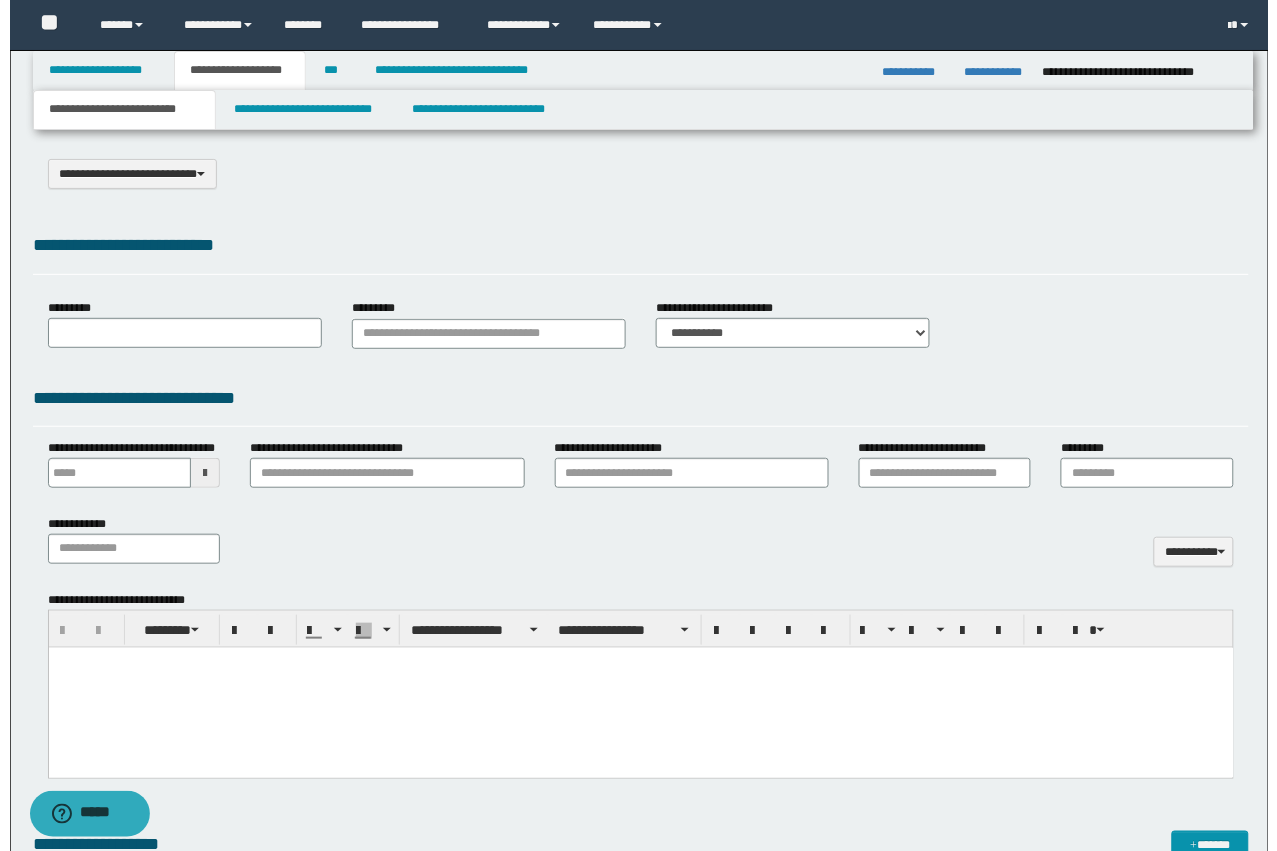 scroll, scrollTop: 0, scrollLeft: 0, axis: both 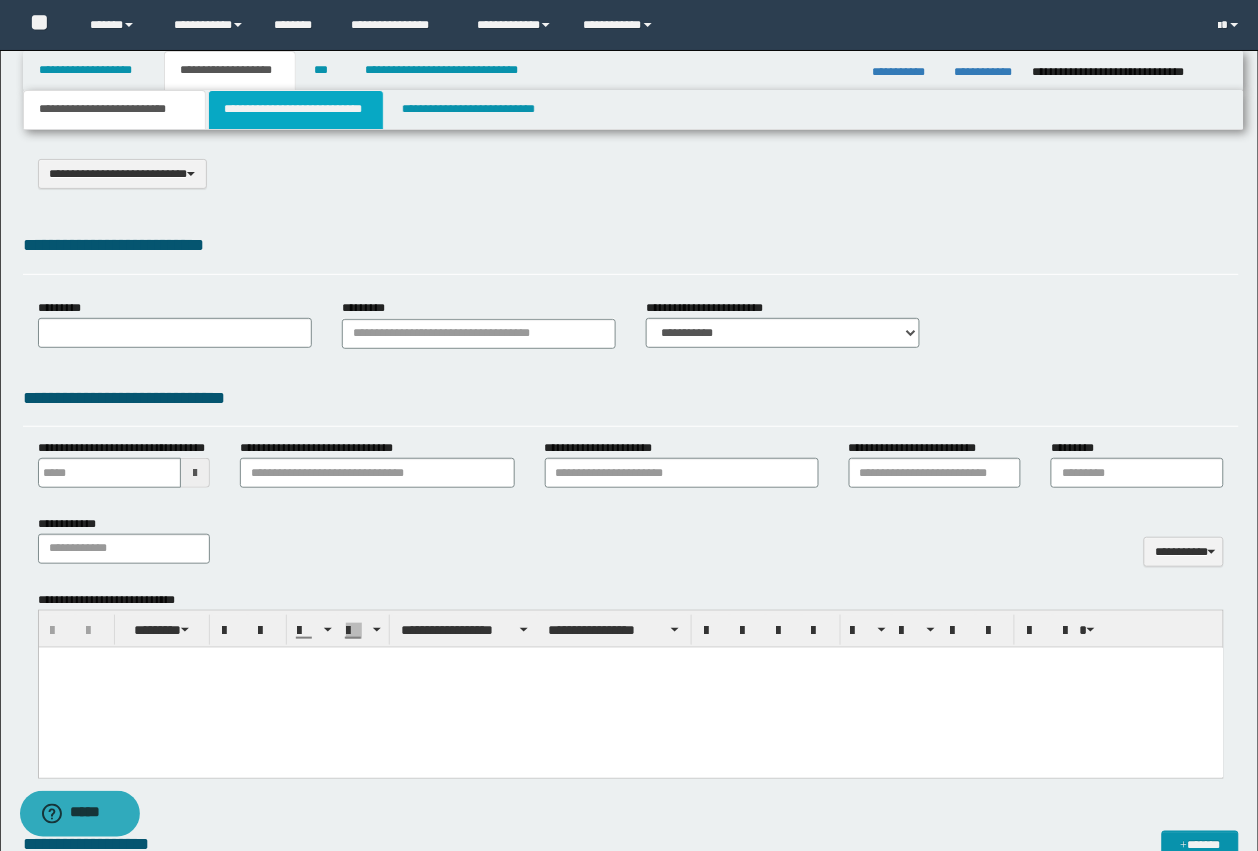 click on "**********" at bounding box center [296, 110] 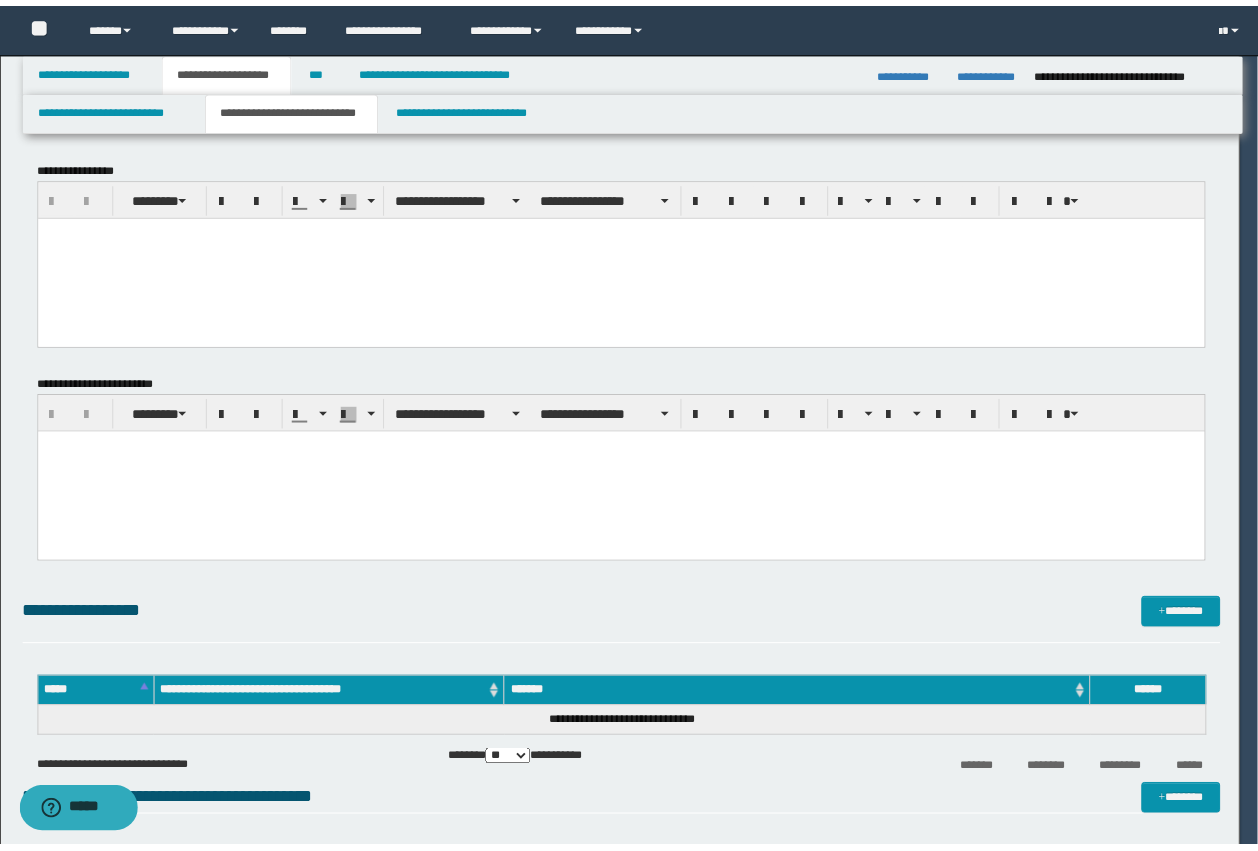 scroll, scrollTop: 0, scrollLeft: 0, axis: both 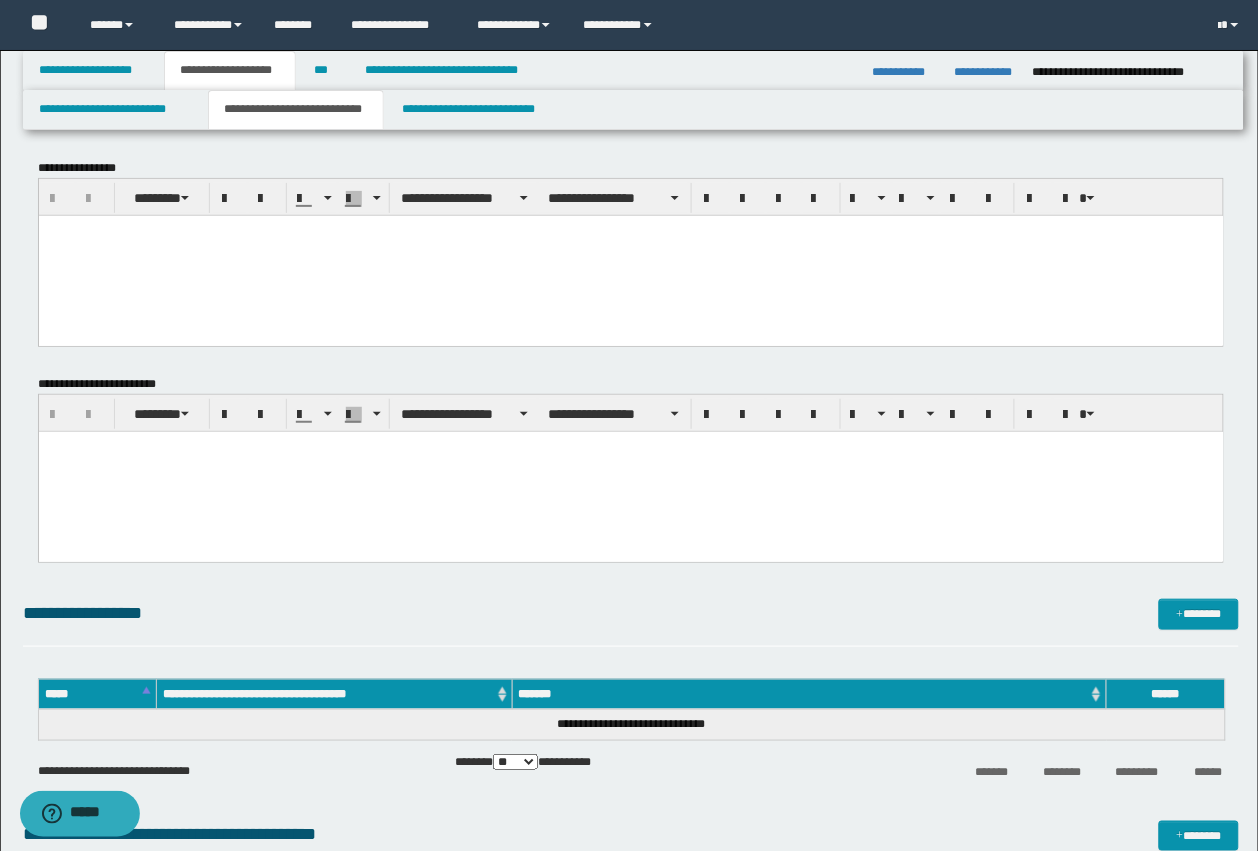 click at bounding box center (630, 255) 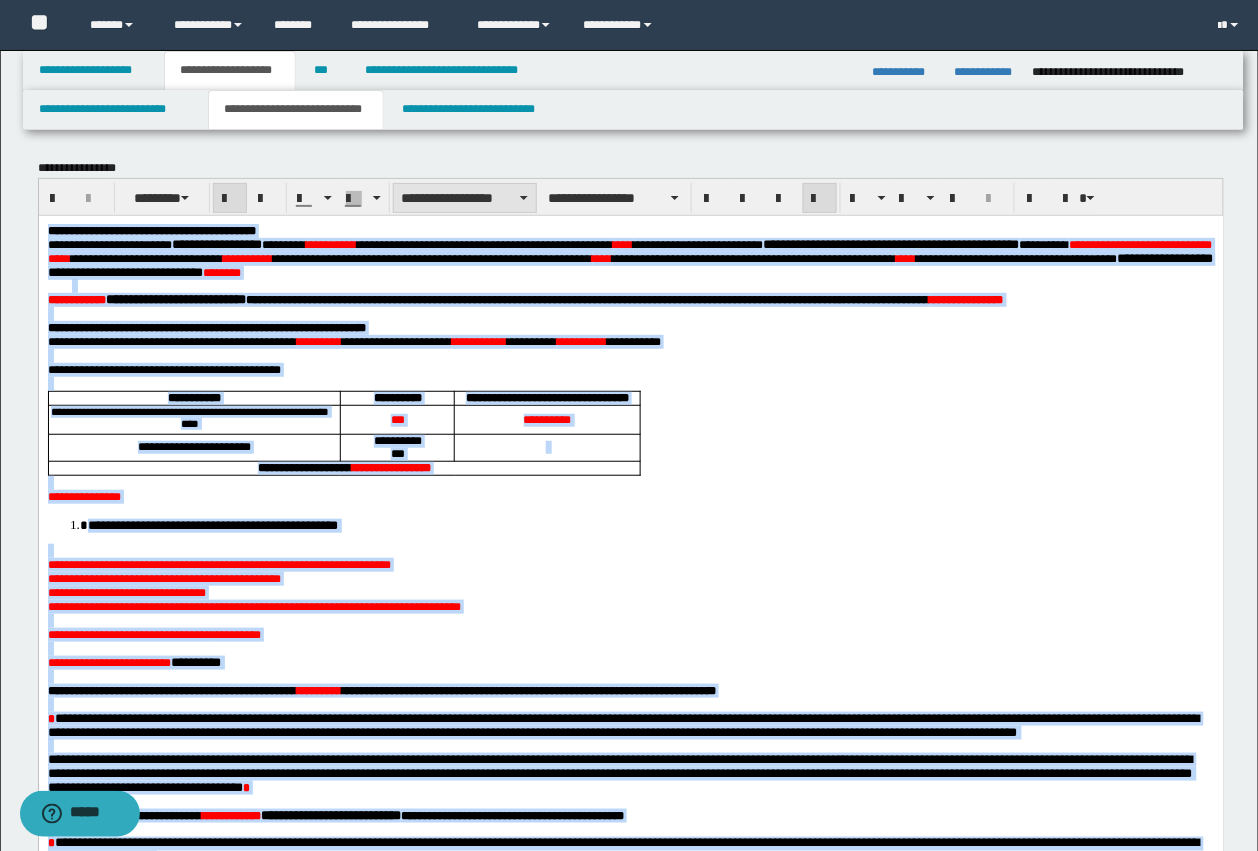 click on "**********" at bounding box center (465, 198) 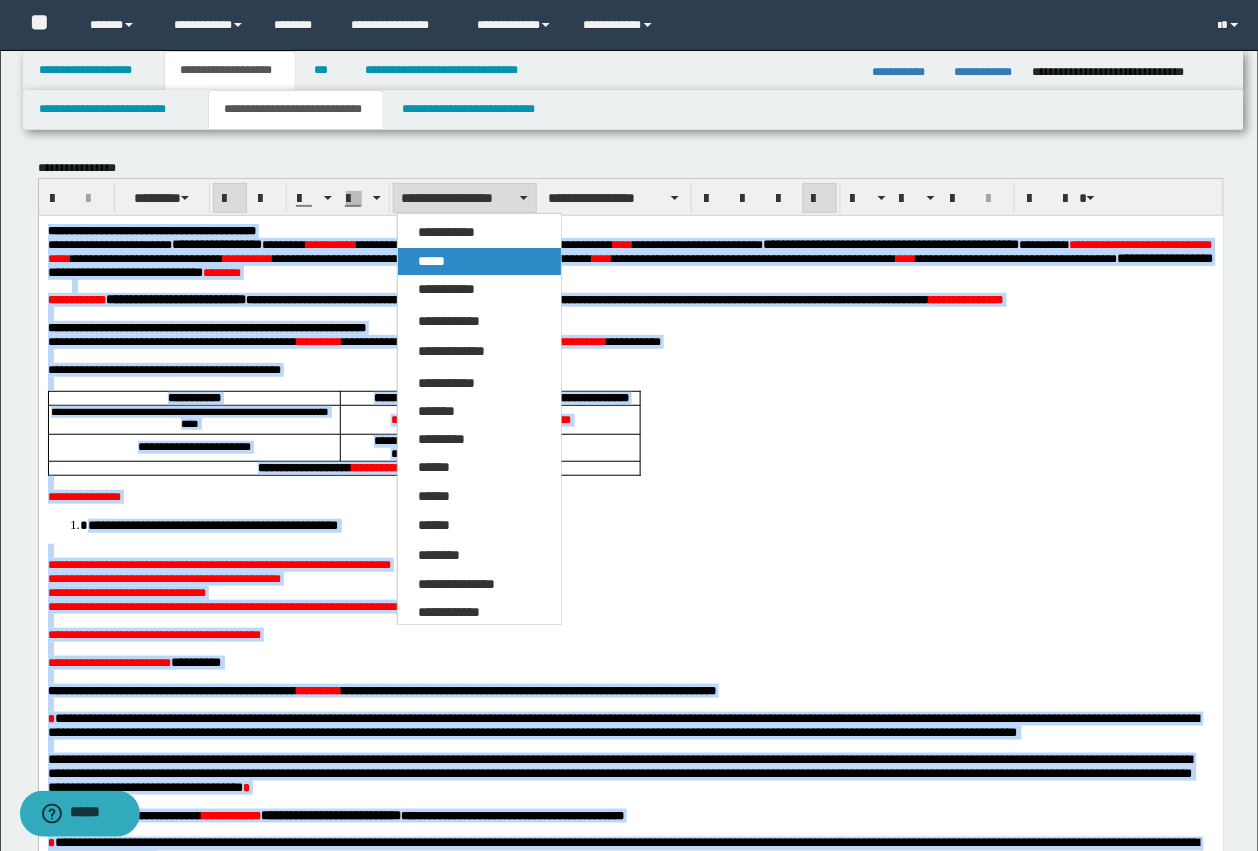 drag, startPoint x: 421, startPoint y: 242, endPoint x: 423, endPoint y: 258, distance: 16.124516 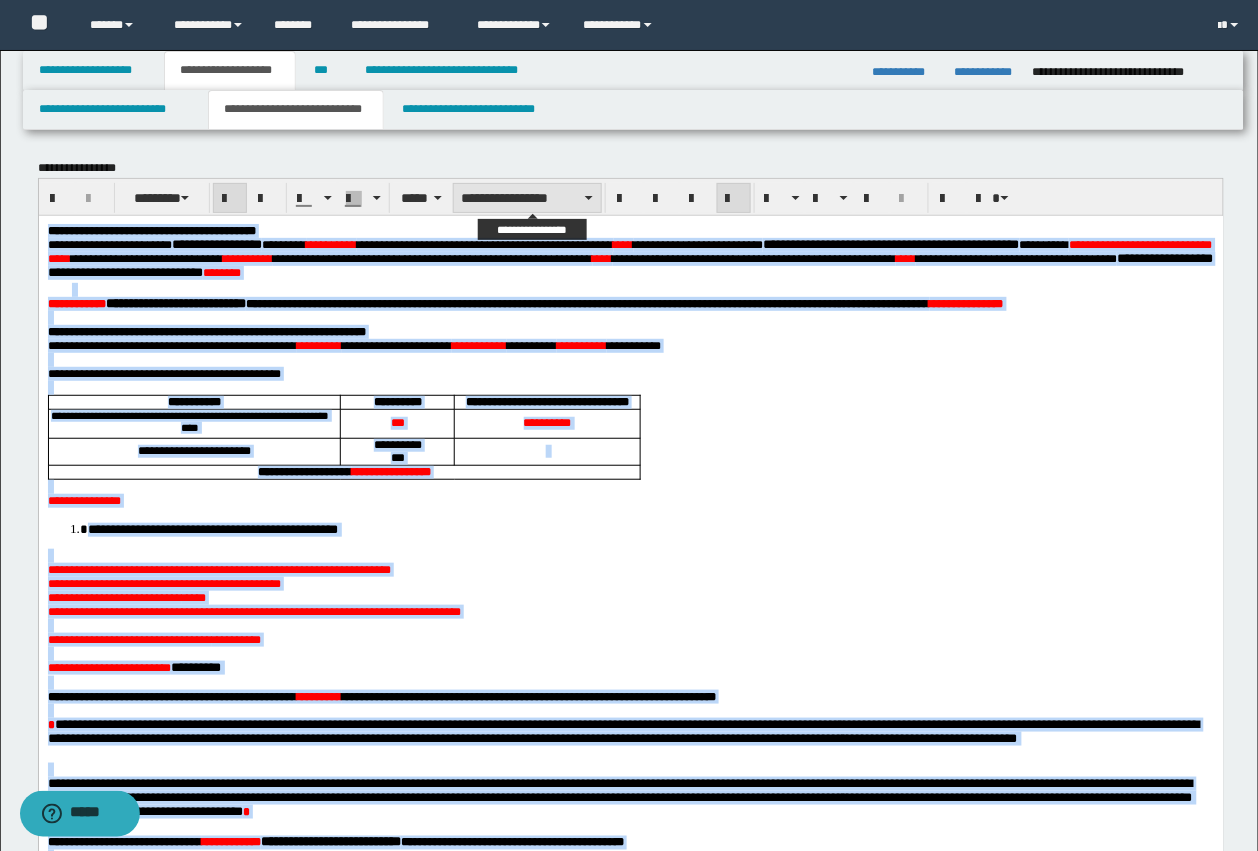 click on "**********" at bounding box center [527, 198] 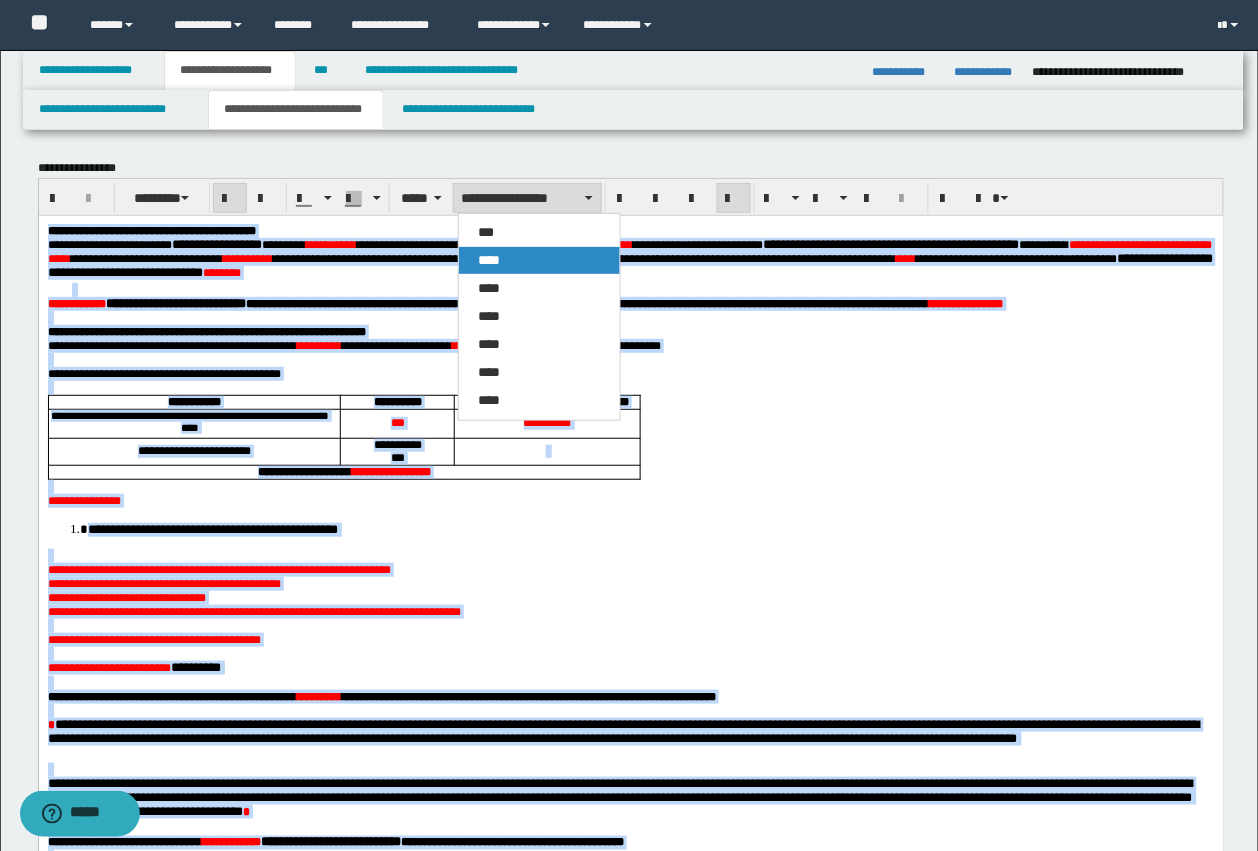 click on "****" at bounding box center (539, 260) 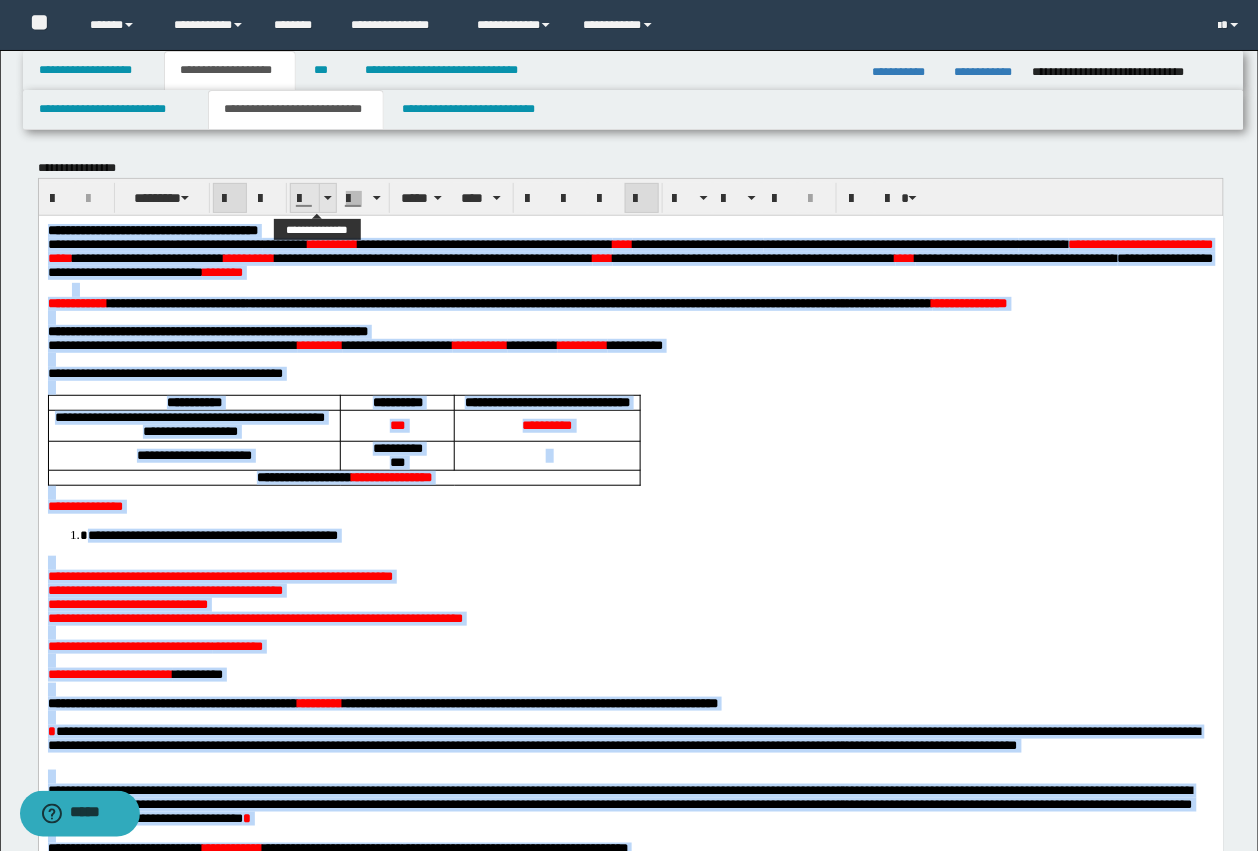 click at bounding box center [305, 198] 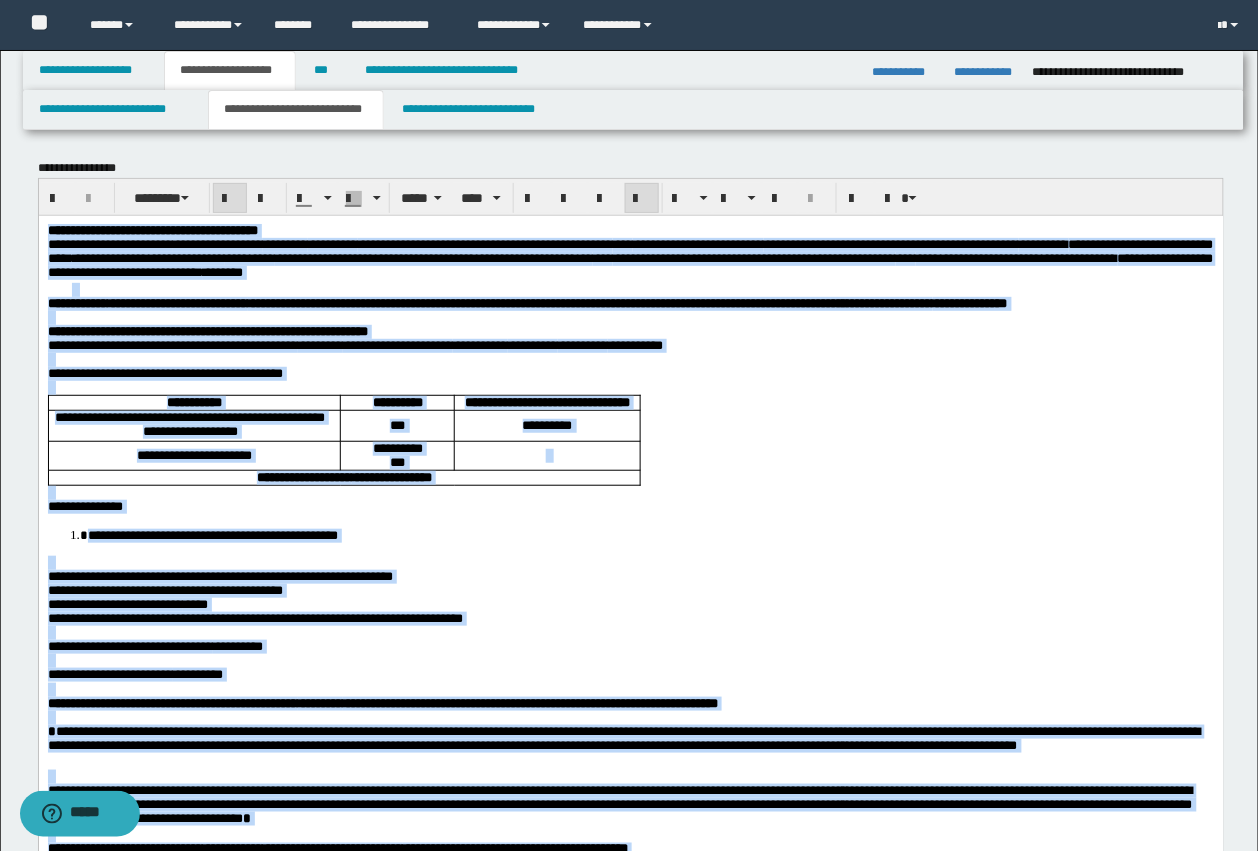 click at bounding box center [630, 359] 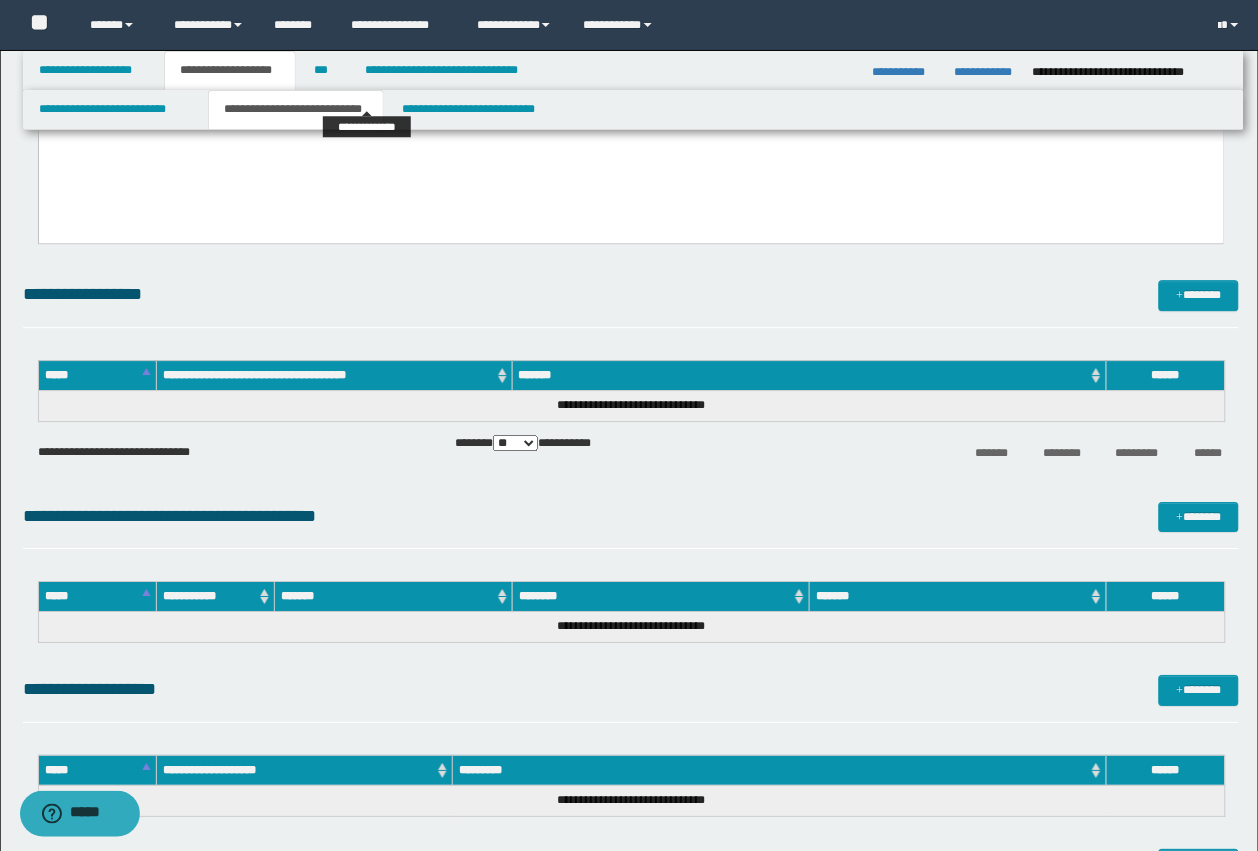 scroll, scrollTop: 1125, scrollLeft: 0, axis: vertical 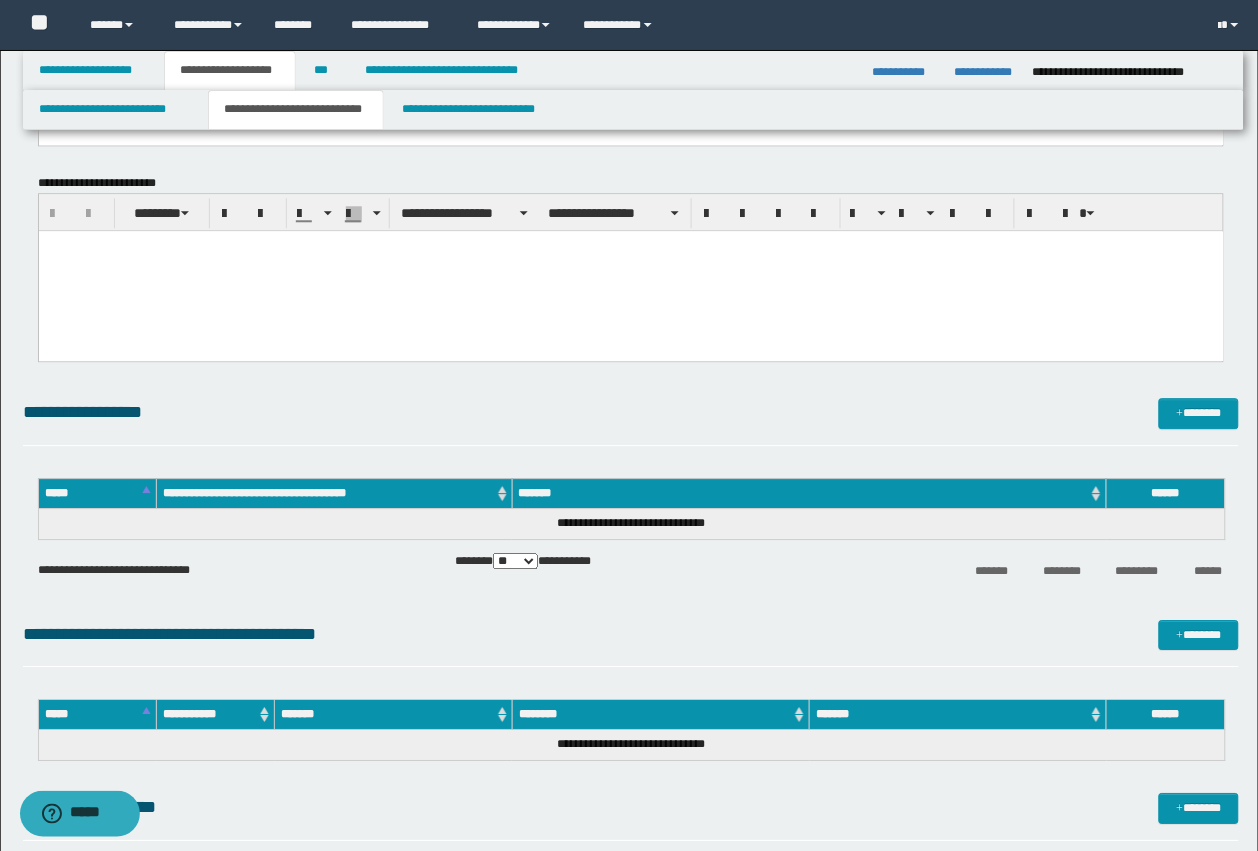 click at bounding box center [630, 270] 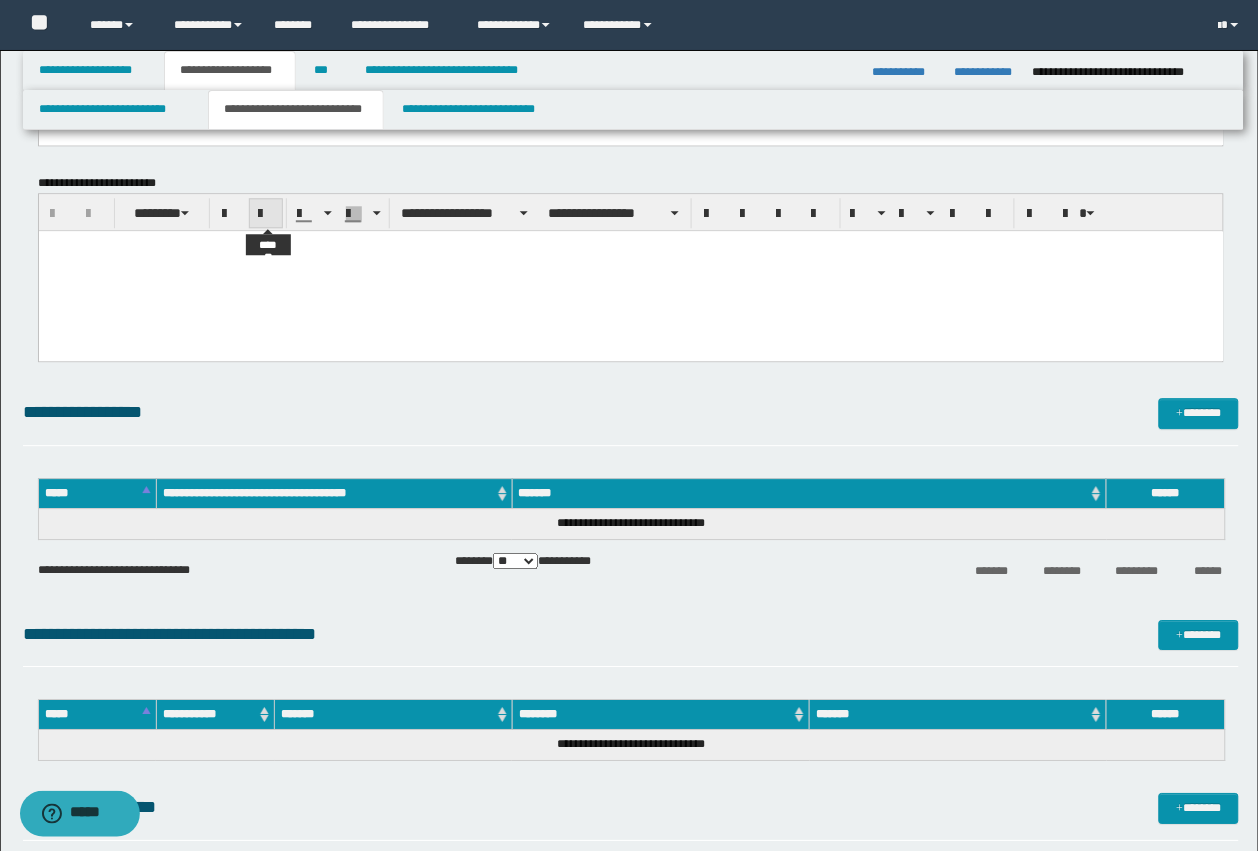 paste 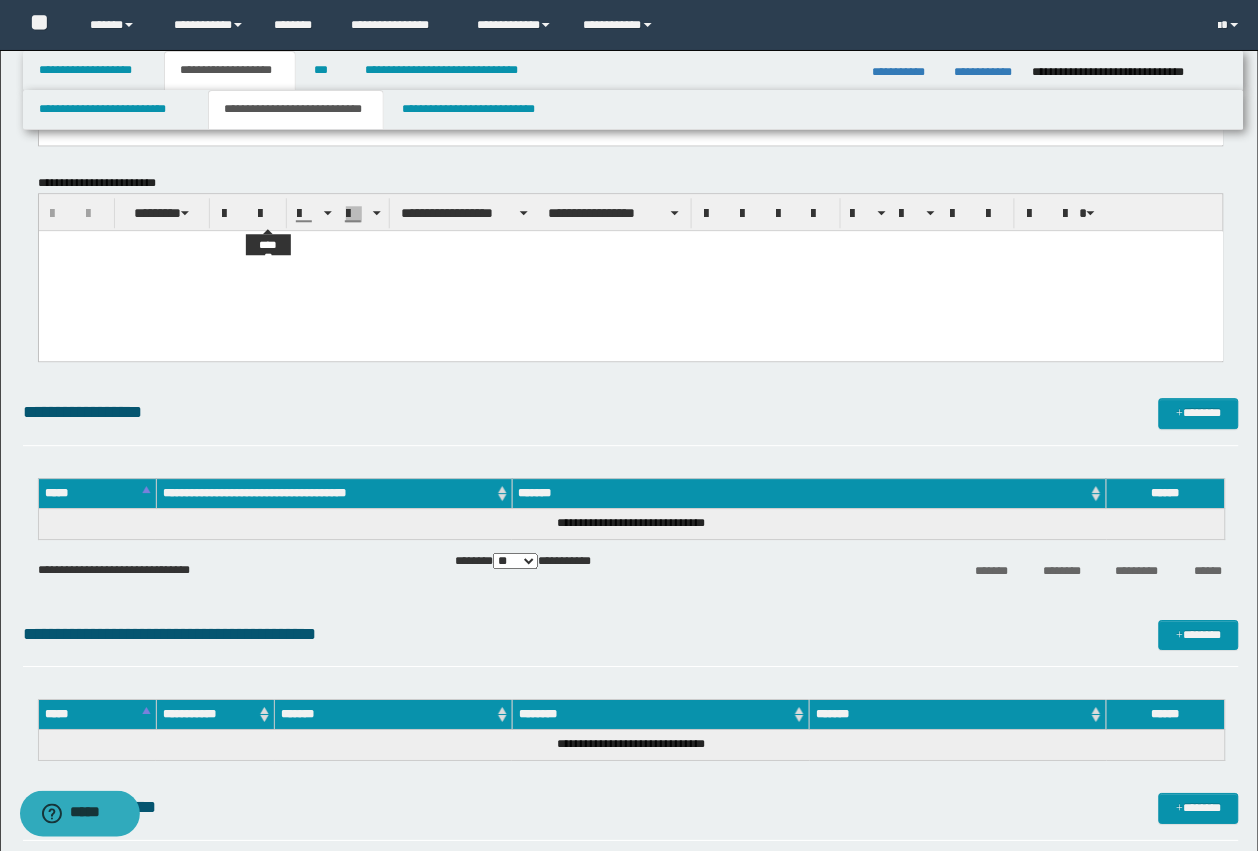 type 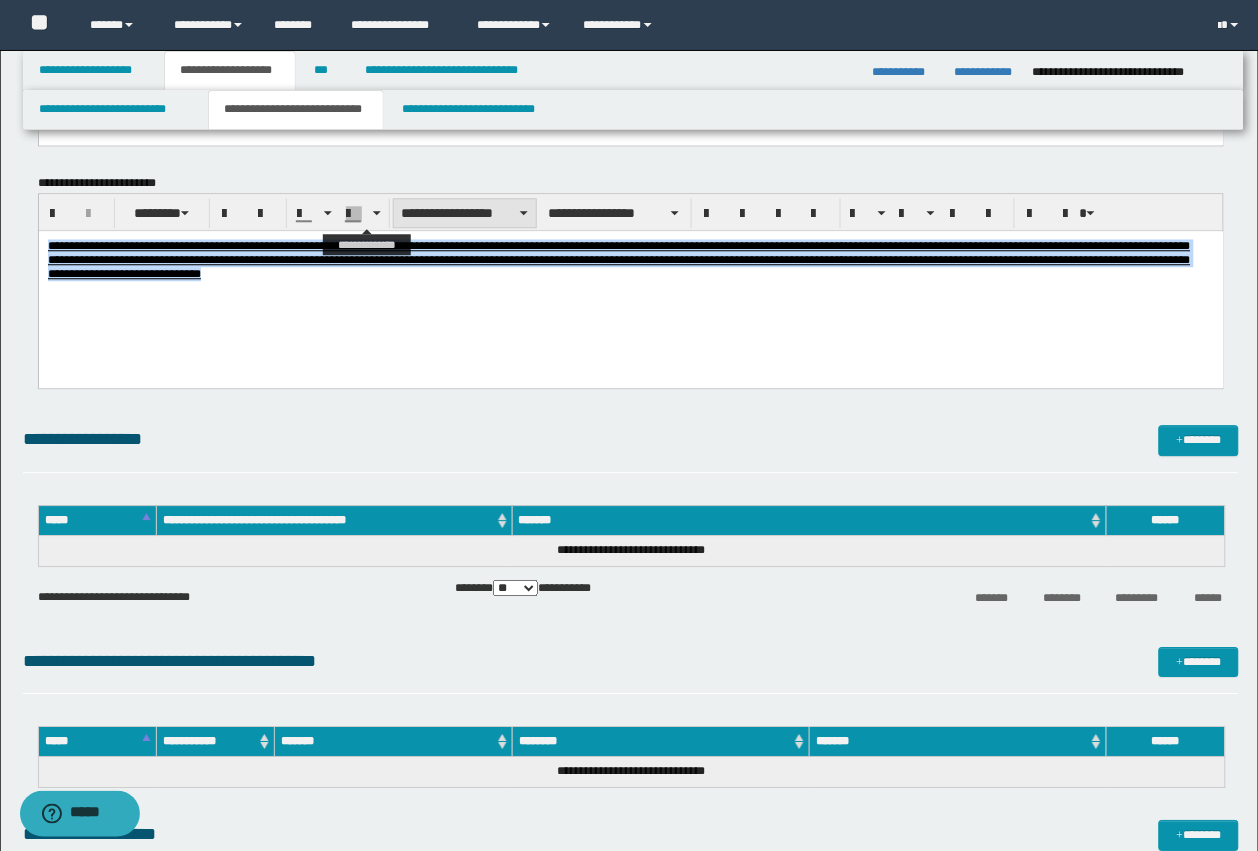 click on "**********" at bounding box center [465, 213] 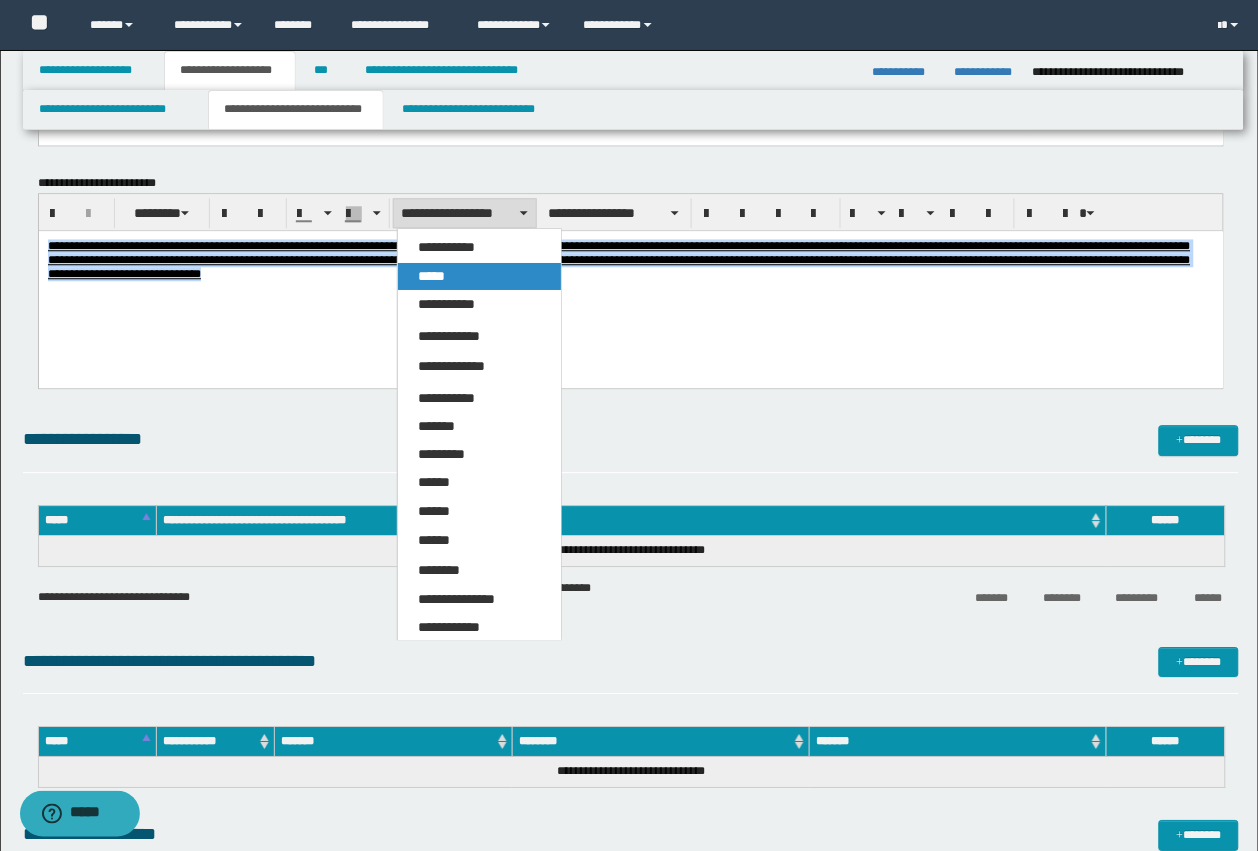 click on "*****" at bounding box center (431, 276) 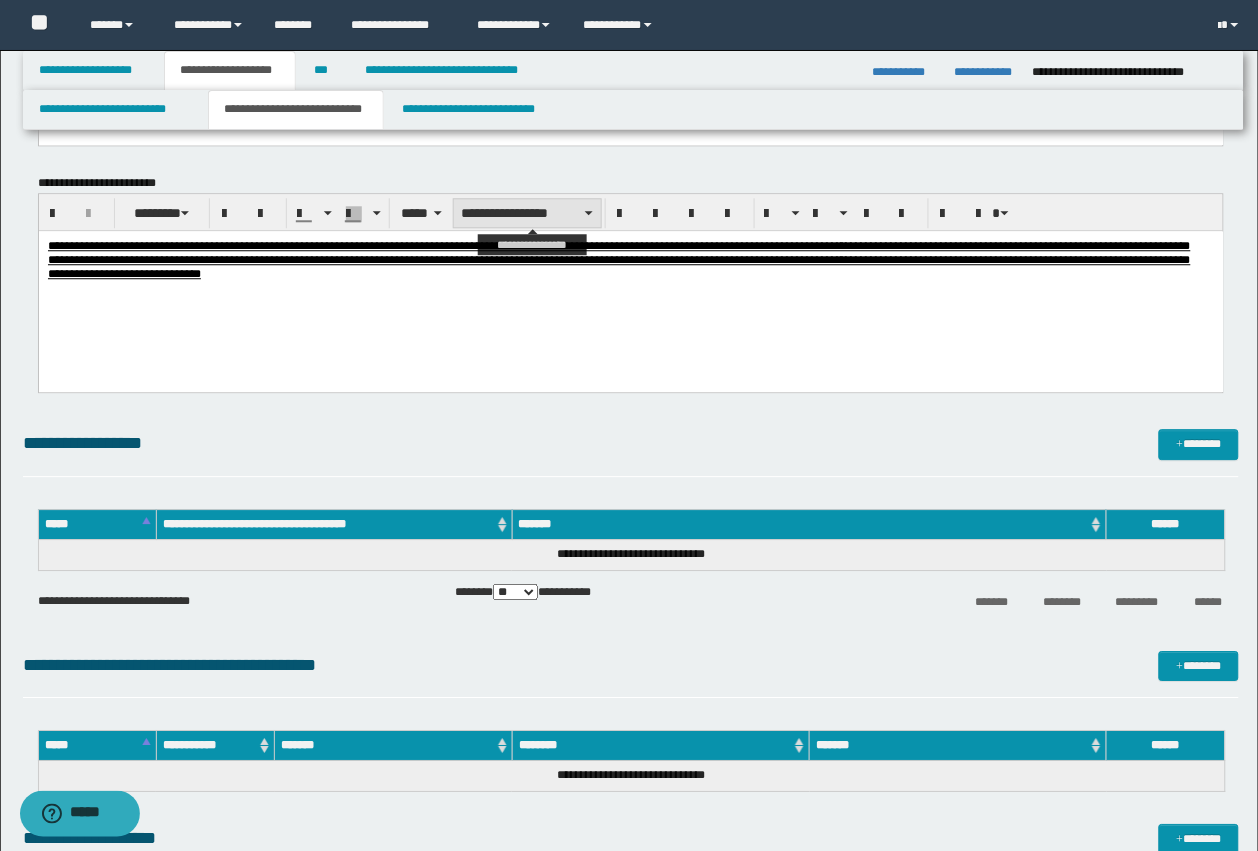 click on "**********" at bounding box center [527, 213] 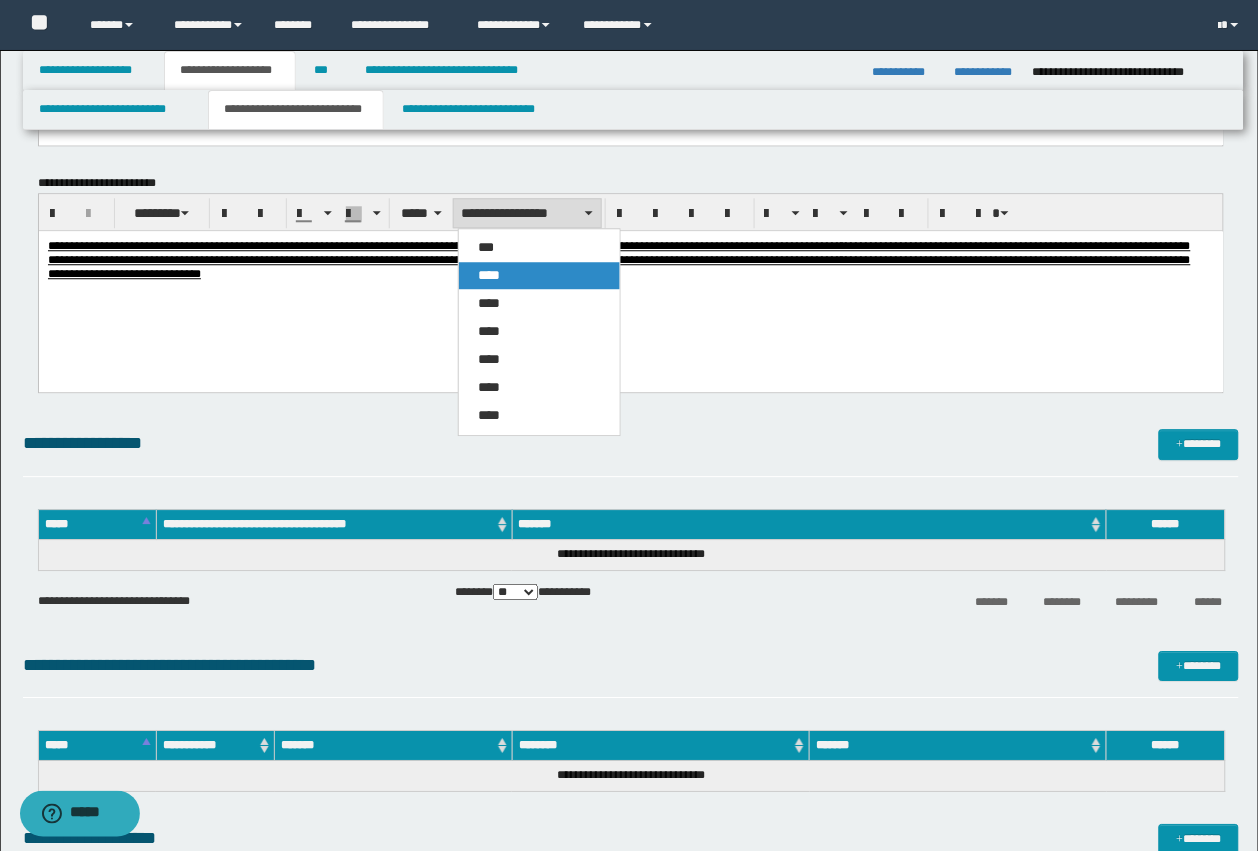 click on "****" at bounding box center [539, 275] 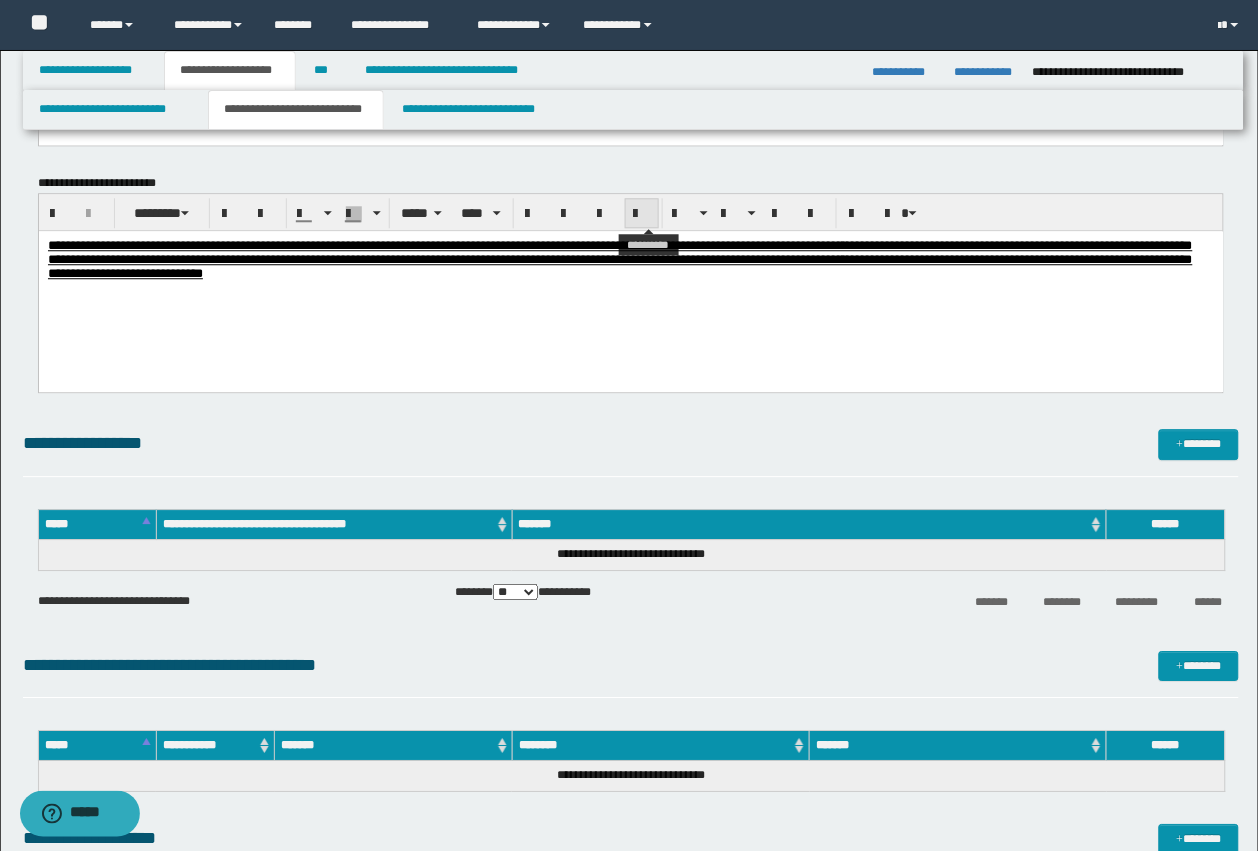click at bounding box center (642, 213) 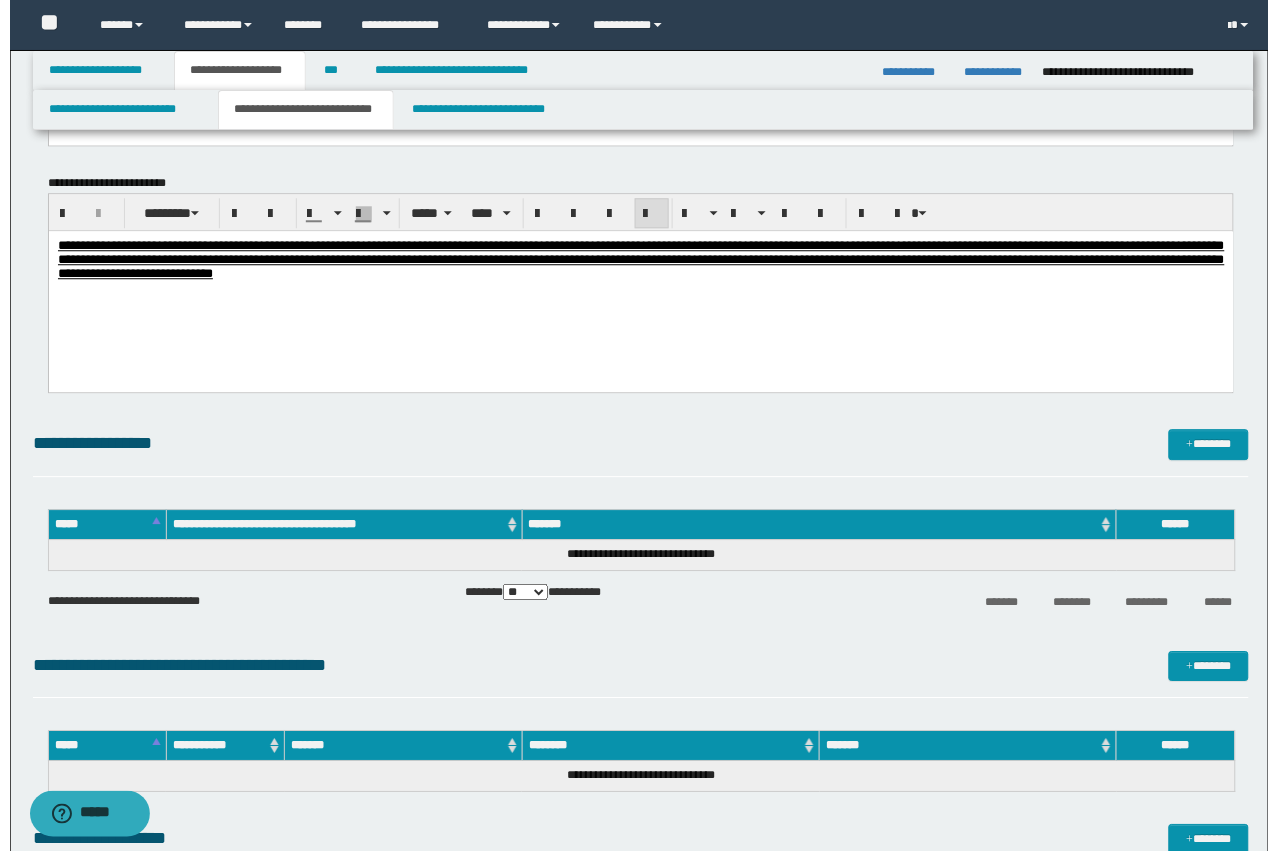 scroll, scrollTop: 1250, scrollLeft: 0, axis: vertical 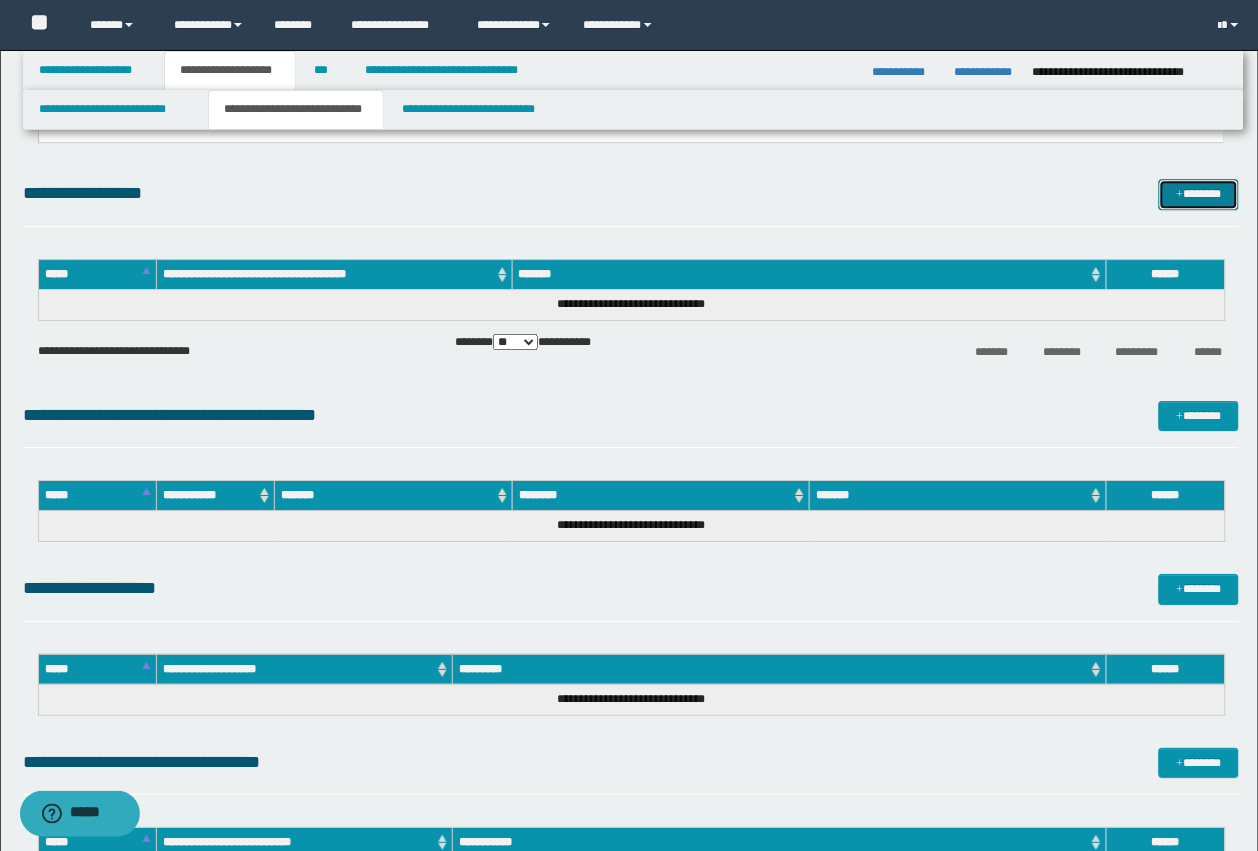 click on "*******" at bounding box center [1199, 194] 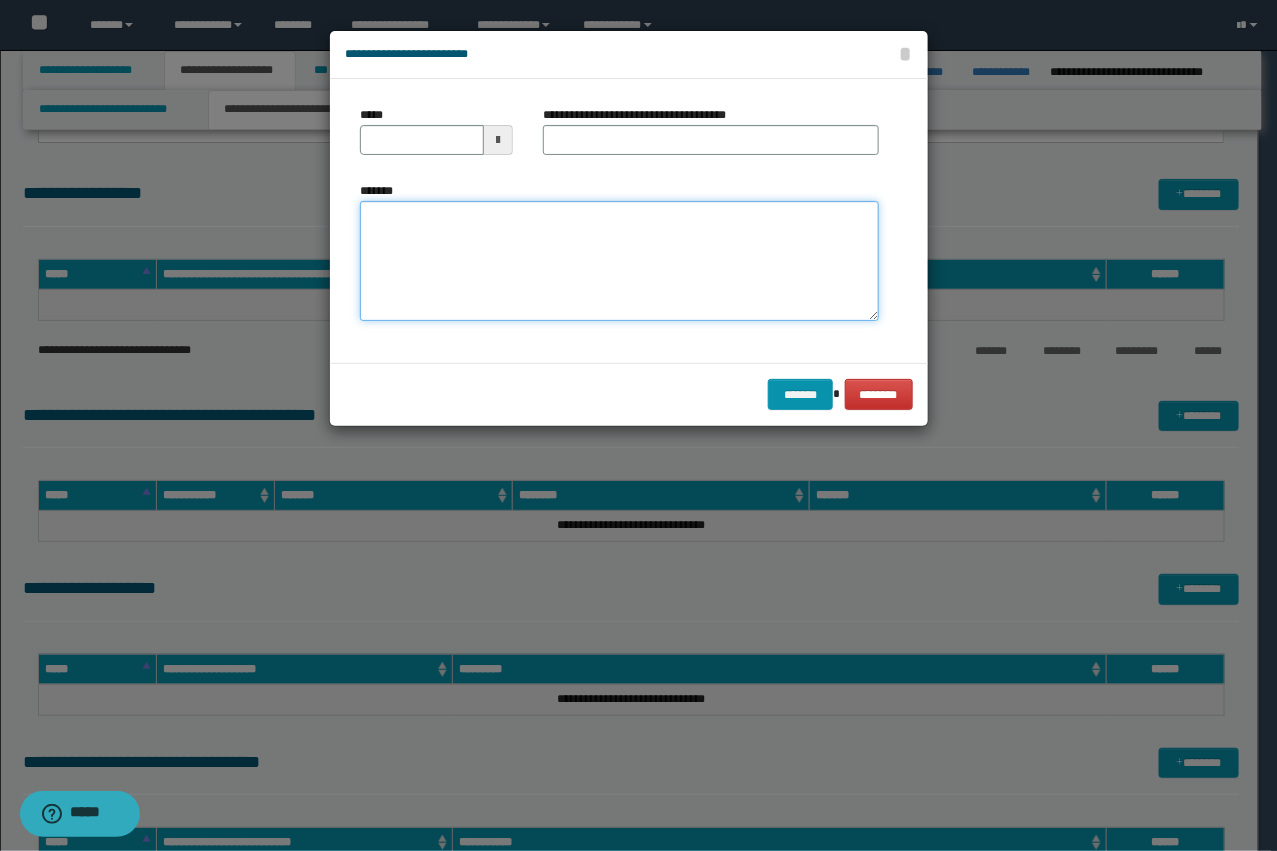 click on "*******" at bounding box center [619, 261] 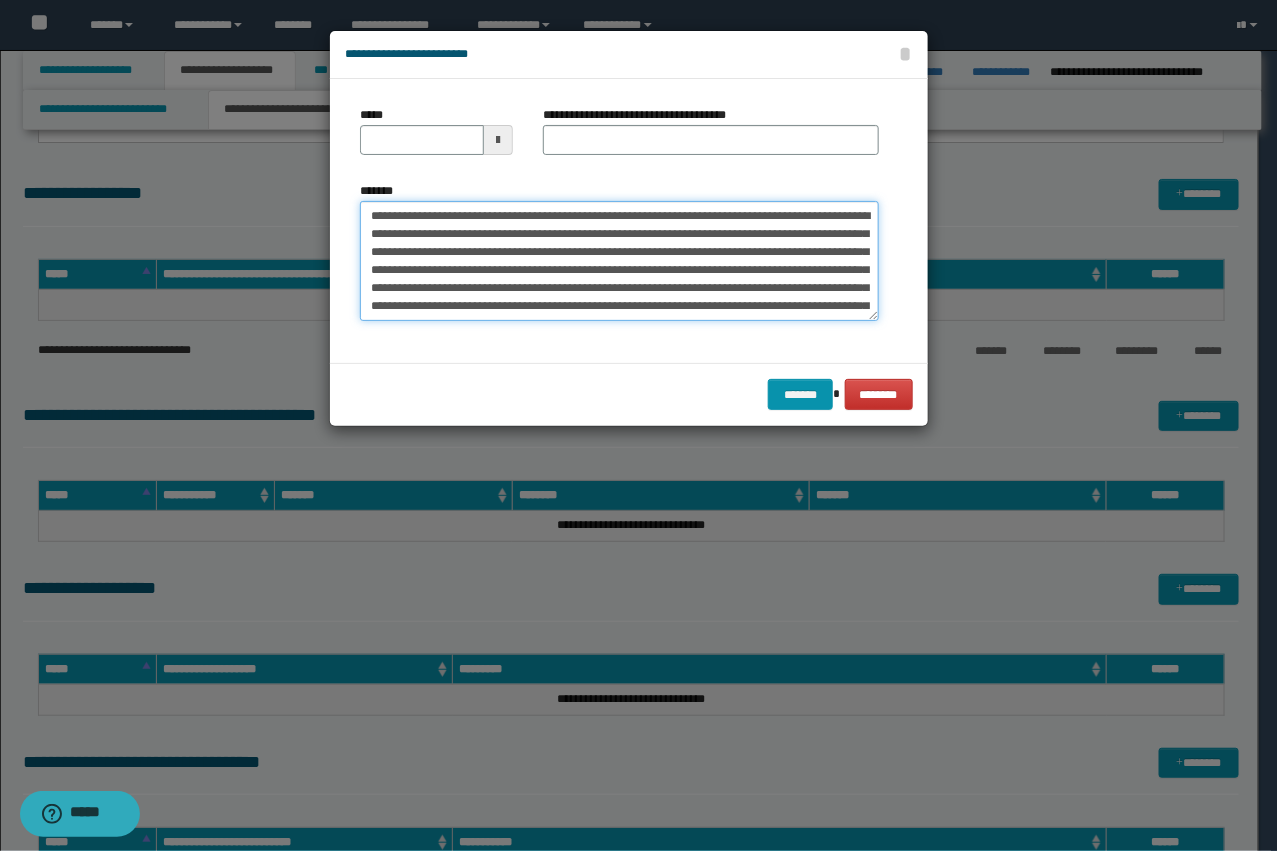scroll, scrollTop: 102, scrollLeft: 0, axis: vertical 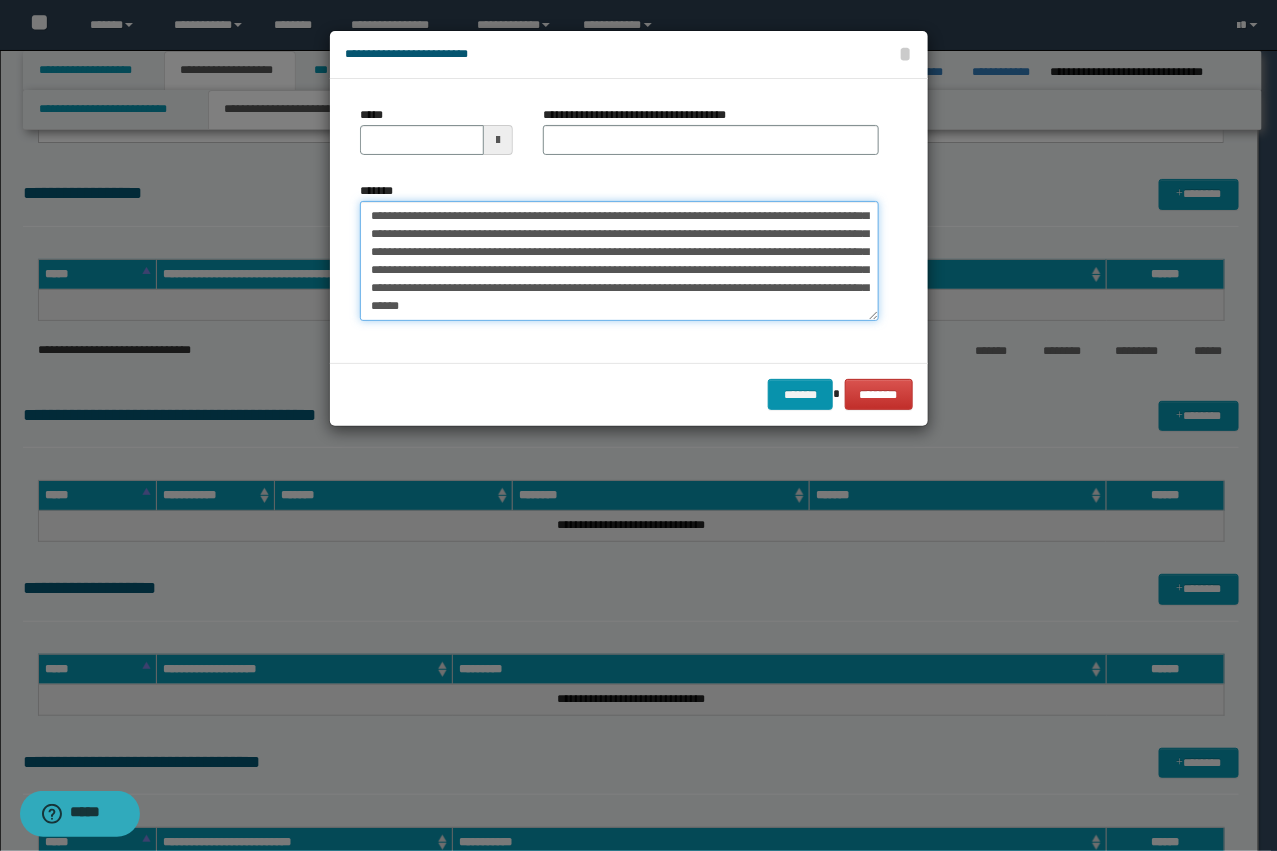 type on "**********" 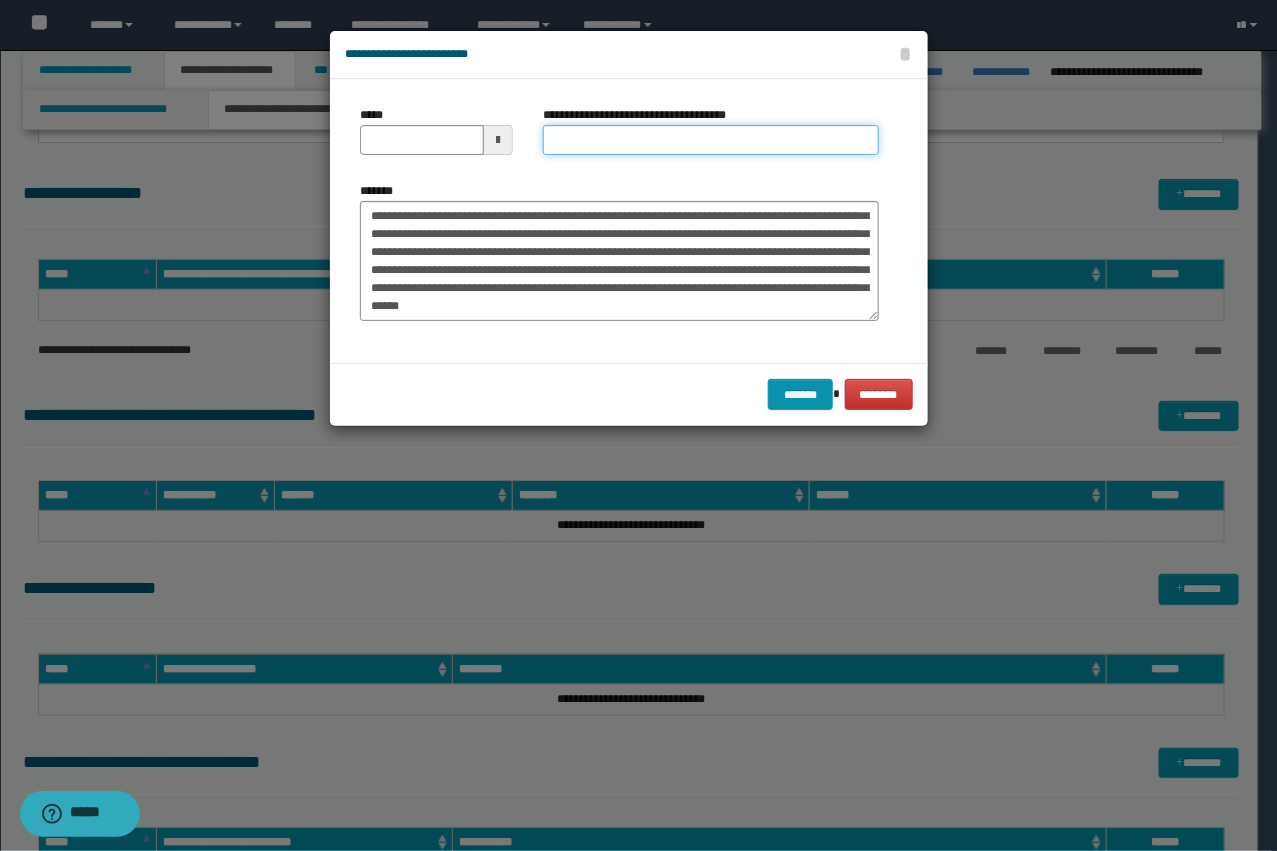 click on "**********" at bounding box center [711, 140] 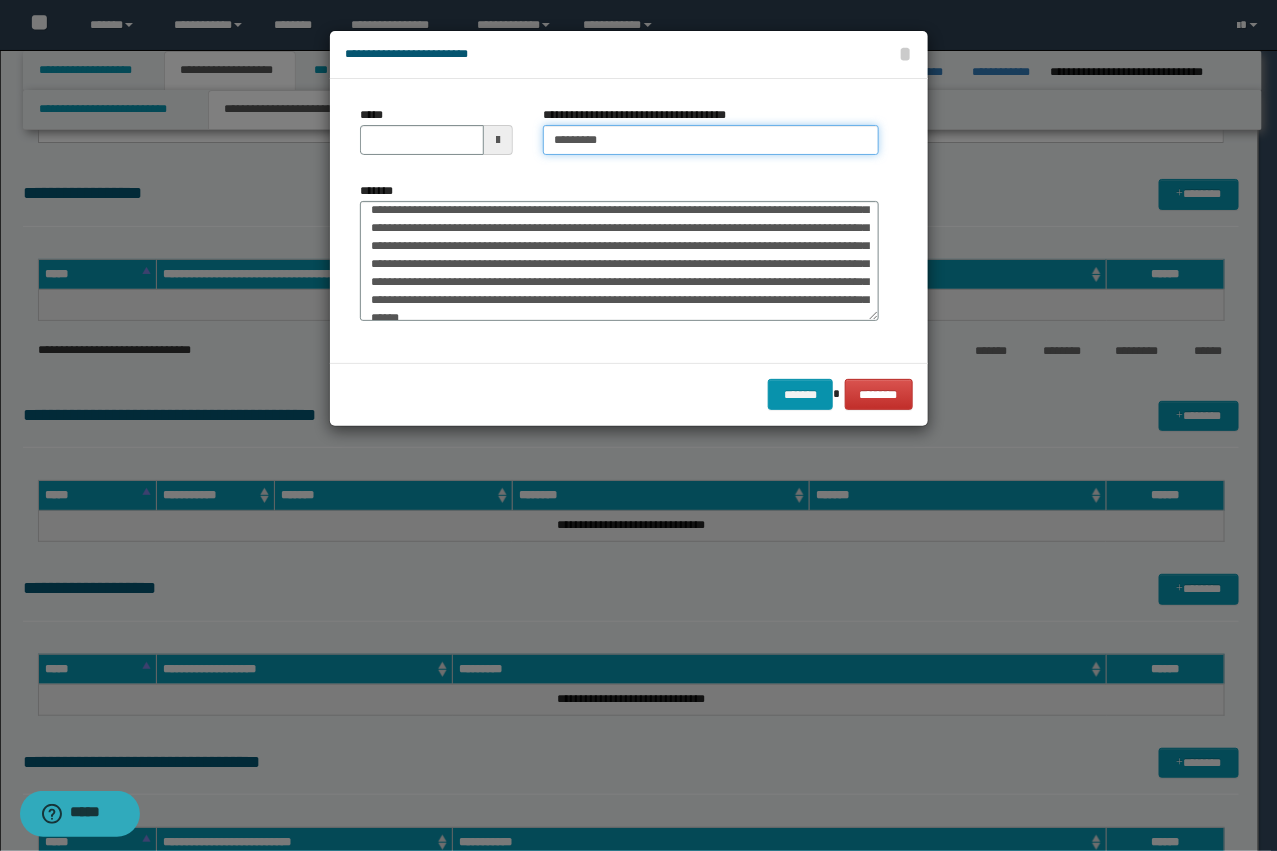 scroll, scrollTop: 0, scrollLeft: 0, axis: both 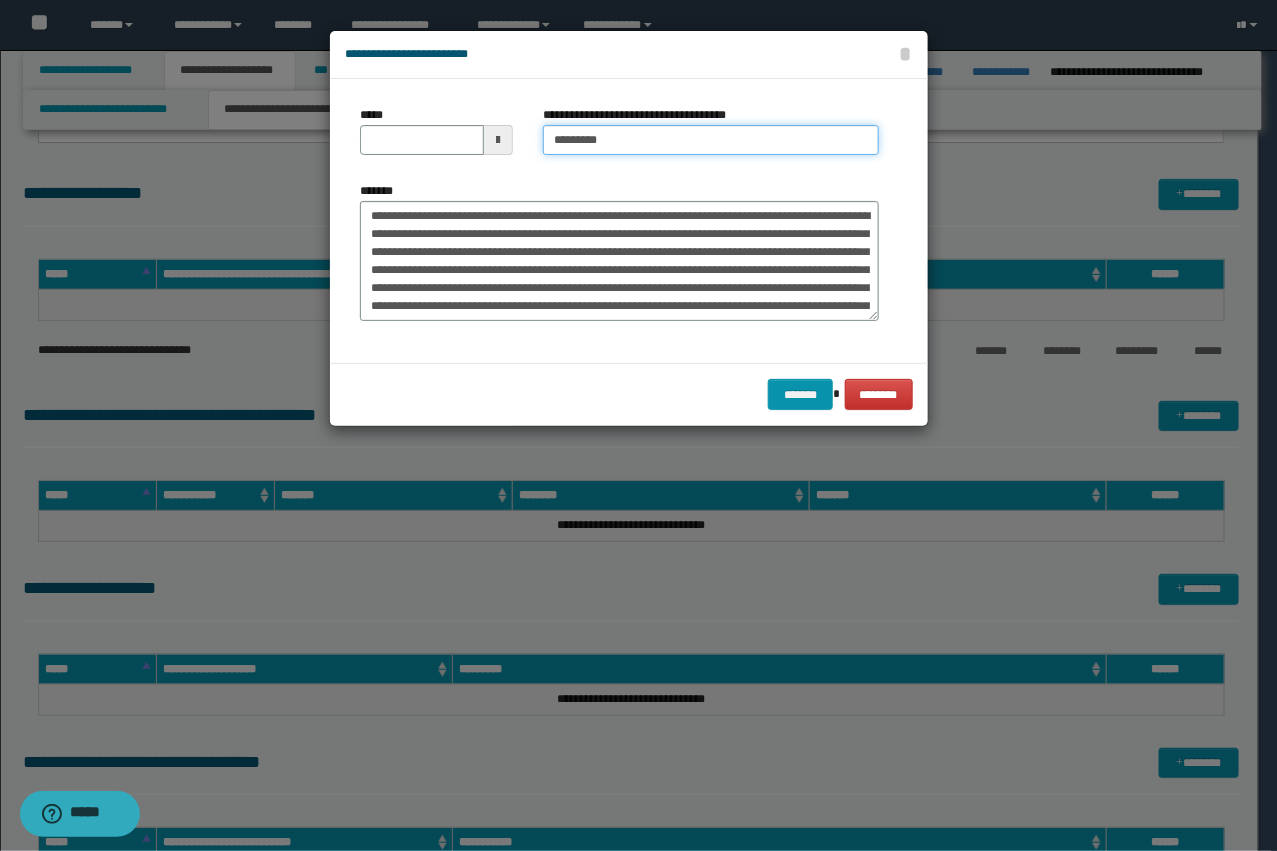 type on "*********" 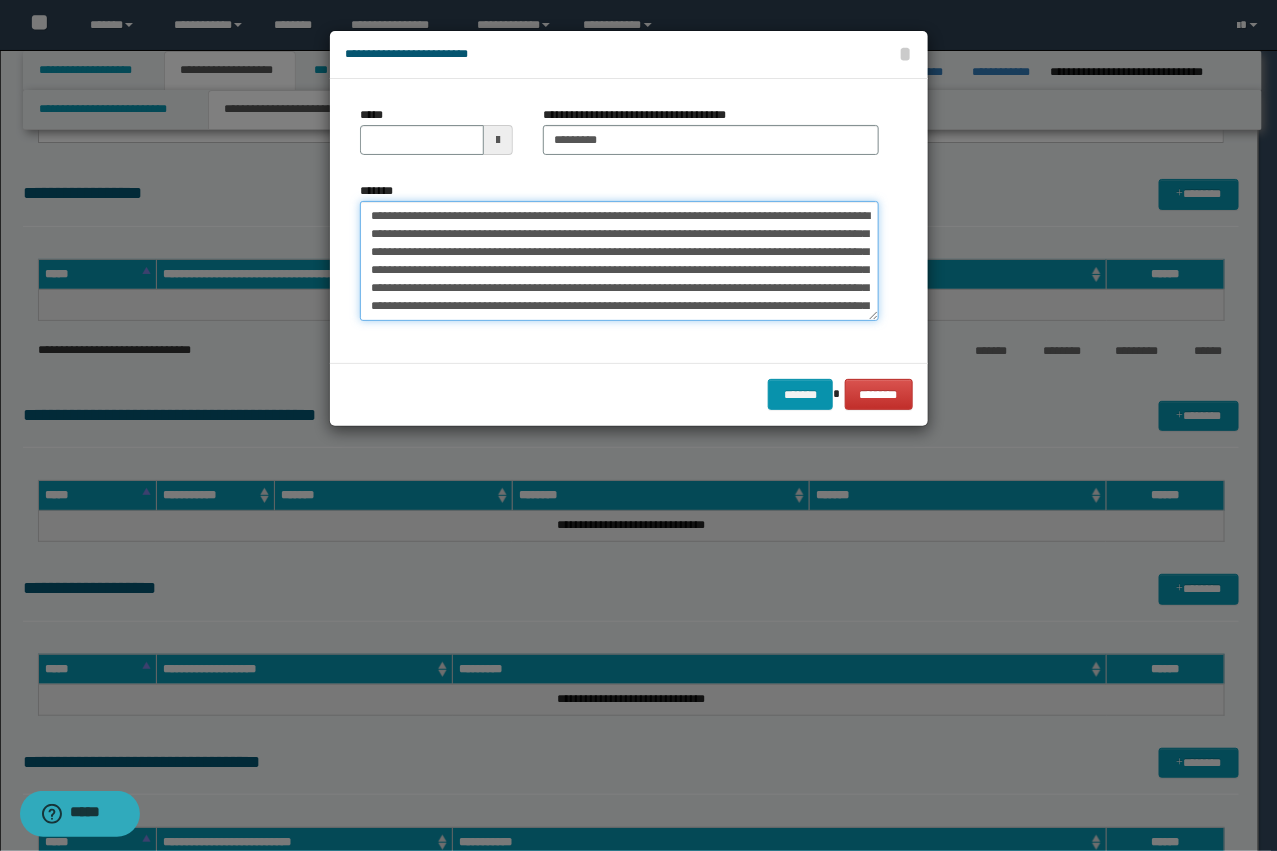 drag, startPoint x: 477, startPoint y: 220, endPoint x: 298, endPoint y: 196, distance: 180.60178 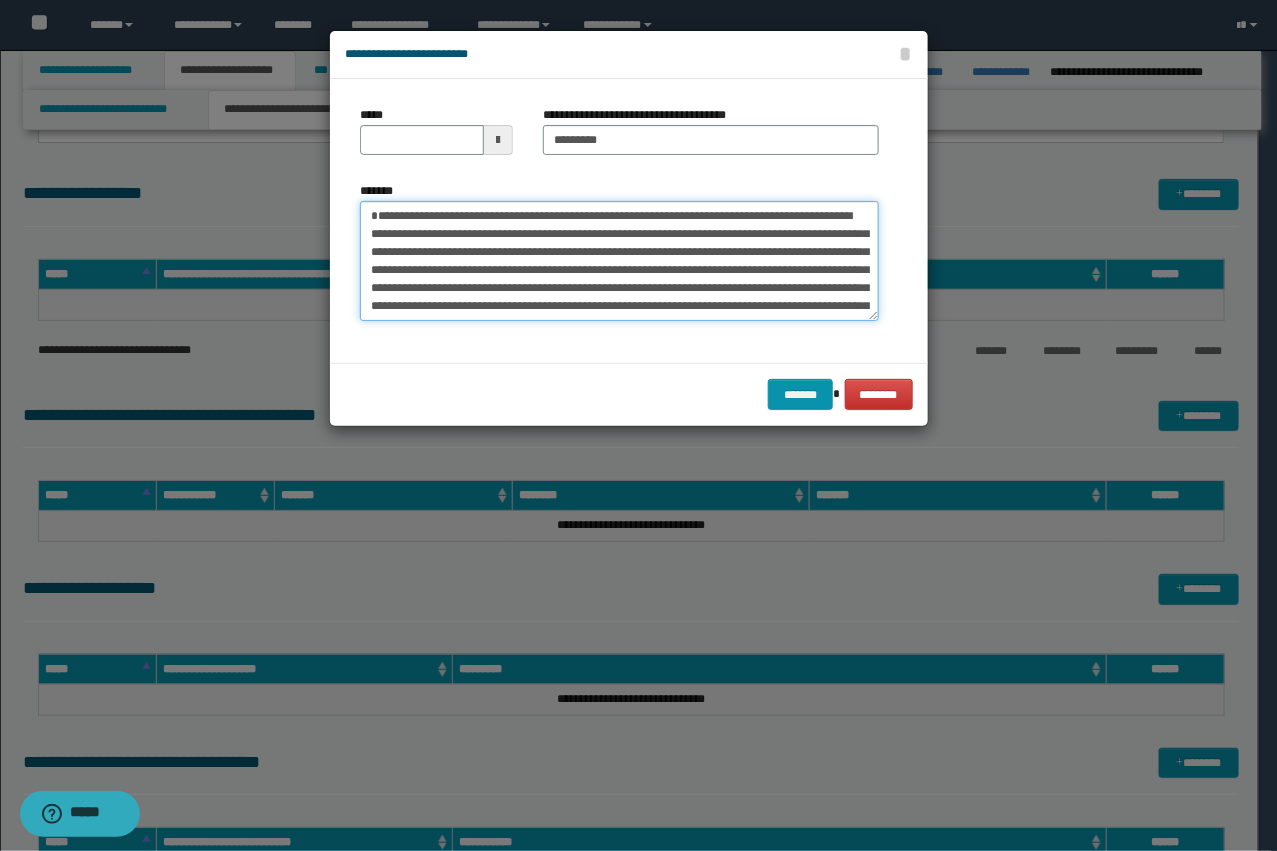 type 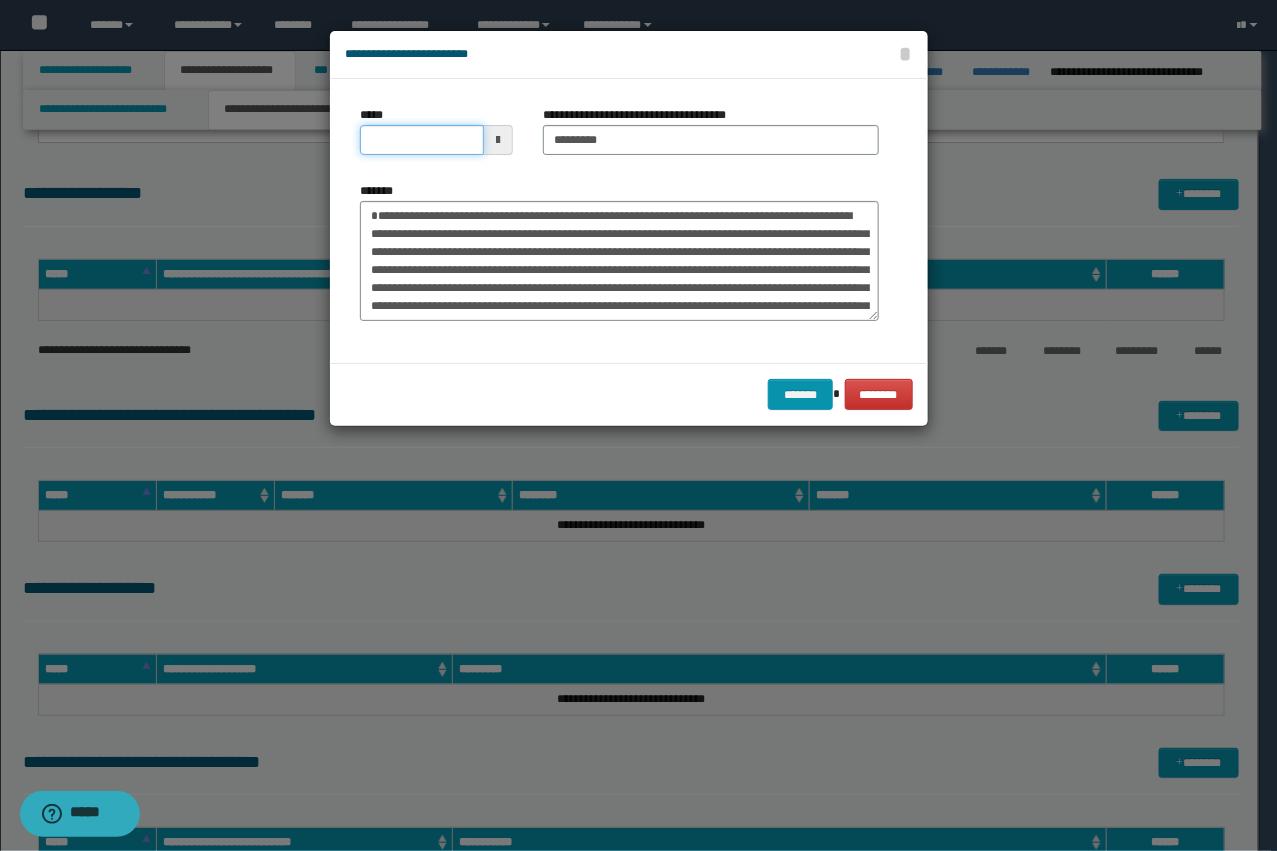 click on "*****" at bounding box center [422, 140] 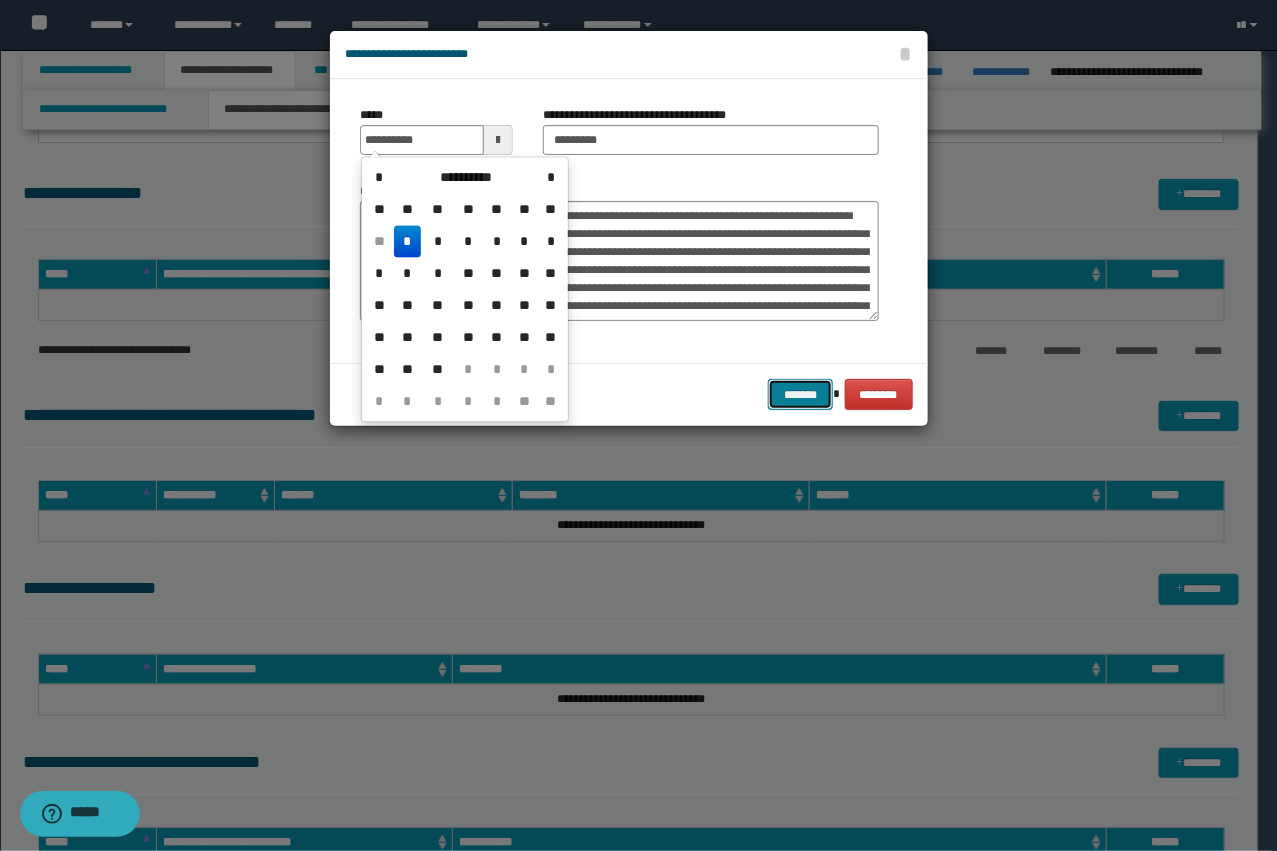 type on "**********" 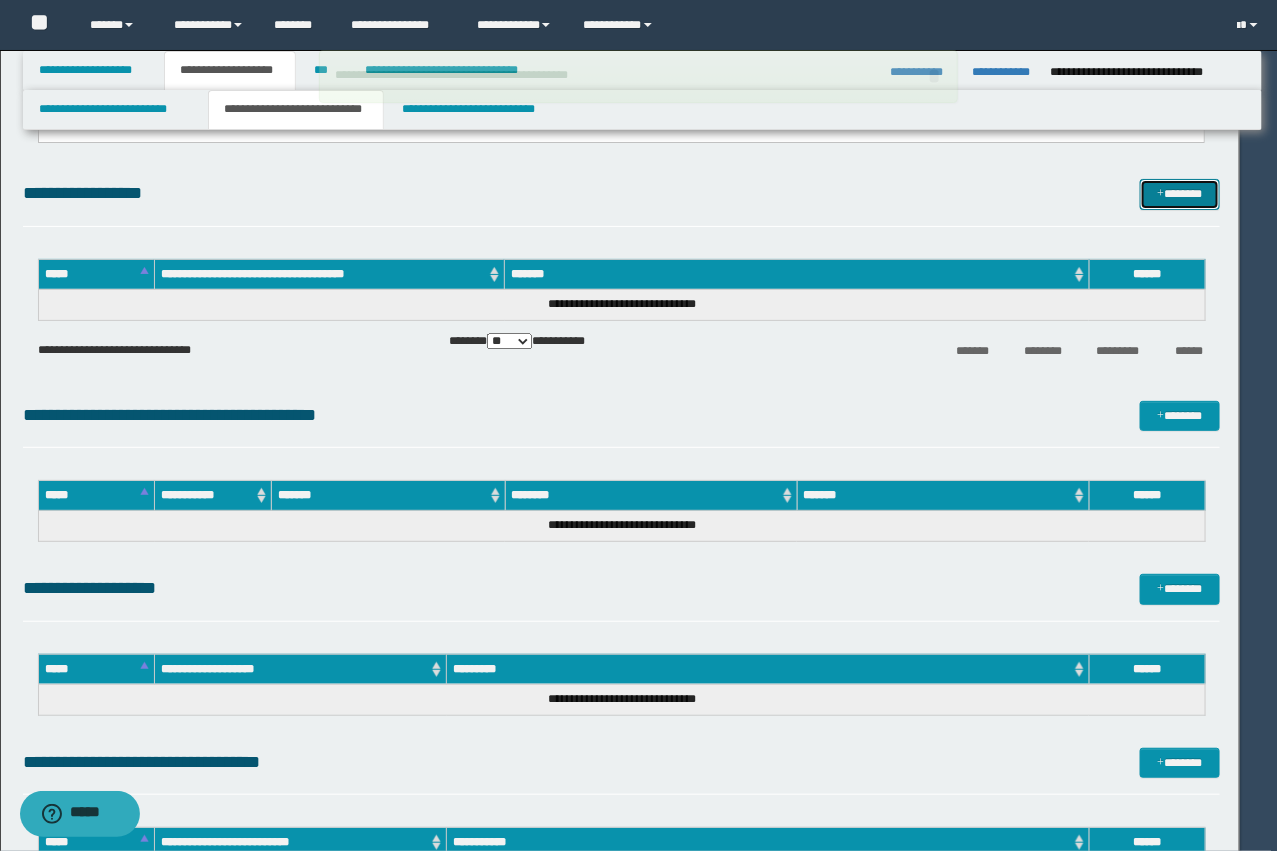 type 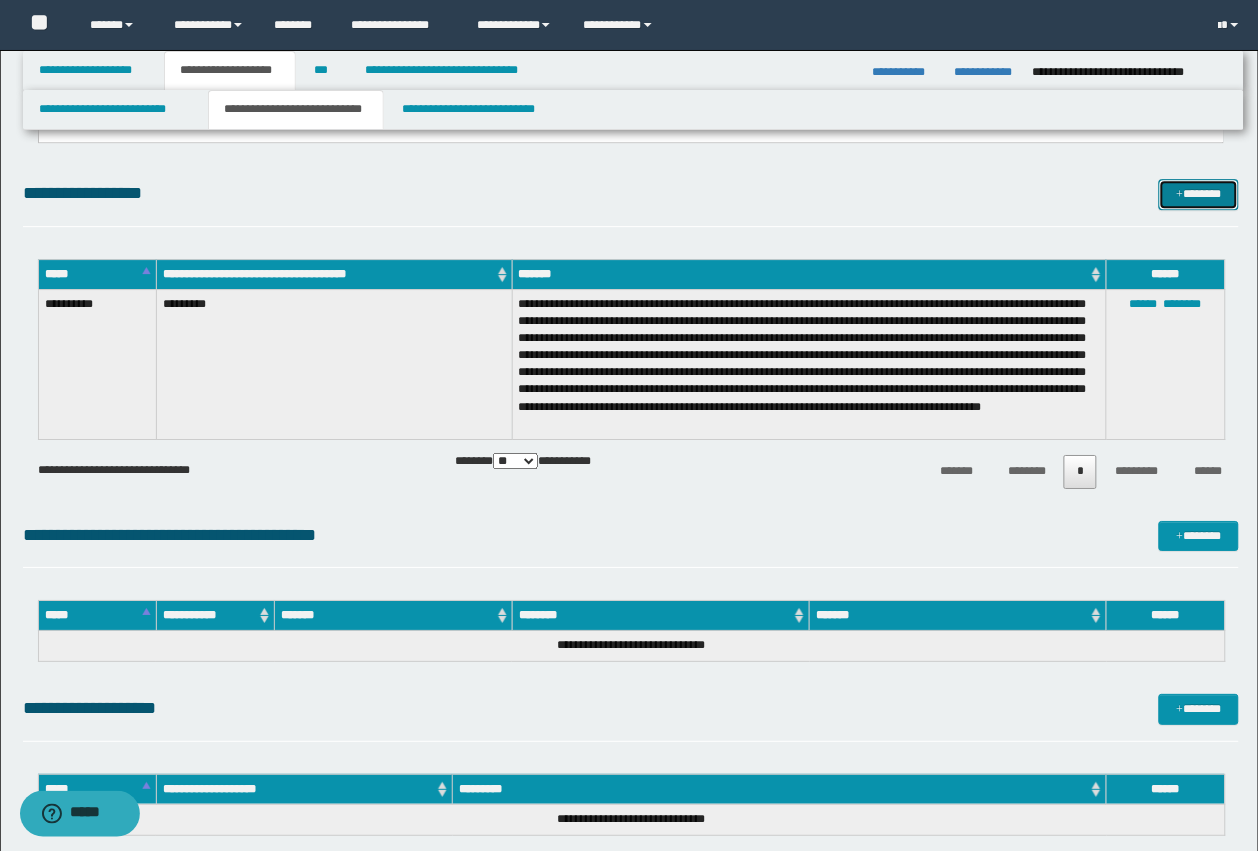 click on "*******" at bounding box center [1199, 194] 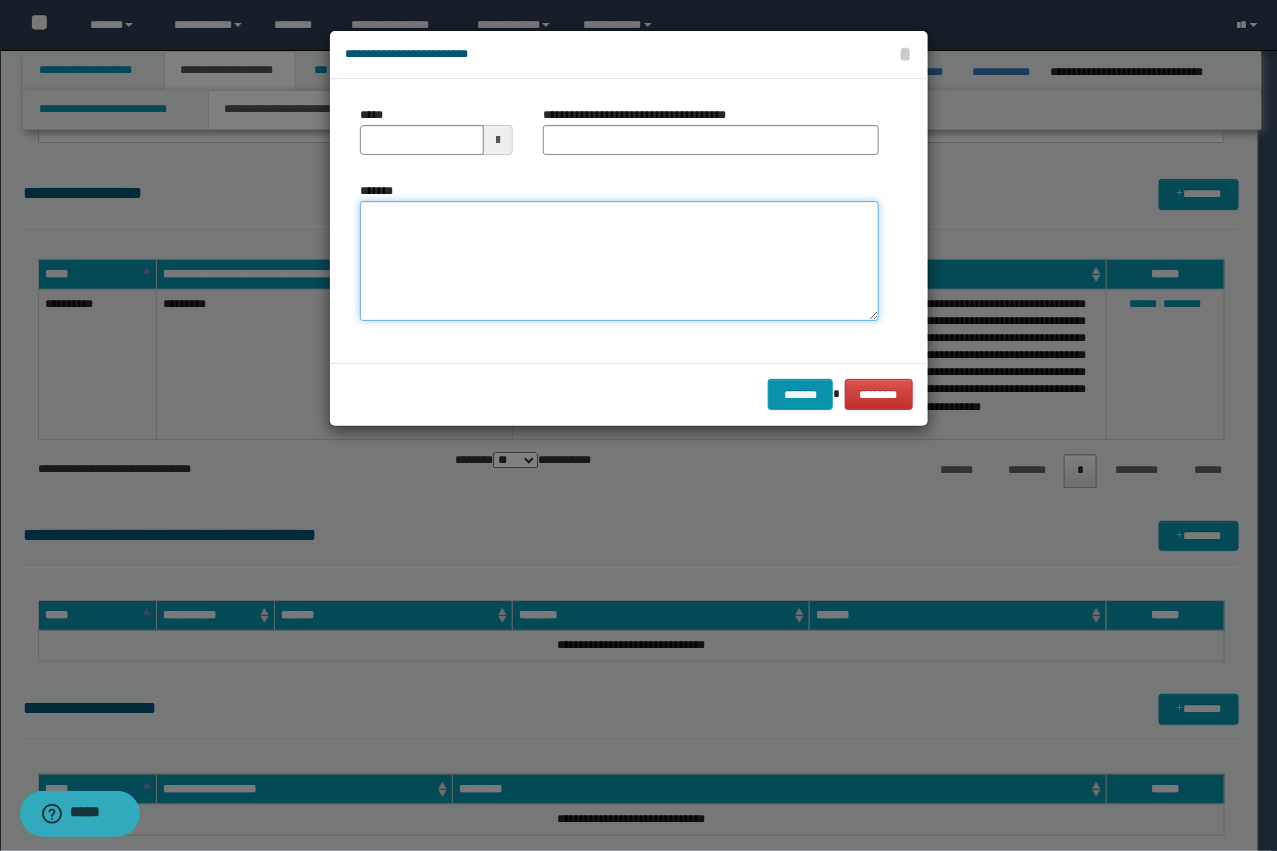 click on "*******" at bounding box center [619, 261] 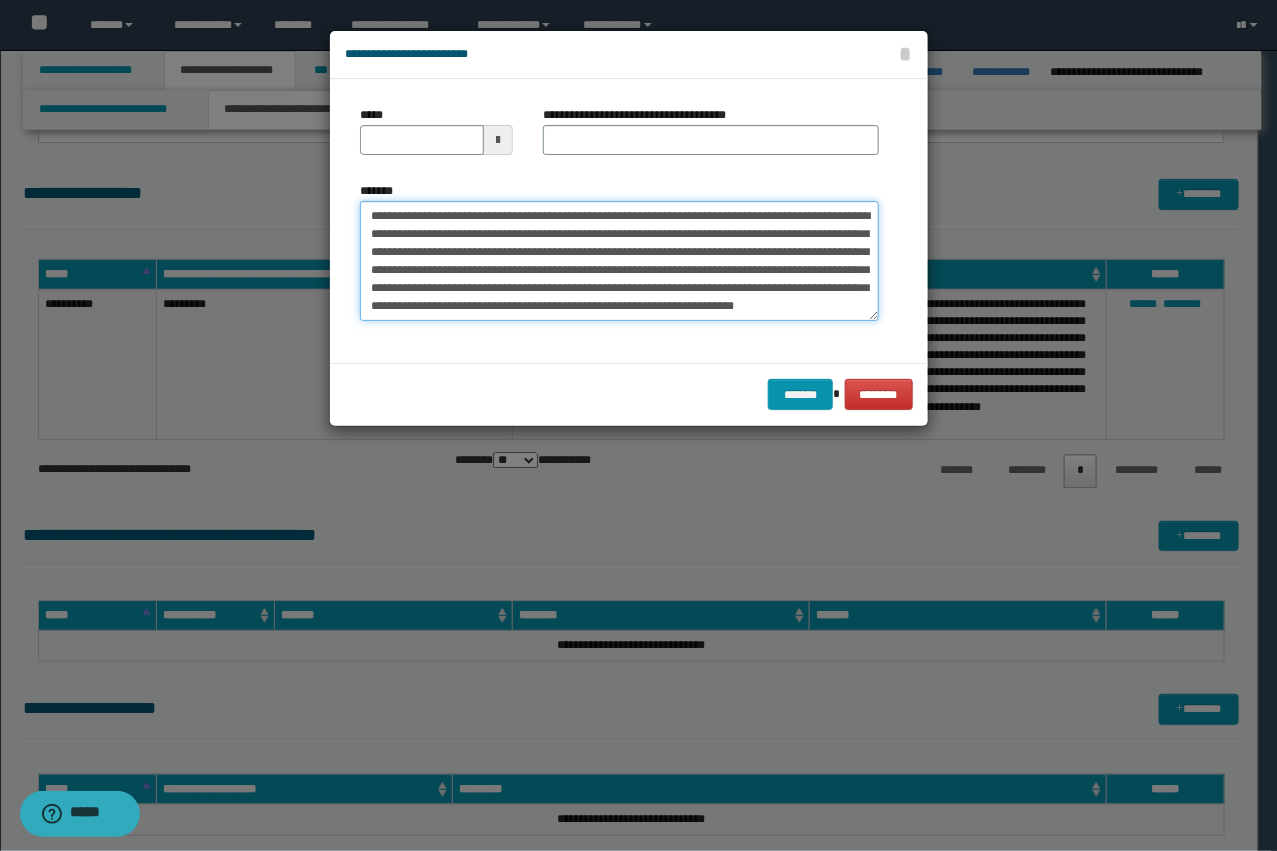 scroll, scrollTop: 12, scrollLeft: 0, axis: vertical 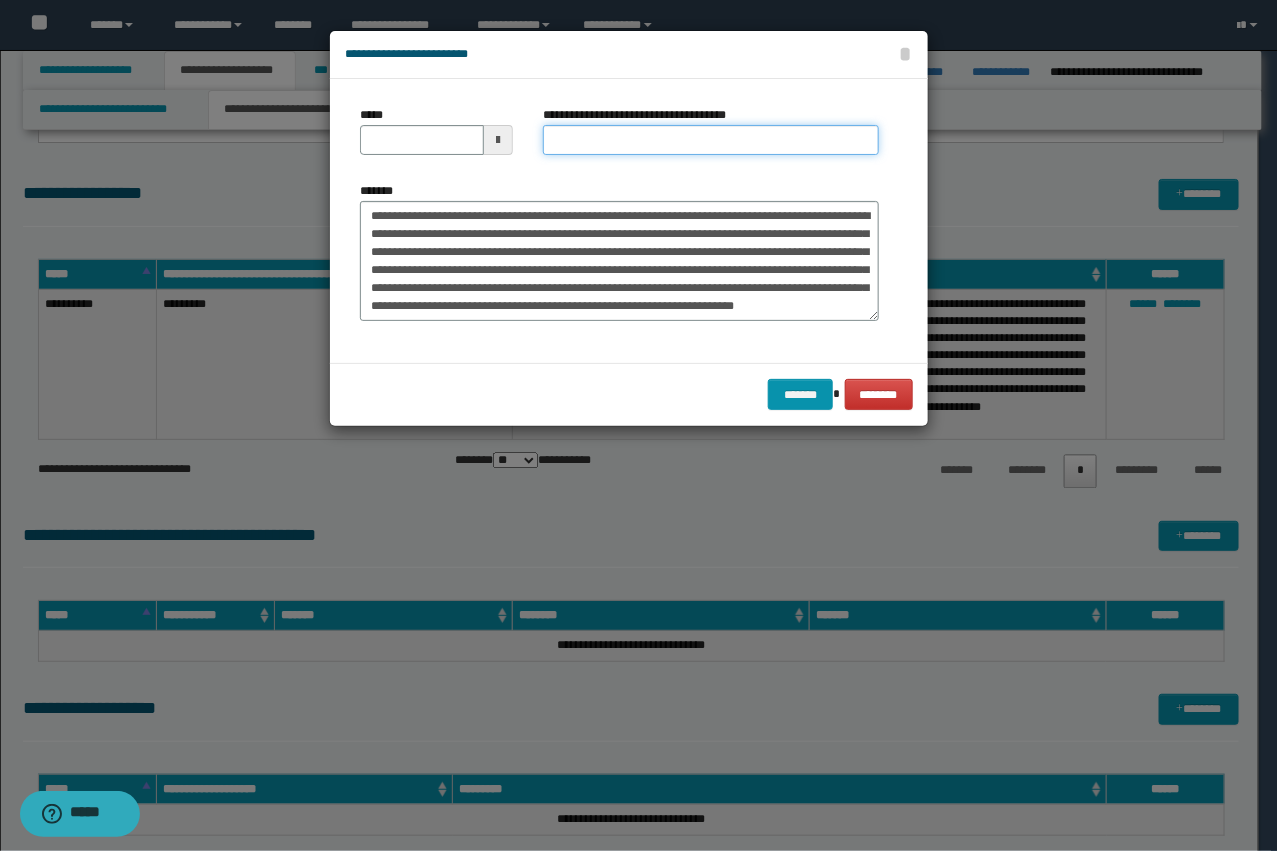 click on "**********" at bounding box center (711, 140) 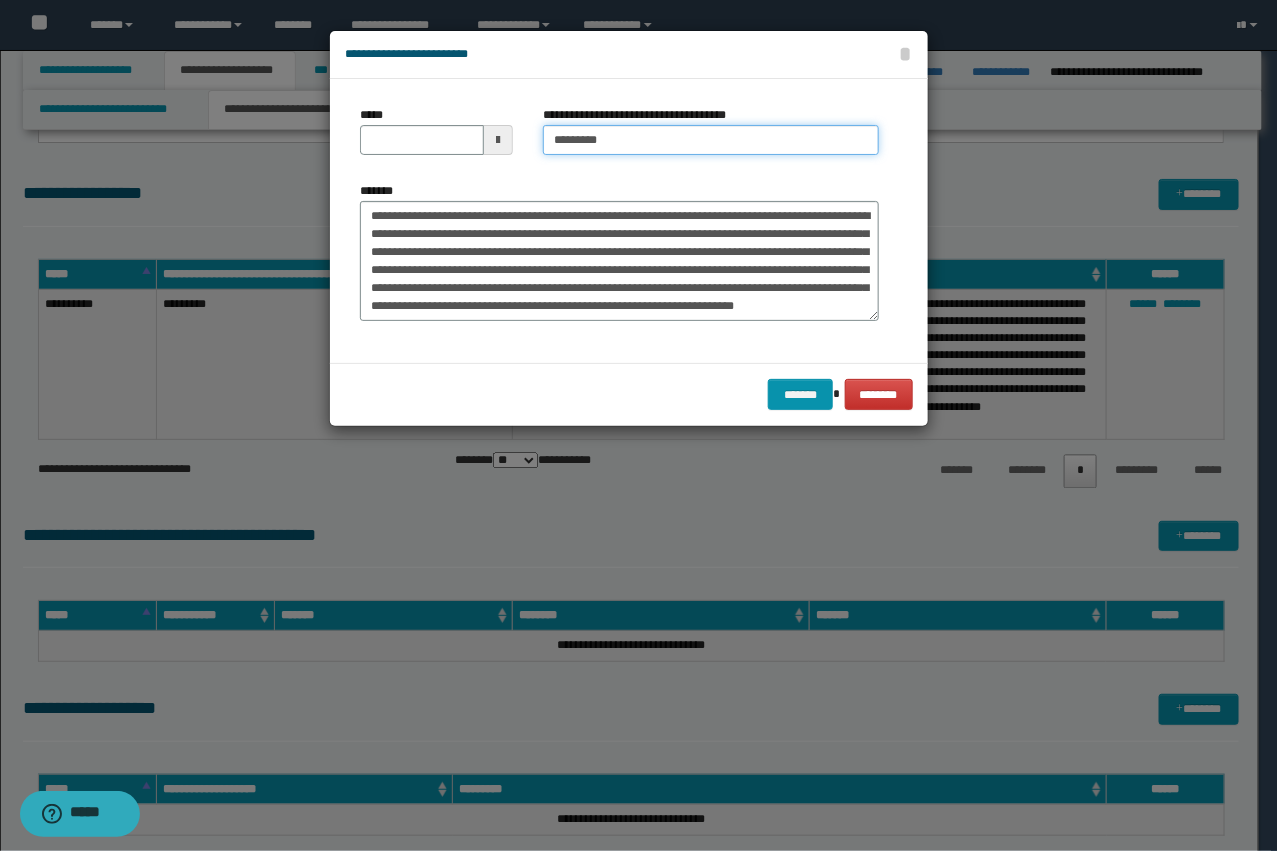 scroll, scrollTop: 0, scrollLeft: 0, axis: both 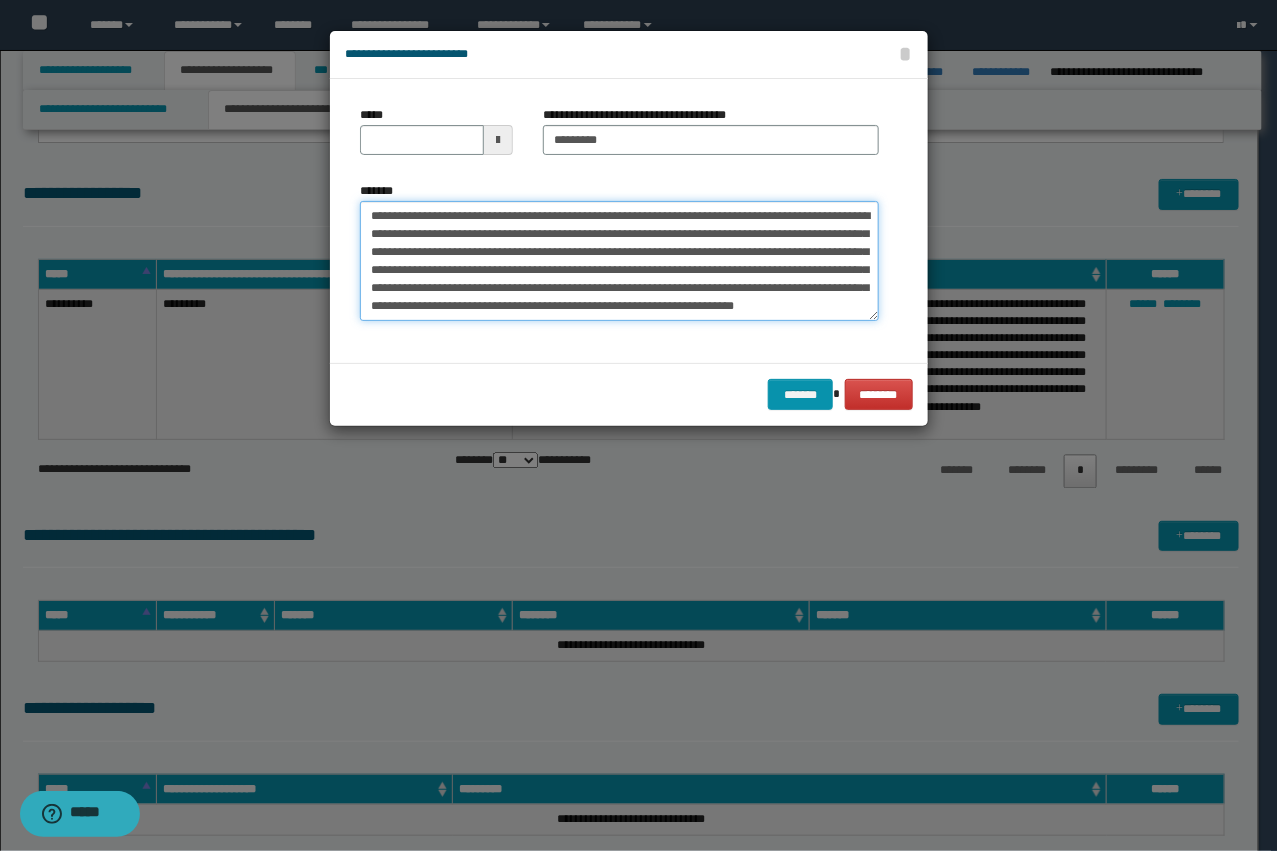 drag, startPoint x: 480, startPoint y: 220, endPoint x: 328, endPoint y: 211, distance: 152.26622 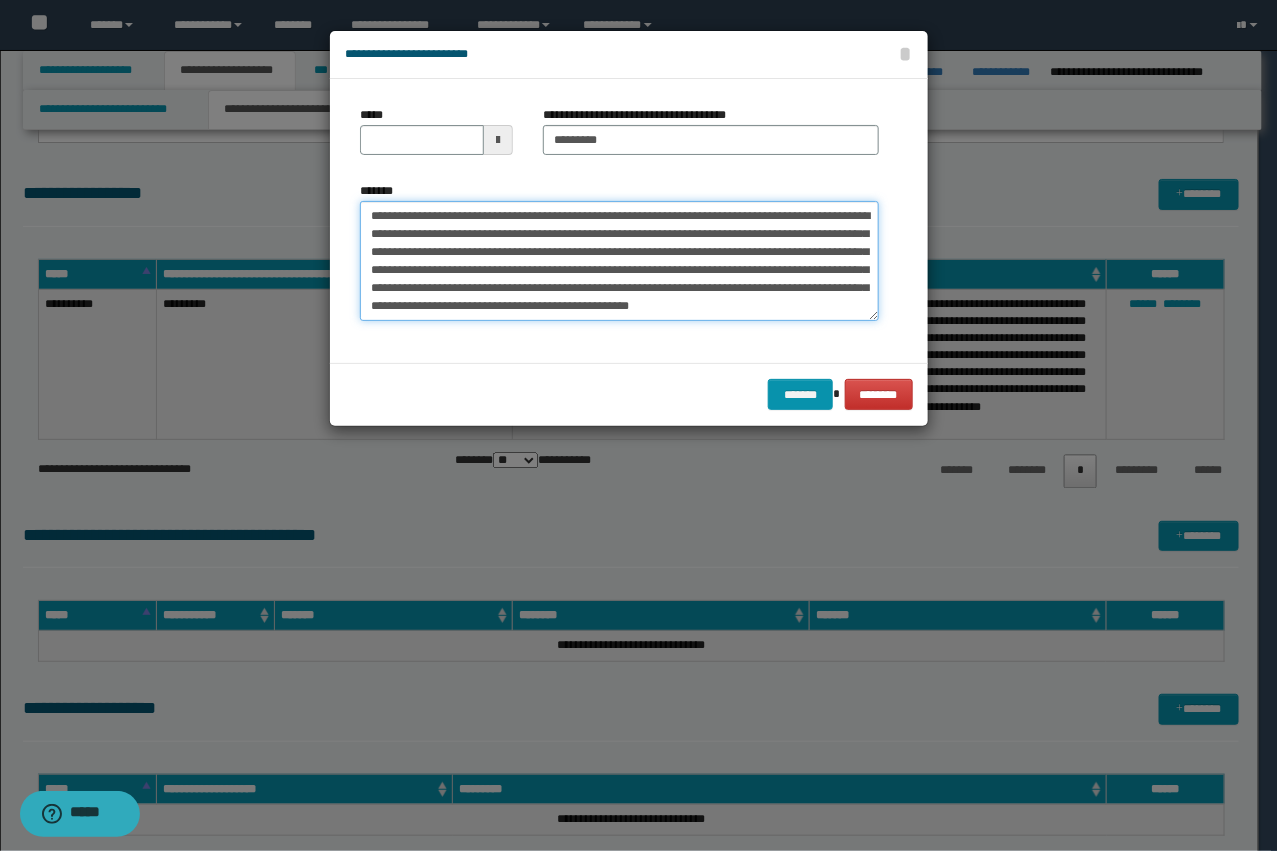 type 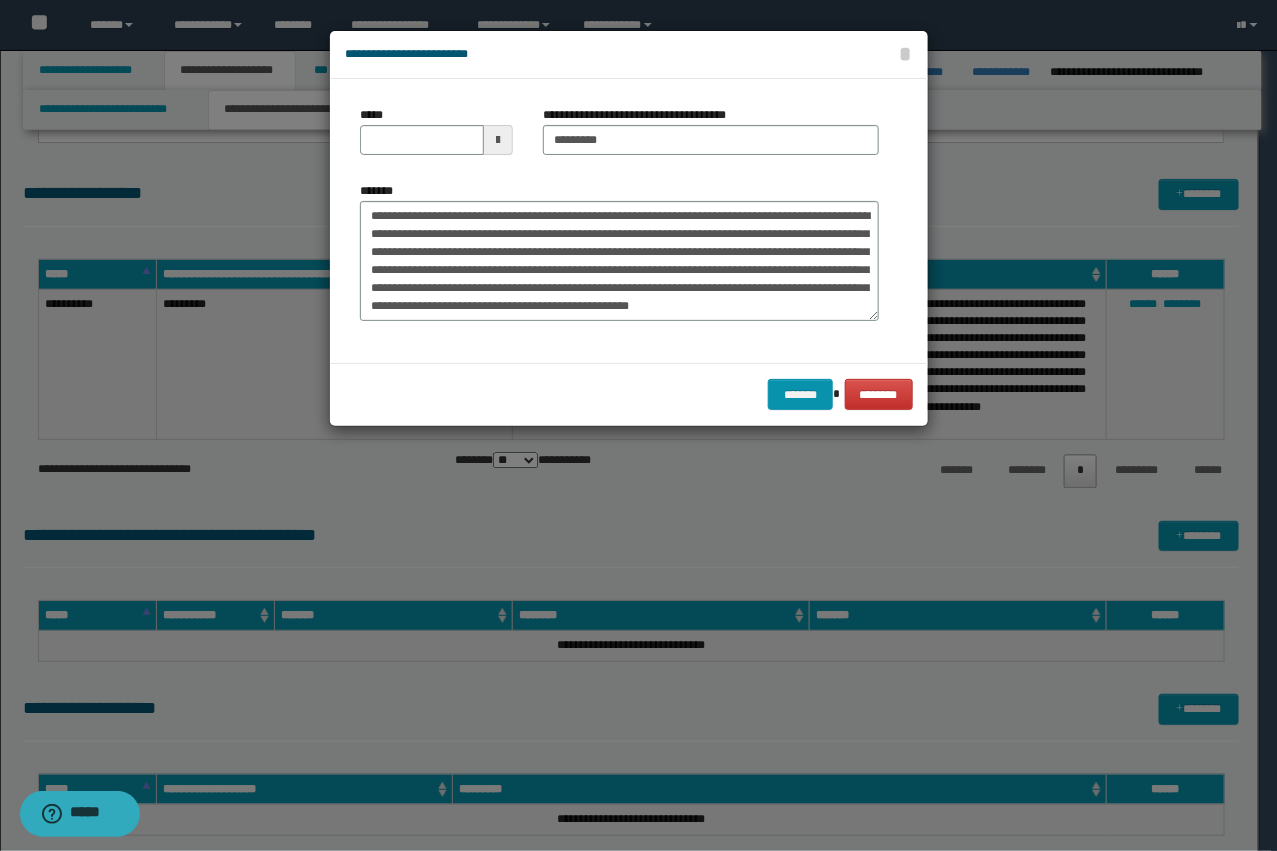 click on "*****" at bounding box center [436, 130] 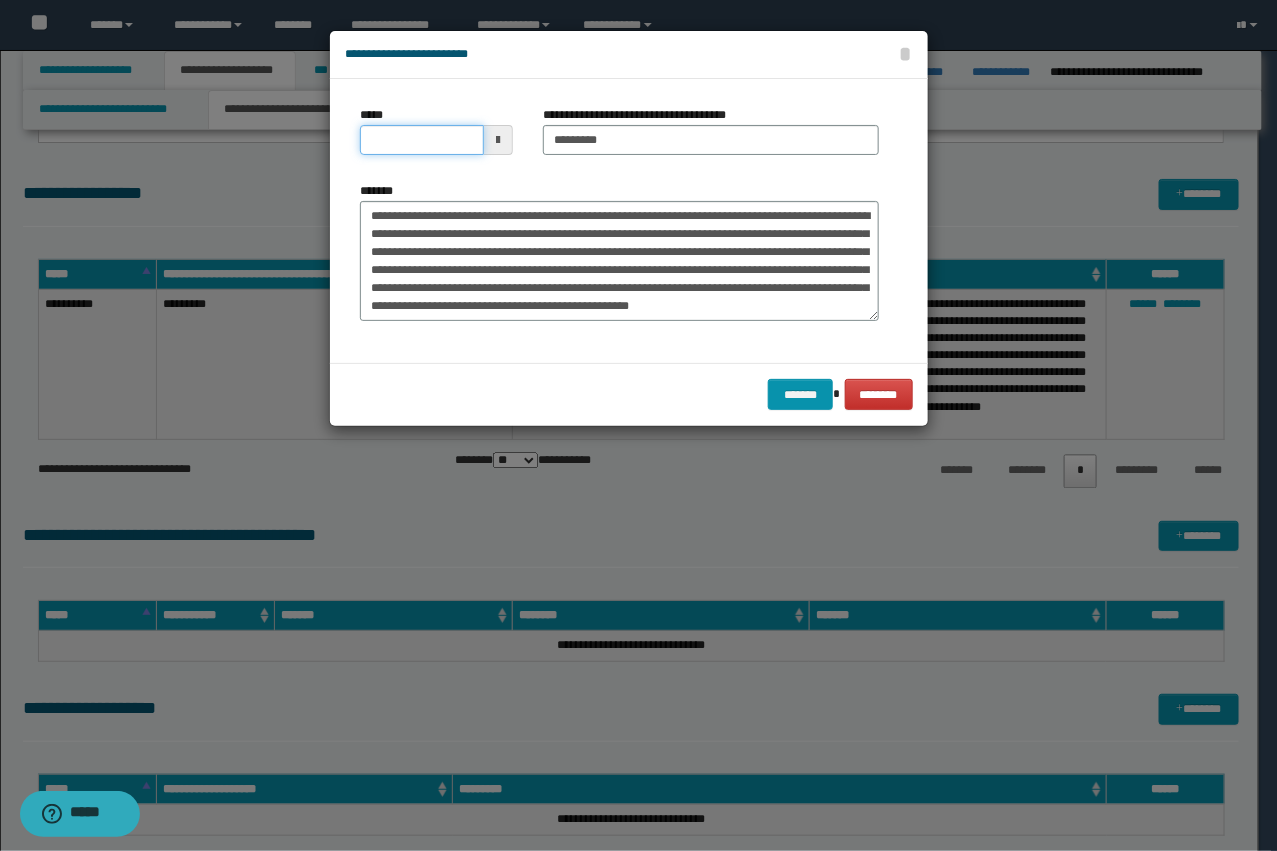 click on "*****" at bounding box center (422, 140) 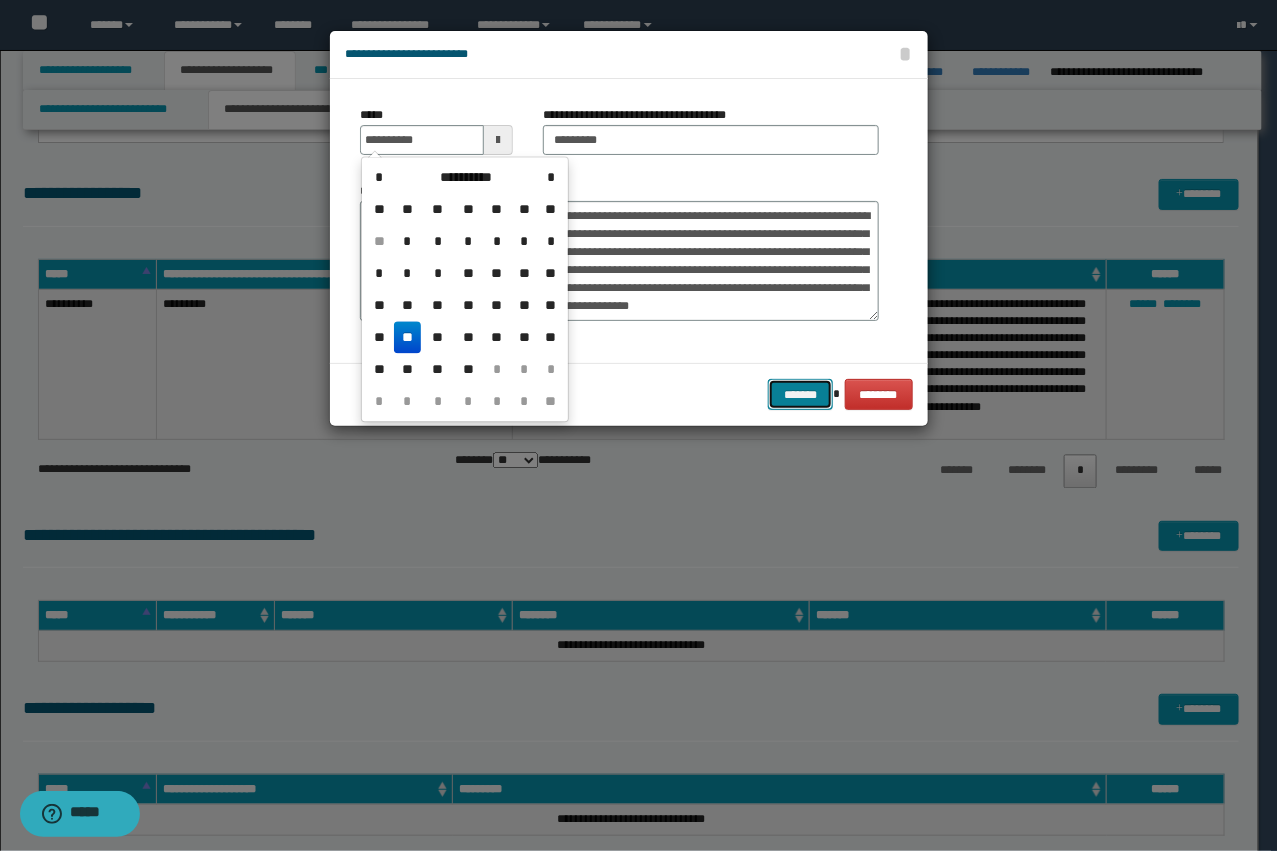 type on "**********" 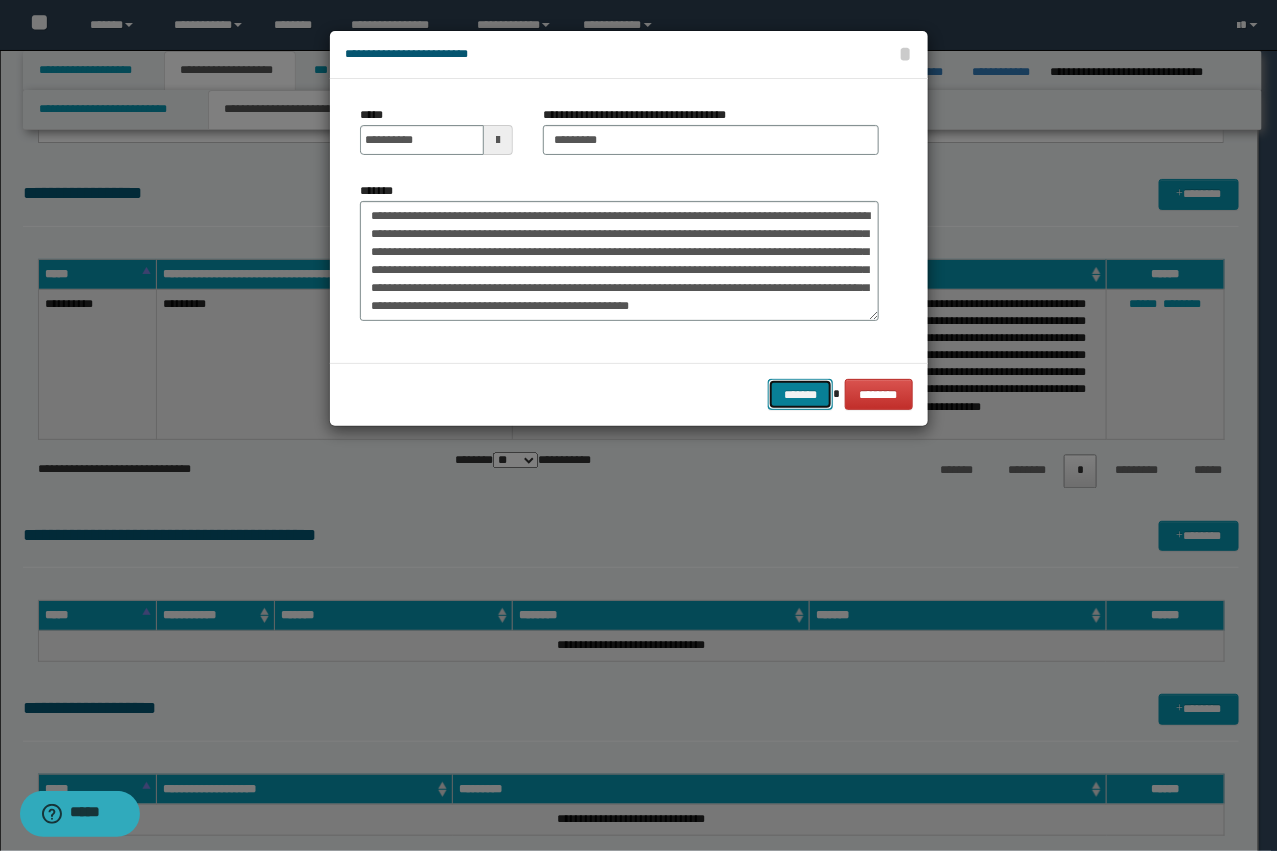 click on "*******" at bounding box center (800, 394) 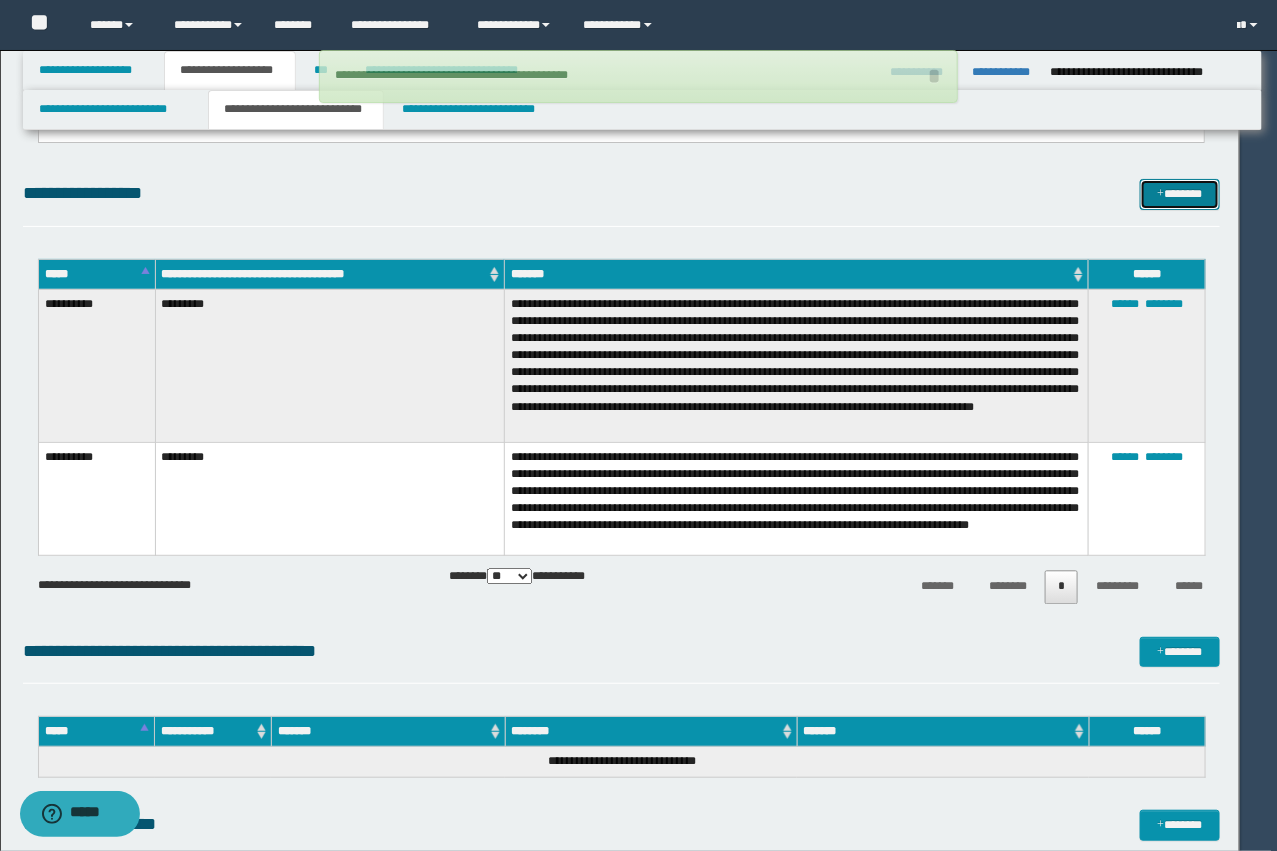 type 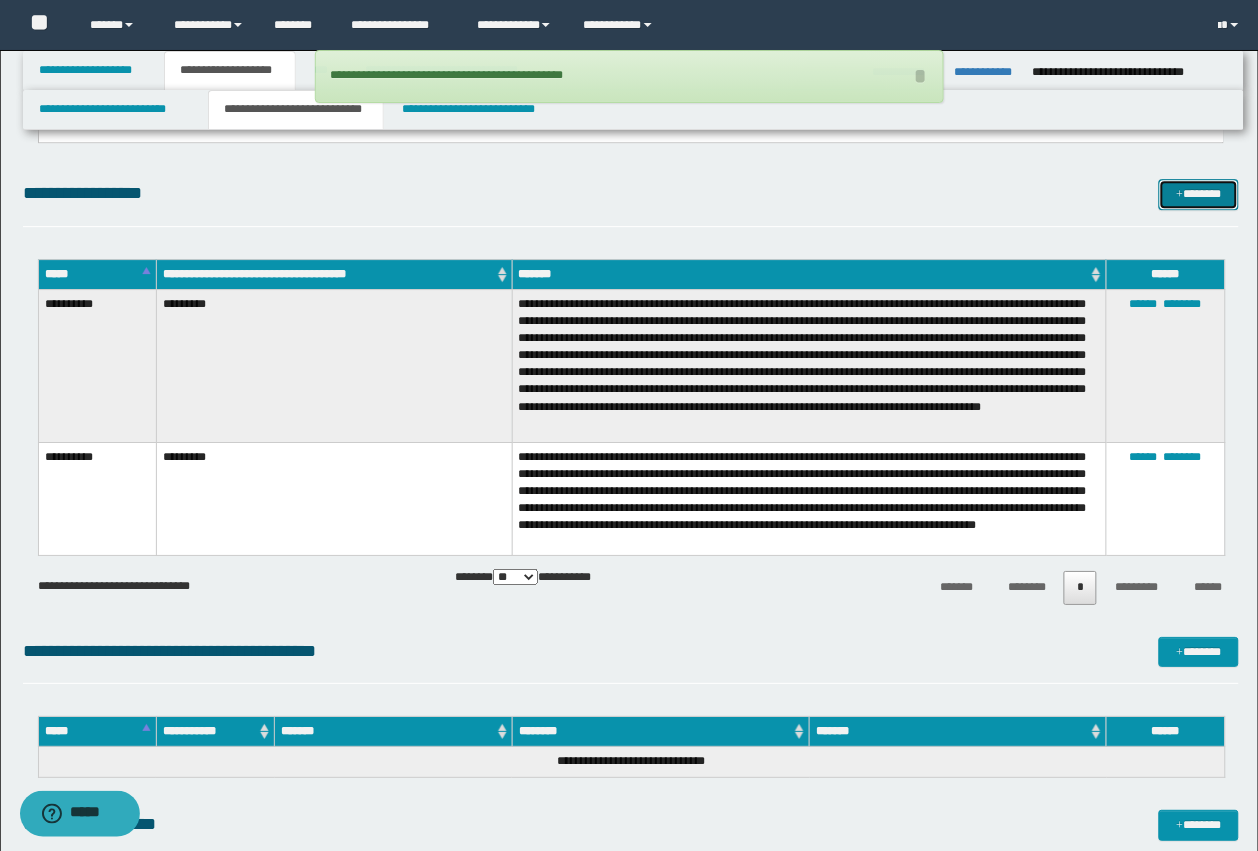 click on "*******" at bounding box center [1199, 194] 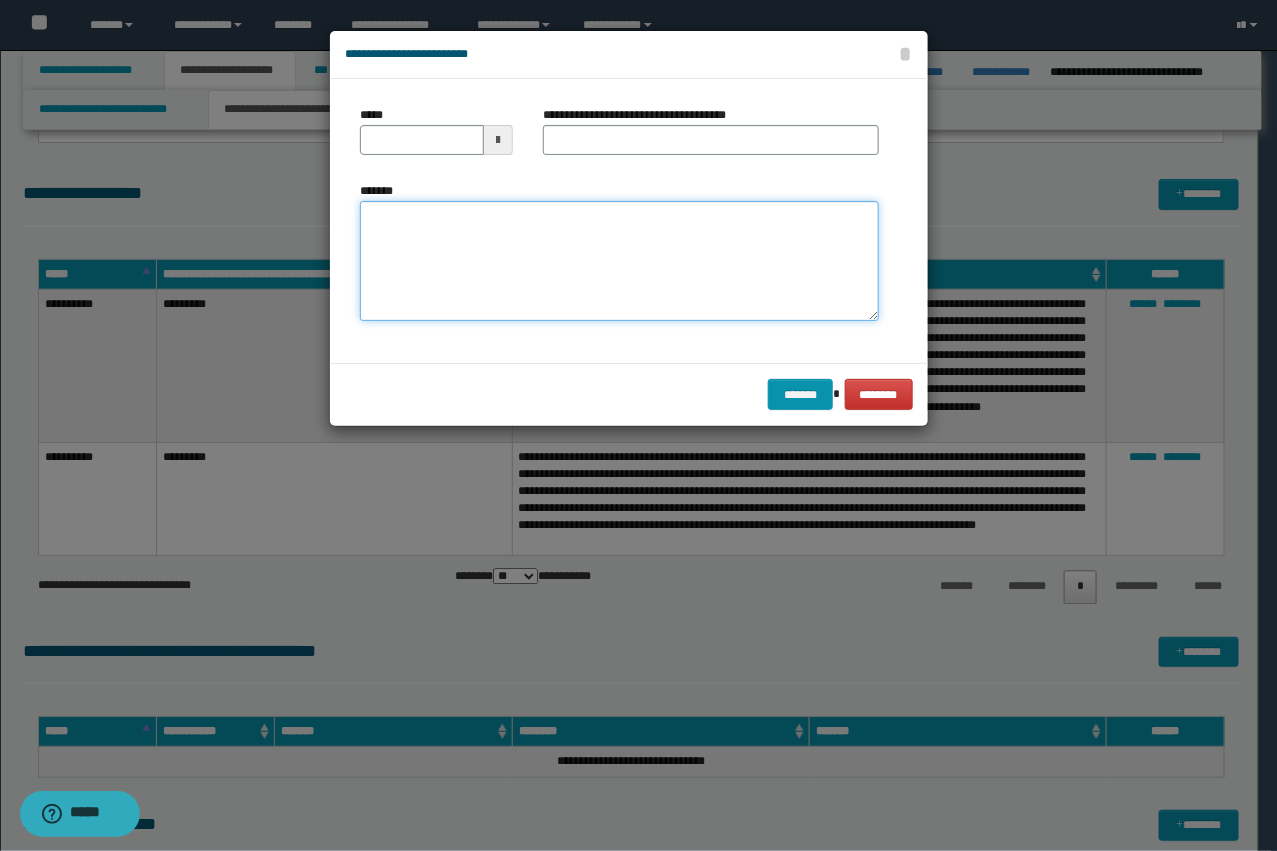 click on "*******" at bounding box center [619, 261] 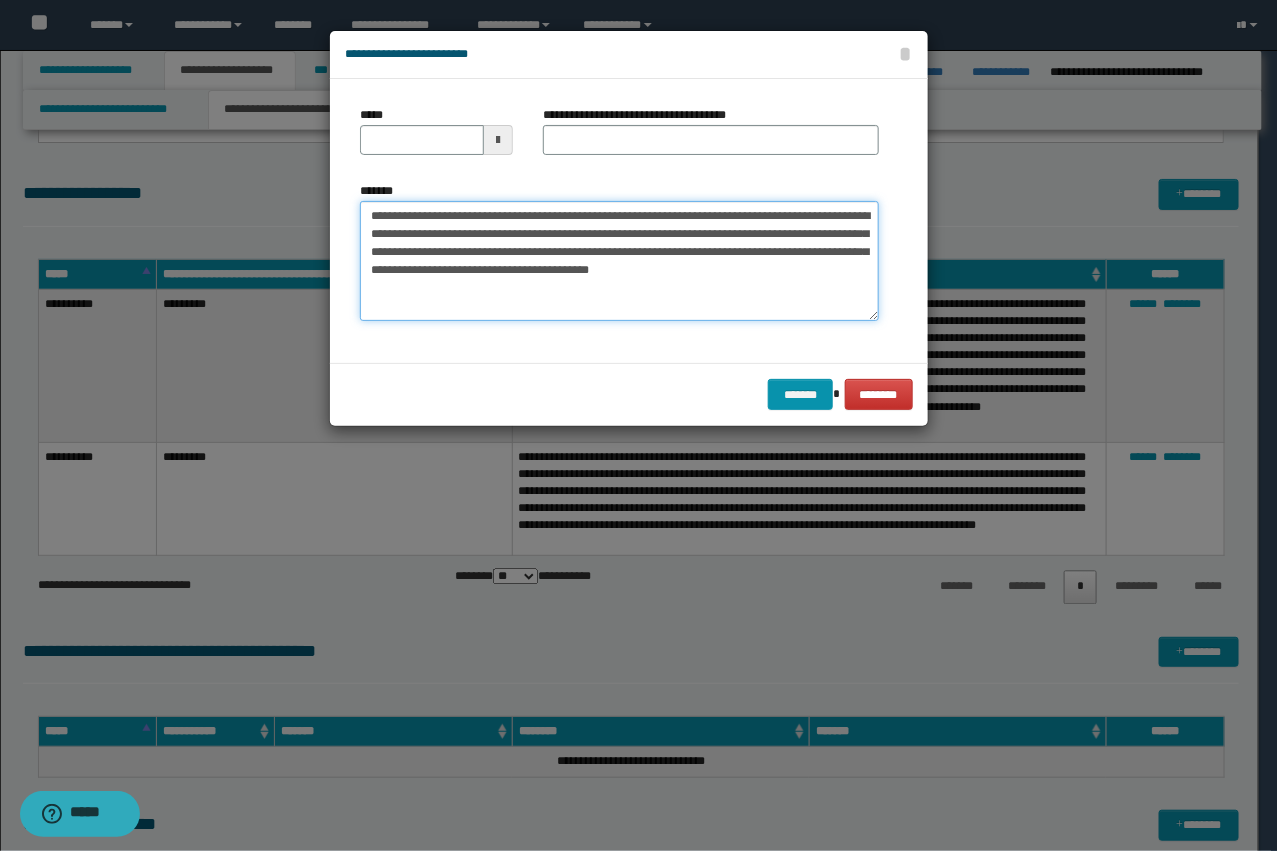 type on "**********" 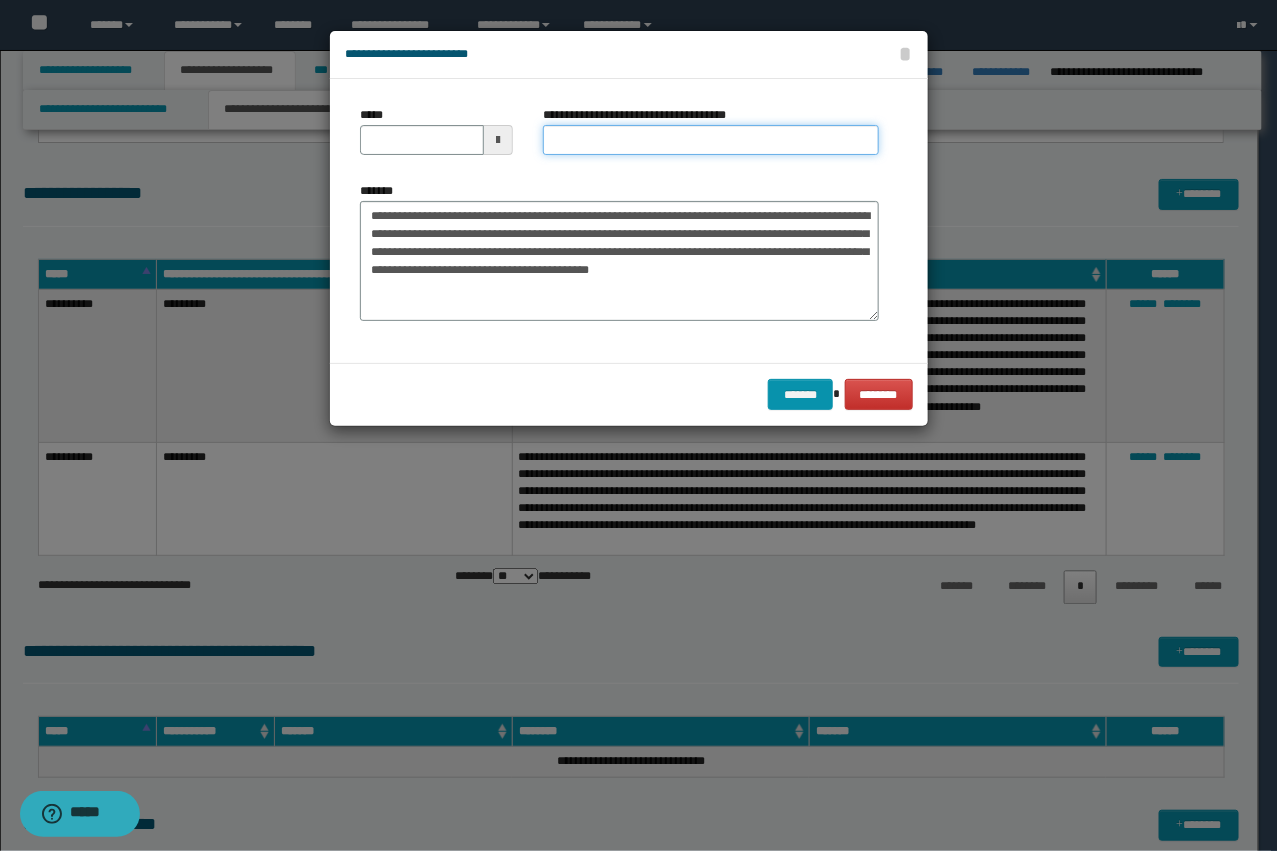 click on "**********" at bounding box center [711, 140] 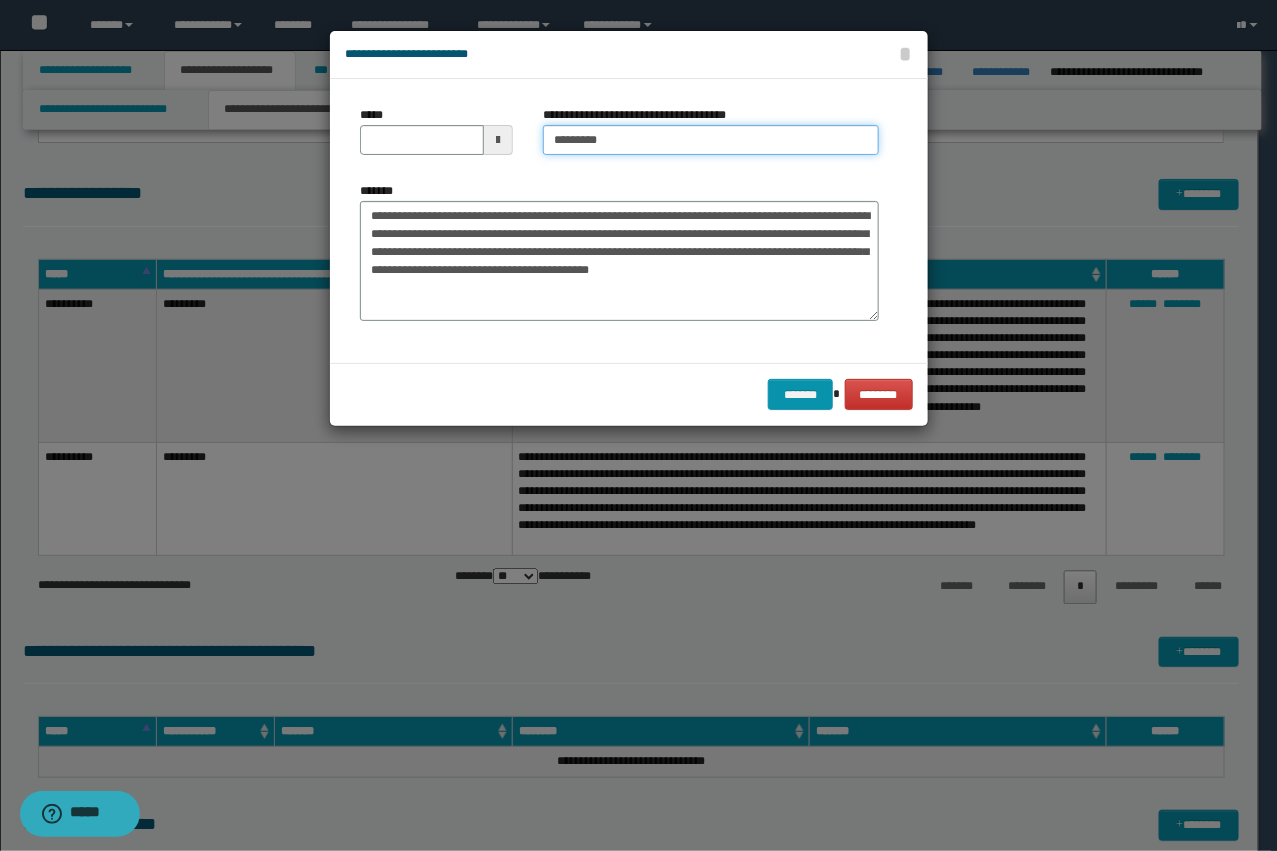 type on "*********" 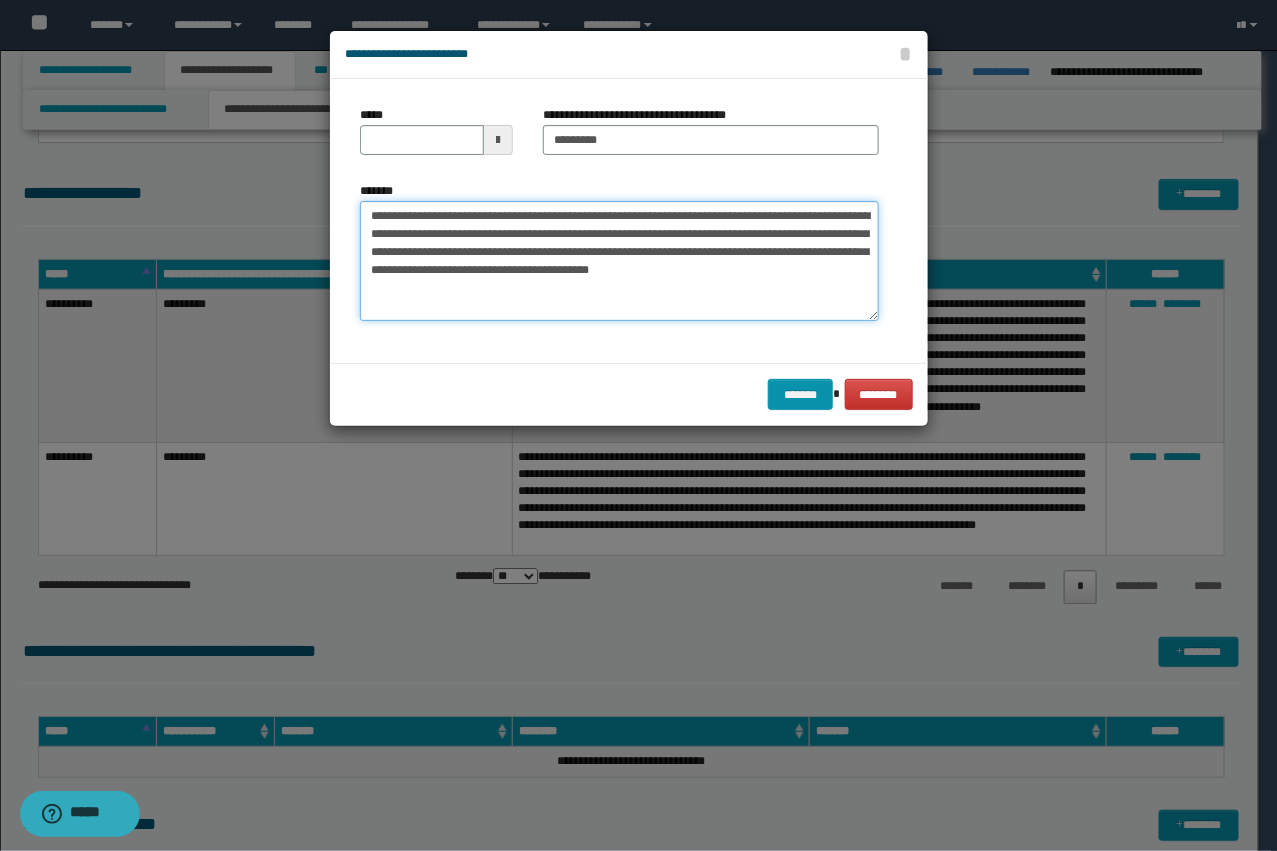 drag, startPoint x: 491, startPoint y: 213, endPoint x: 320, endPoint y: 187, distance: 172.96532 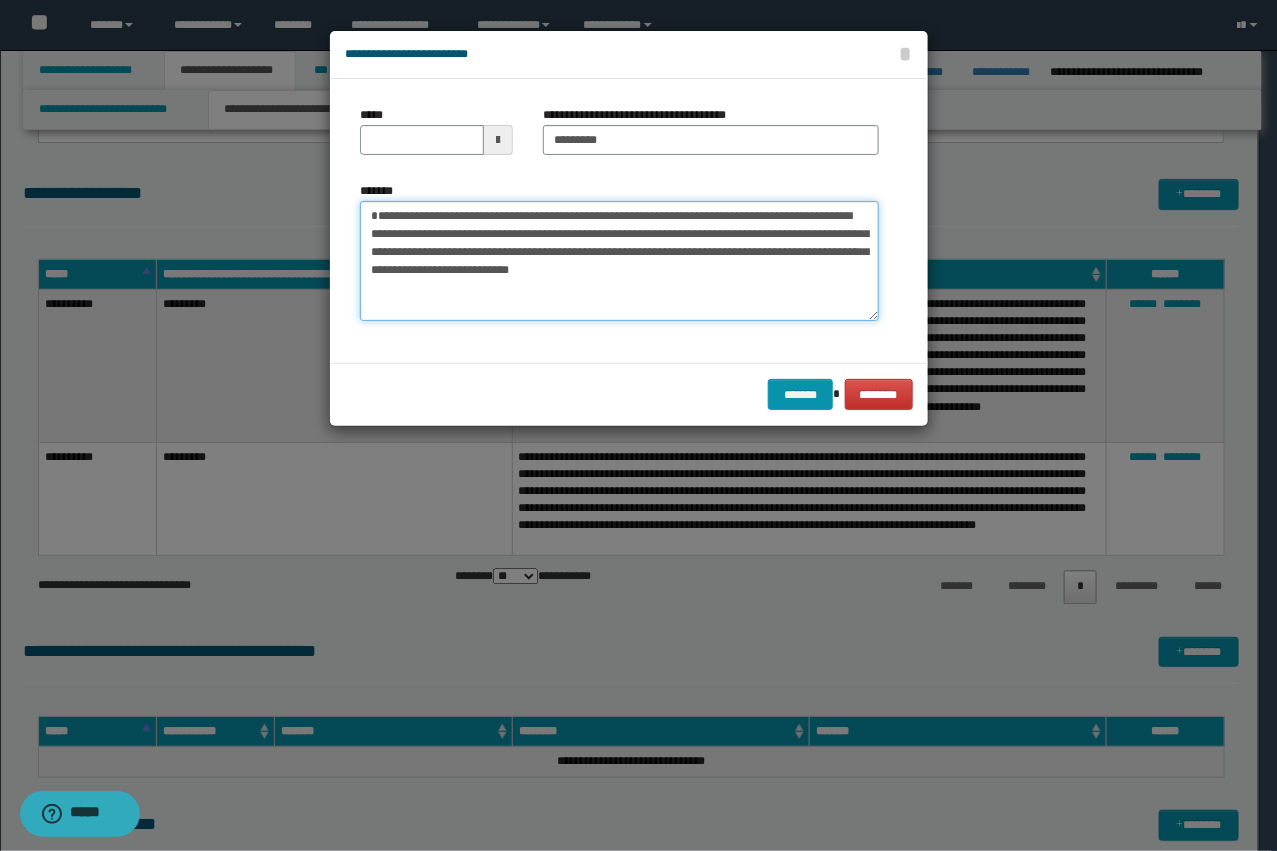 type 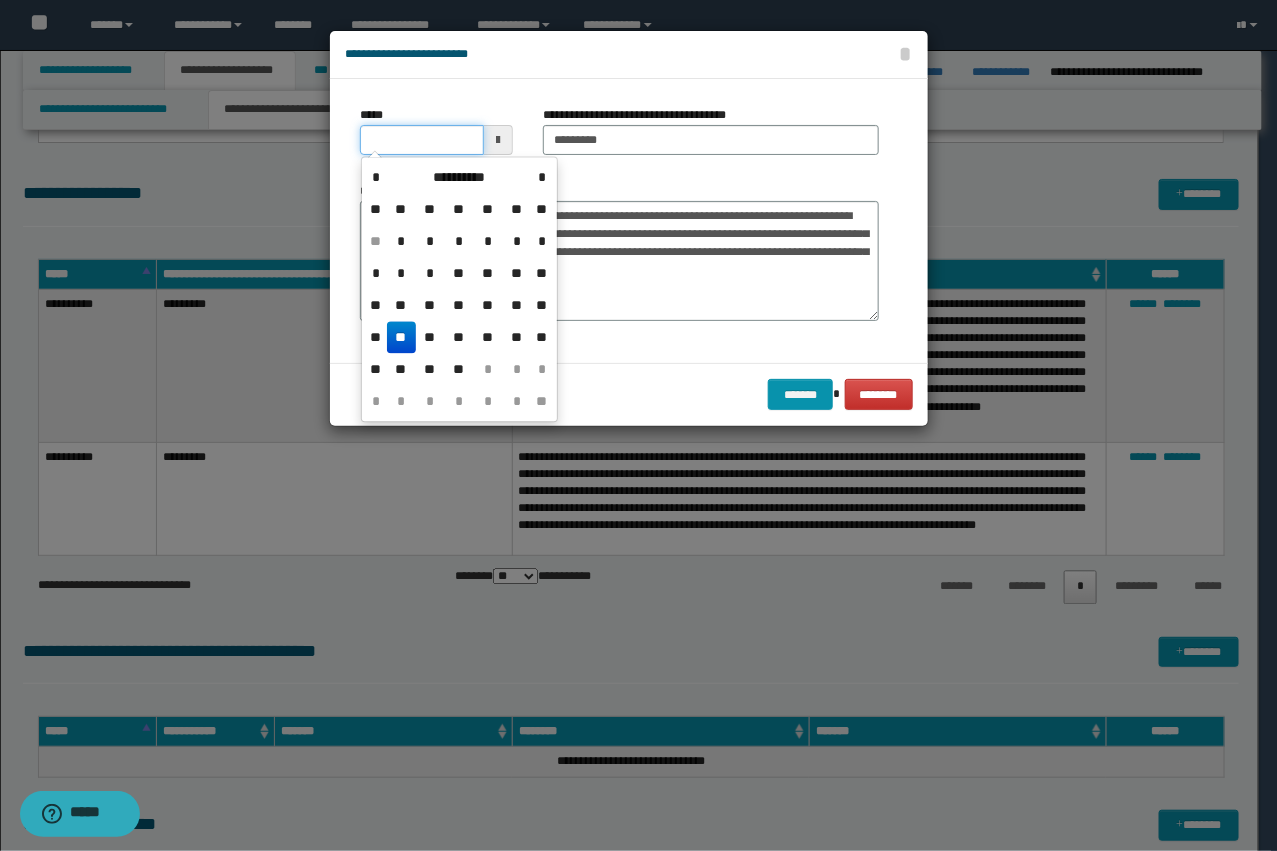 click on "*****" at bounding box center (422, 140) 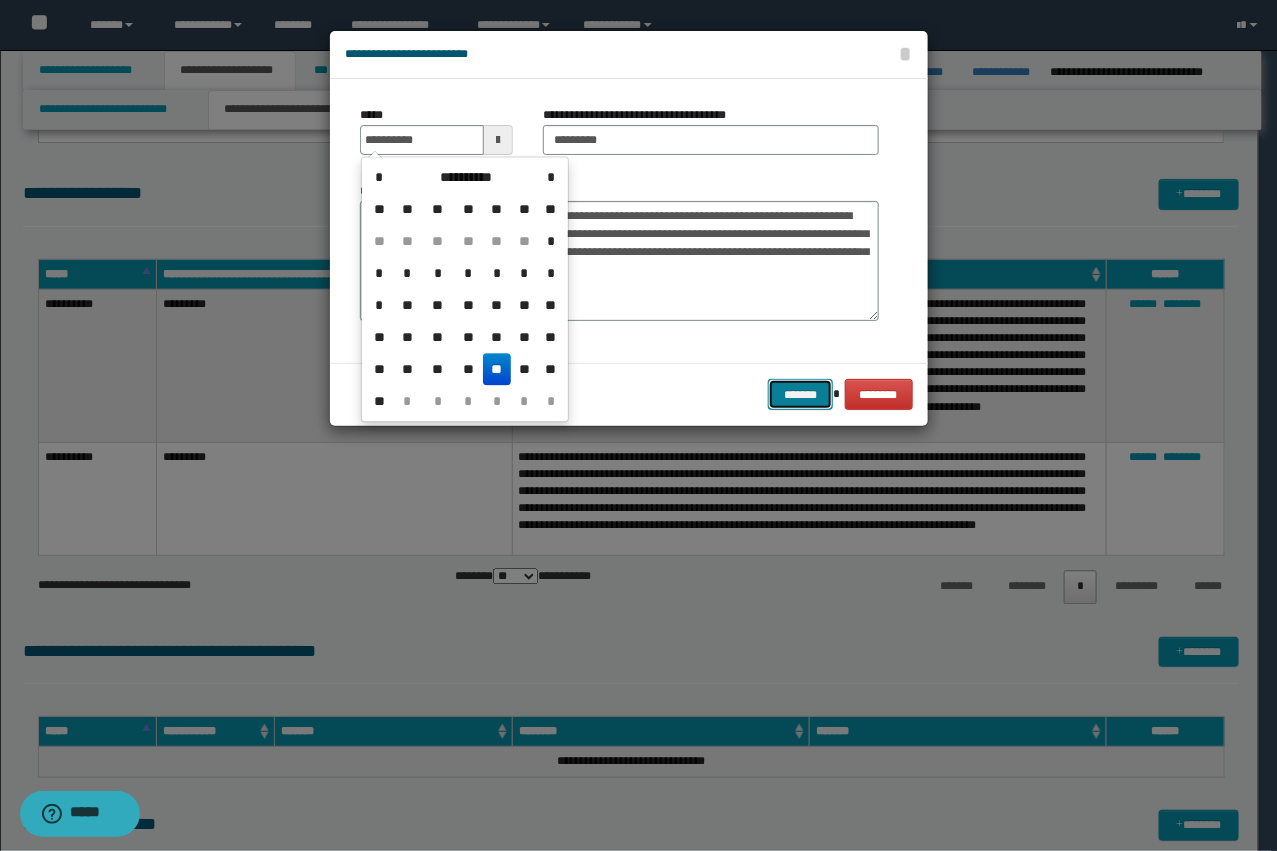 type on "**********" 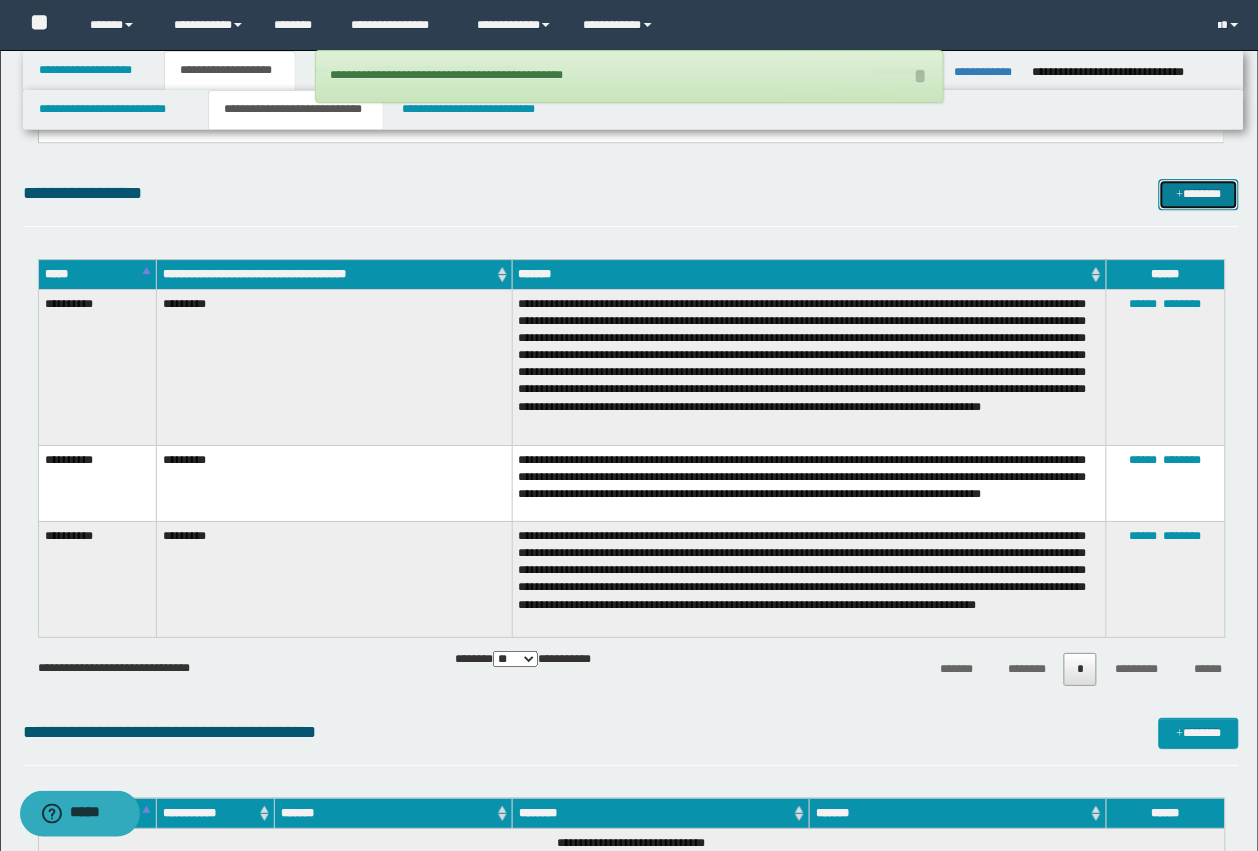 click on "*******" at bounding box center (1199, 194) 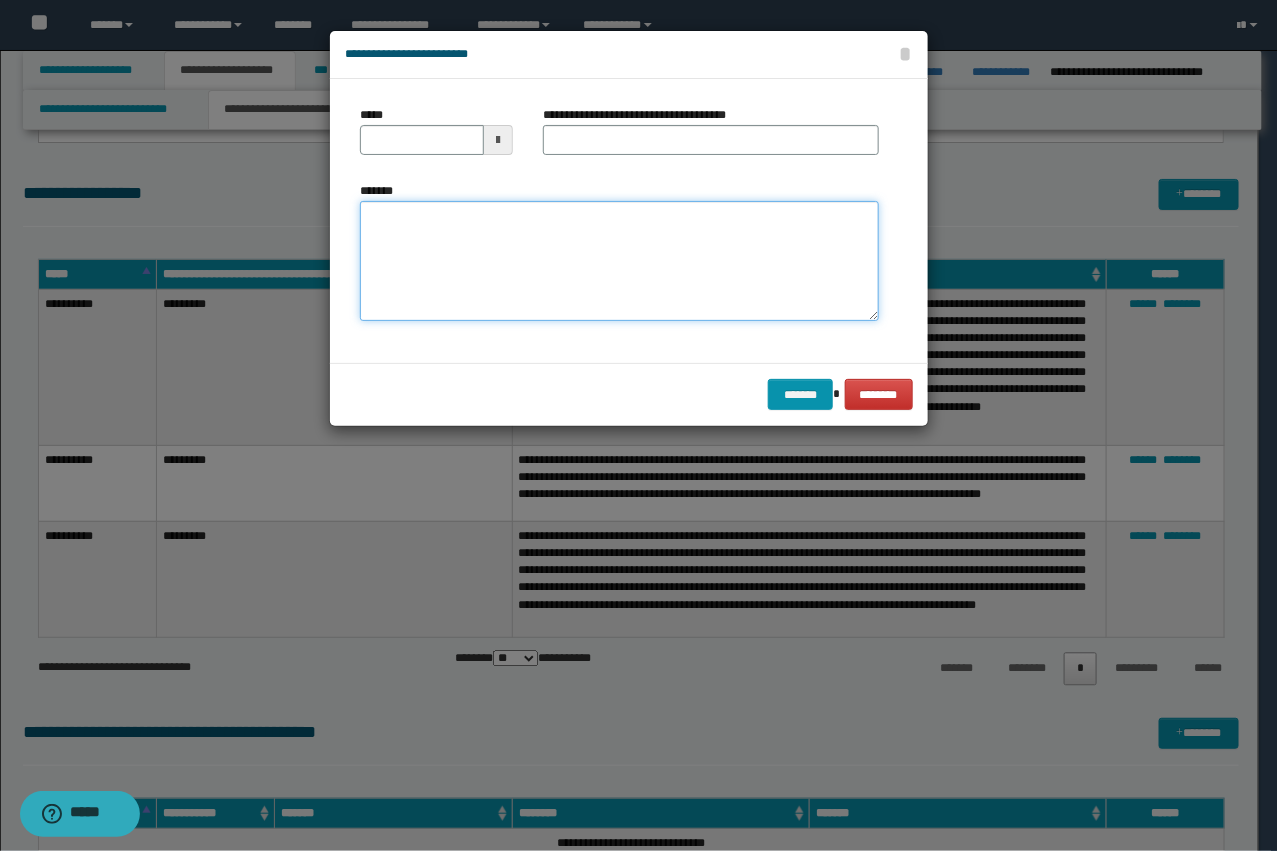 click on "*******" at bounding box center [619, 261] 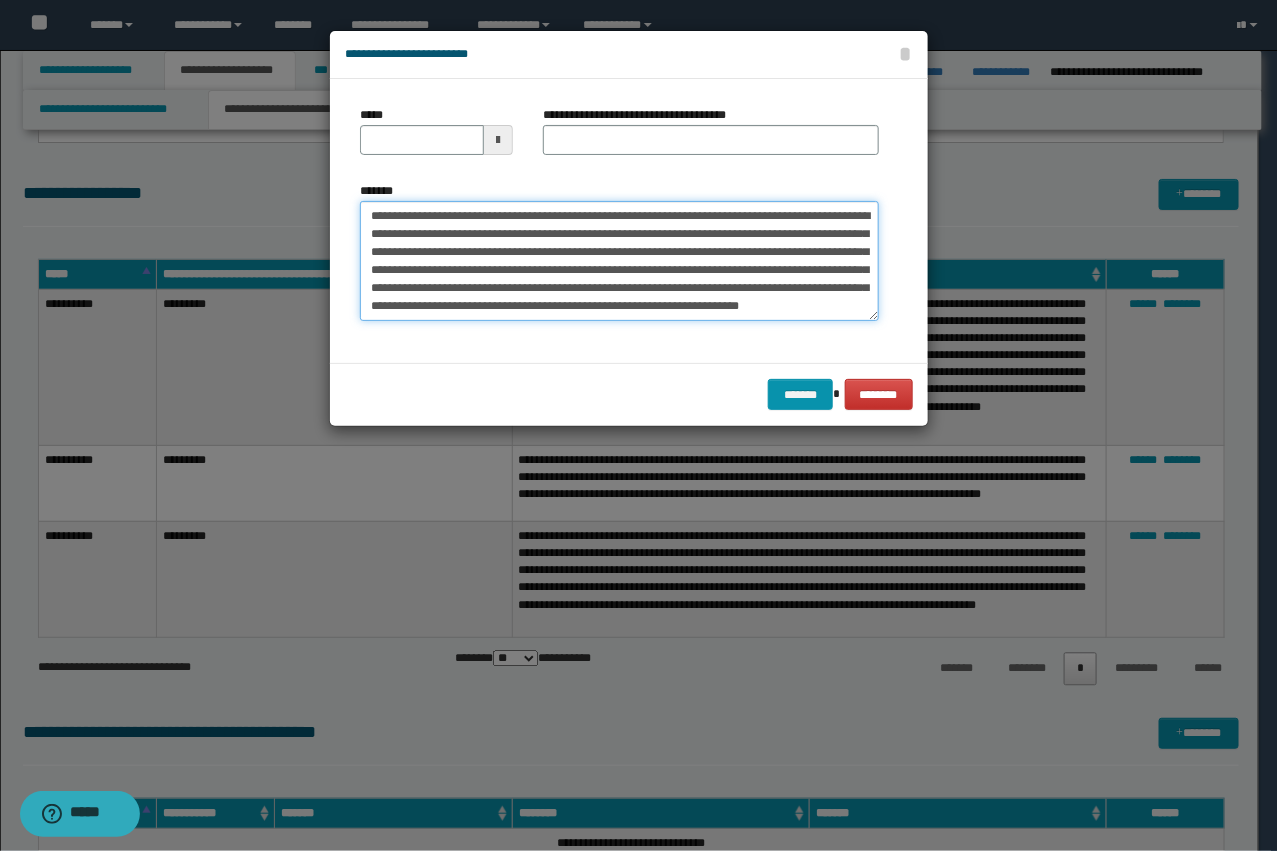 scroll, scrollTop: 12, scrollLeft: 0, axis: vertical 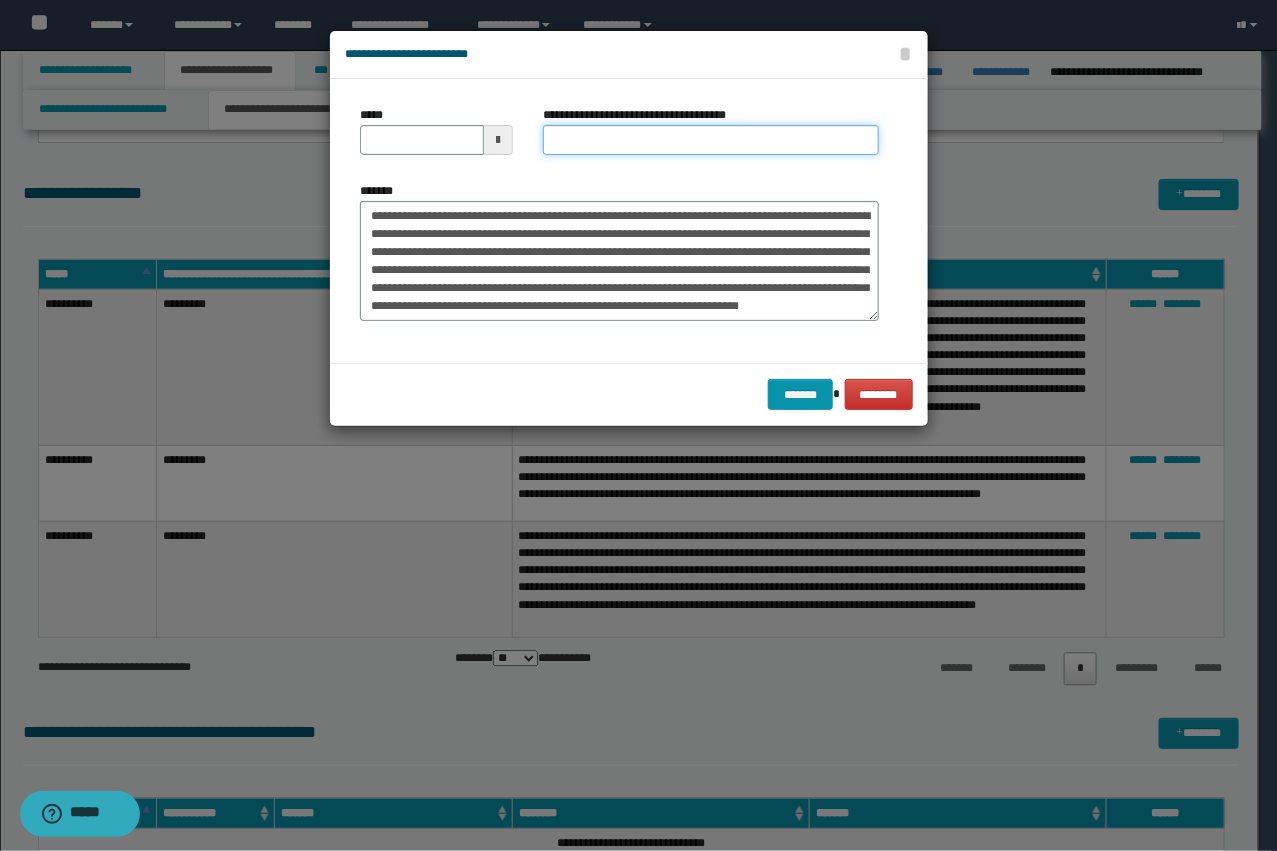 click on "**********" at bounding box center (711, 140) 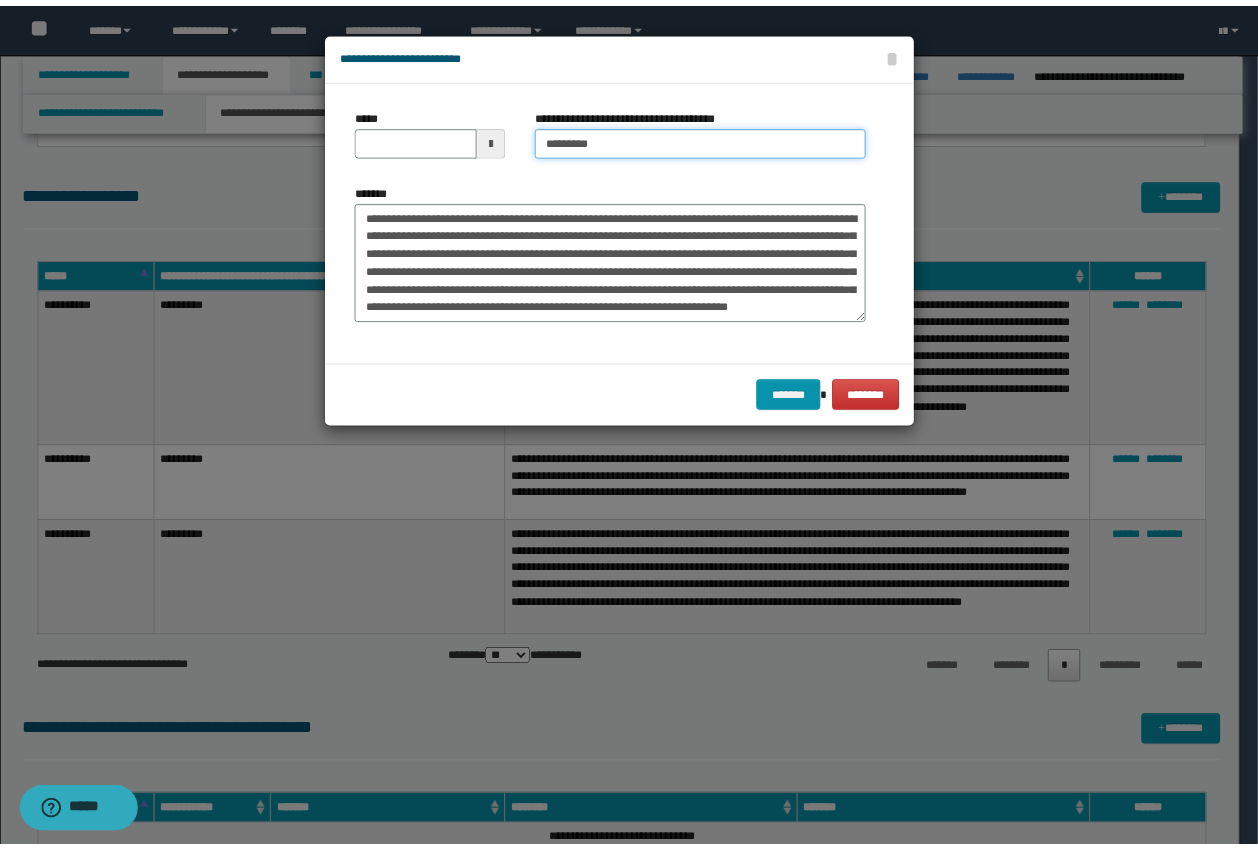 scroll, scrollTop: 0, scrollLeft: 0, axis: both 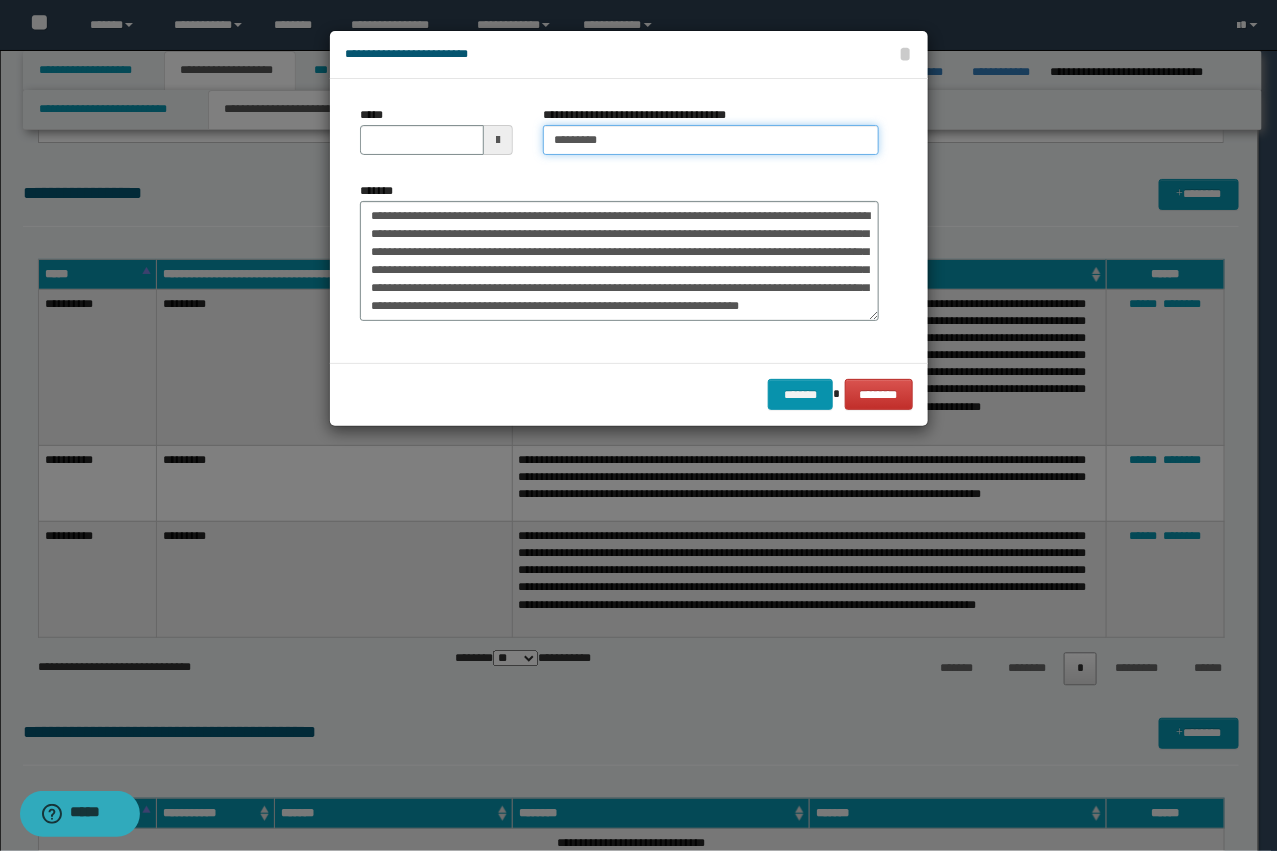 type on "*********" 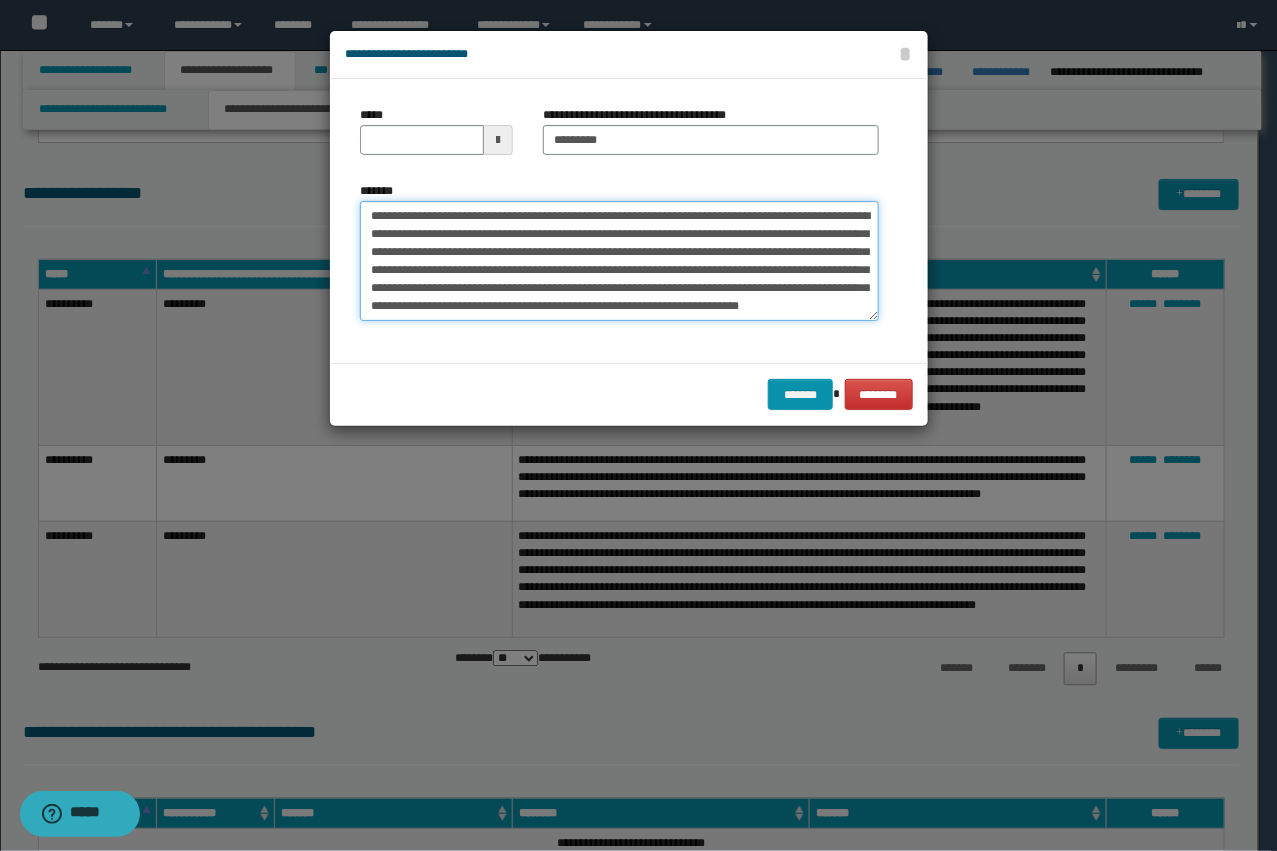 drag, startPoint x: 496, startPoint y: 216, endPoint x: 290, endPoint y: 193, distance: 207.28 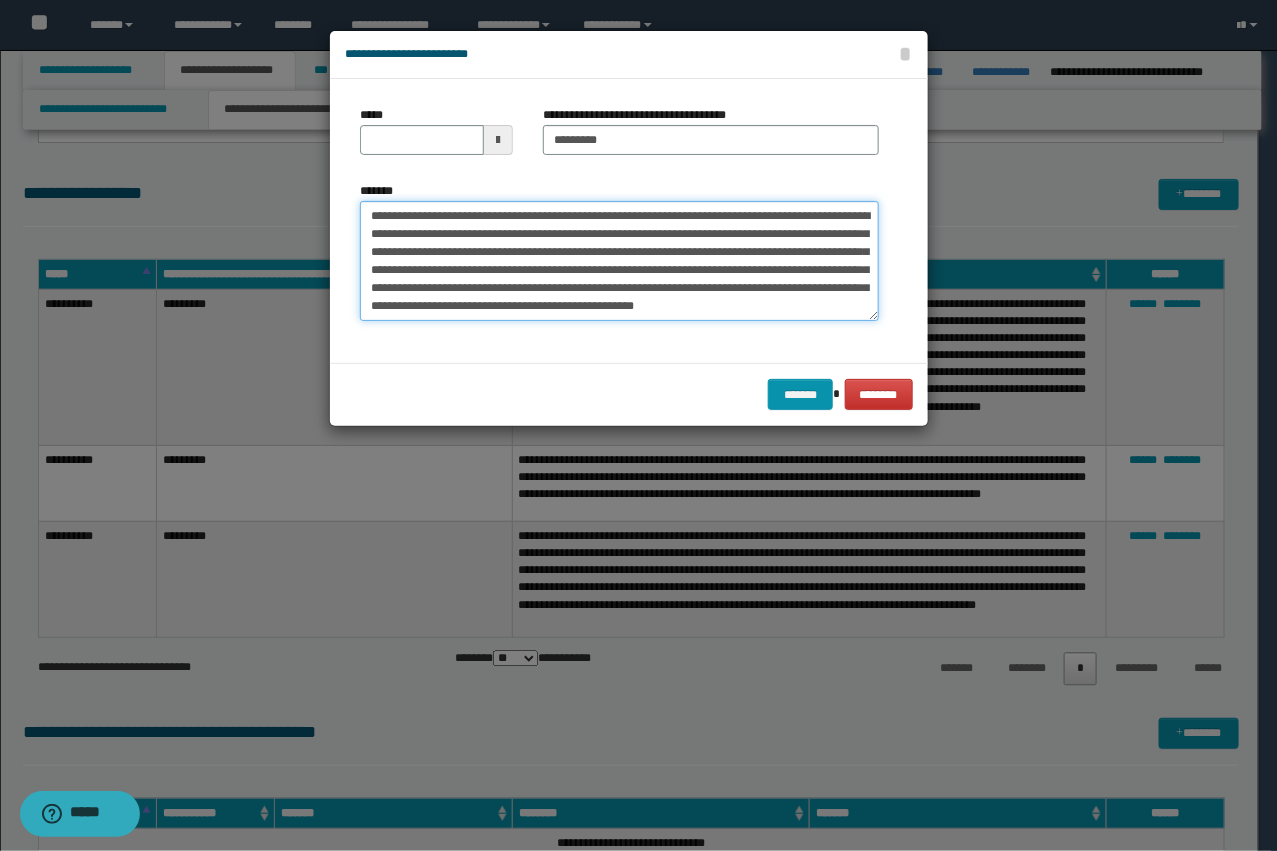 type on "**********" 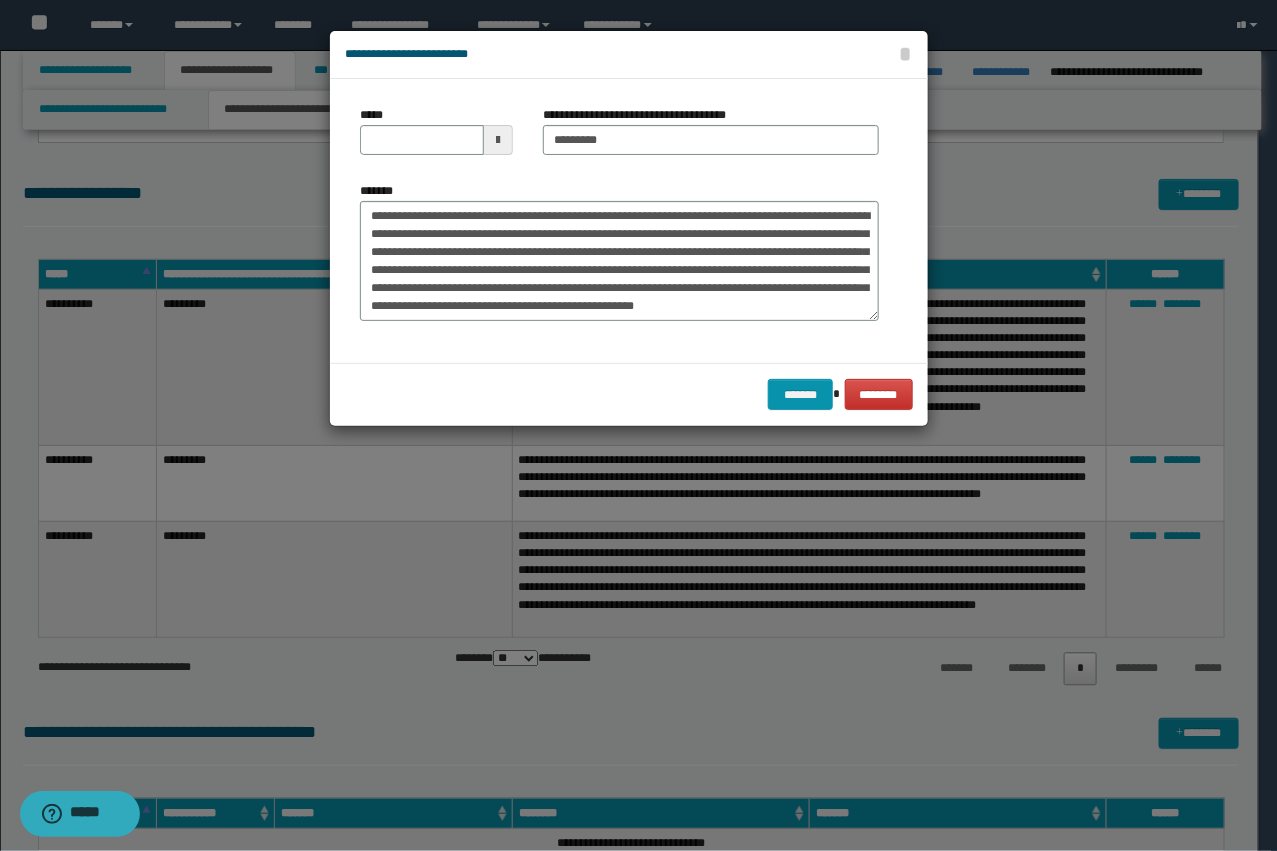 click on "*****" at bounding box center (436, 138) 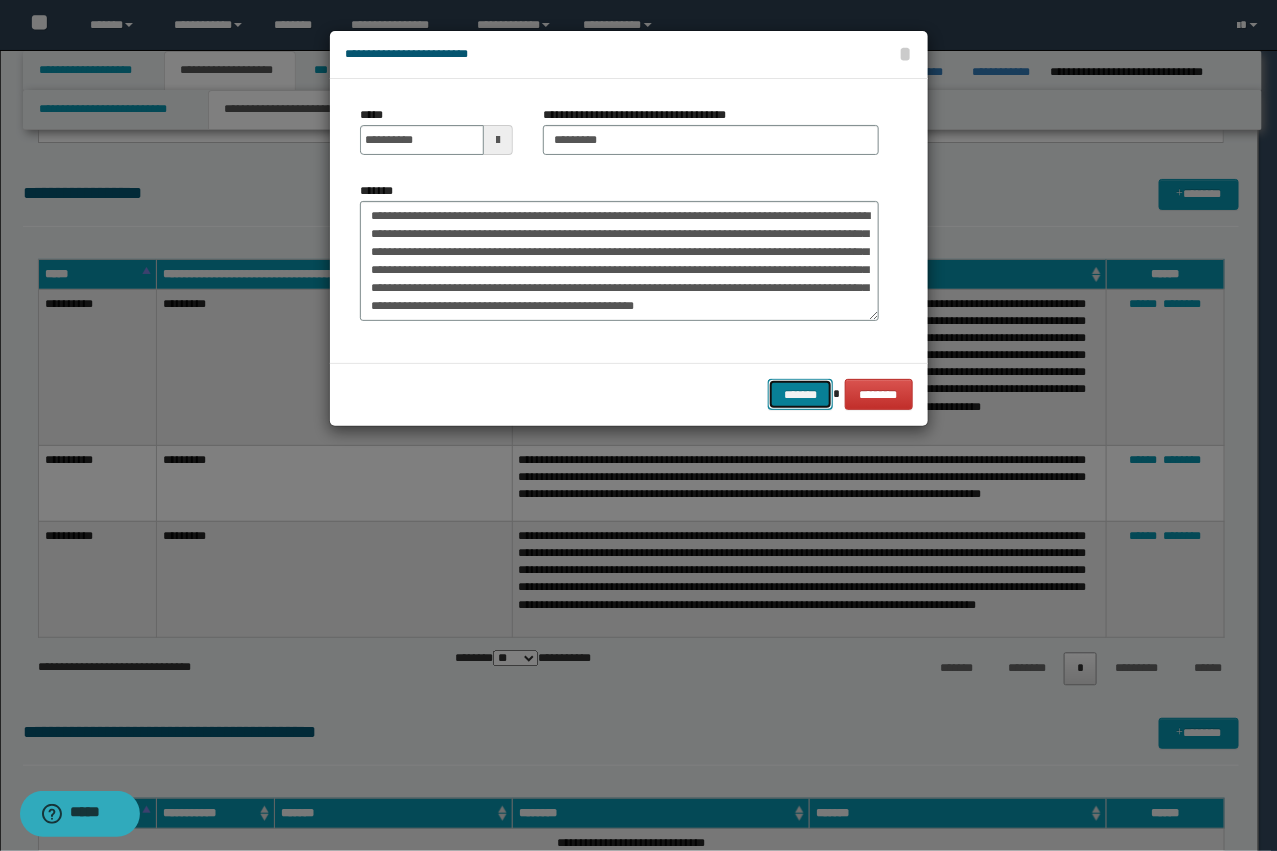 click on "*******" at bounding box center [800, 394] 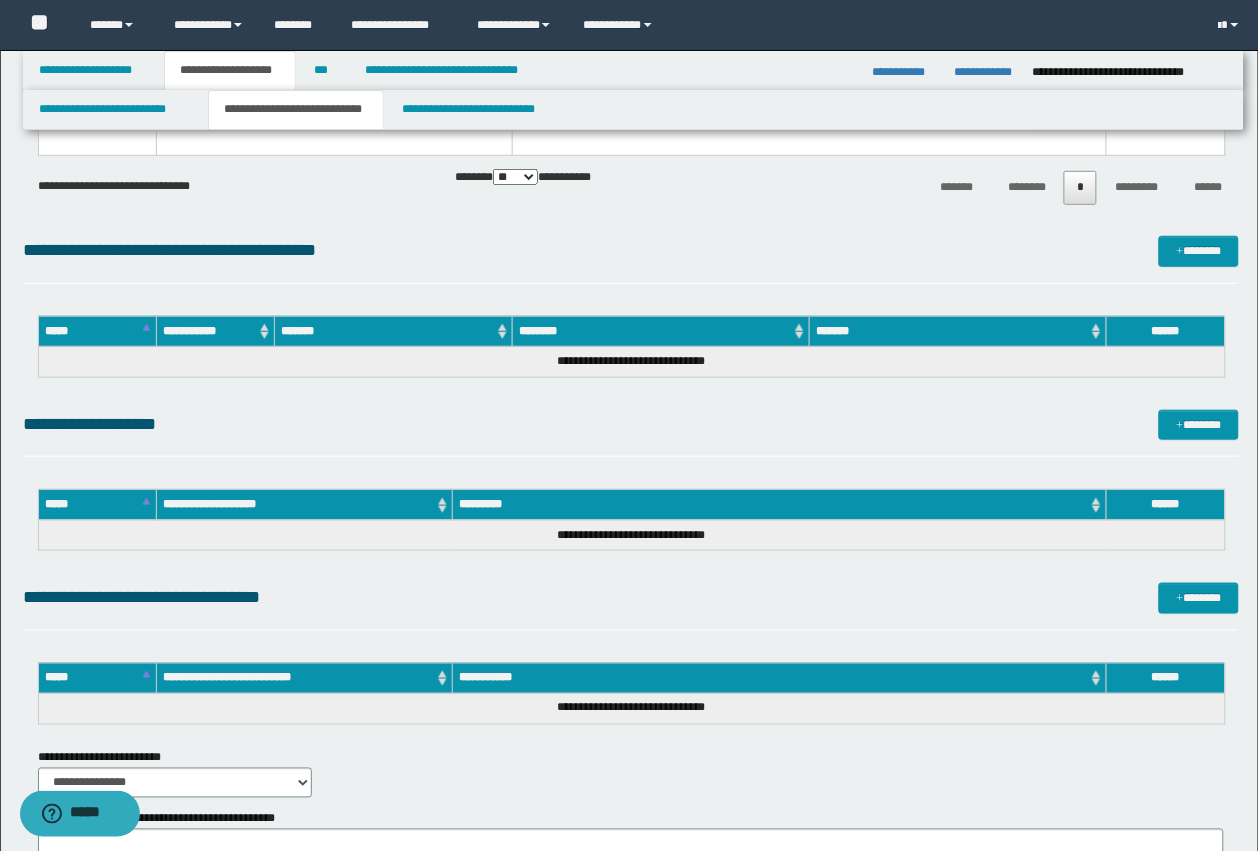 scroll, scrollTop: 2000, scrollLeft: 0, axis: vertical 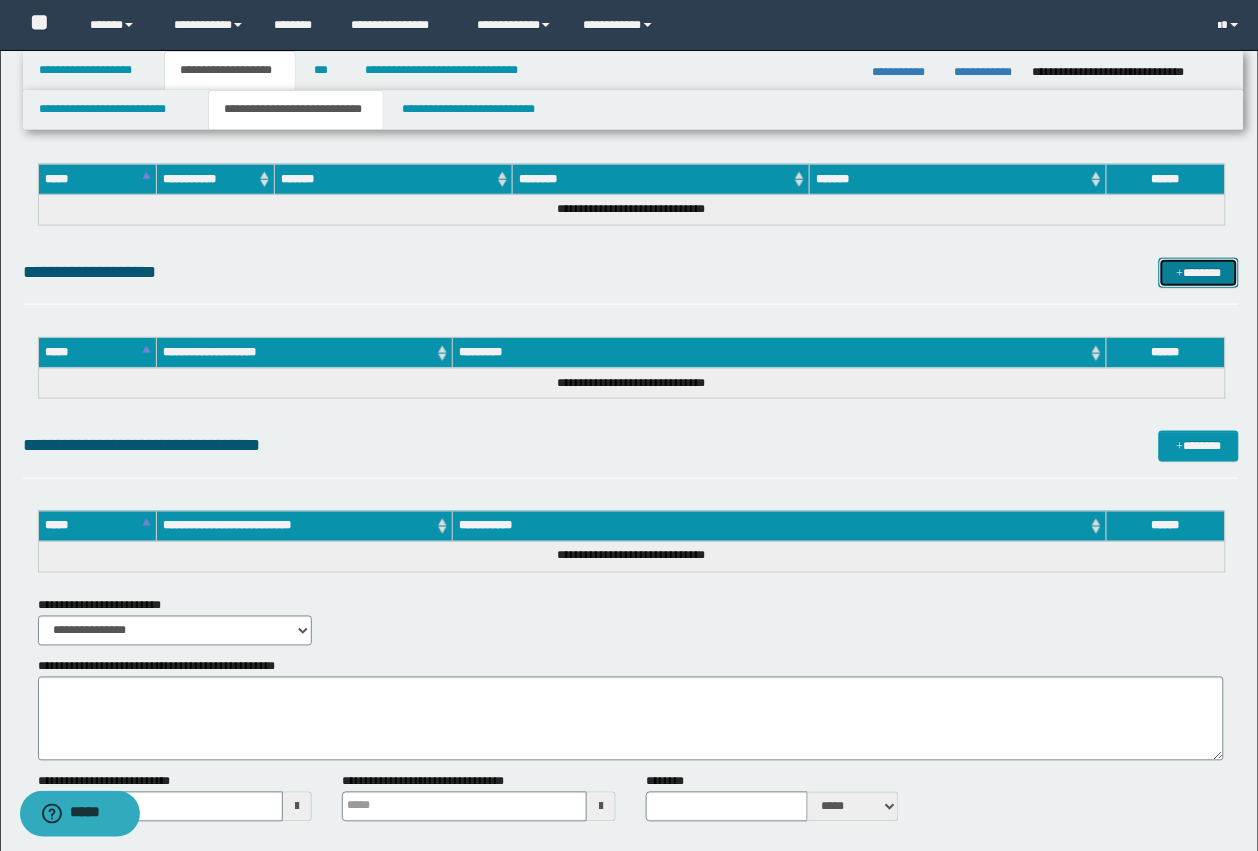 click at bounding box center [1180, 274] 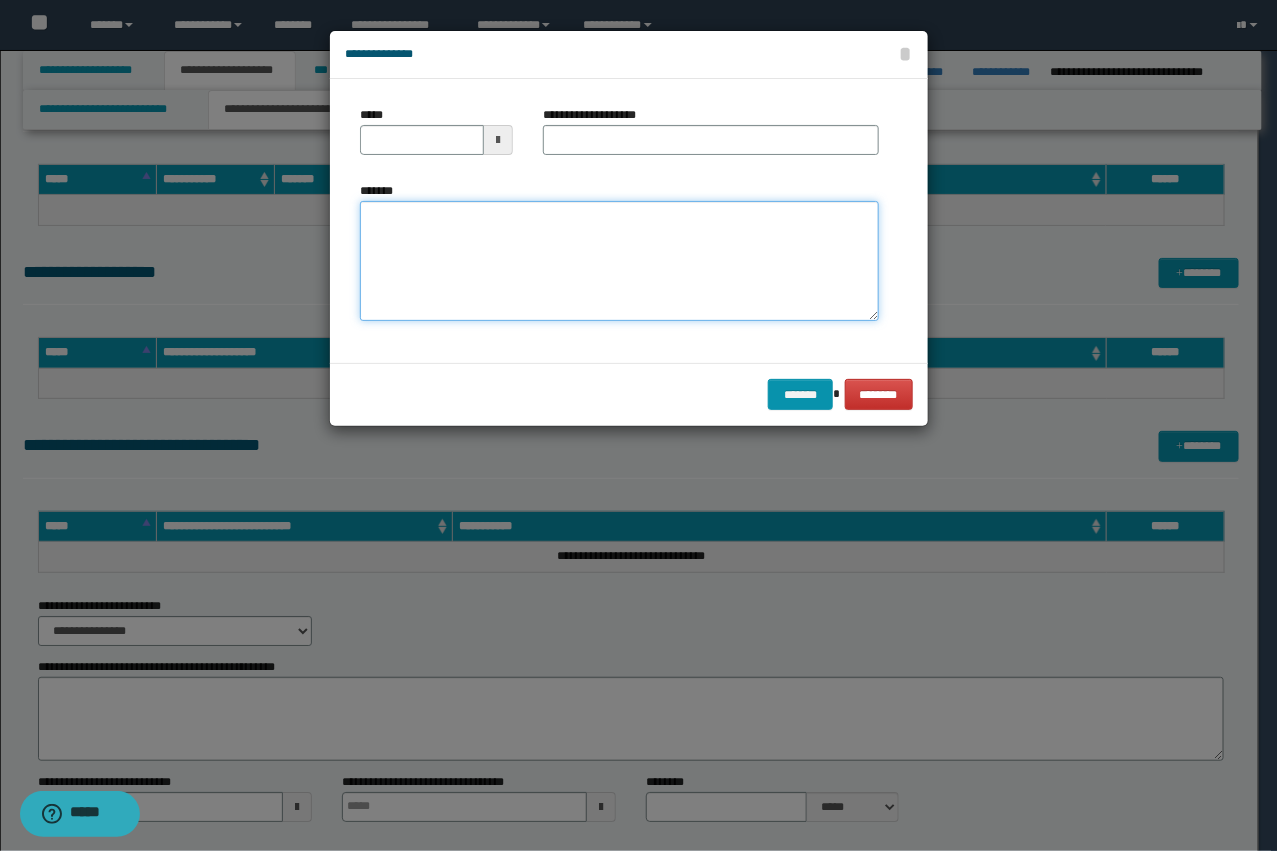 click on "*******" at bounding box center (619, 261) 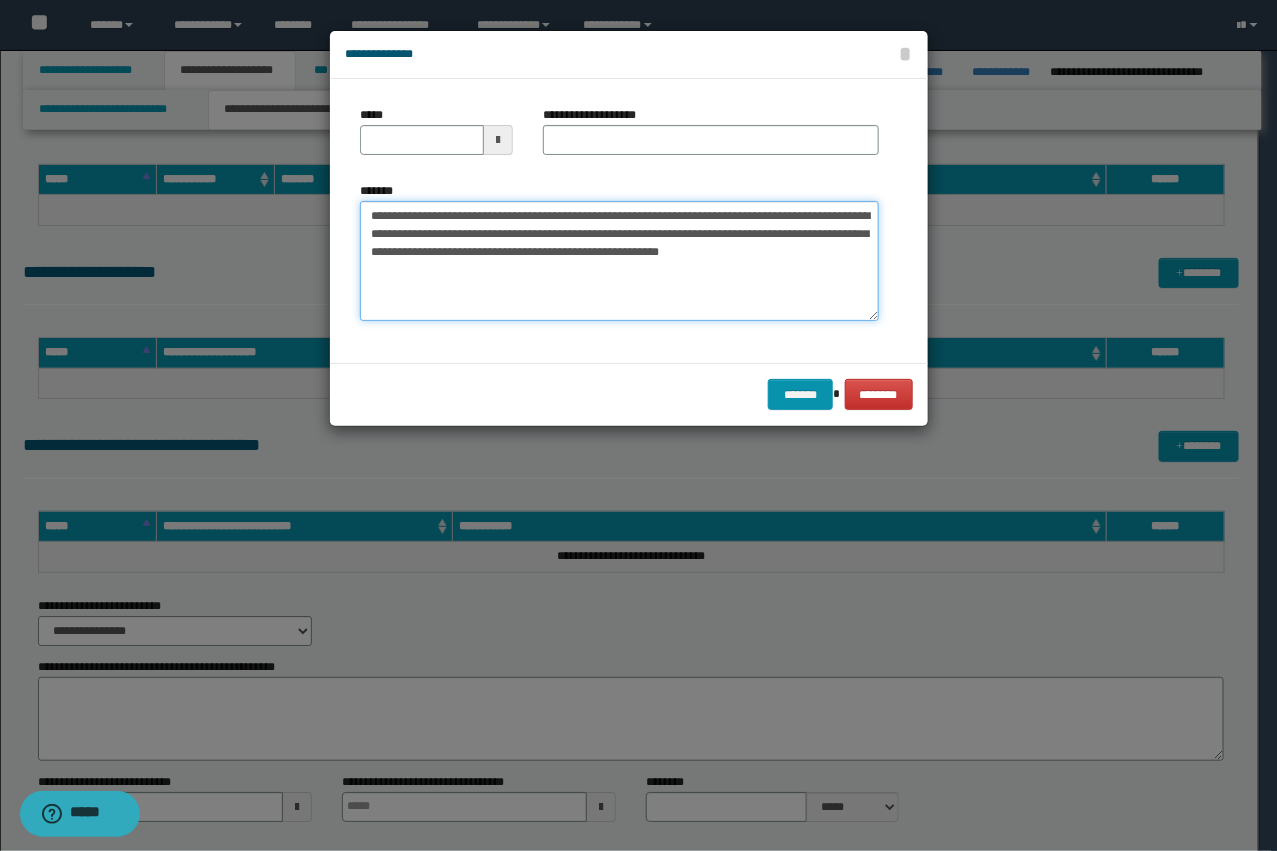 type on "**********" 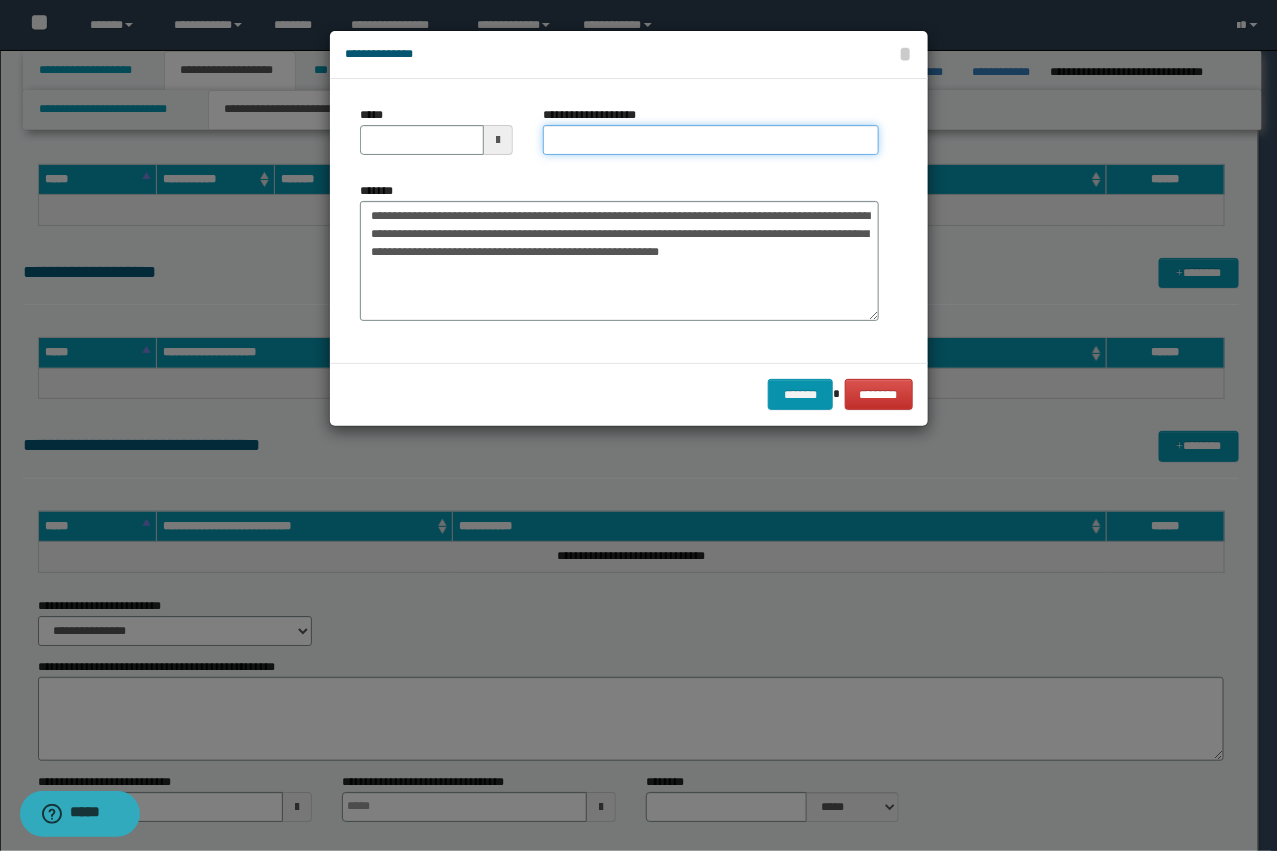 click on "**********" at bounding box center [711, 140] 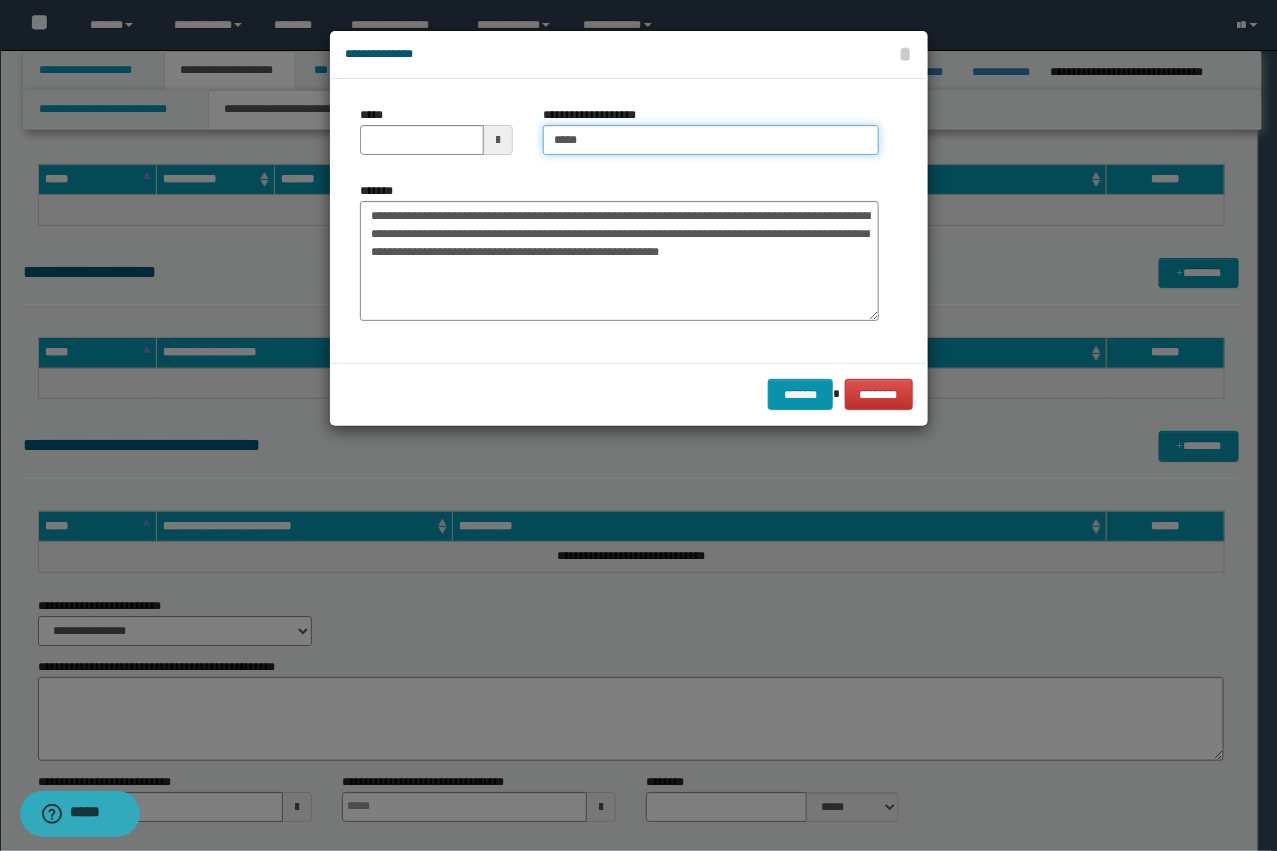 type on "*****" 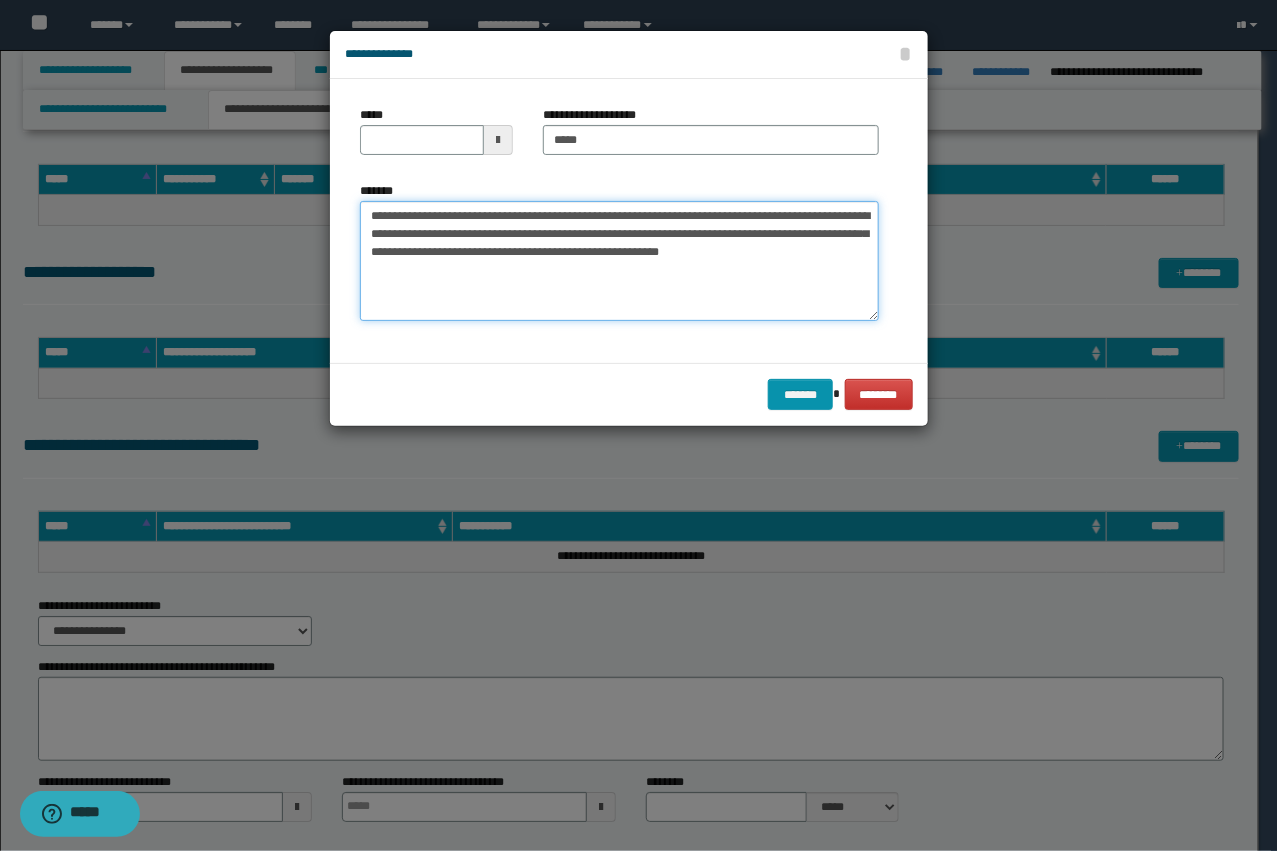 drag, startPoint x: 476, startPoint y: 207, endPoint x: 265, endPoint y: 195, distance: 211.34096 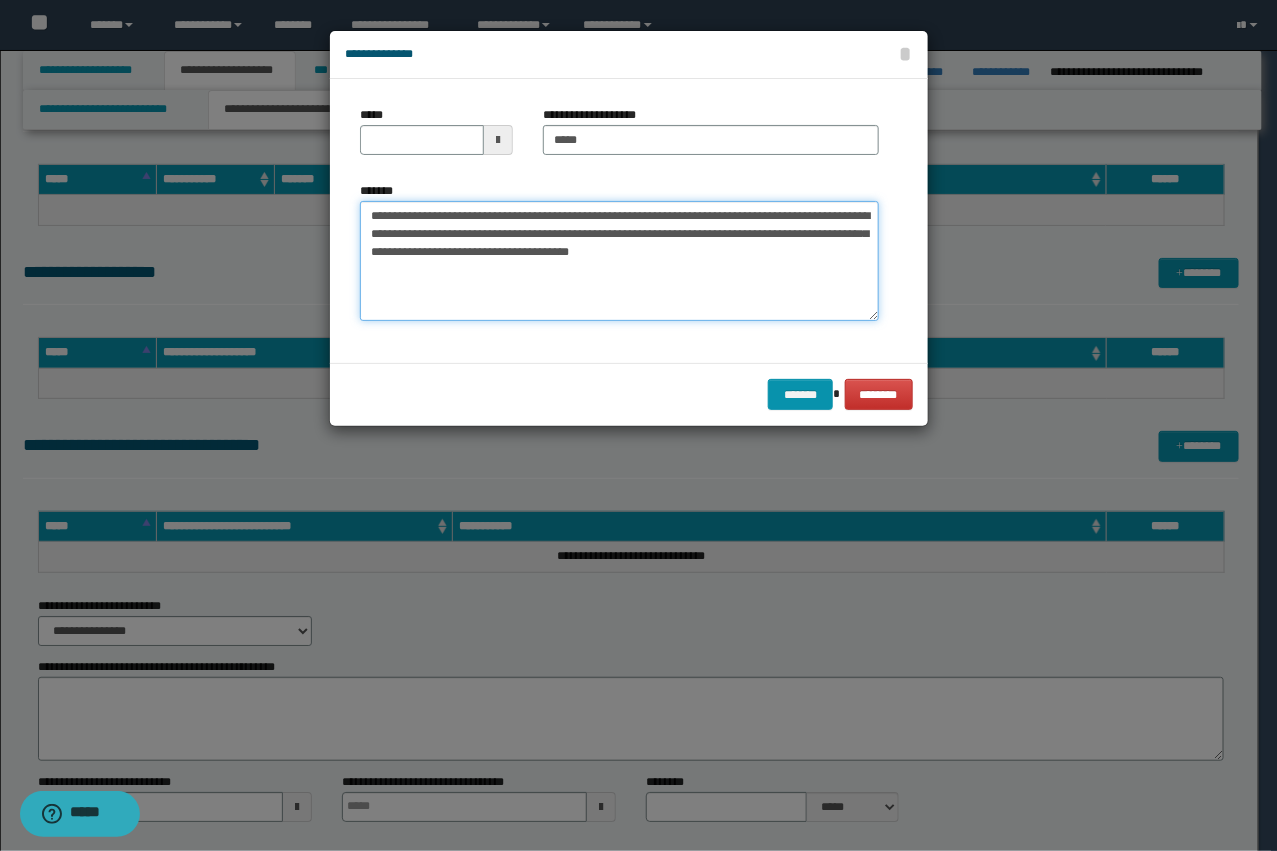 type 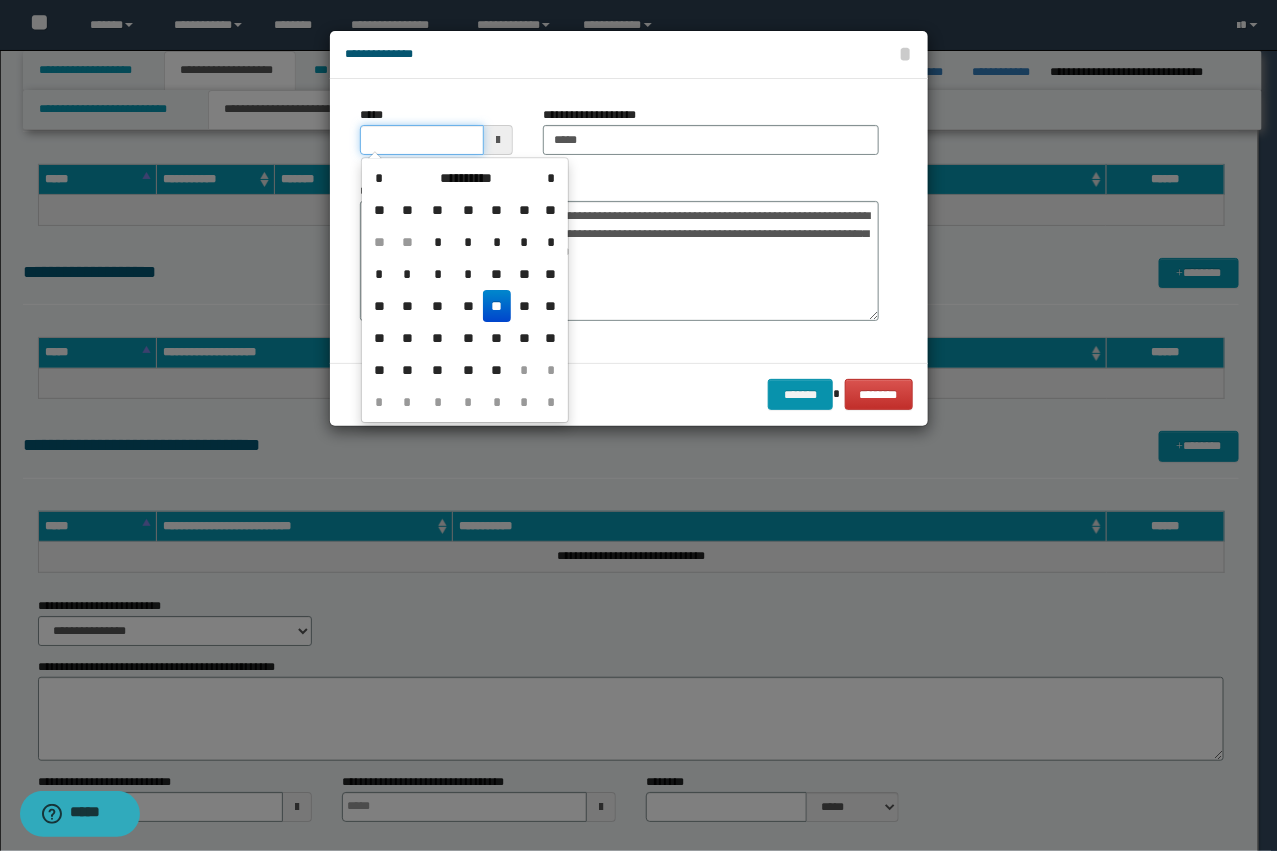click on "*****" at bounding box center [422, 140] 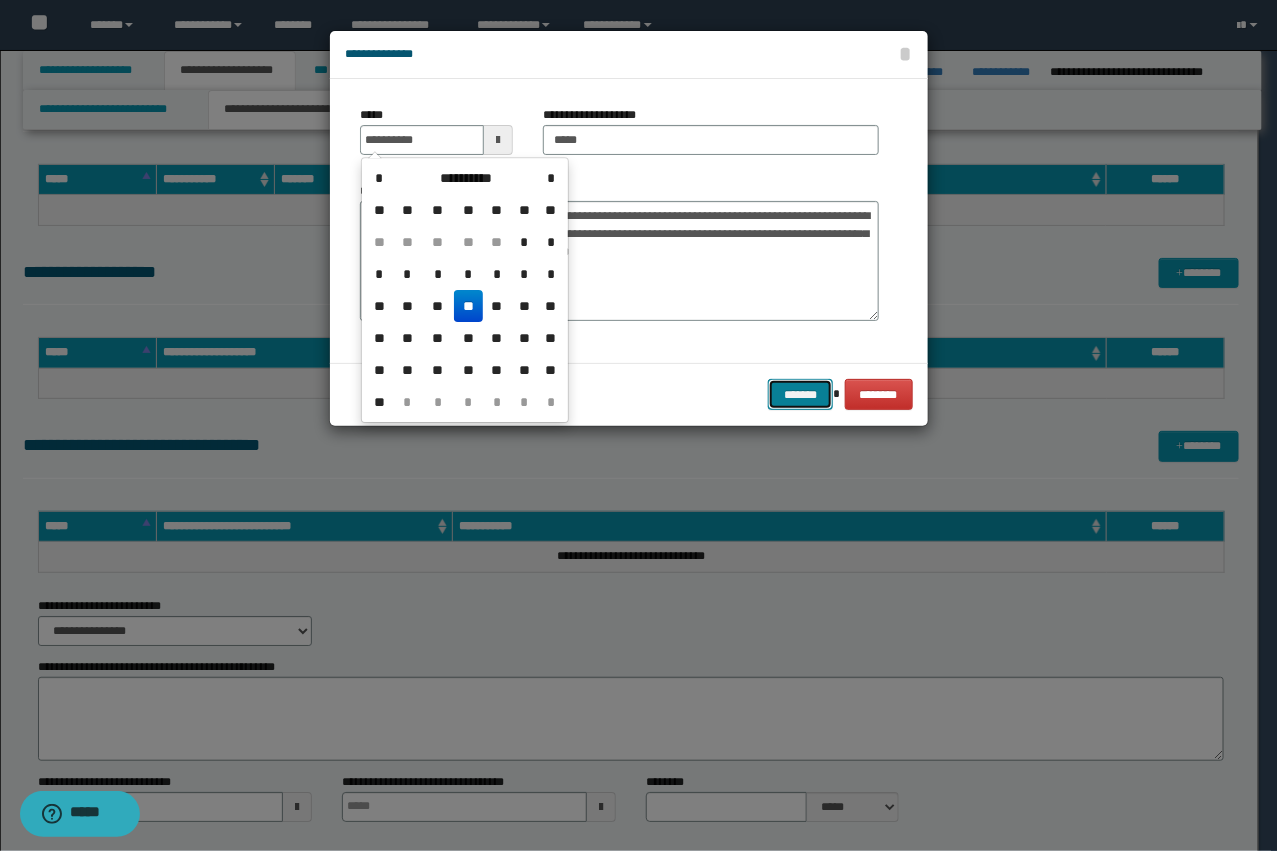 type on "**********" 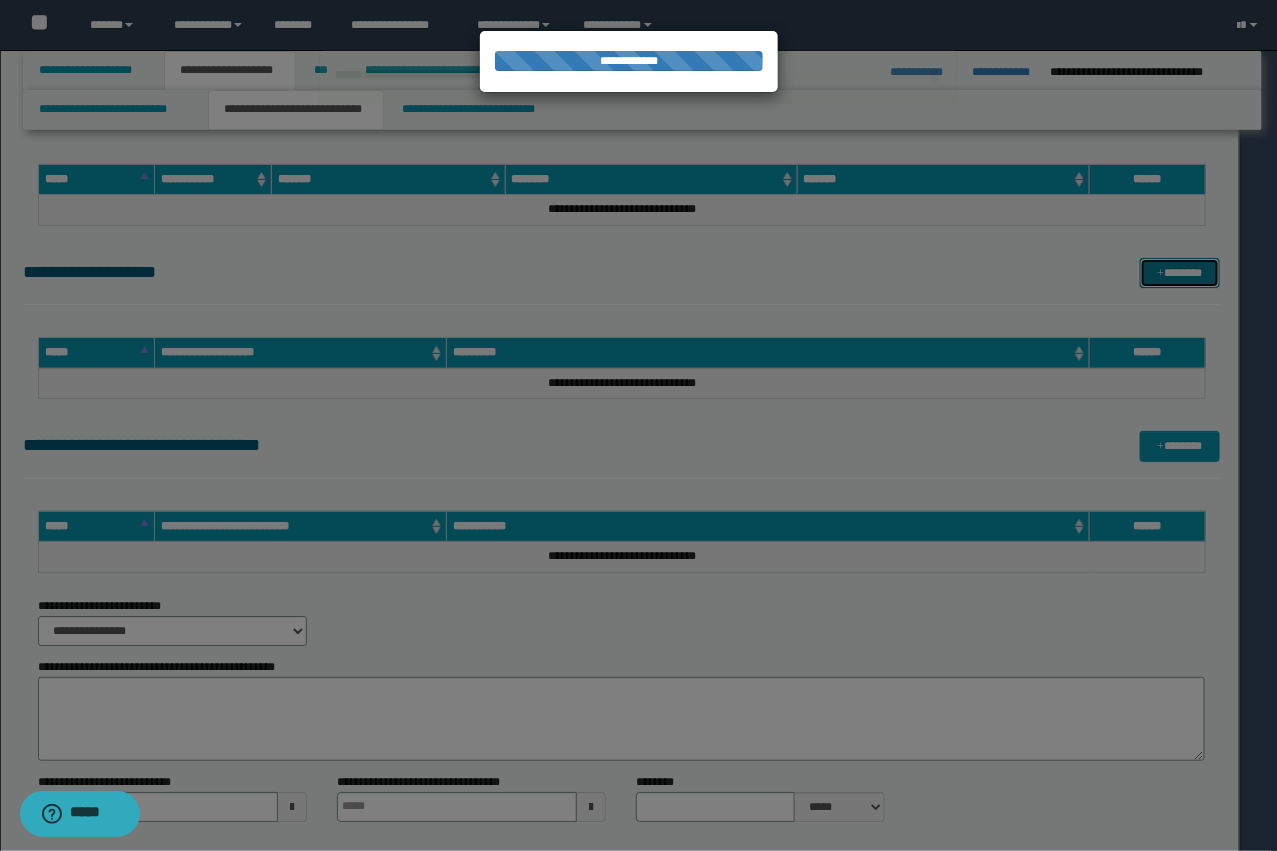type 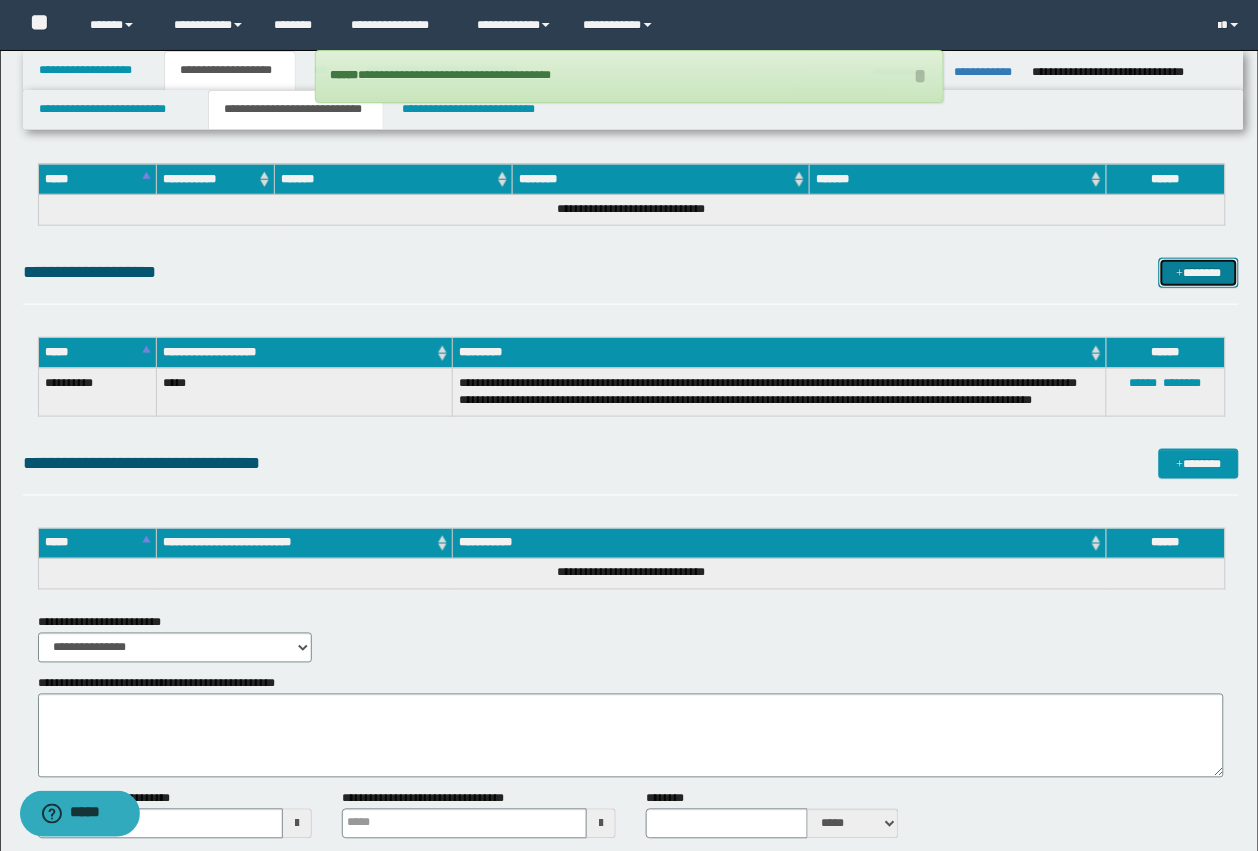 click at bounding box center [1180, 274] 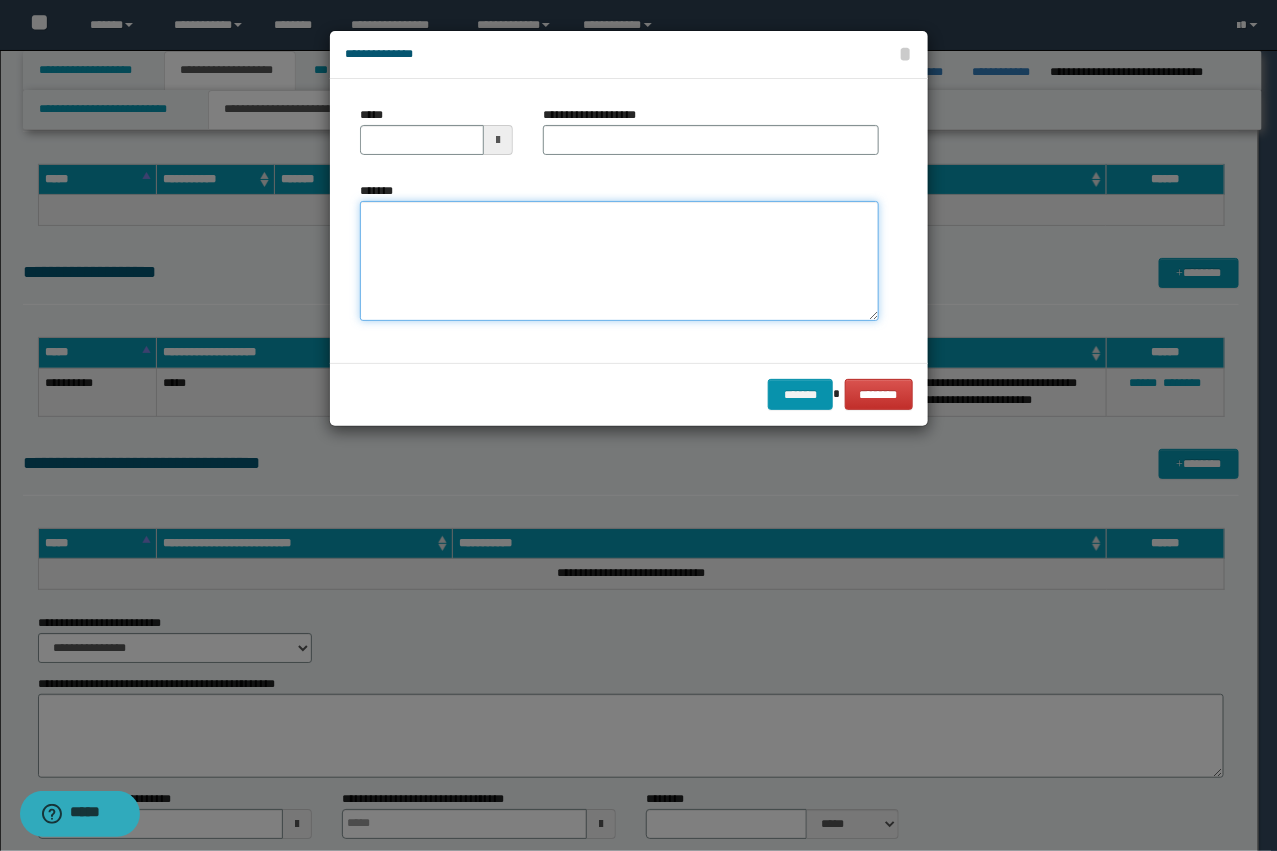 click on "*******" at bounding box center (619, 261) 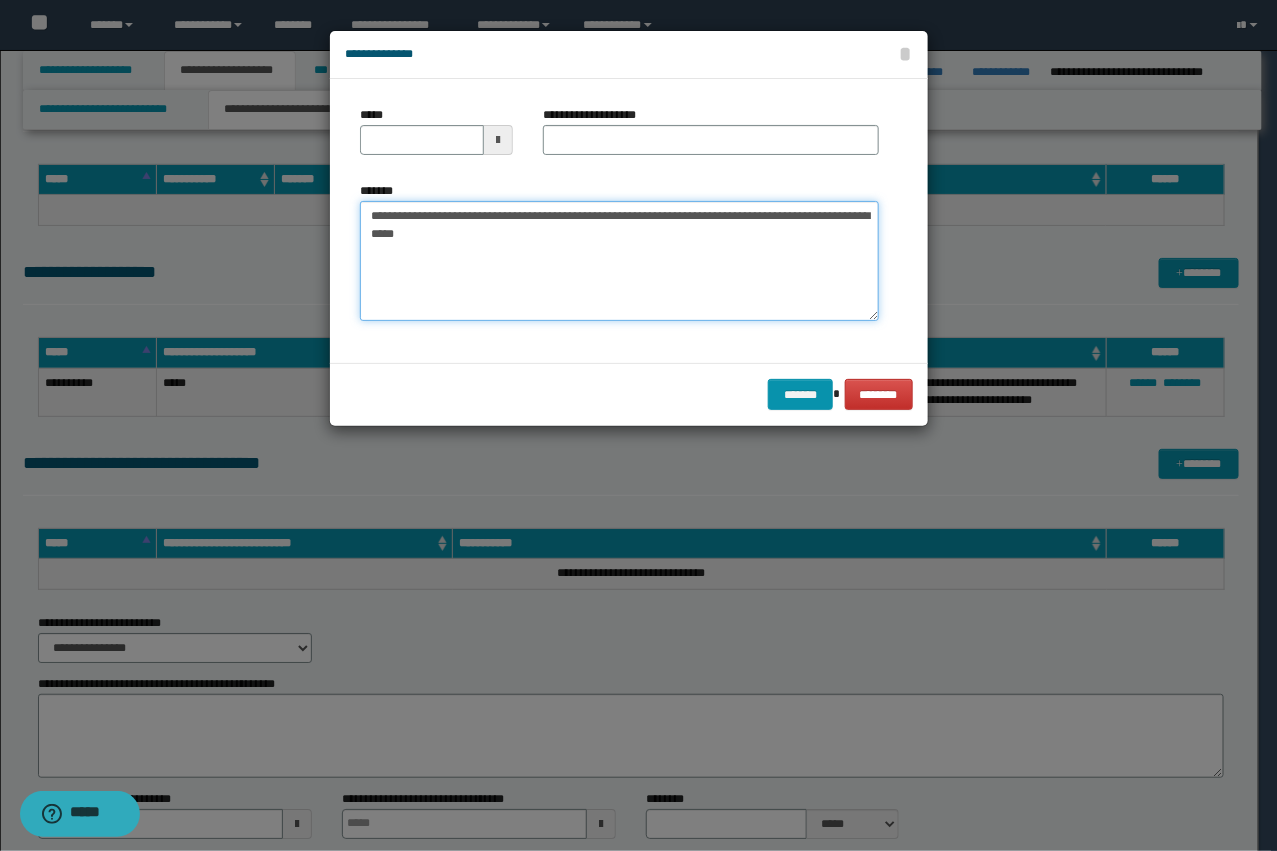 drag, startPoint x: 591, startPoint y: 223, endPoint x: 440, endPoint y: 207, distance: 151.84532 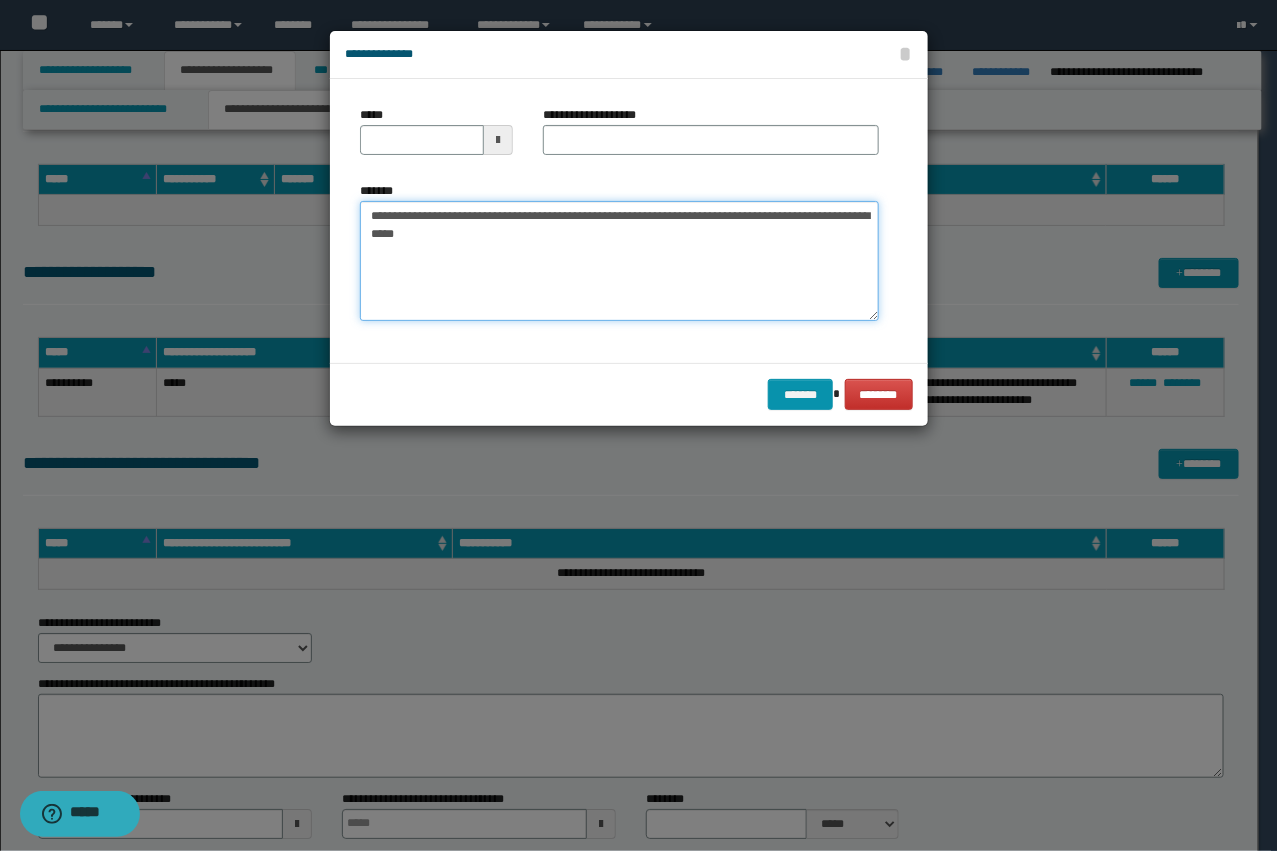 drag, startPoint x: 436, startPoint y: 213, endPoint x: 588, endPoint y: 208, distance: 152.08221 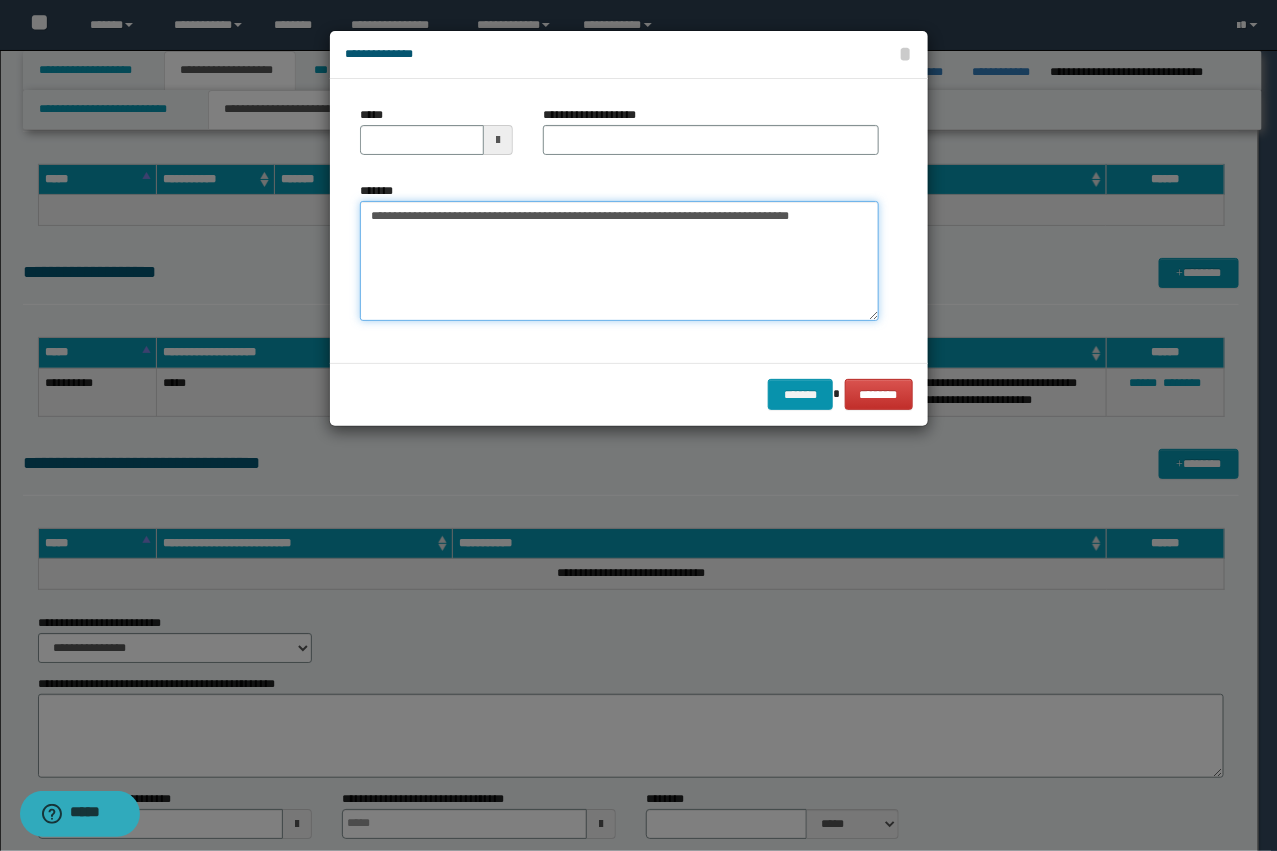 type on "**********" 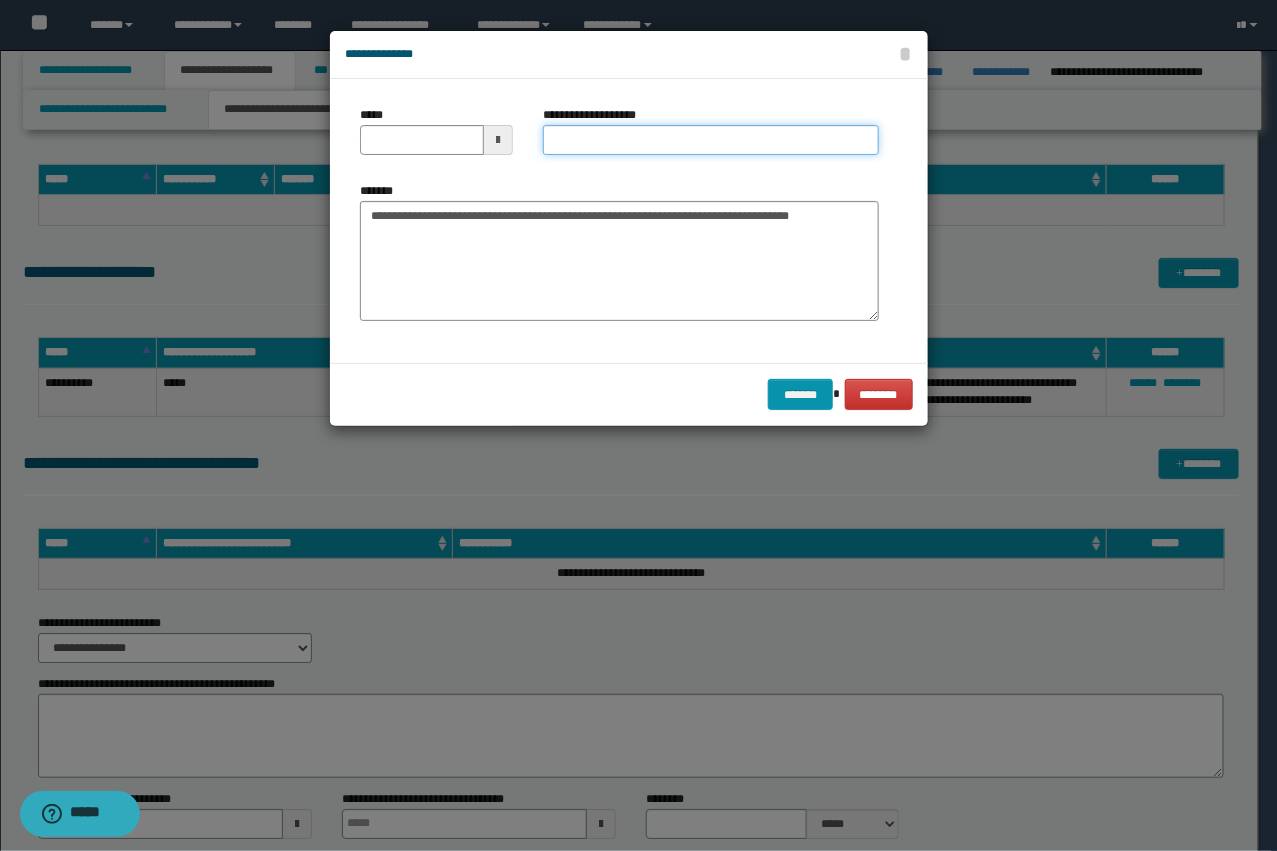 click on "**********" at bounding box center [711, 140] 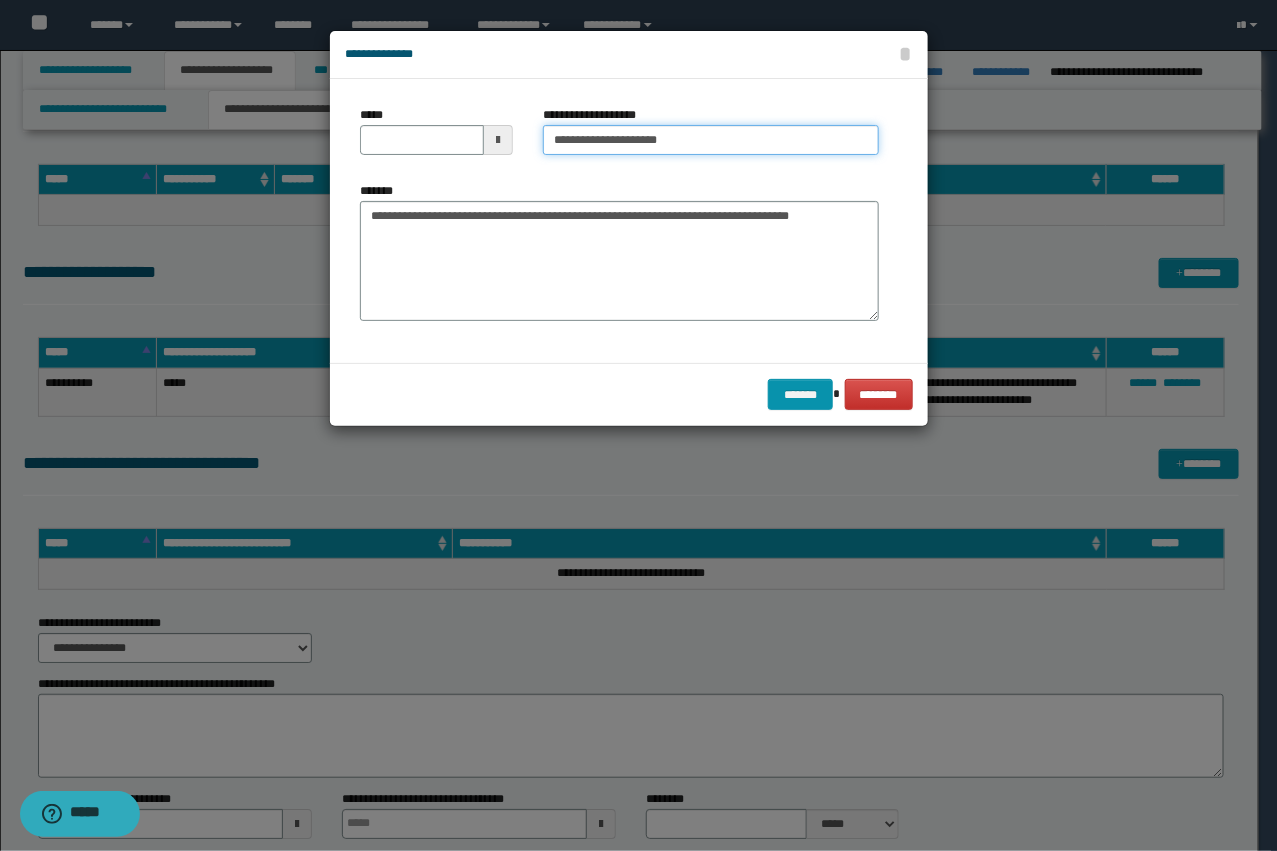type on "**********" 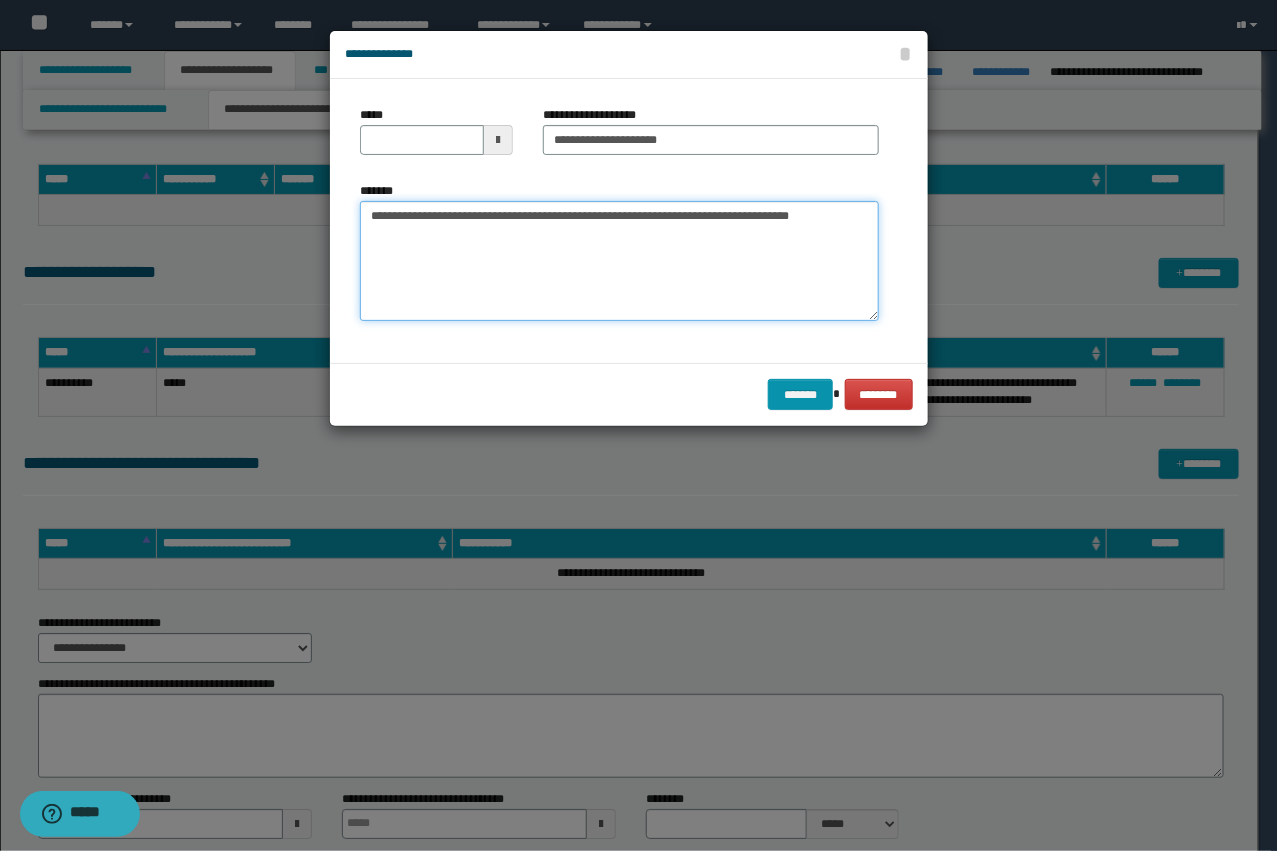 drag, startPoint x: 441, startPoint y: 213, endPoint x: 296, endPoint y: 206, distance: 145.16887 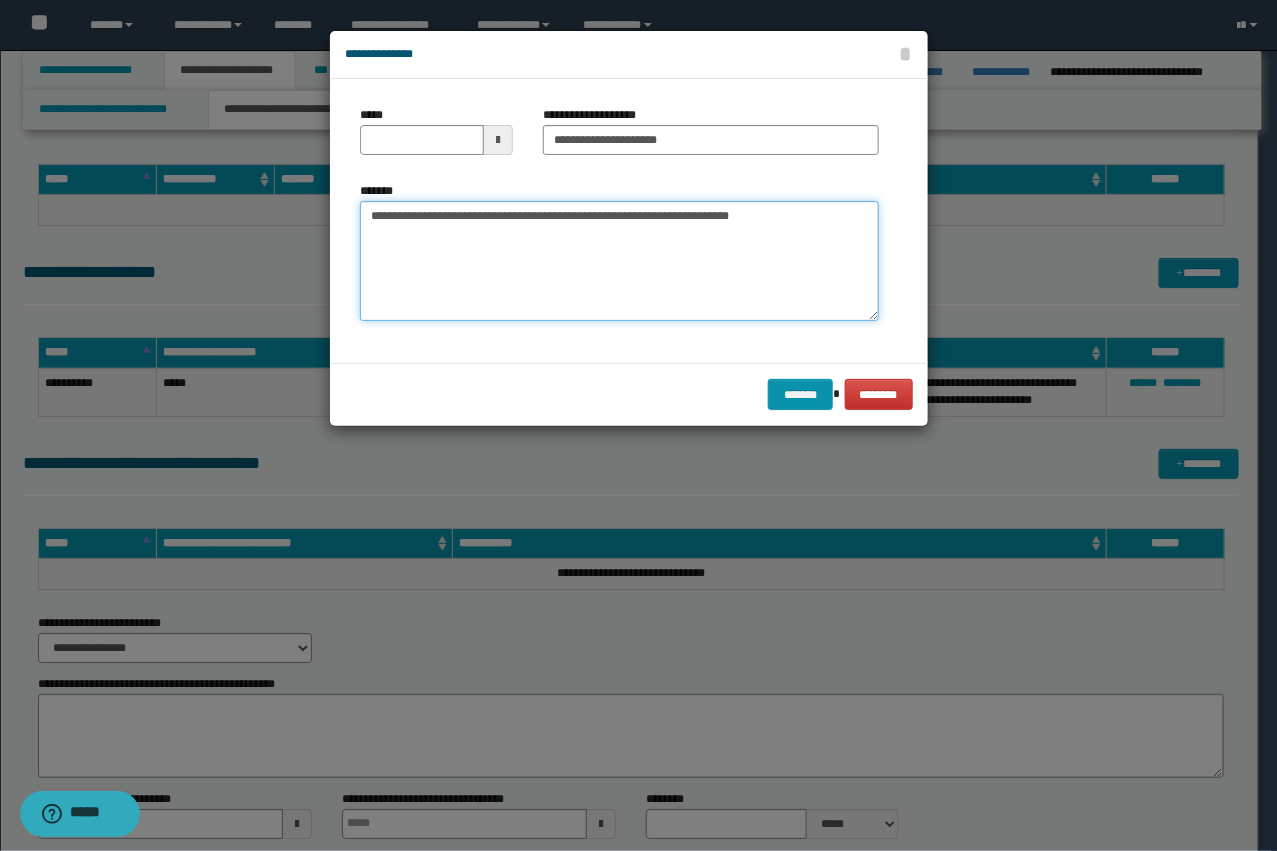 type 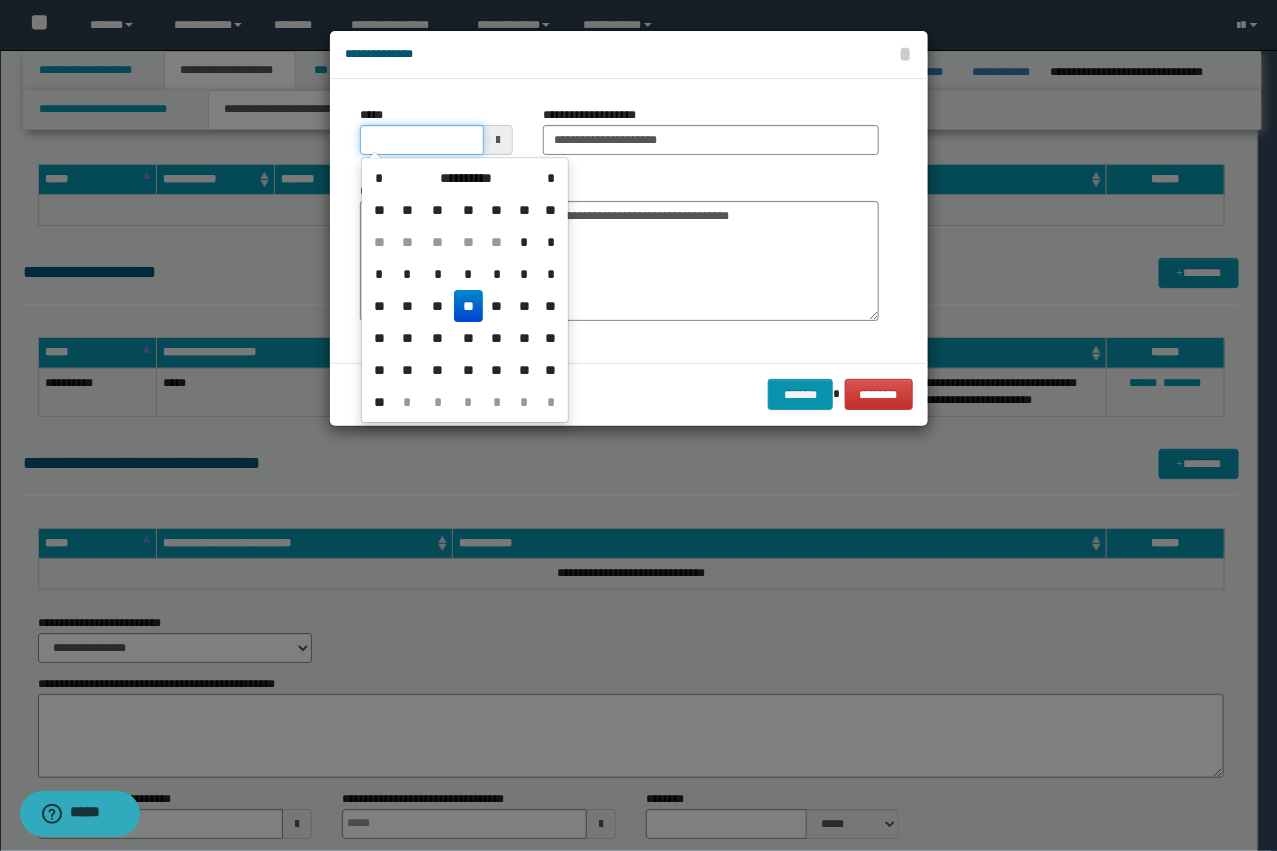click on "*****" at bounding box center [422, 140] 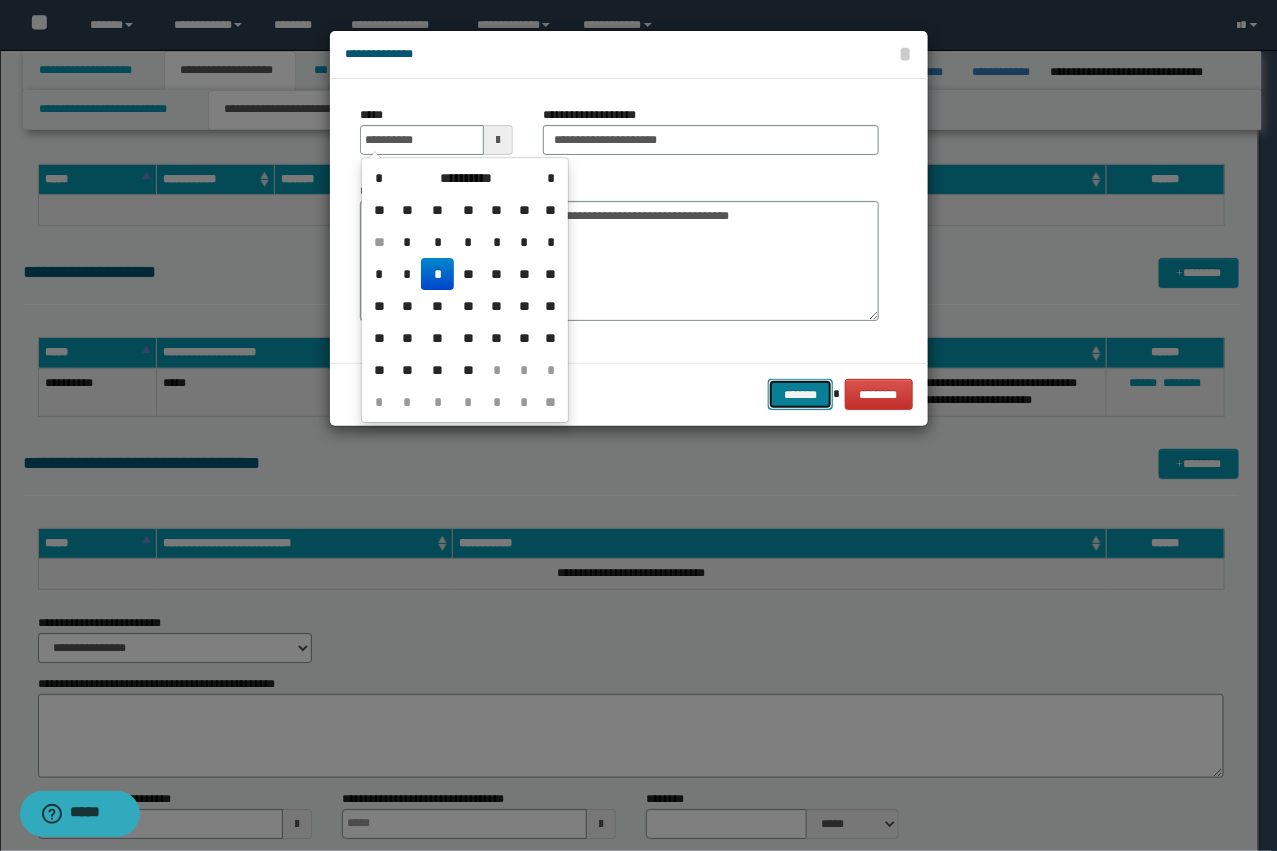 type on "**********" 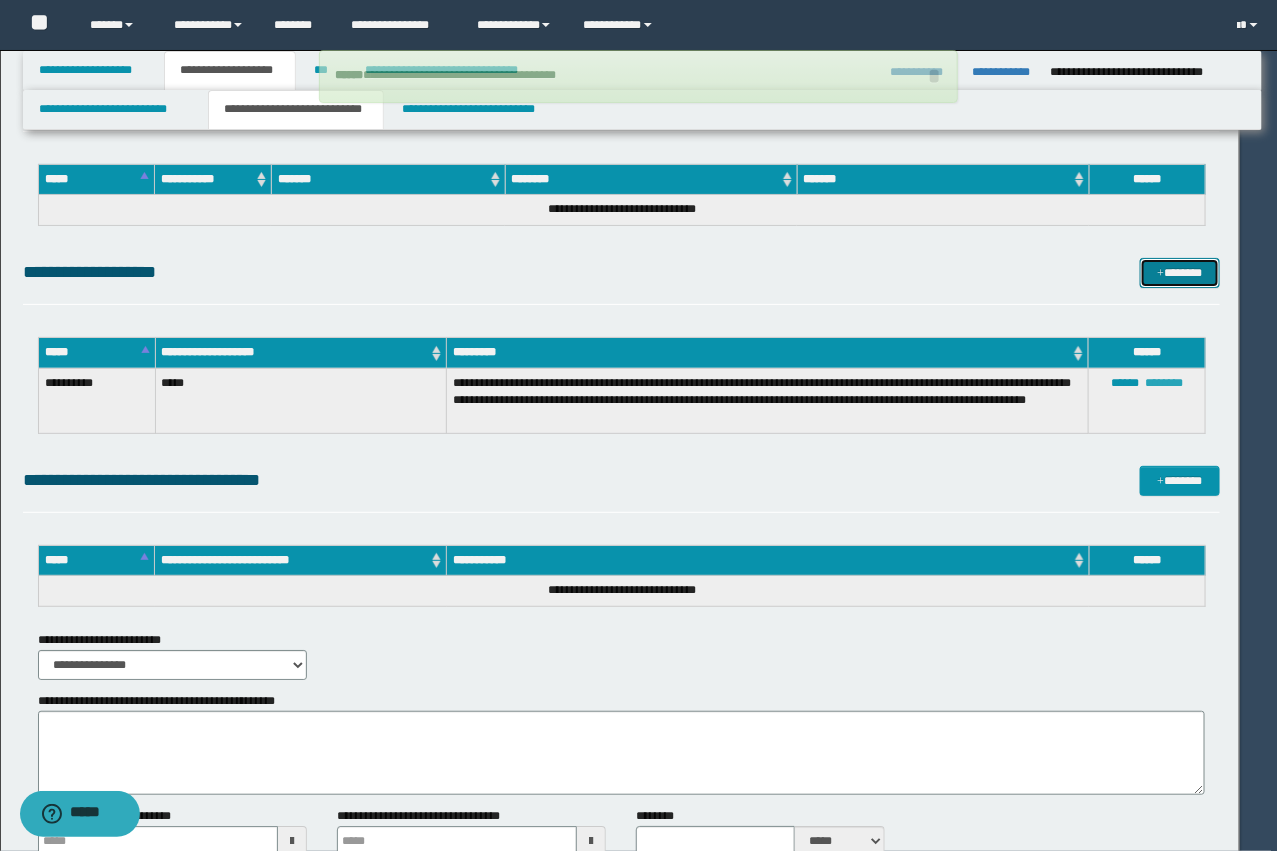 type 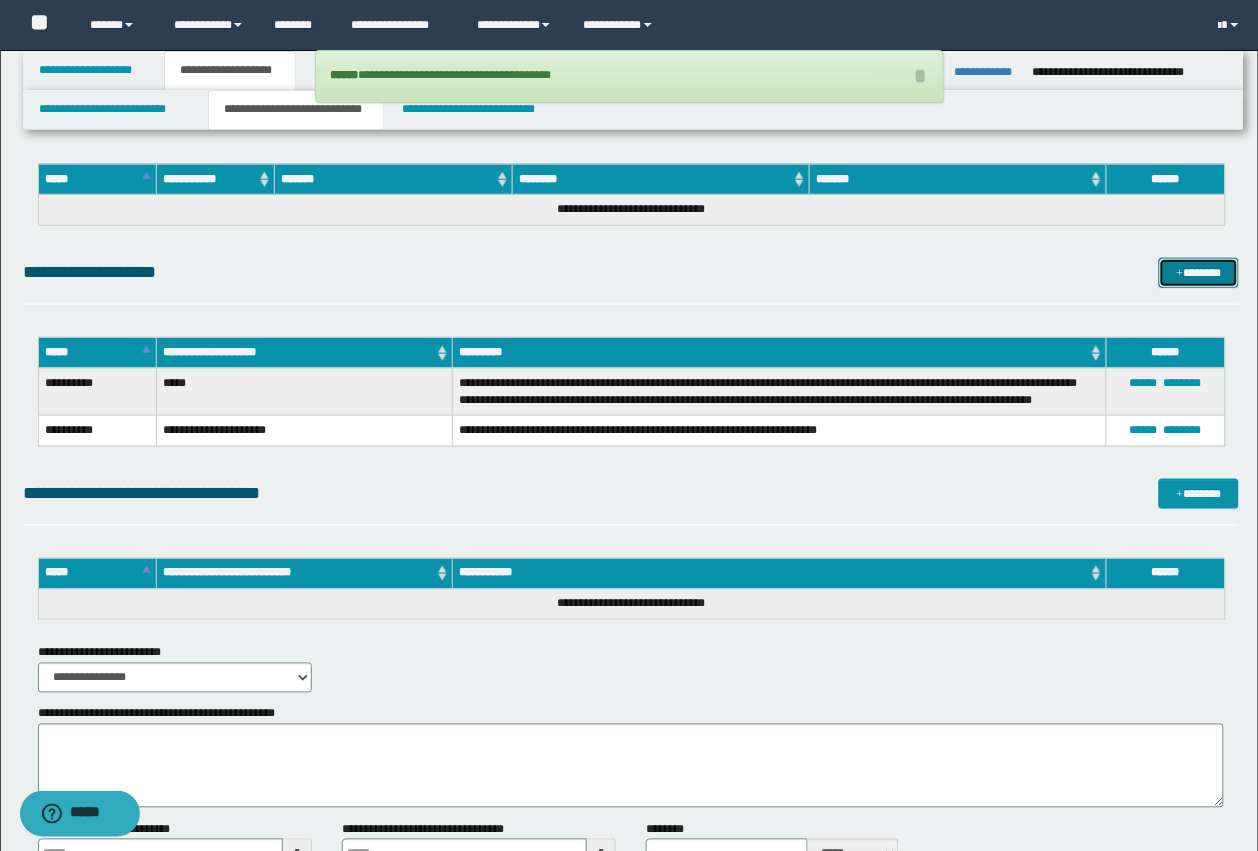 click on "*******" at bounding box center [1199, 273] 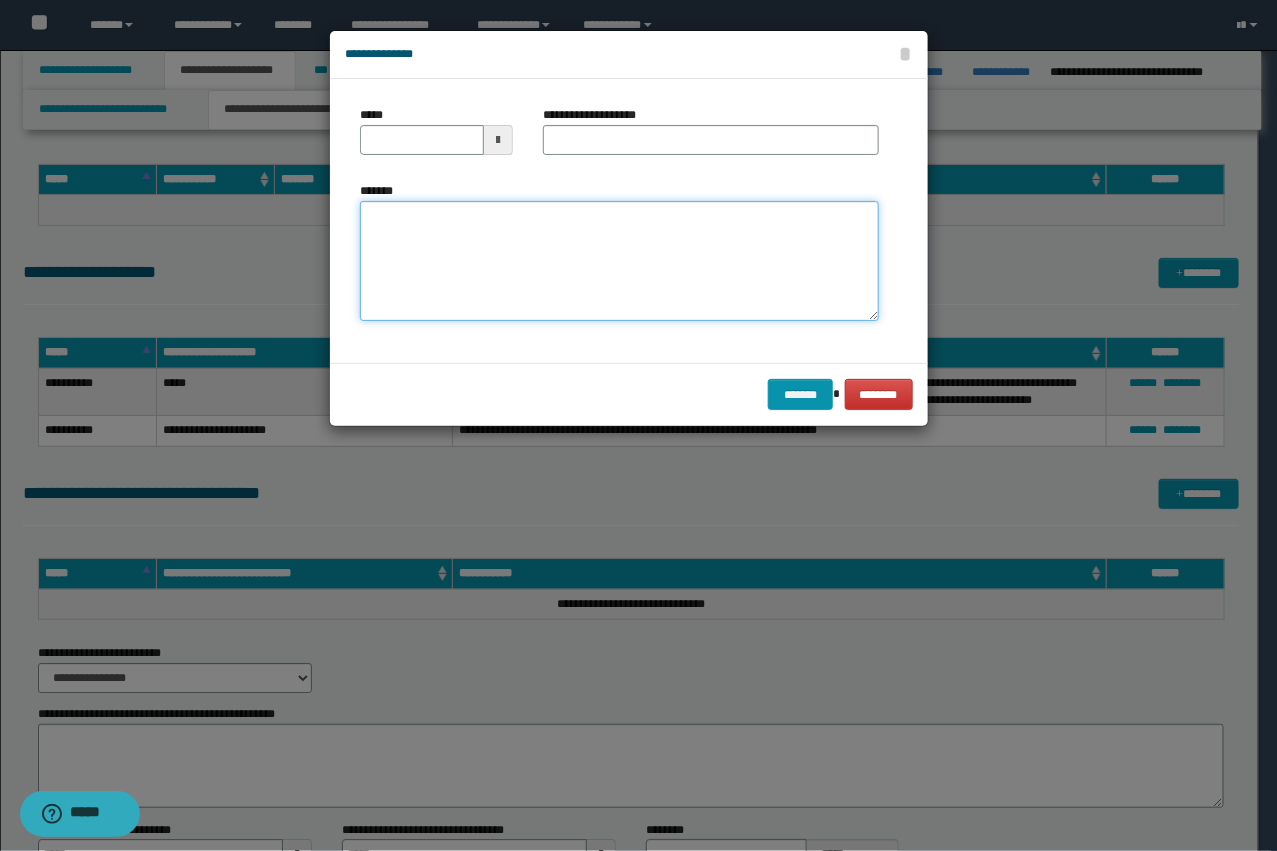 click on "*******" at bounding box center [619, 261] 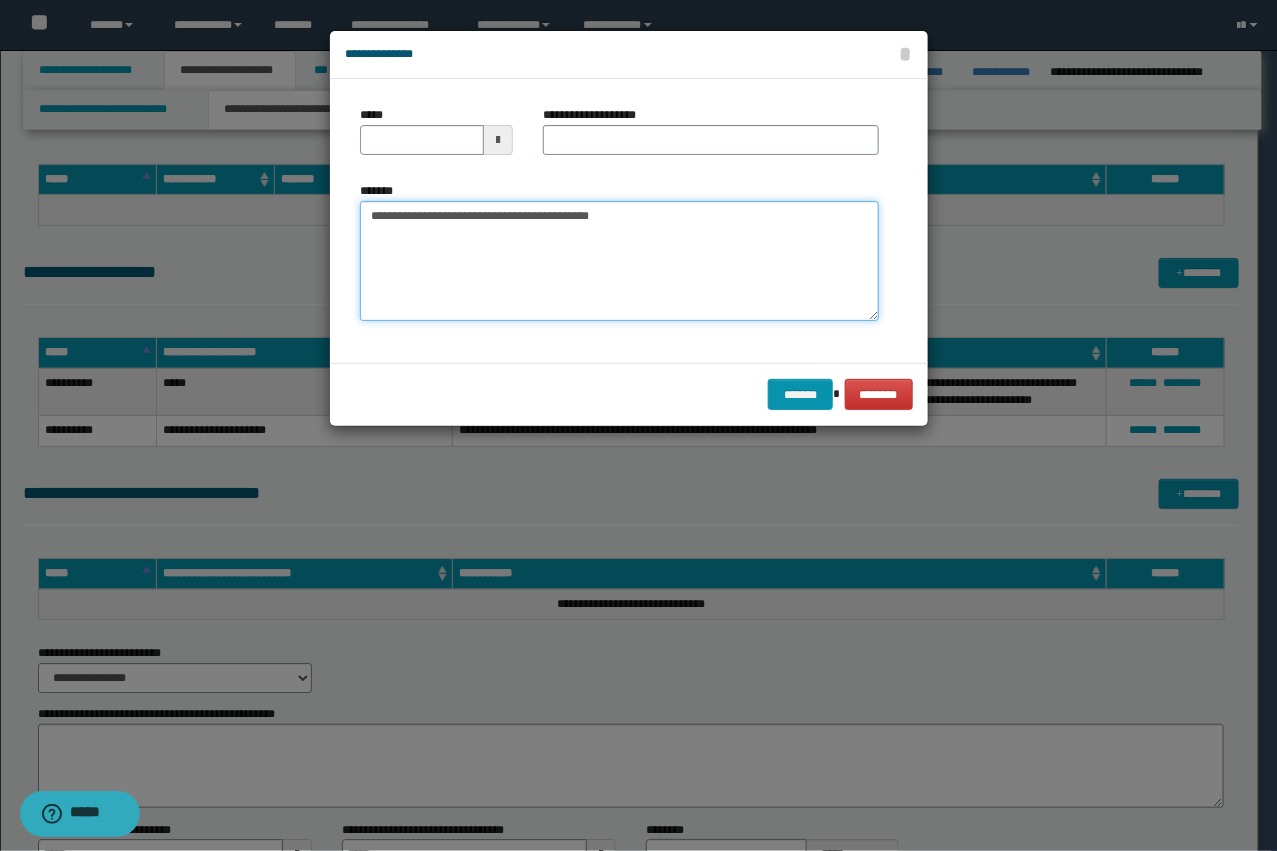 drag, startPoint x: 611, startPoint y: 216, endPoint x: 437, endPoint y: 203, distance: 174.48495 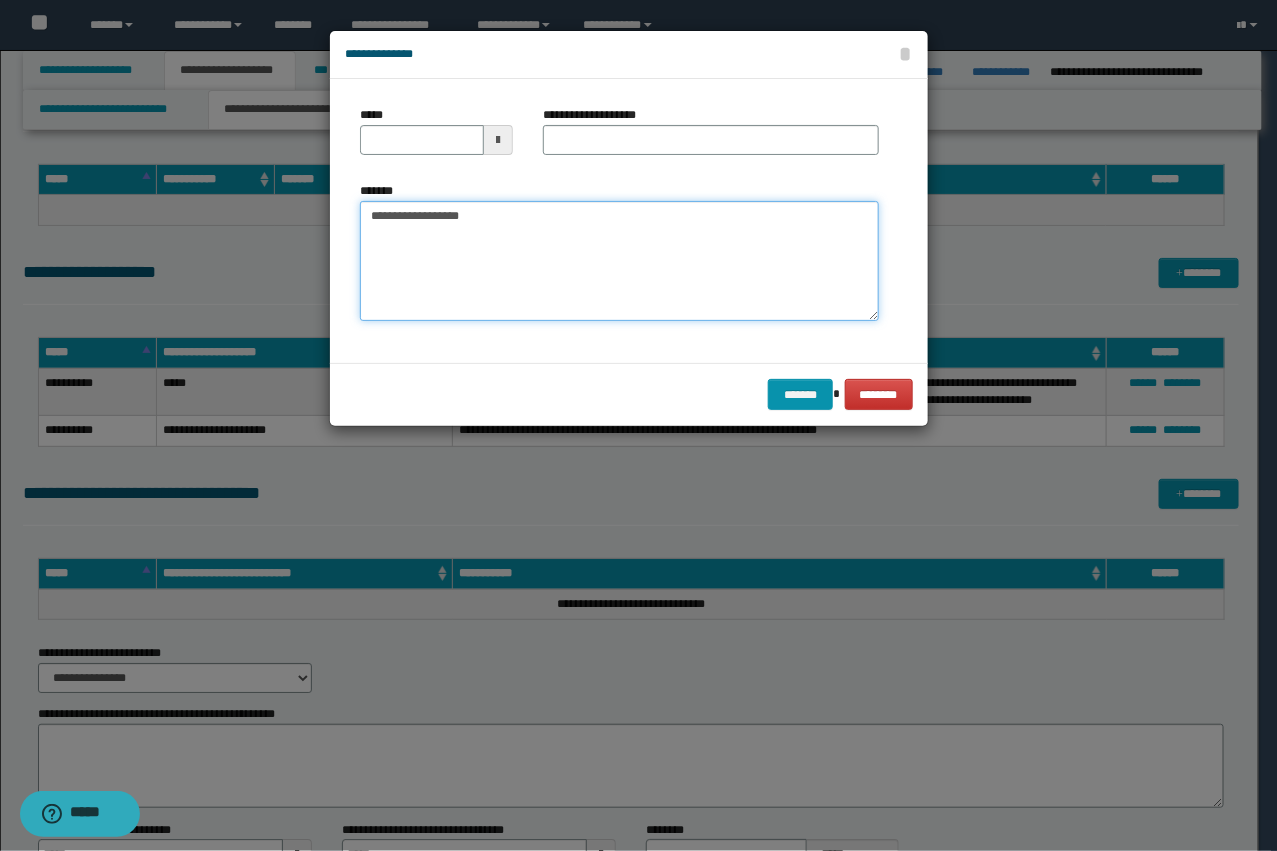 type on "**********" 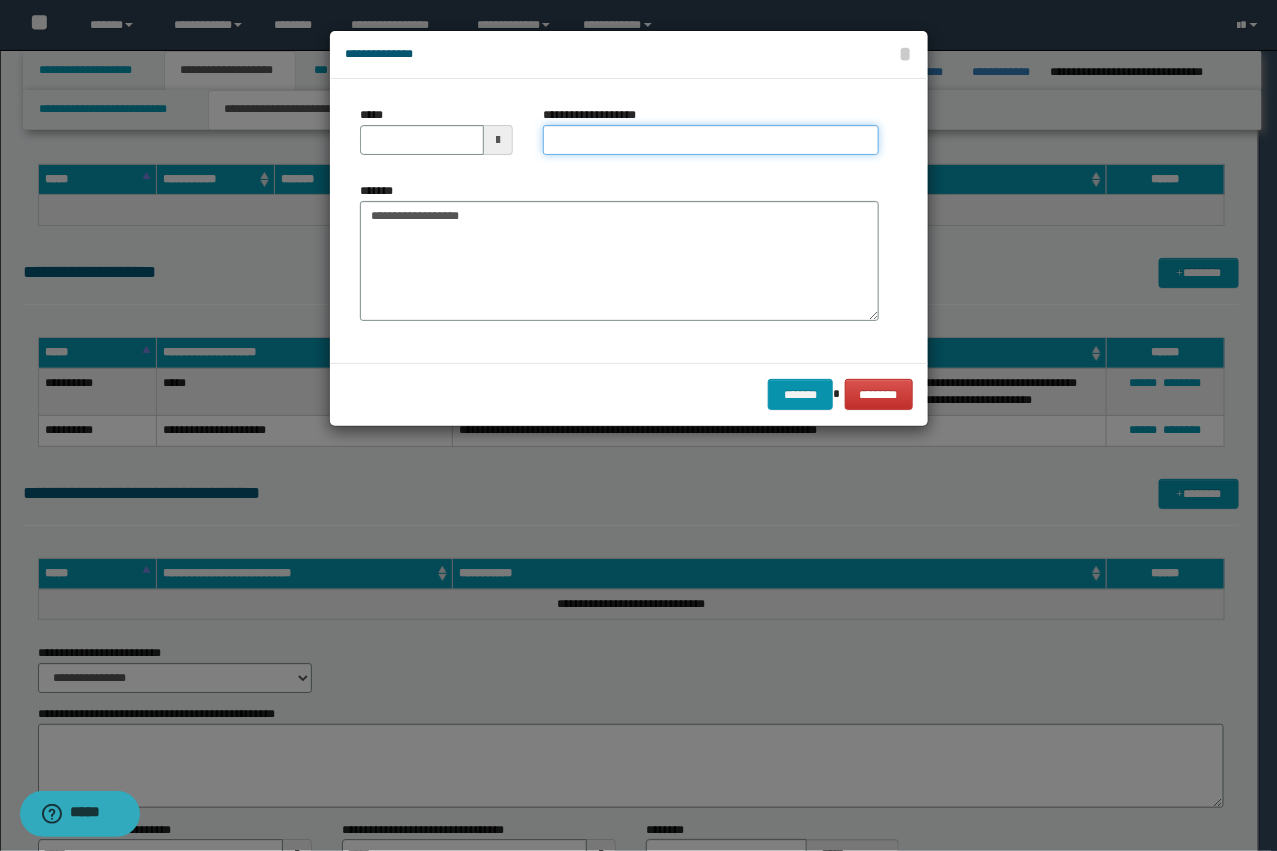 click on "**********" at bounding box center [711, 140] 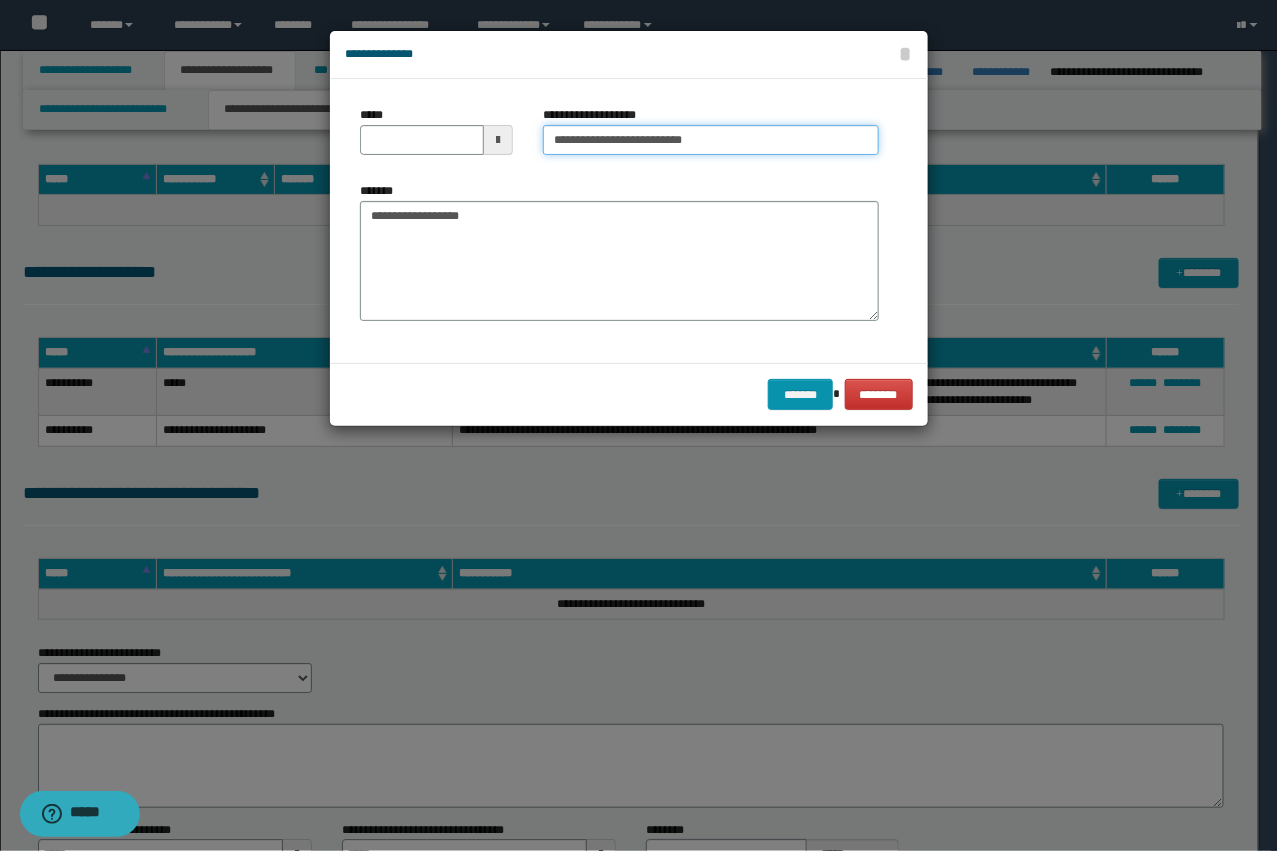 type on "**********" 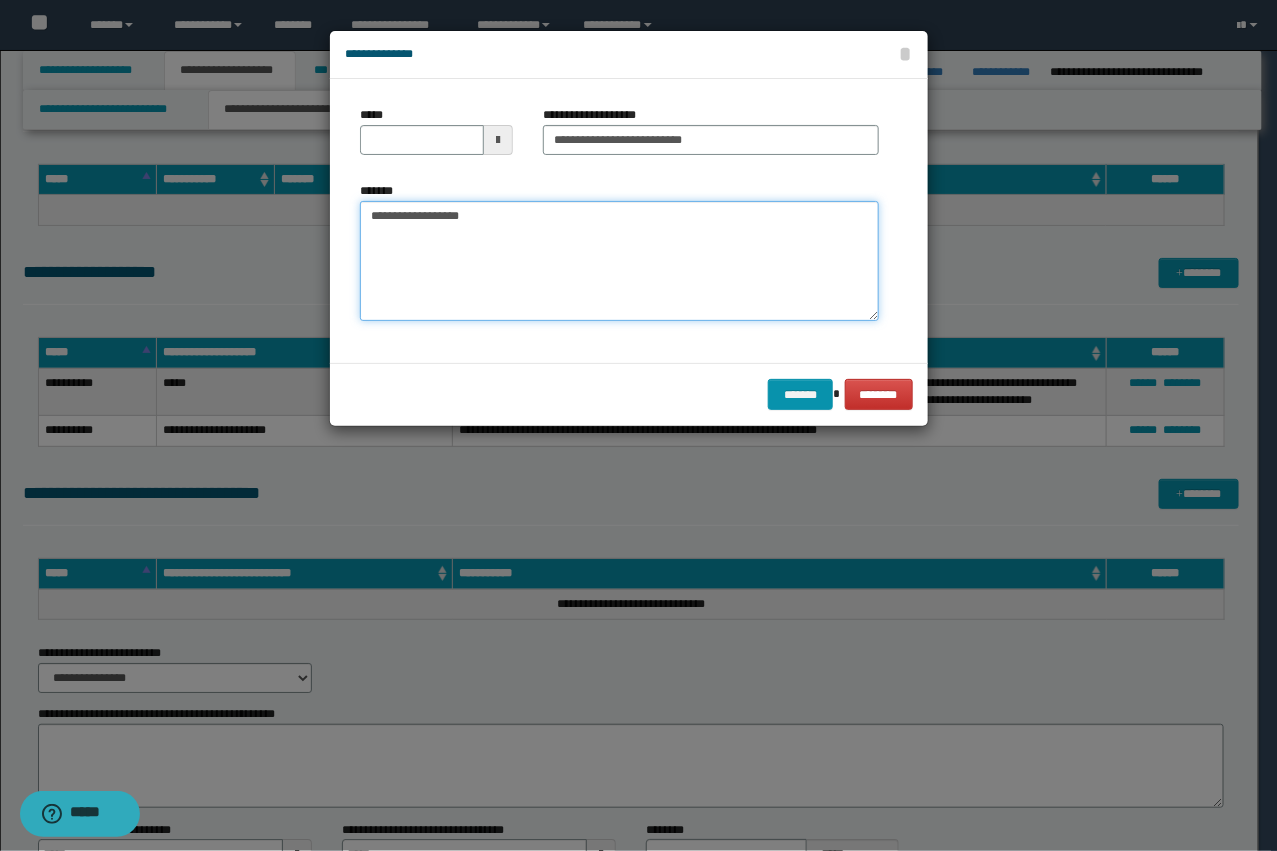 drag, startPoint x: 441, startPoint y: 211, endPoint x: 273, endPoint y: 182, distance: 170.4846 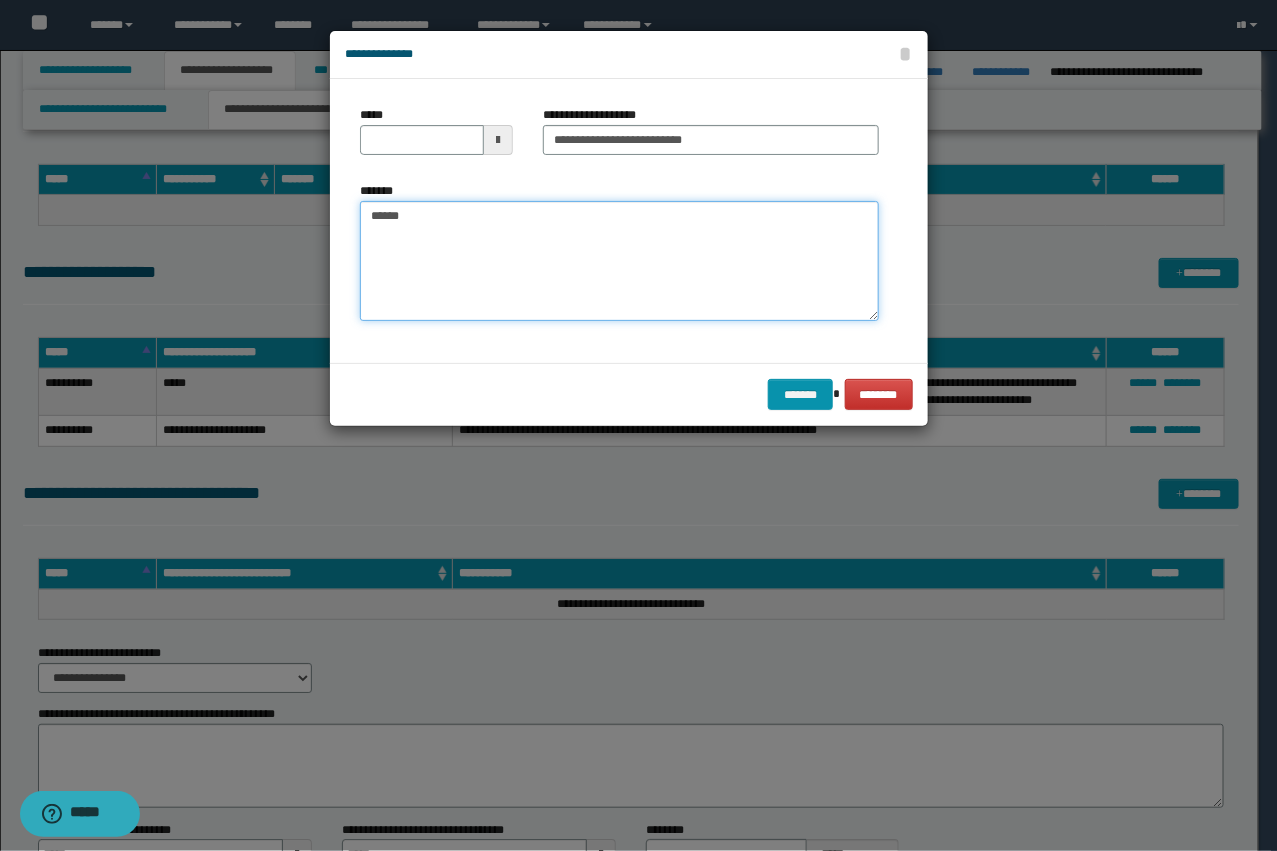type 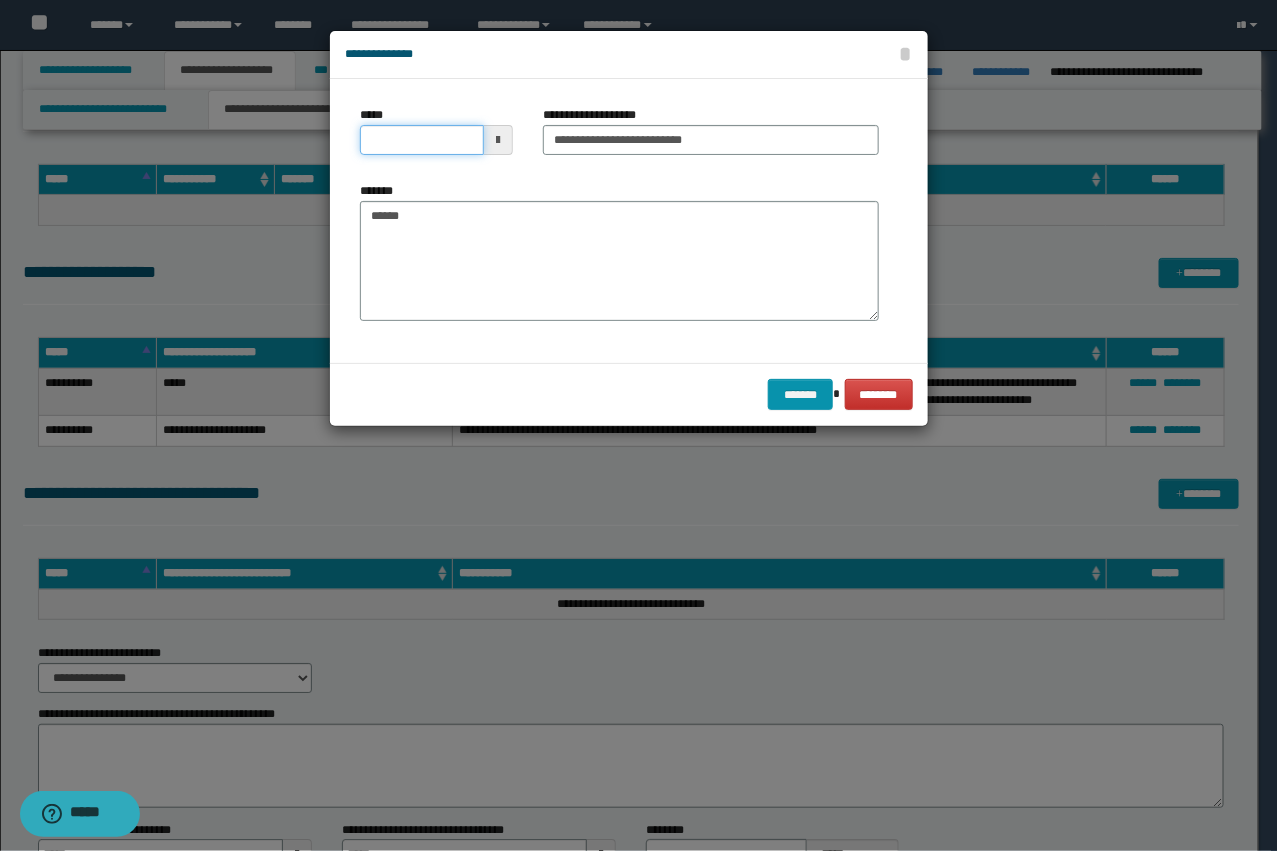 click on "*****" at bounding box center [422, 140] 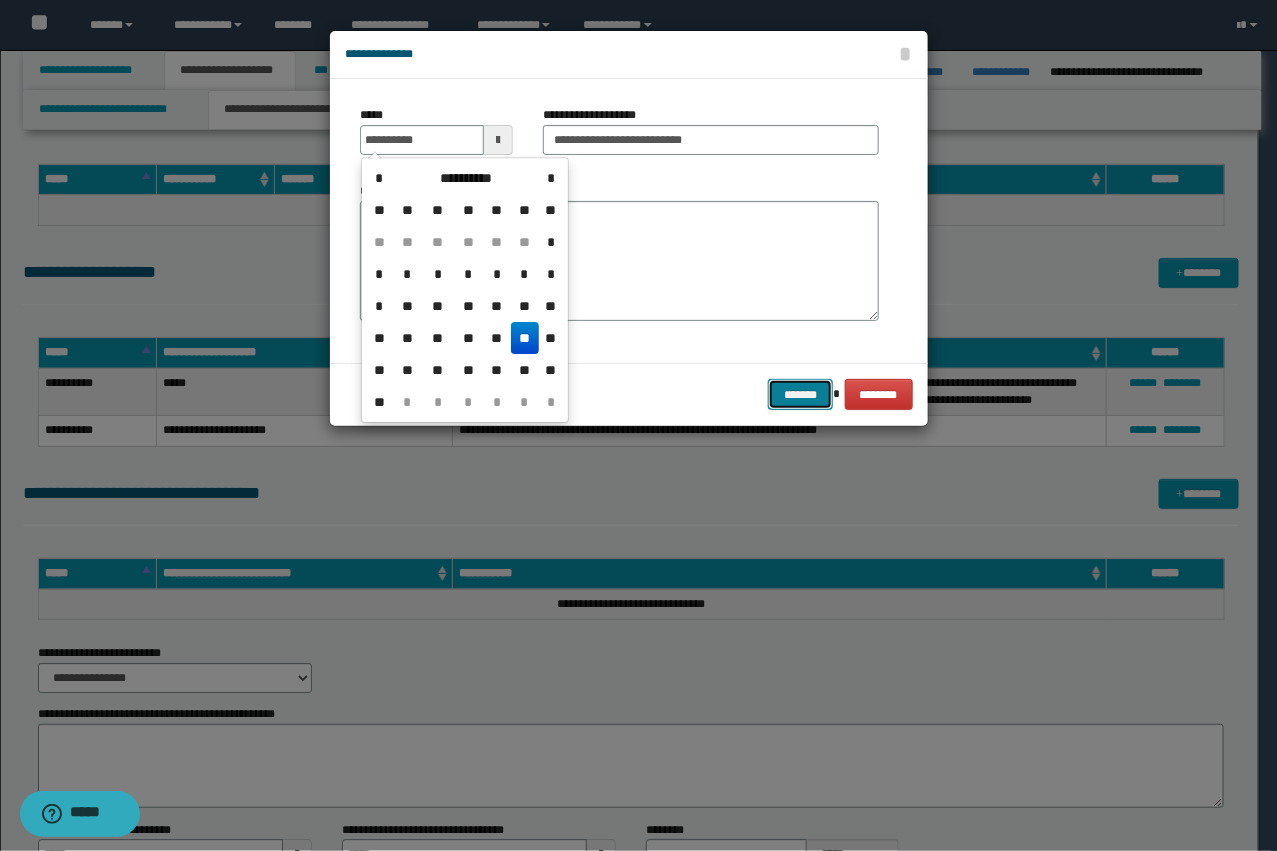 type on "**********" 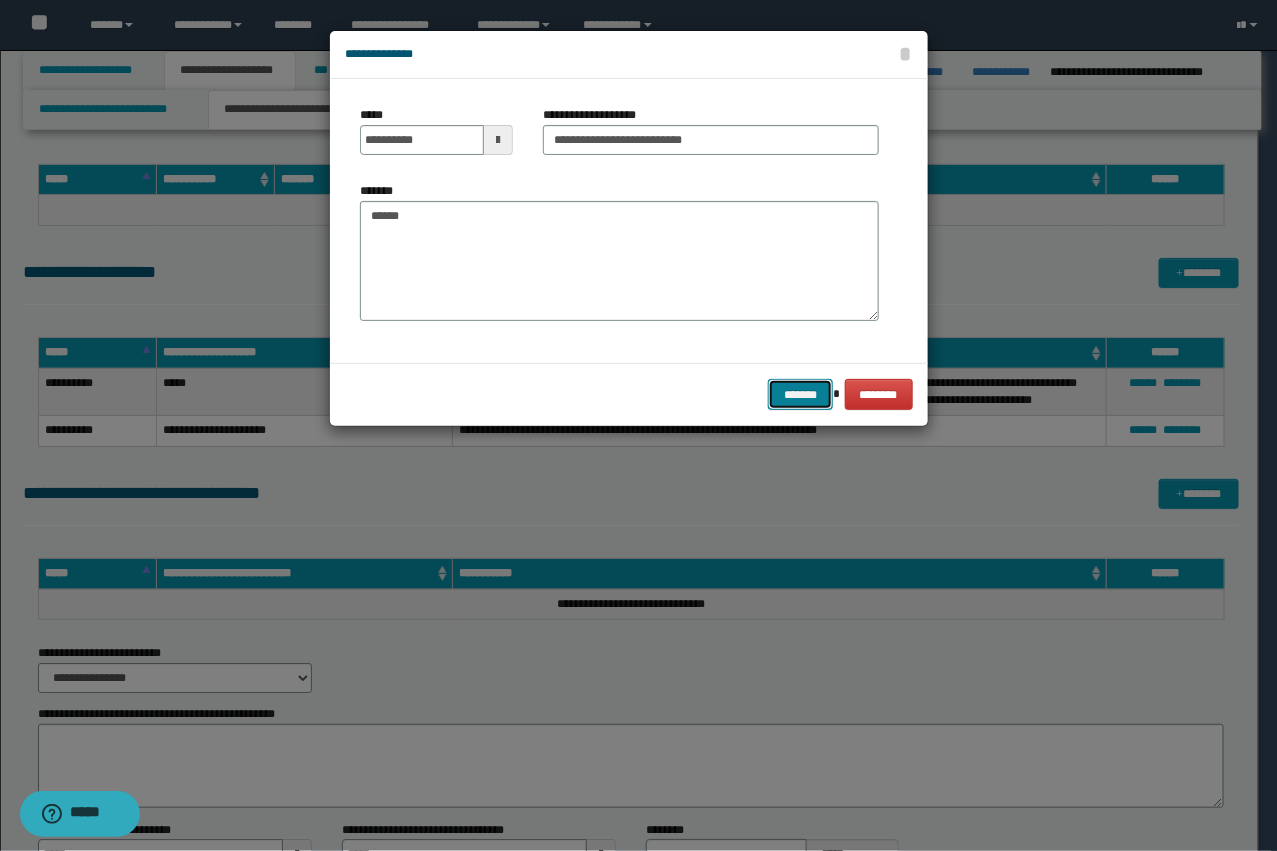 click on "*******" at bounding box center [800, 394] 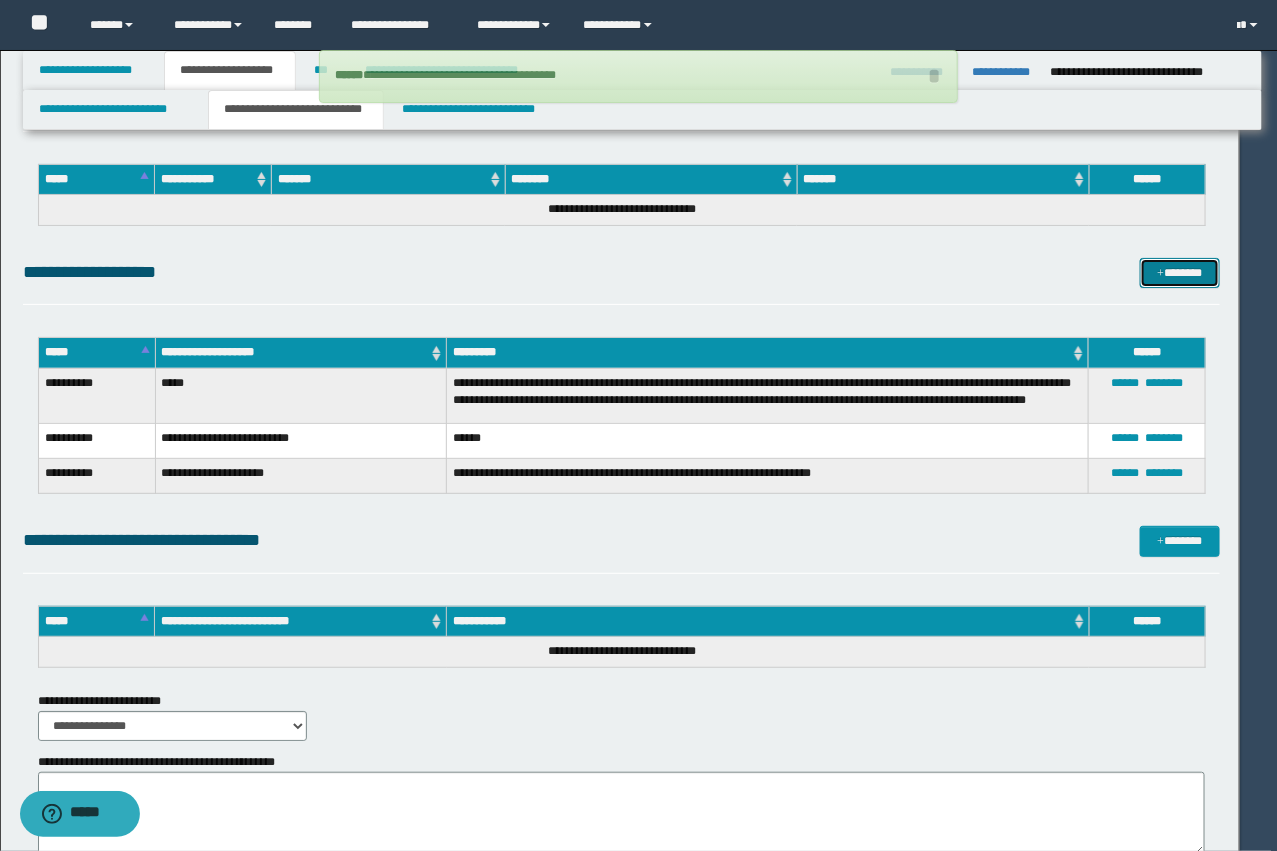 type 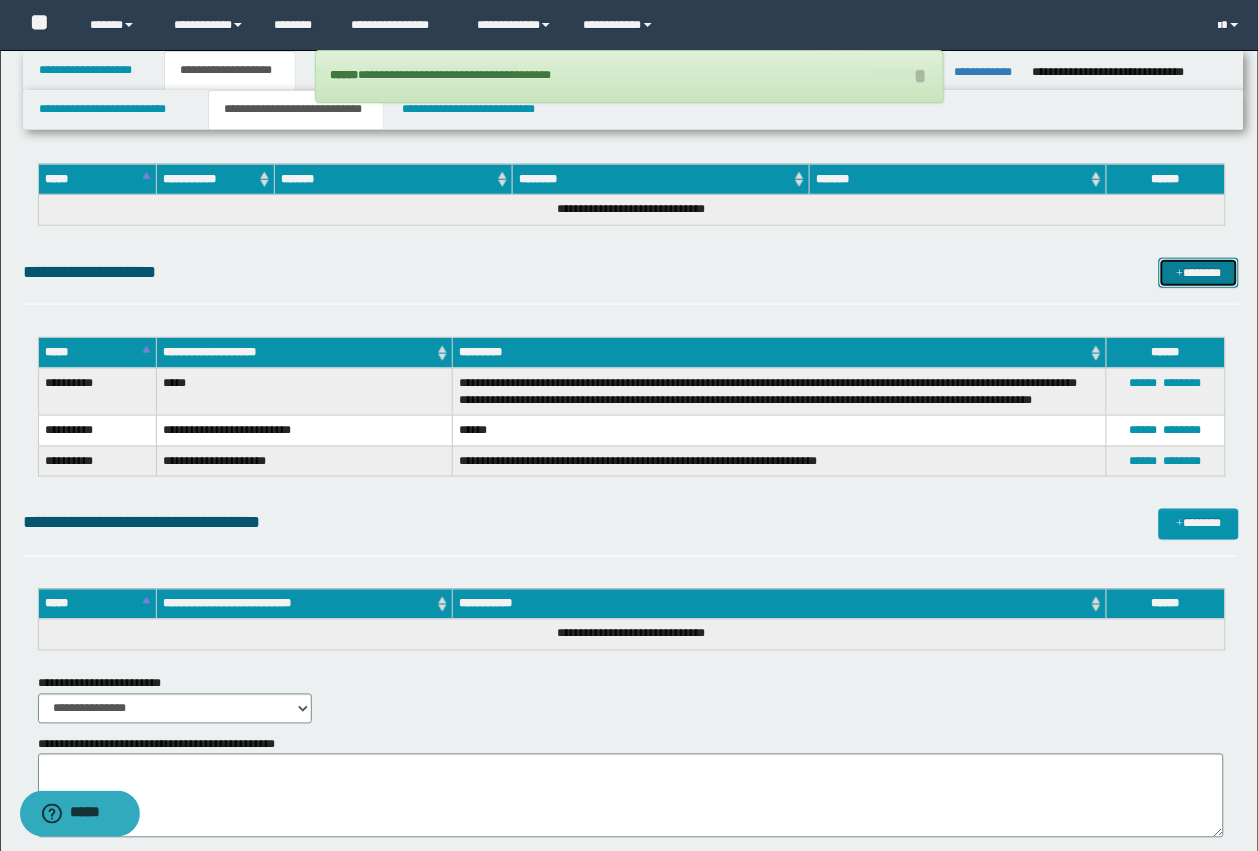 click on "*******" at bounding box center [1199, 273] 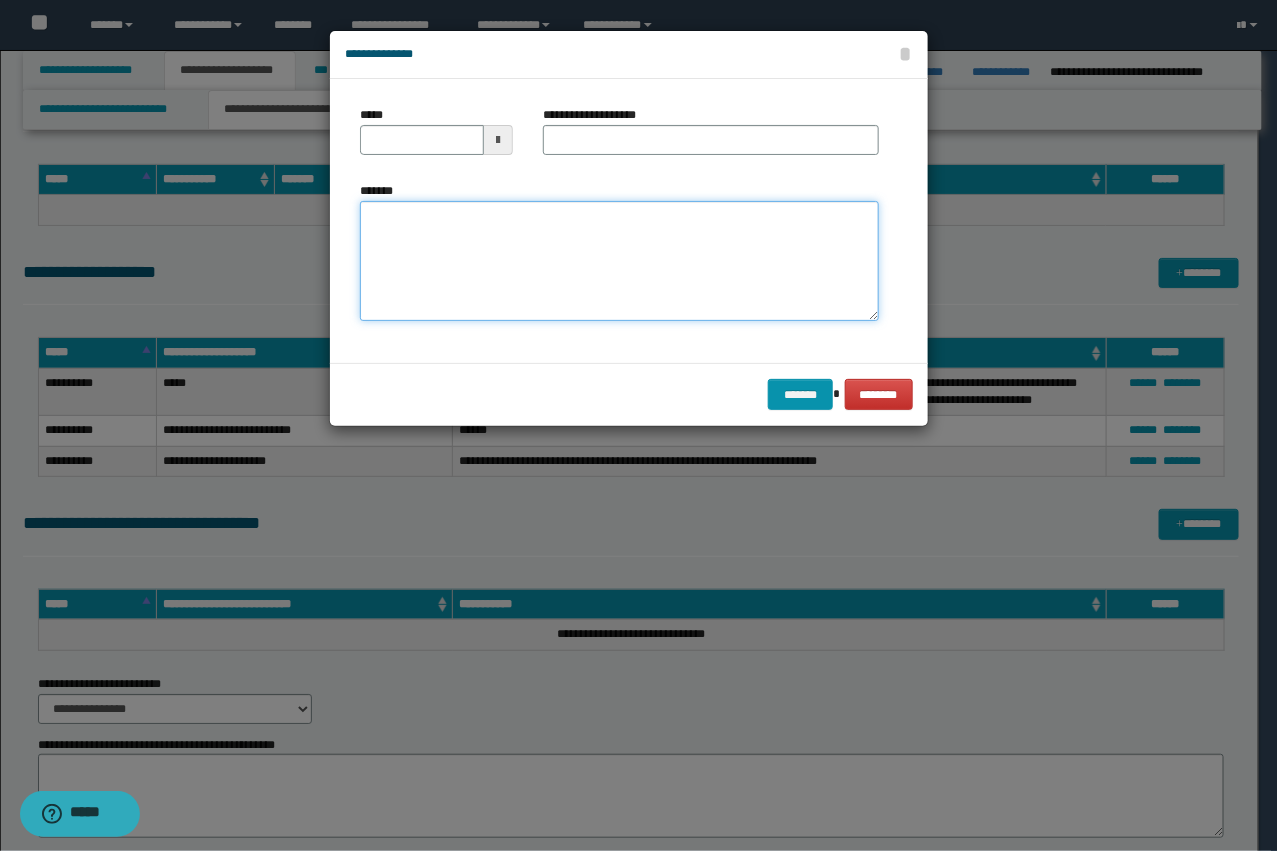 click on "*******" at bounding box center (619, 261) 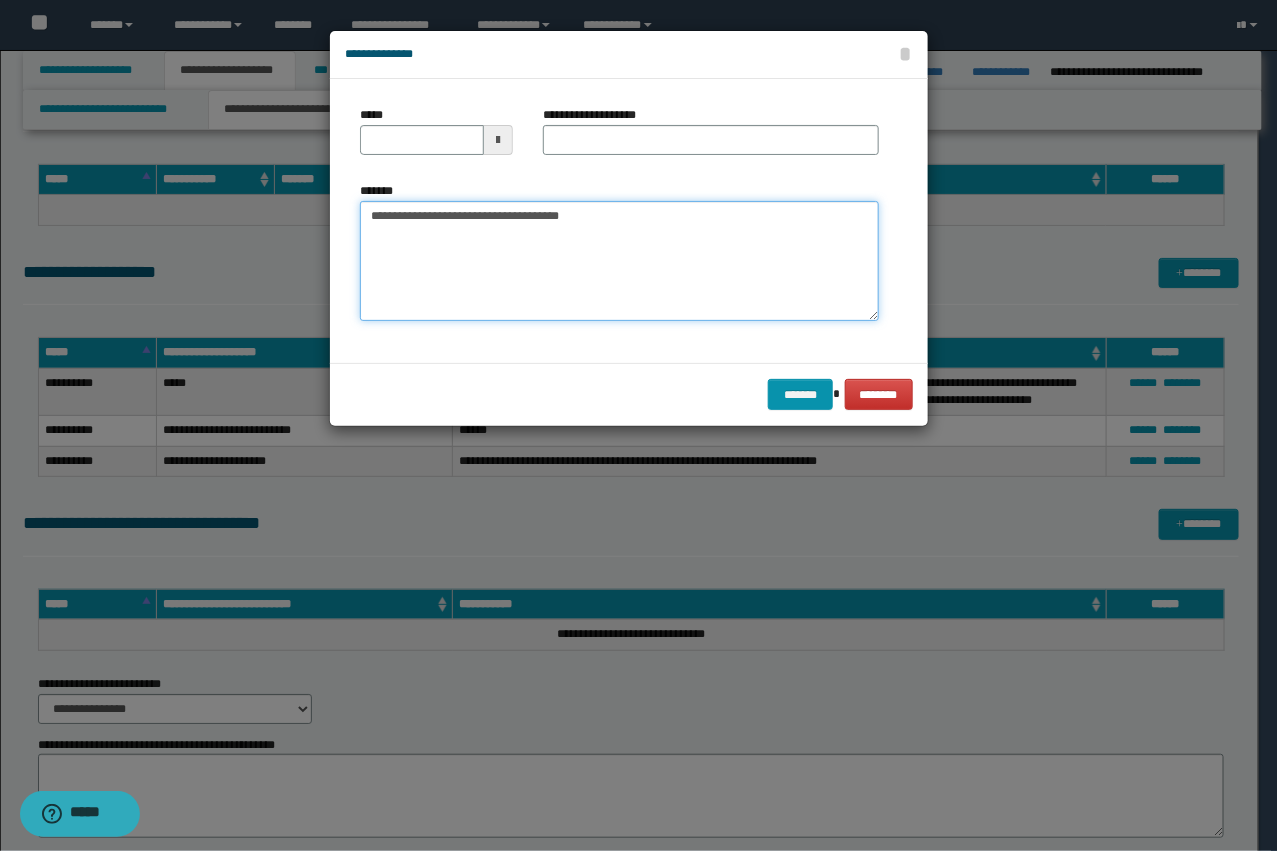 drag, startPoint x: 503, startPoint y: 216, endPoint x: 436, endPoint y: 208, distance: 67.47592 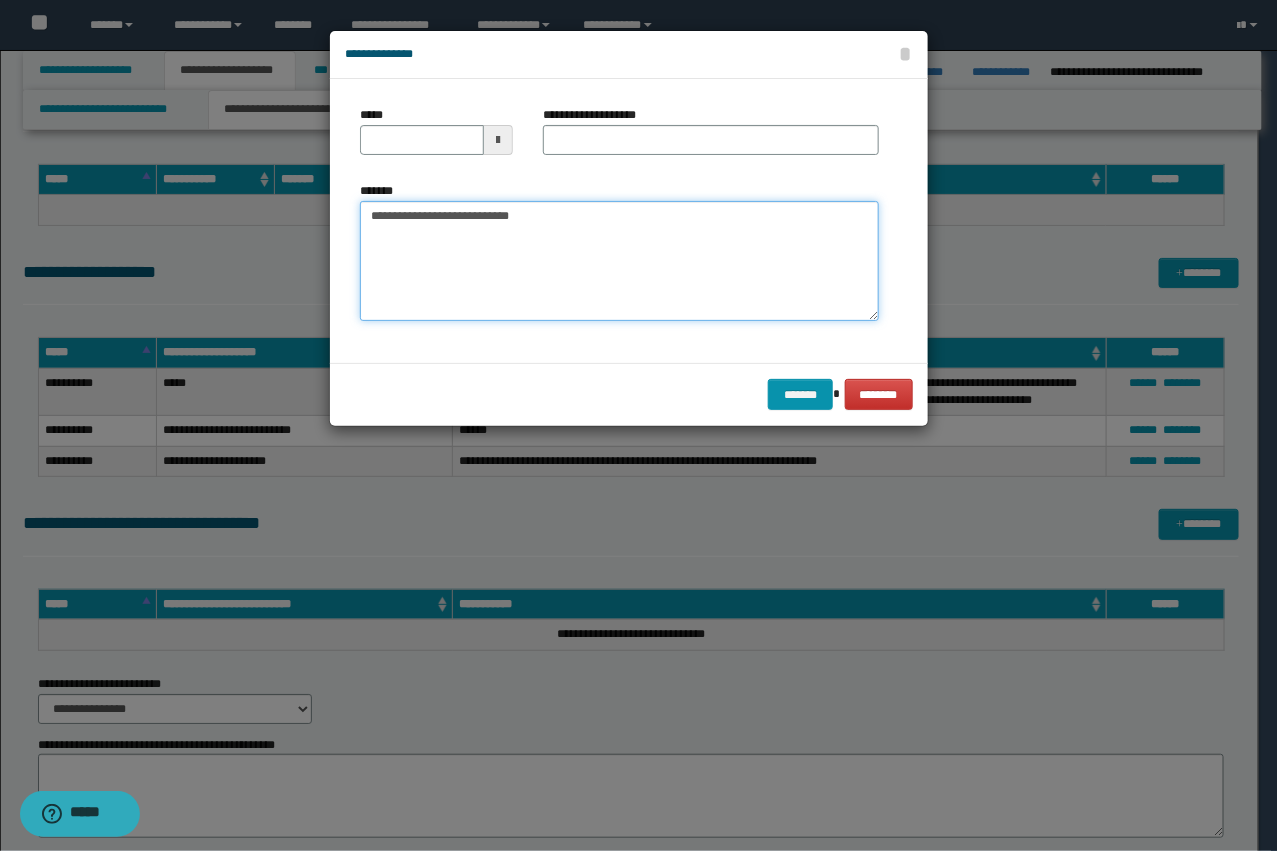 type on "**********" 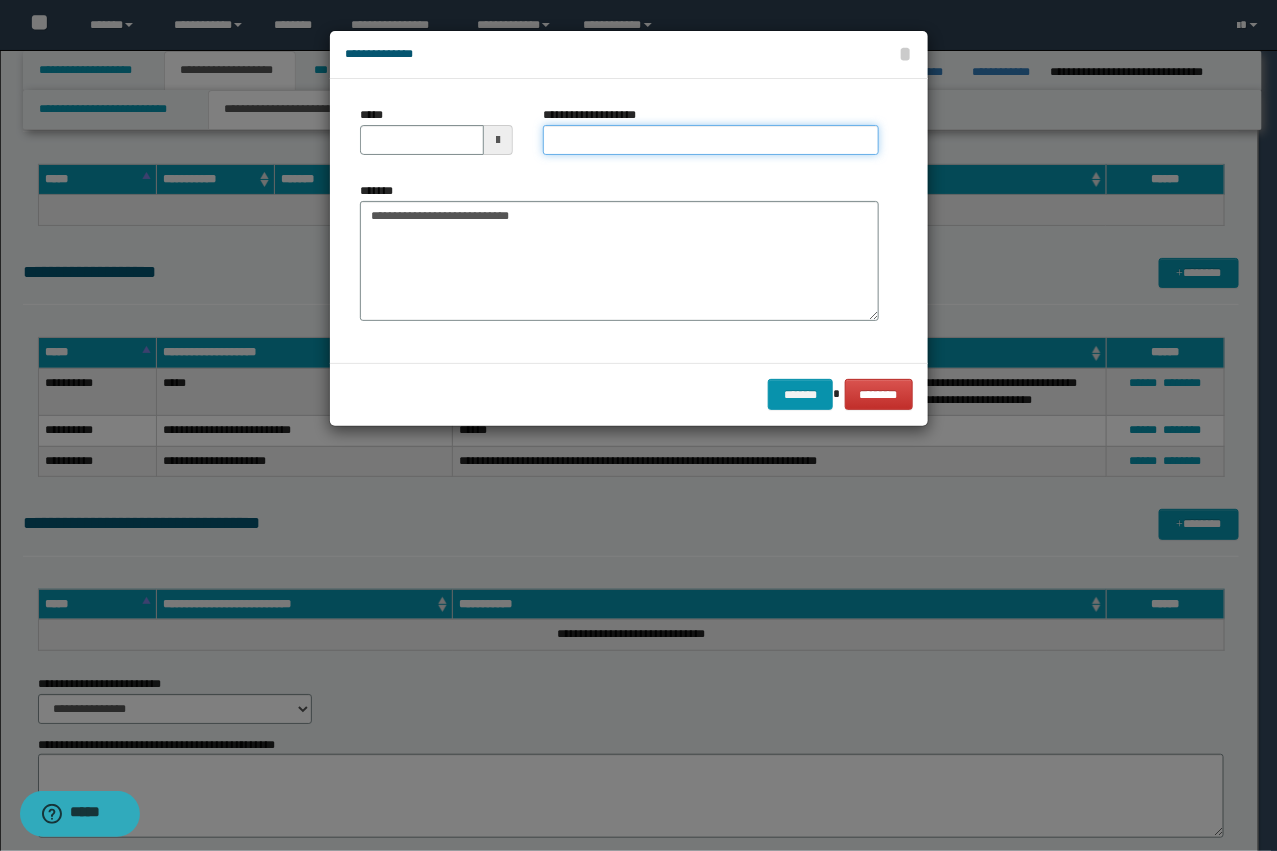 click on "**********" at bounding box center [711, 140] 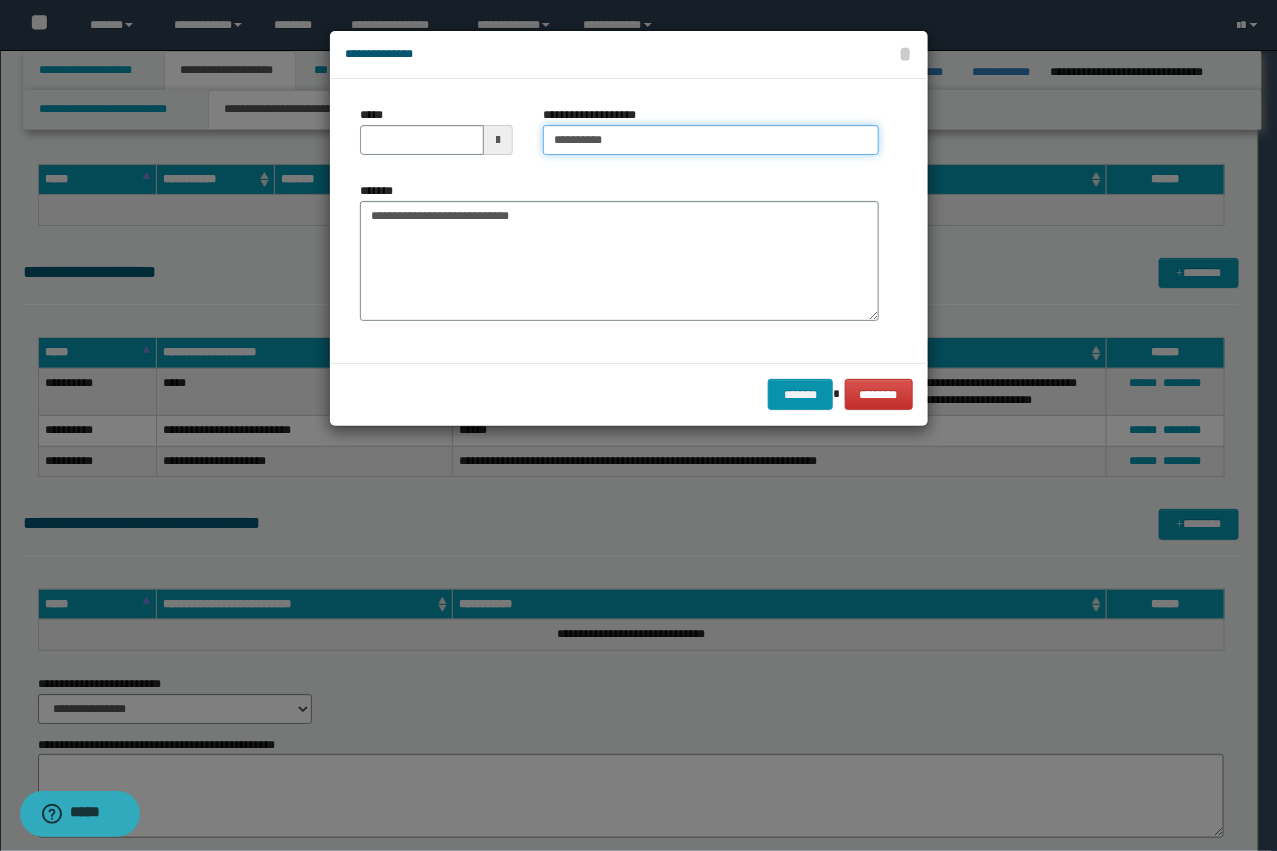 type on "**********" 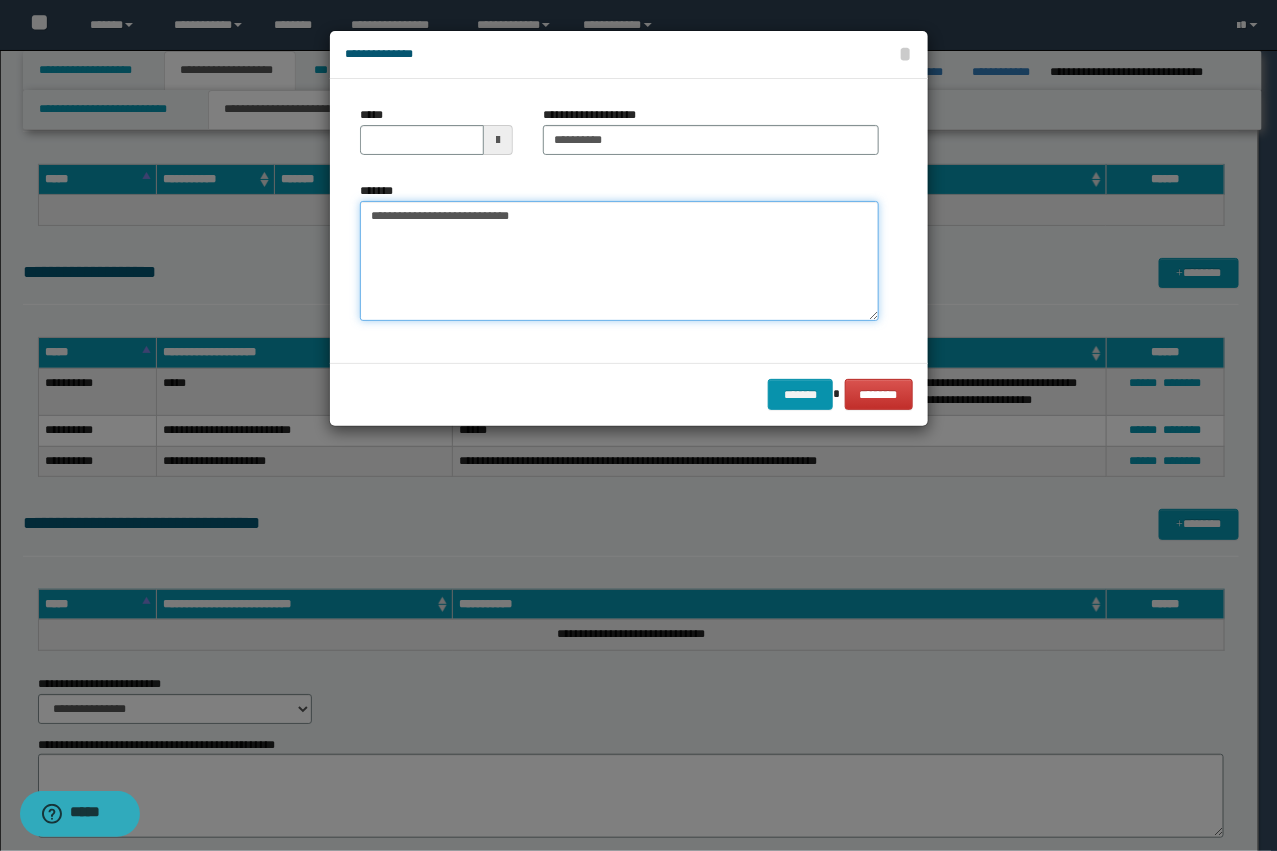click on "**********" at bounding box center (619, 261) 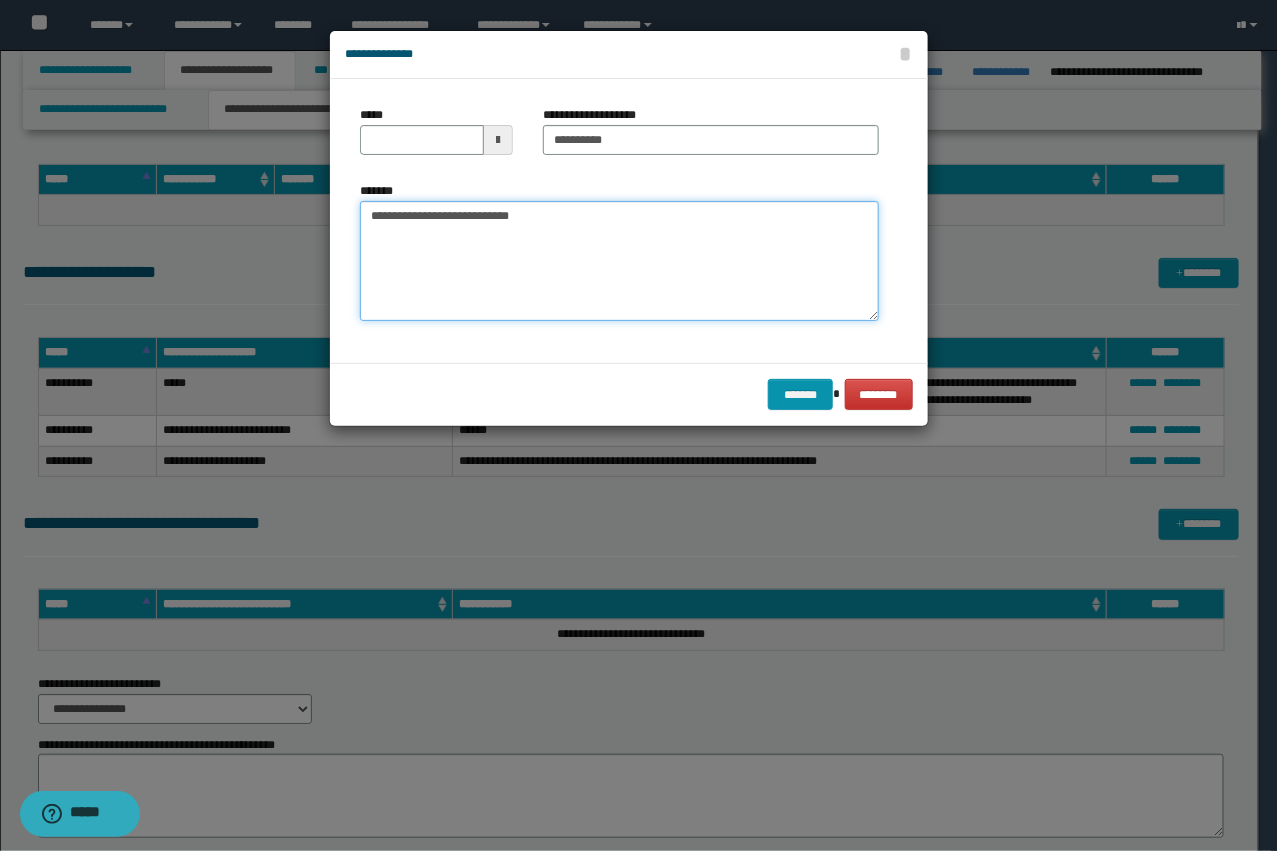 drag, startPoint x: 440, startPoint y: 212, endPoint x: 280, endPoint y: 197, distance: 160.70158 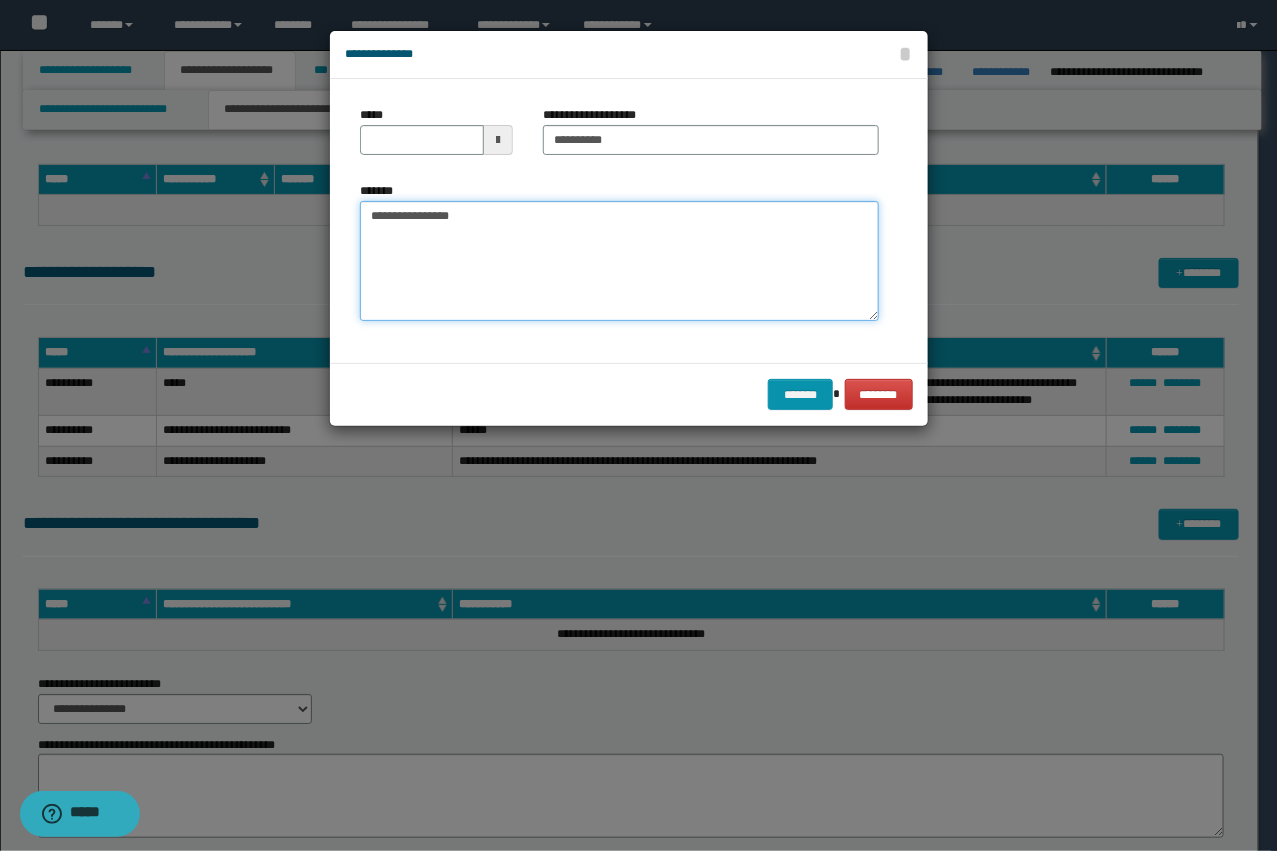 type 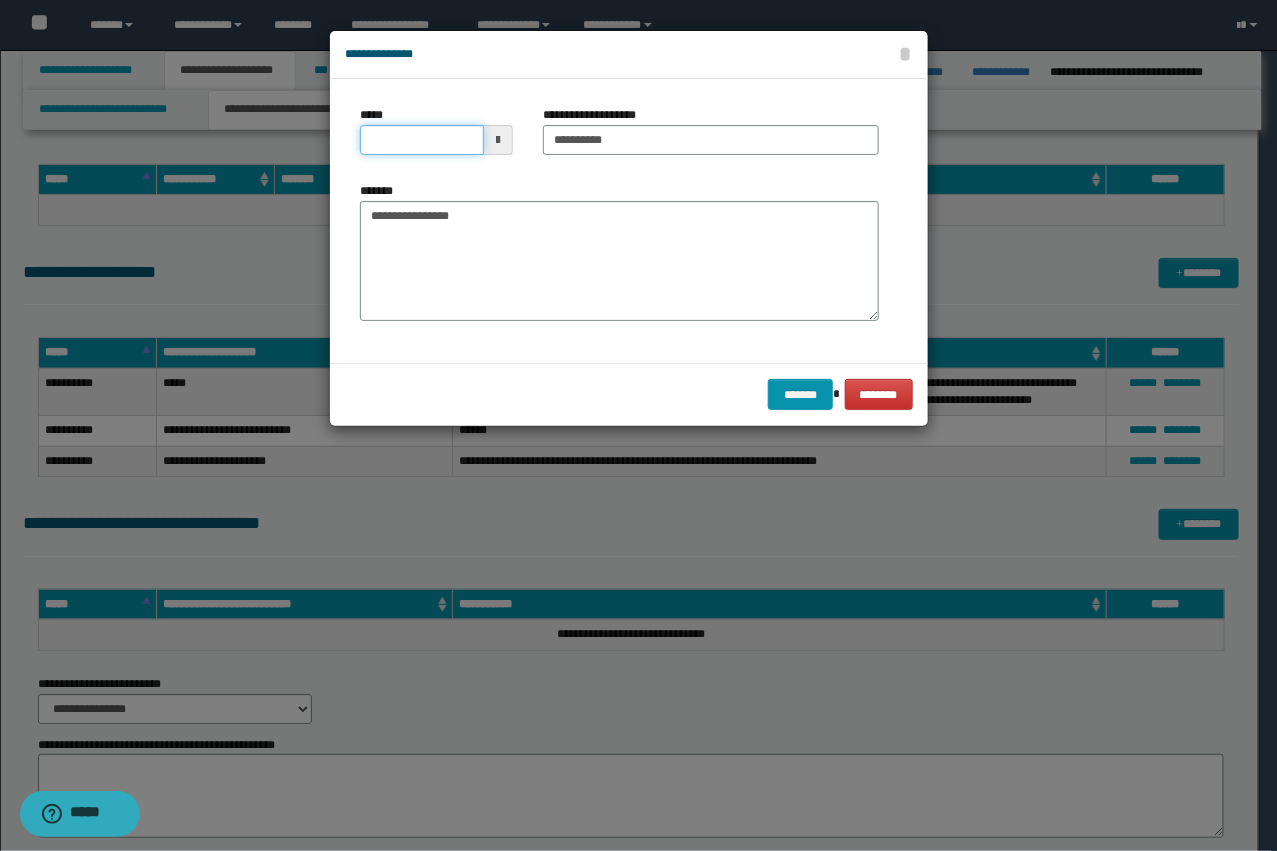 click on "*****" at bounding box center (422, 140) 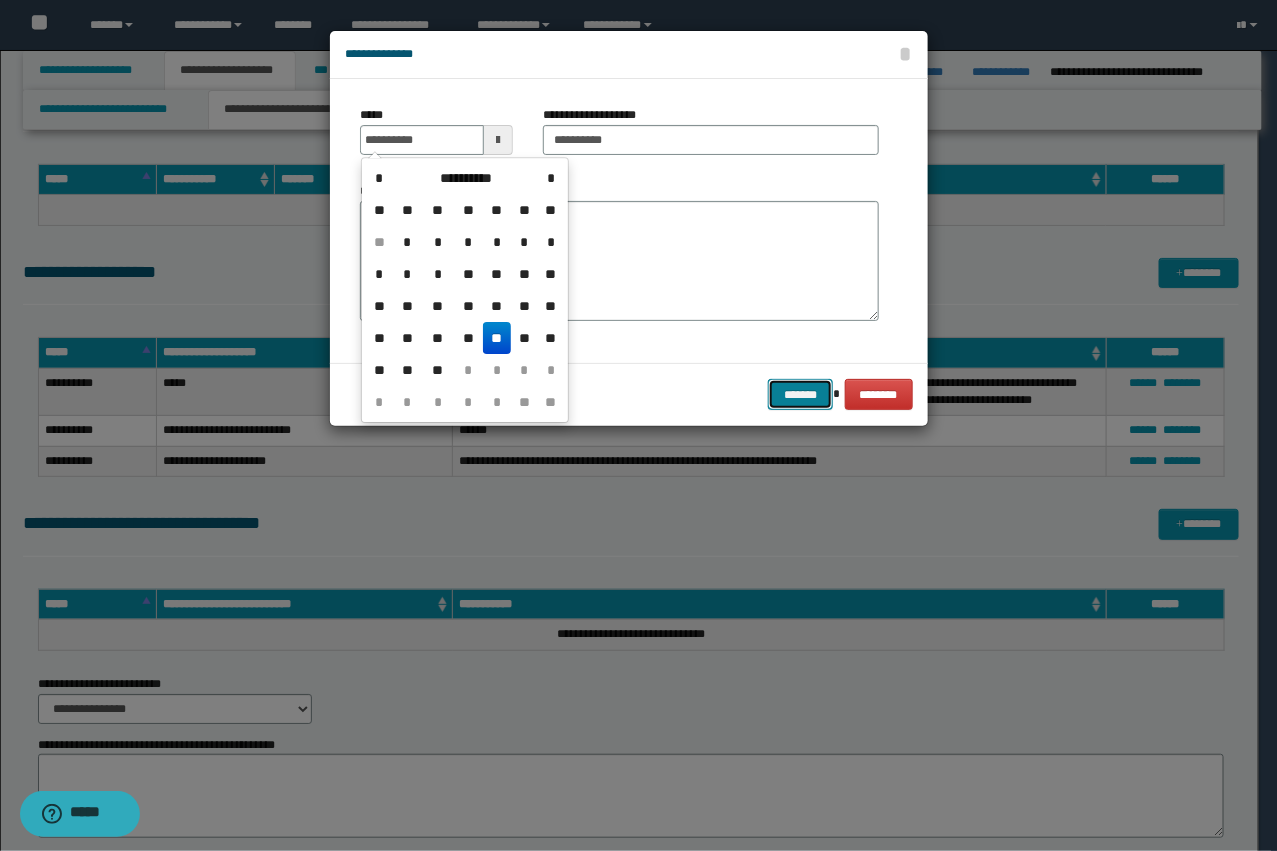 type on "**********" 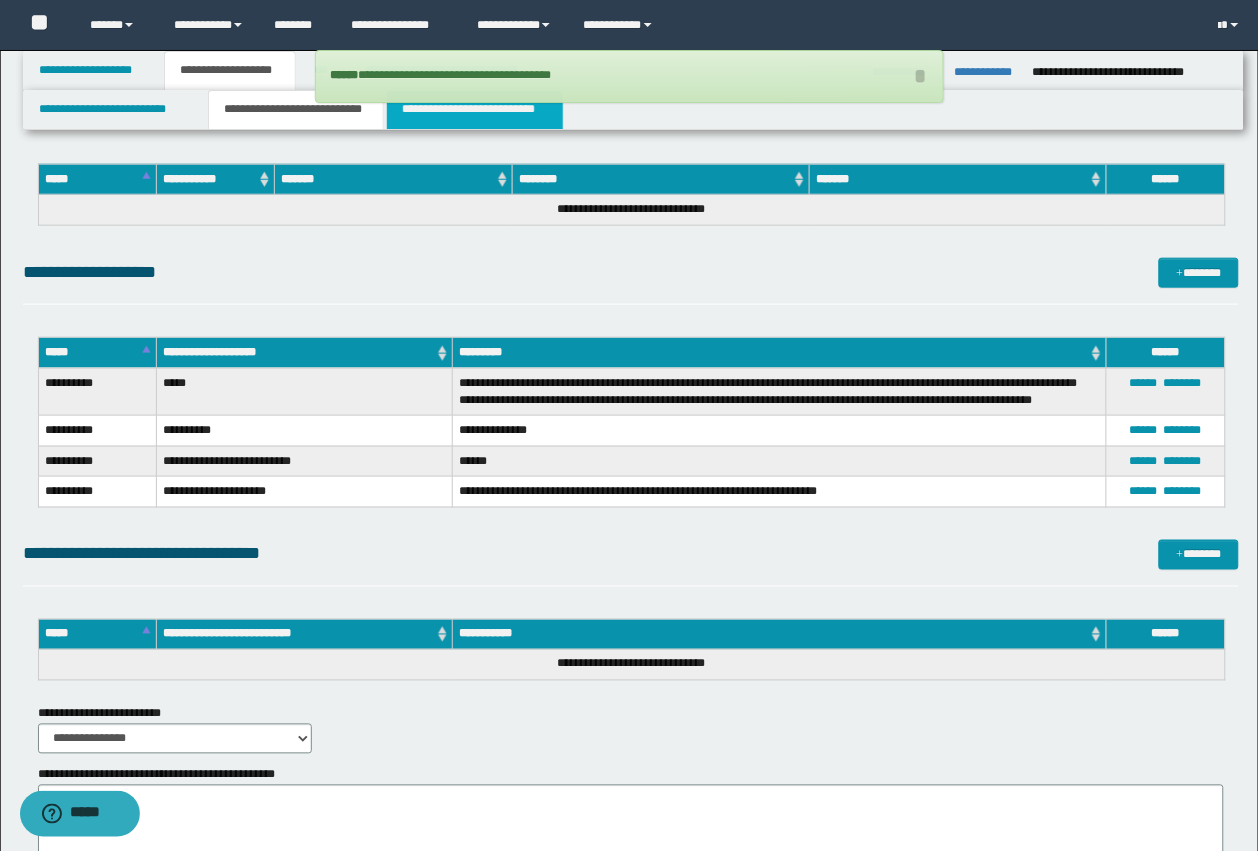 click on "**********" at bounding box center (475, 110) 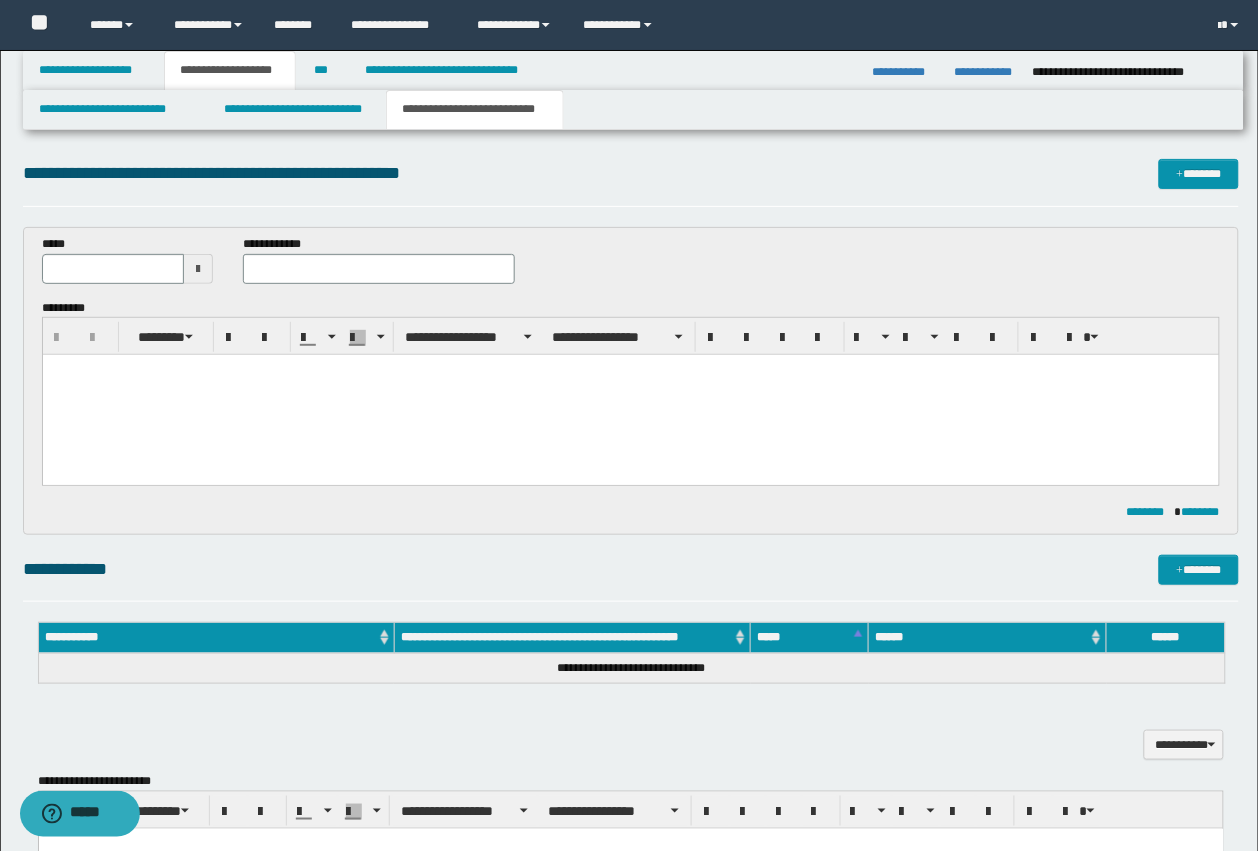 scroll, scrollTop: 0, scrollLeft: 0, axis: both 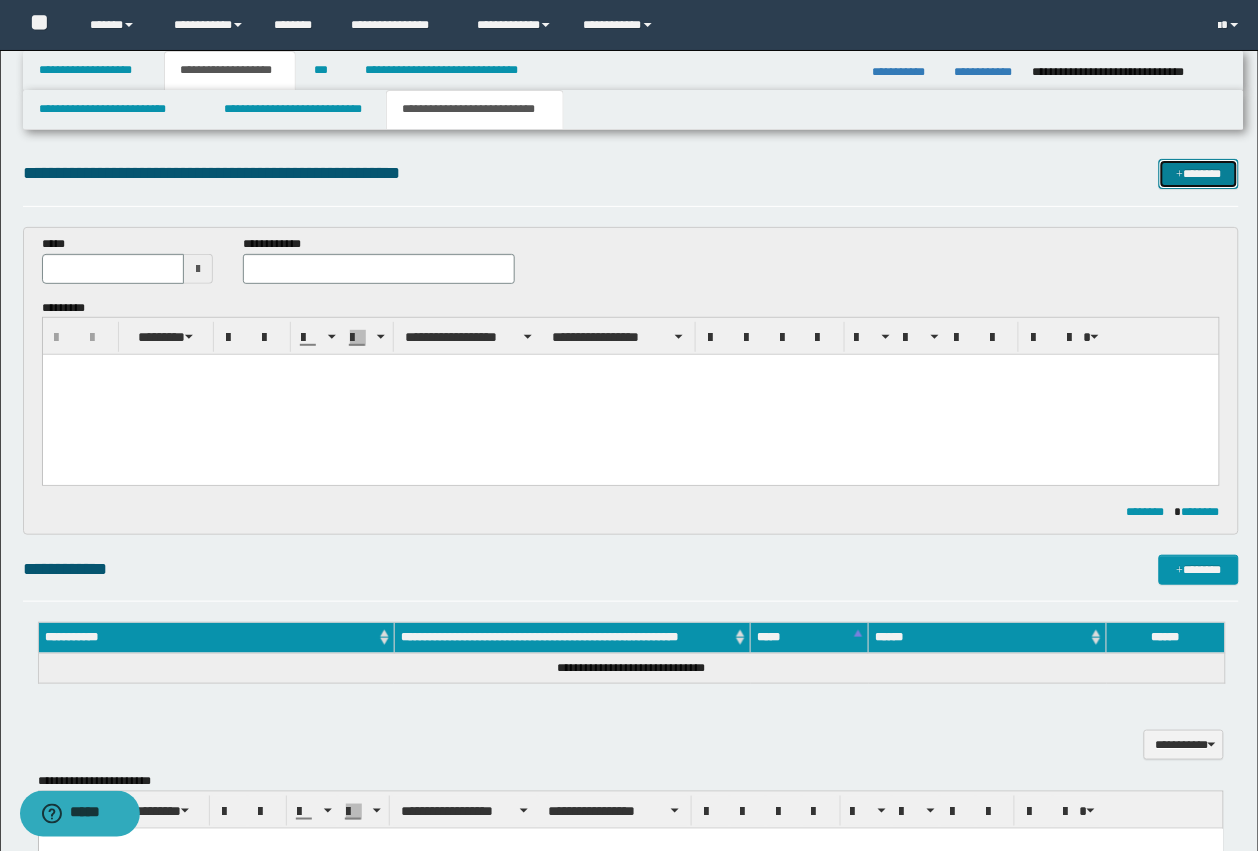 click at bounding box center (1180, 175) 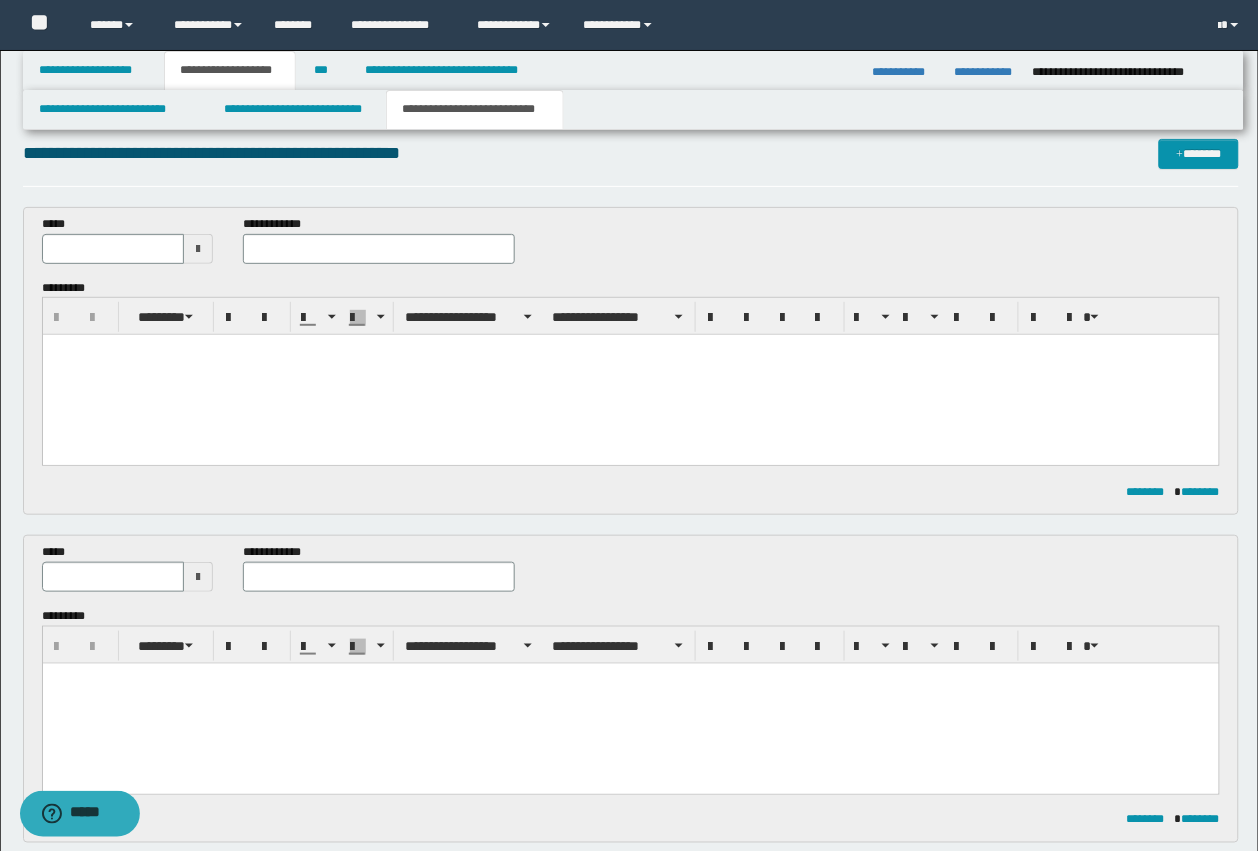 scroll, scrollTop: 0, scrollLeft: 0, axis: both 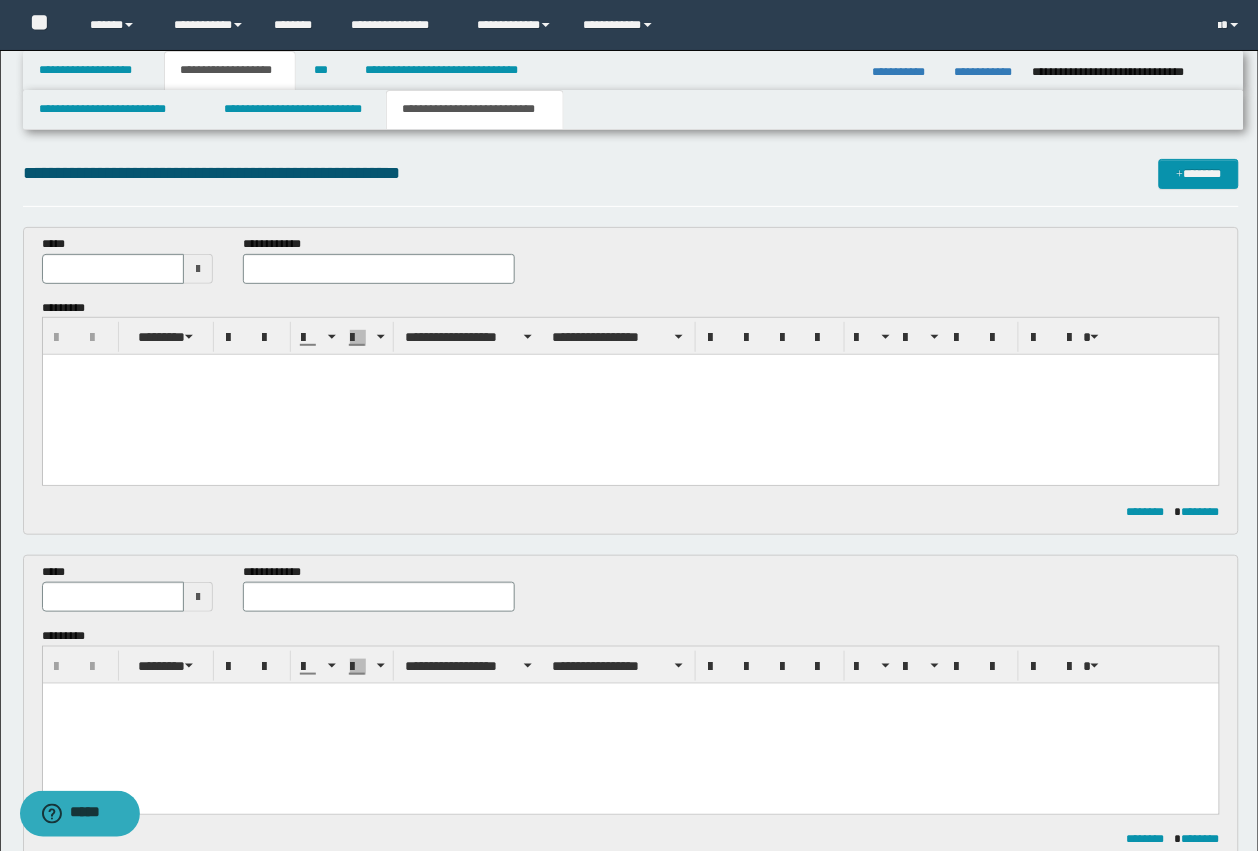 click at bounding box center (630, 395) 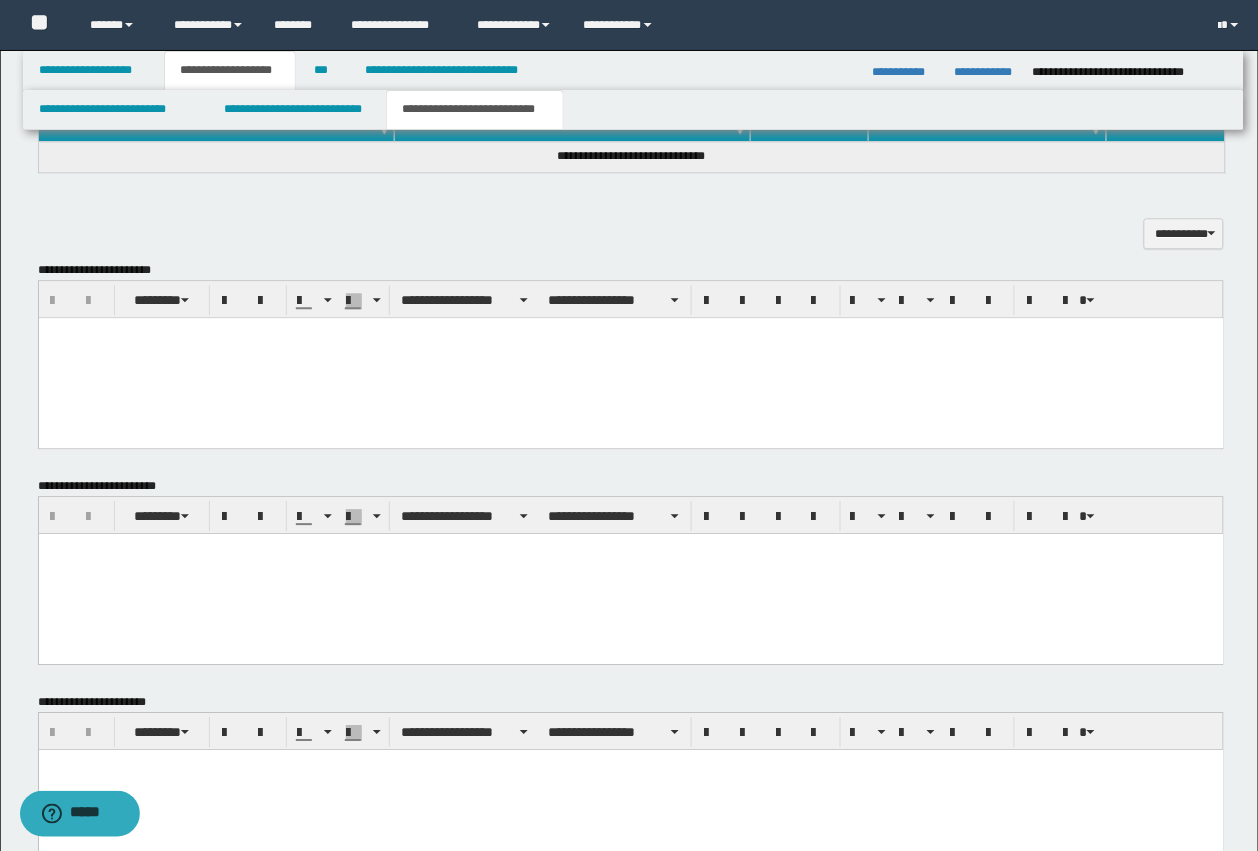 scroll, scrollTop: 1091, scrollLeft: 0, axis: vertical 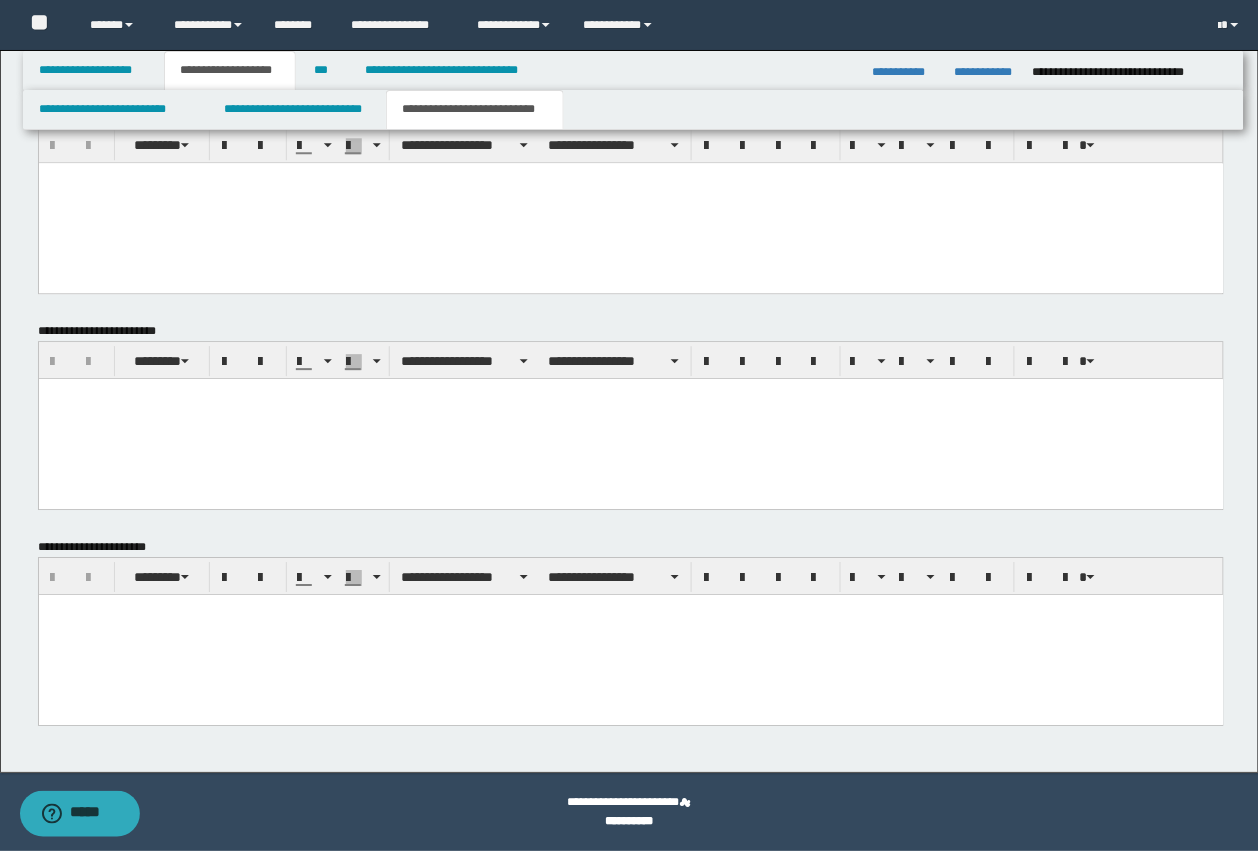 click at bounding box center (630, 634) 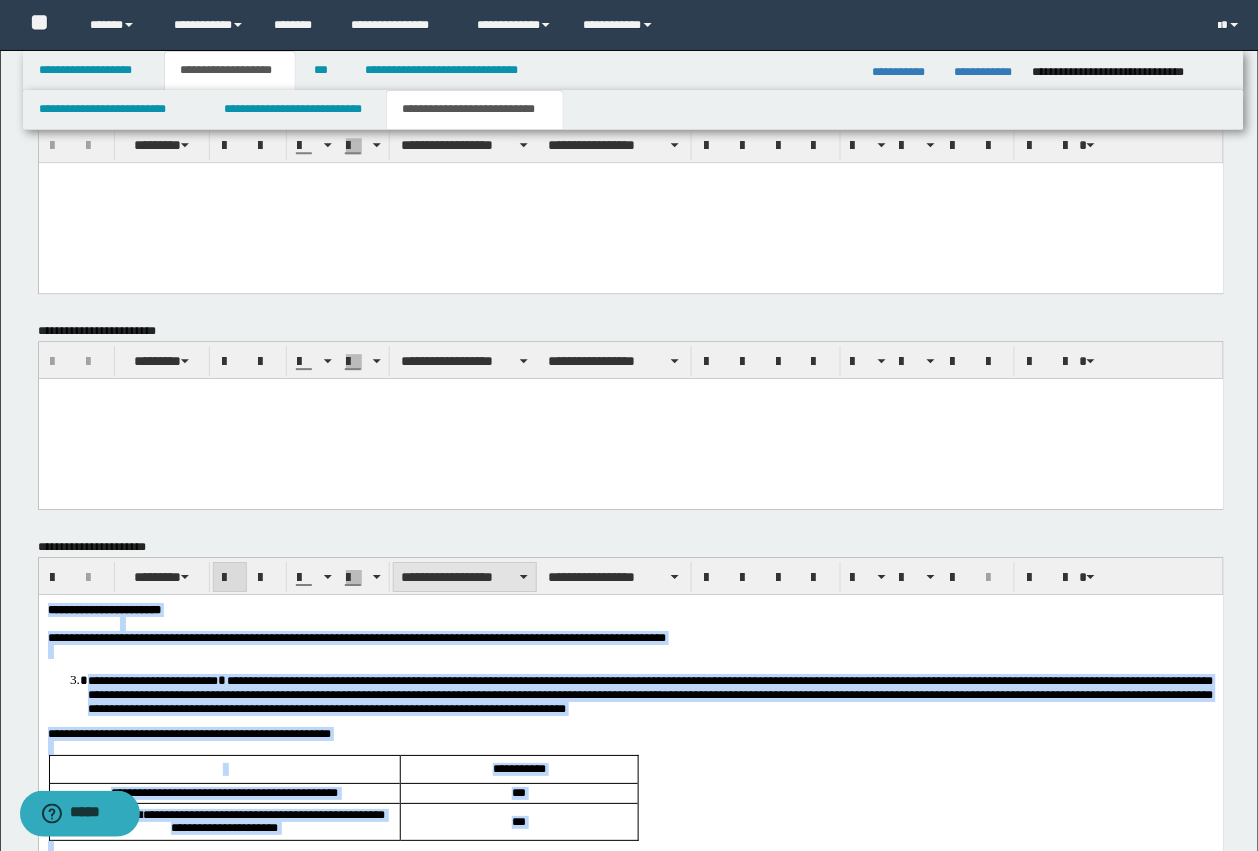 click on "**********" at bounding box center [465, 577] 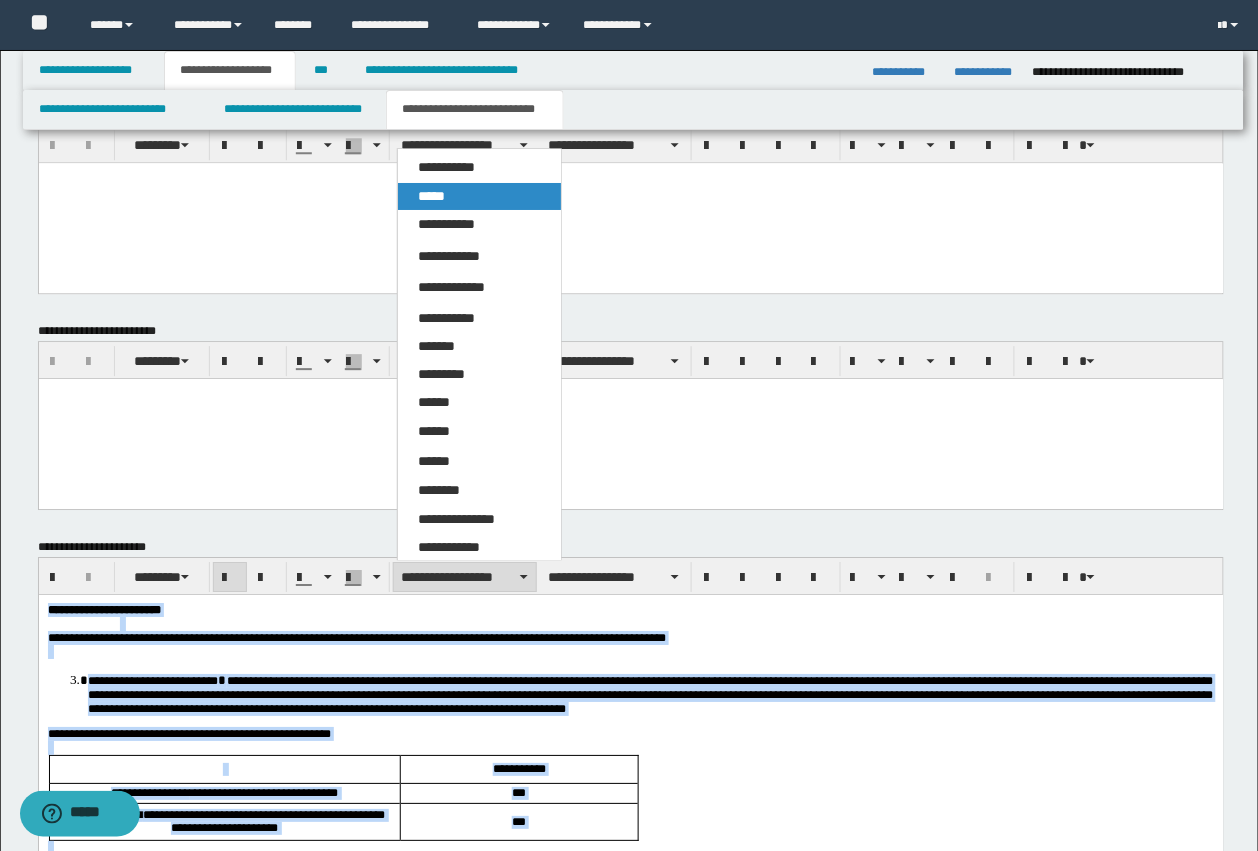 drag, startPoint x: 438, startPoint y: 198, endPoint x: 312, endPoint y: 126, distance: 145.12064 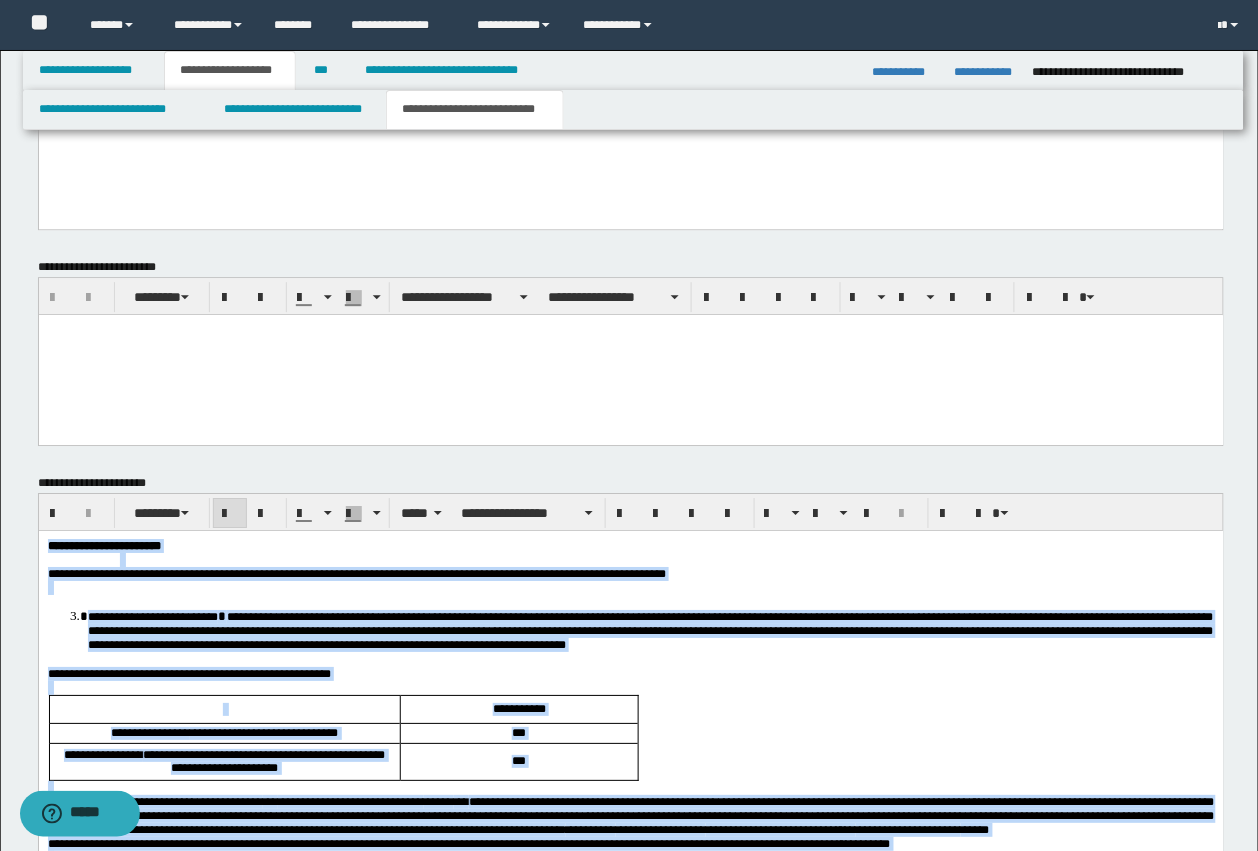 scroll, scrollTop: 1341, scrollLeft: 0, axis: vertical 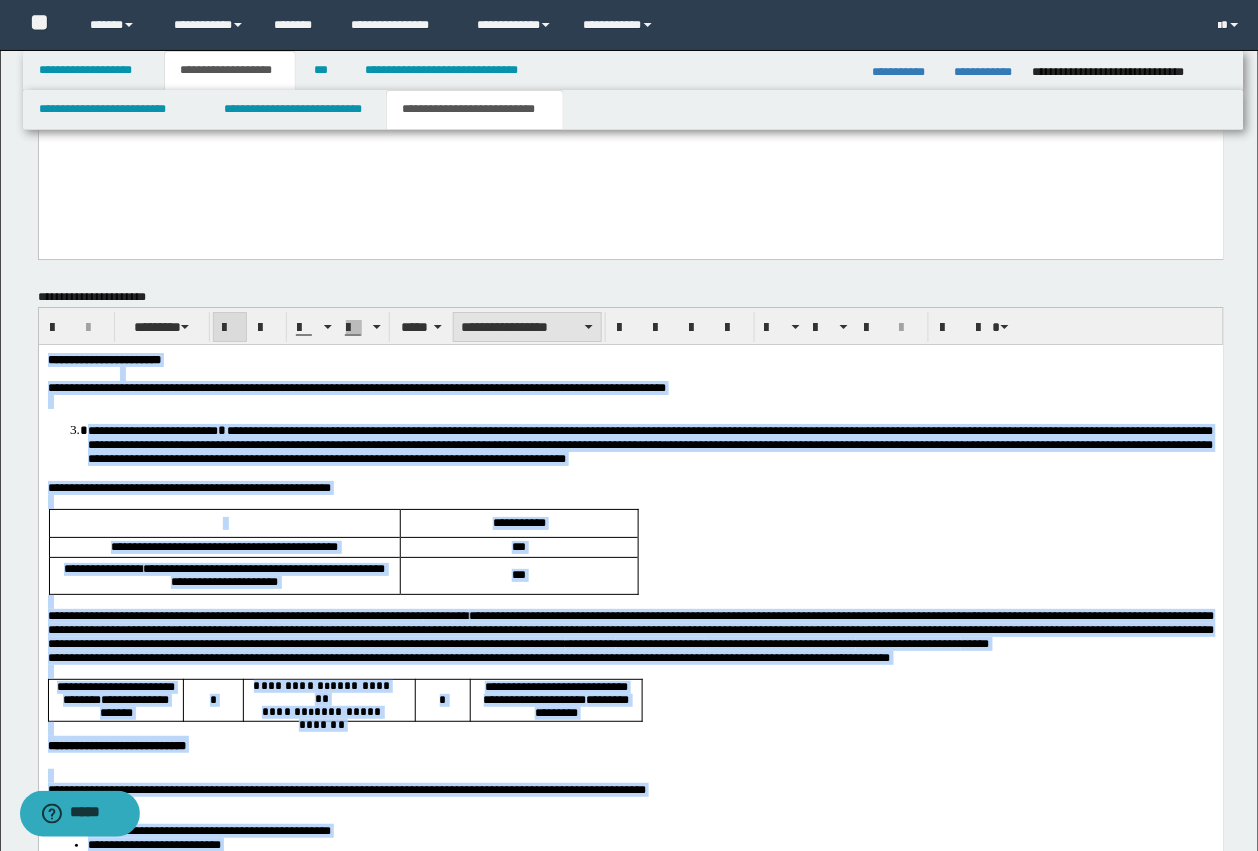 click on "**********" at bounding box center [527, 327] 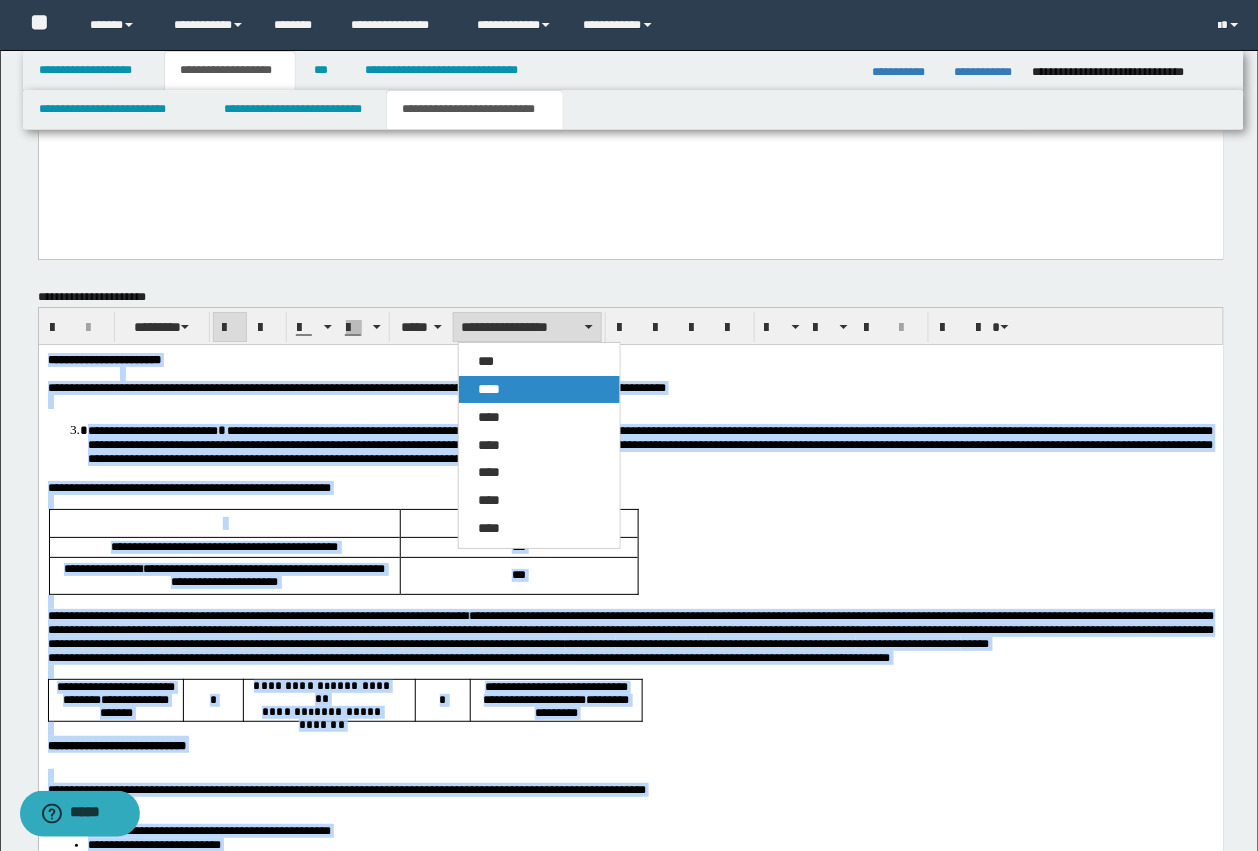 click on "****" at bounding box center (490, 389) 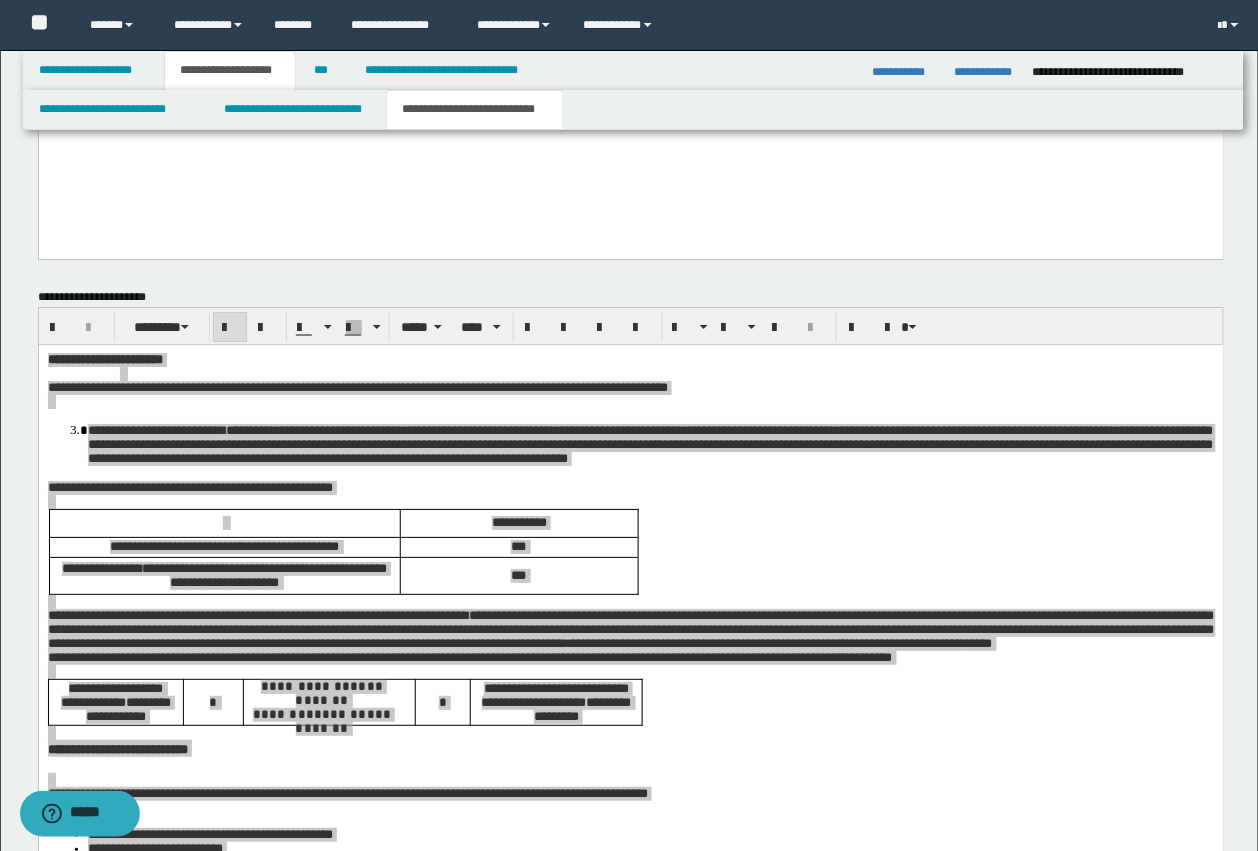 click on "********     ***** ****" at bounding box center (631, 326) 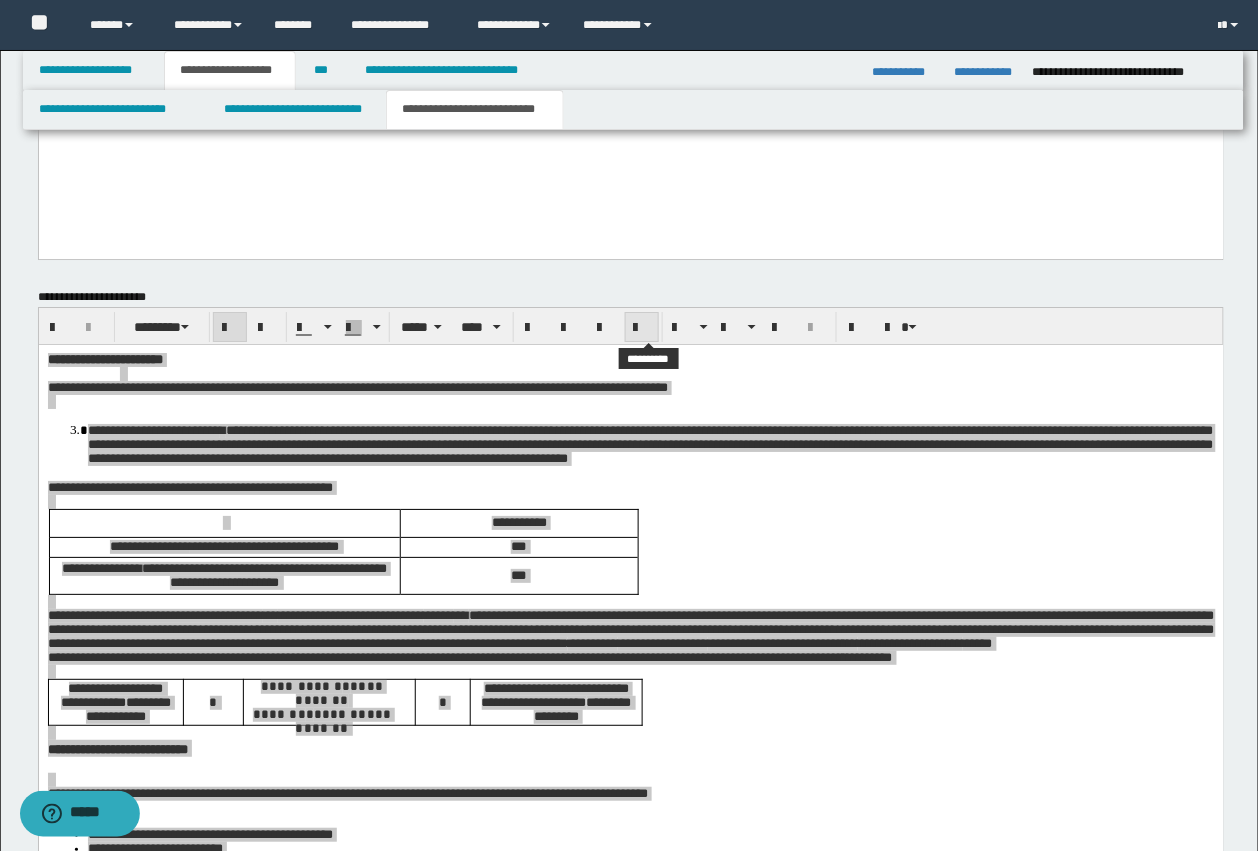 click at bounding box center [642, 328] 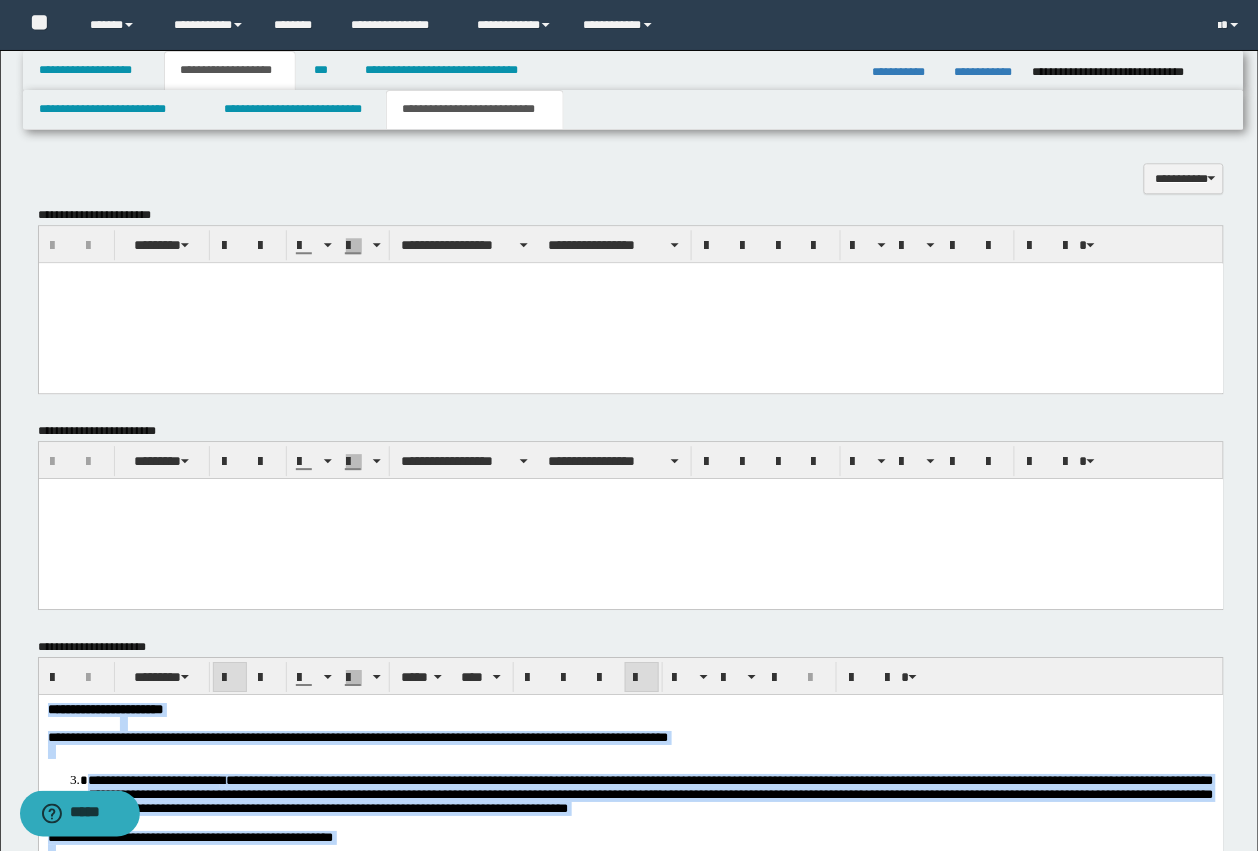scroll, scrollTop: 966, scrollLeft: 0, axis: vertical 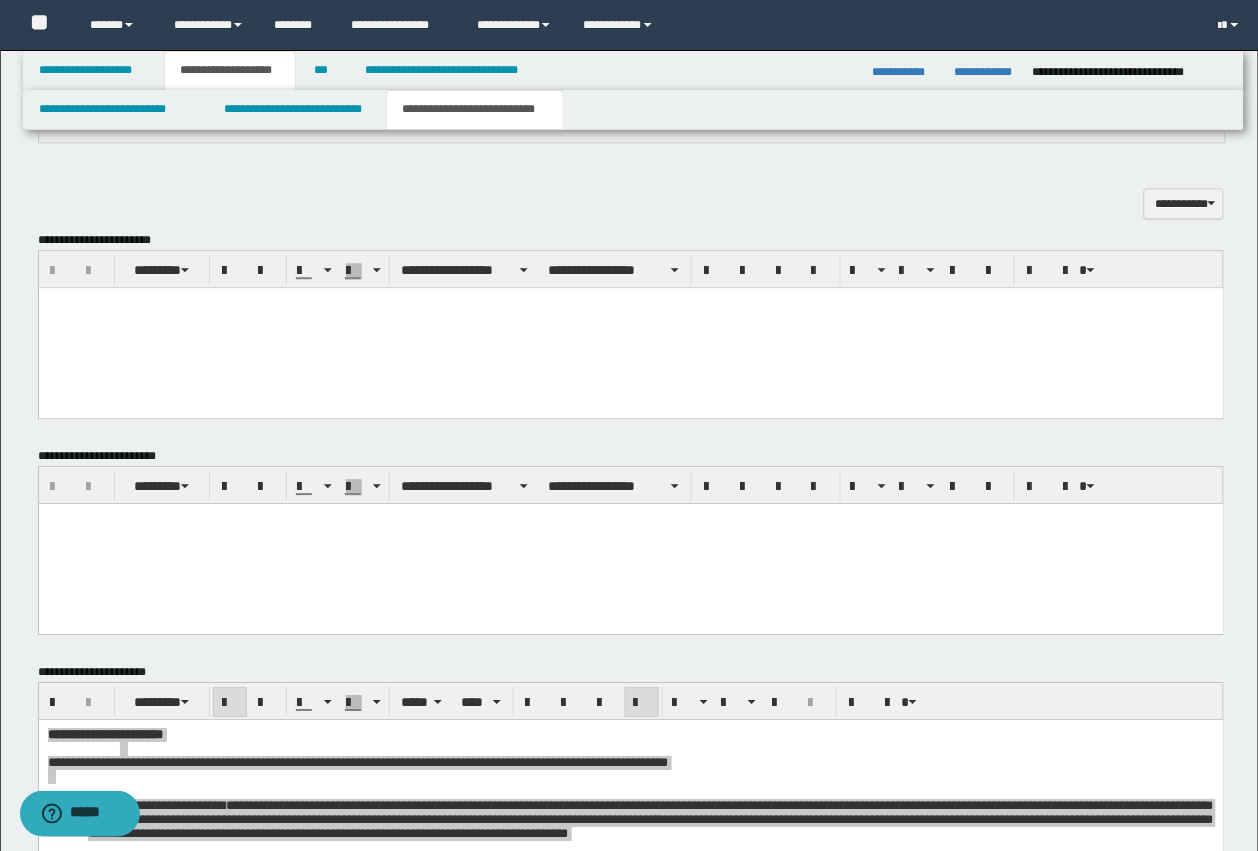 click at bounding box center [630, 327] 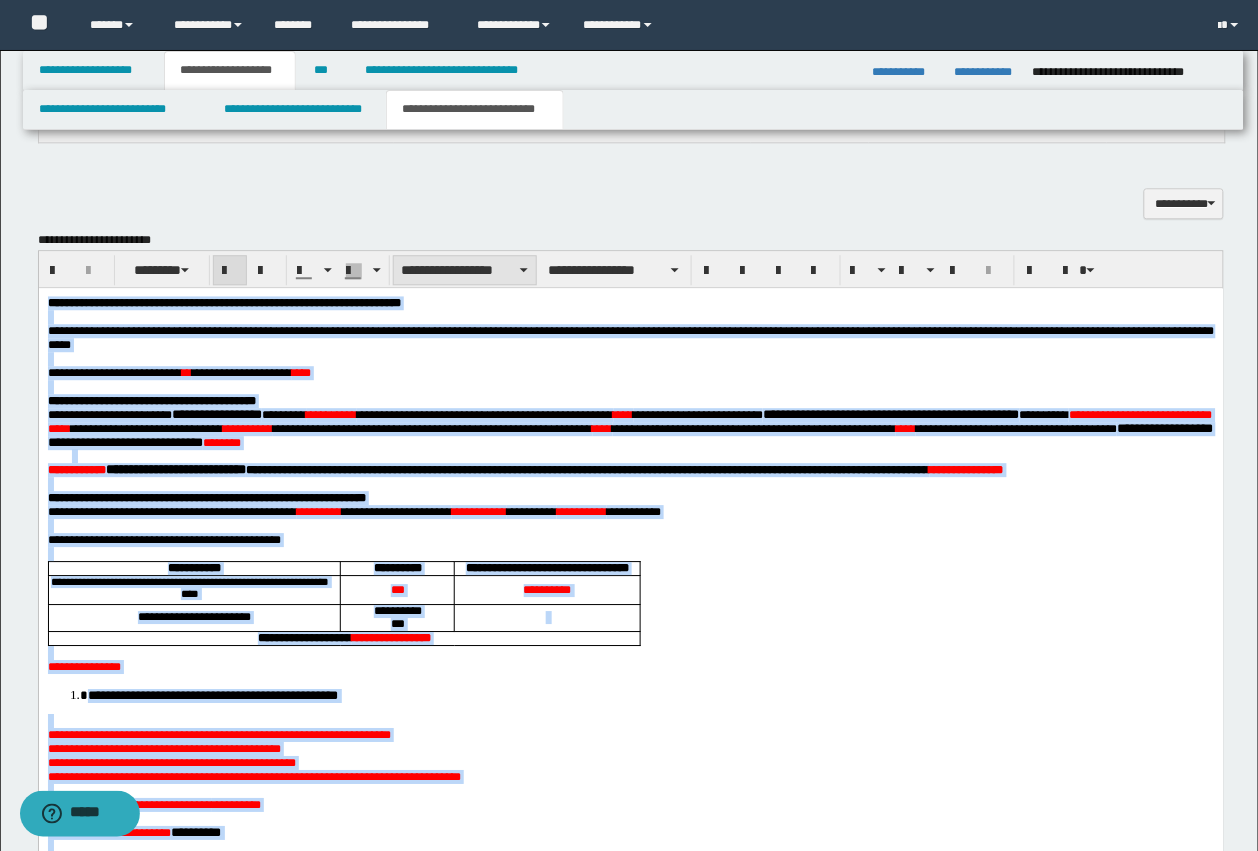 click on "**********" at bounding box center [465, 270] 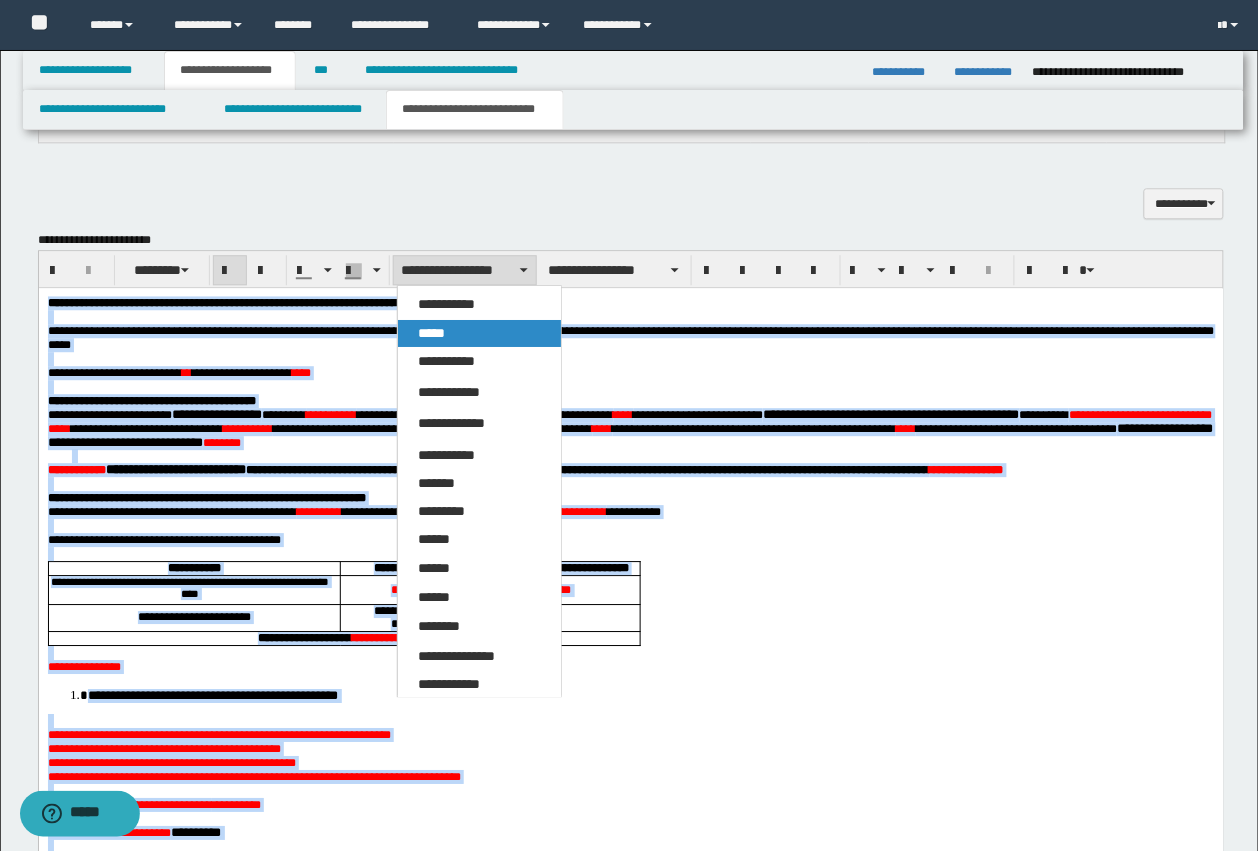 click on "*****" at bounding box center (479, 333) 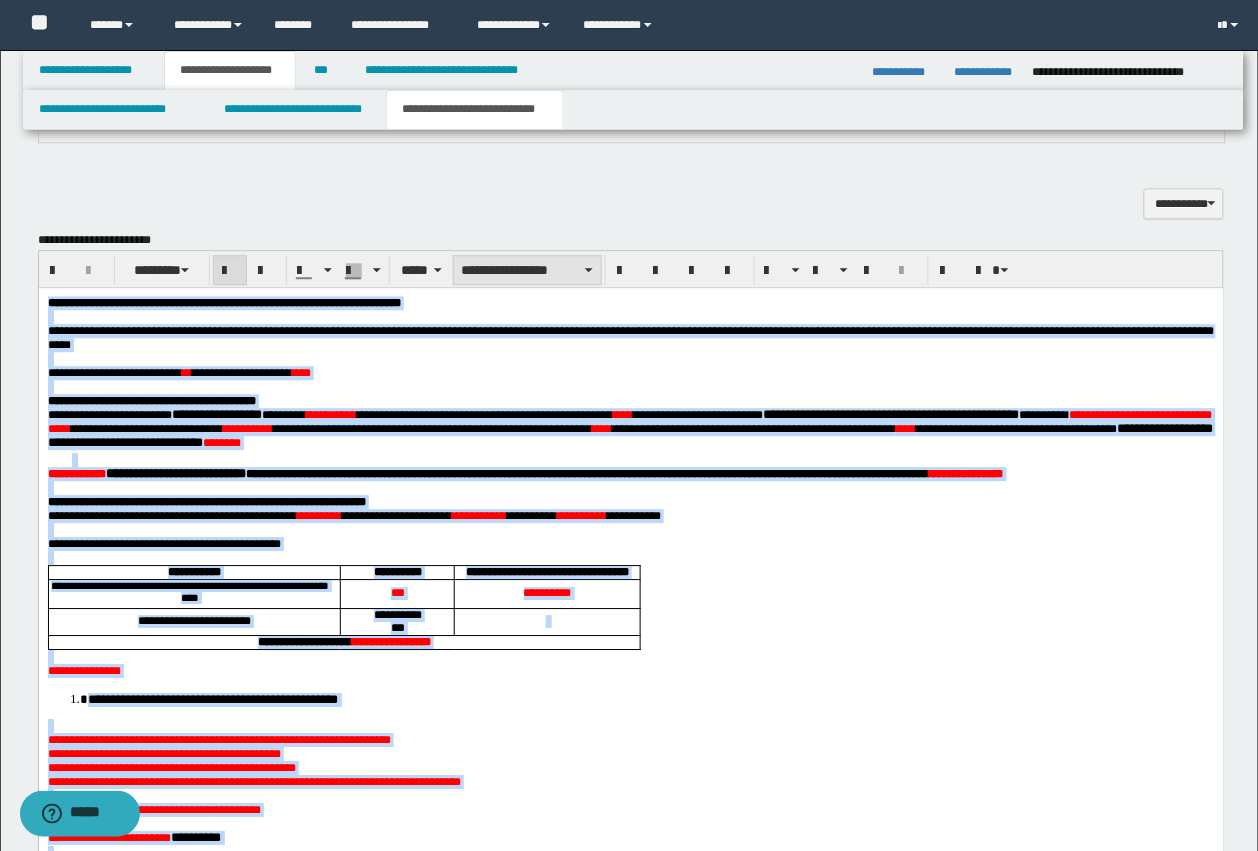 click on "**********" at bounding box center (527, 270) 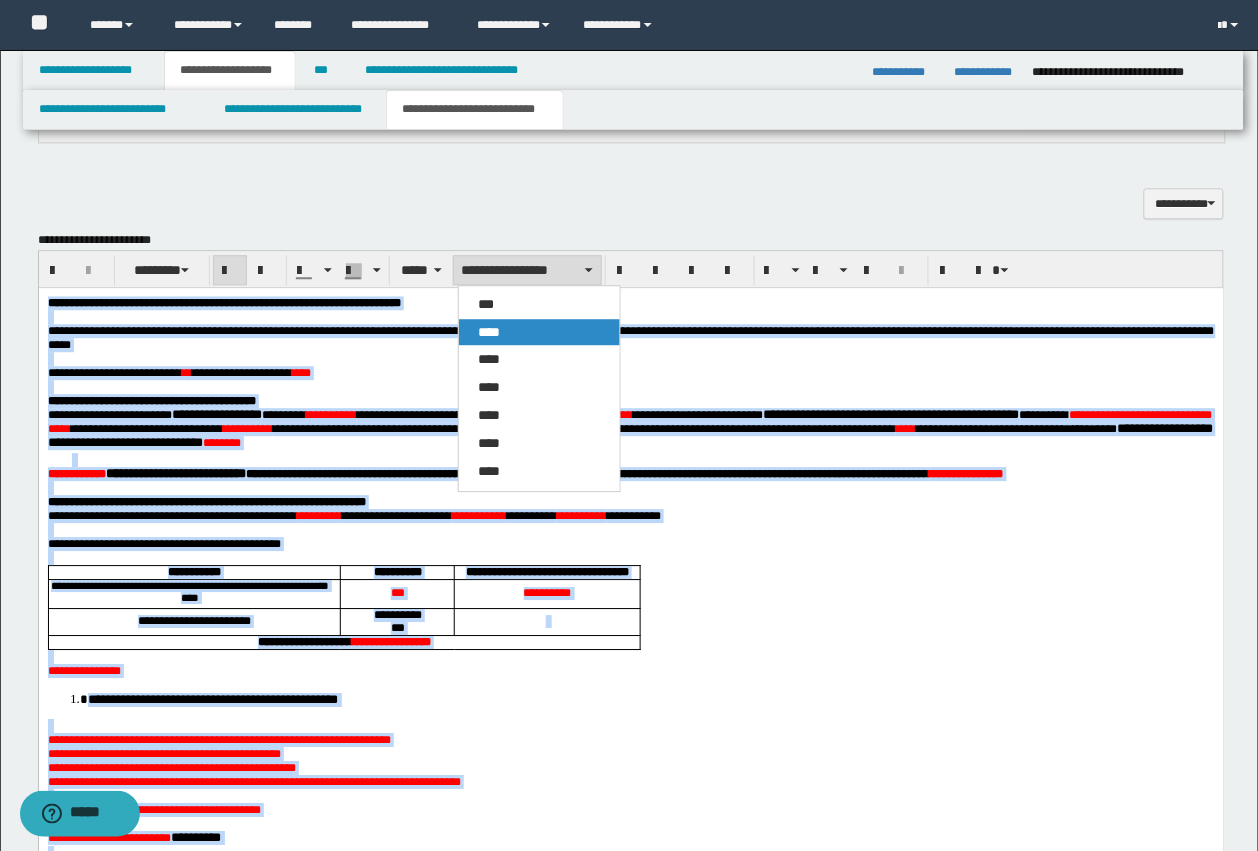 click on "****" at bounding box center (539, 332) 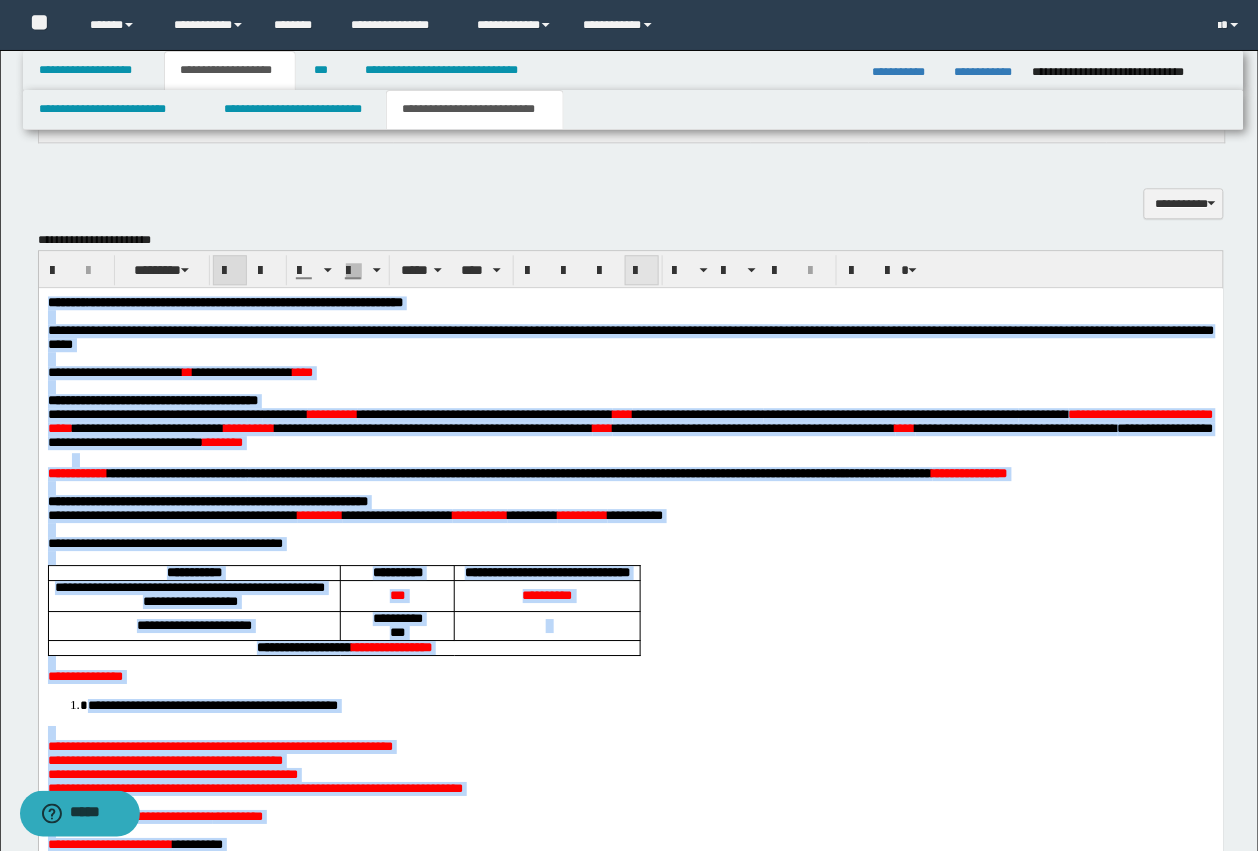 click at bounding box center (642, 270) 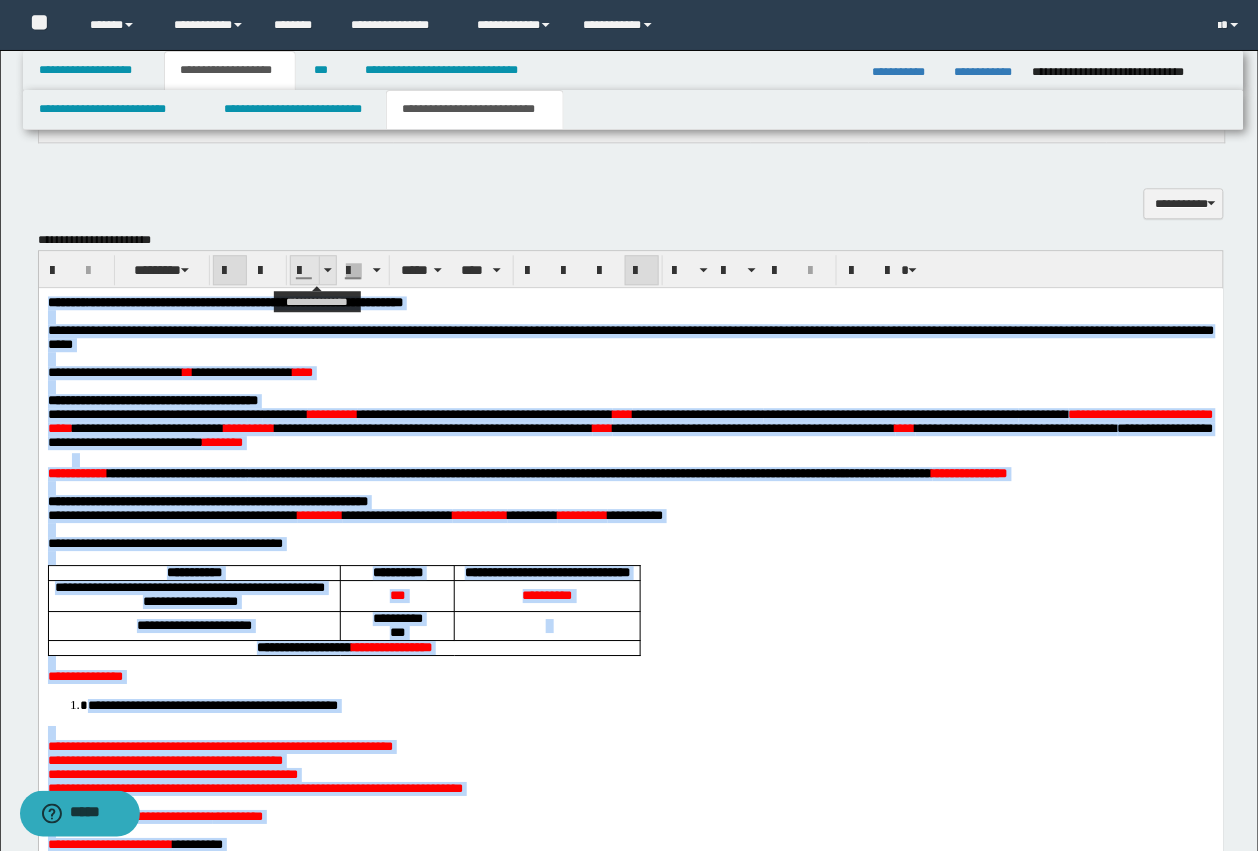click at bounding box center (305, 271) 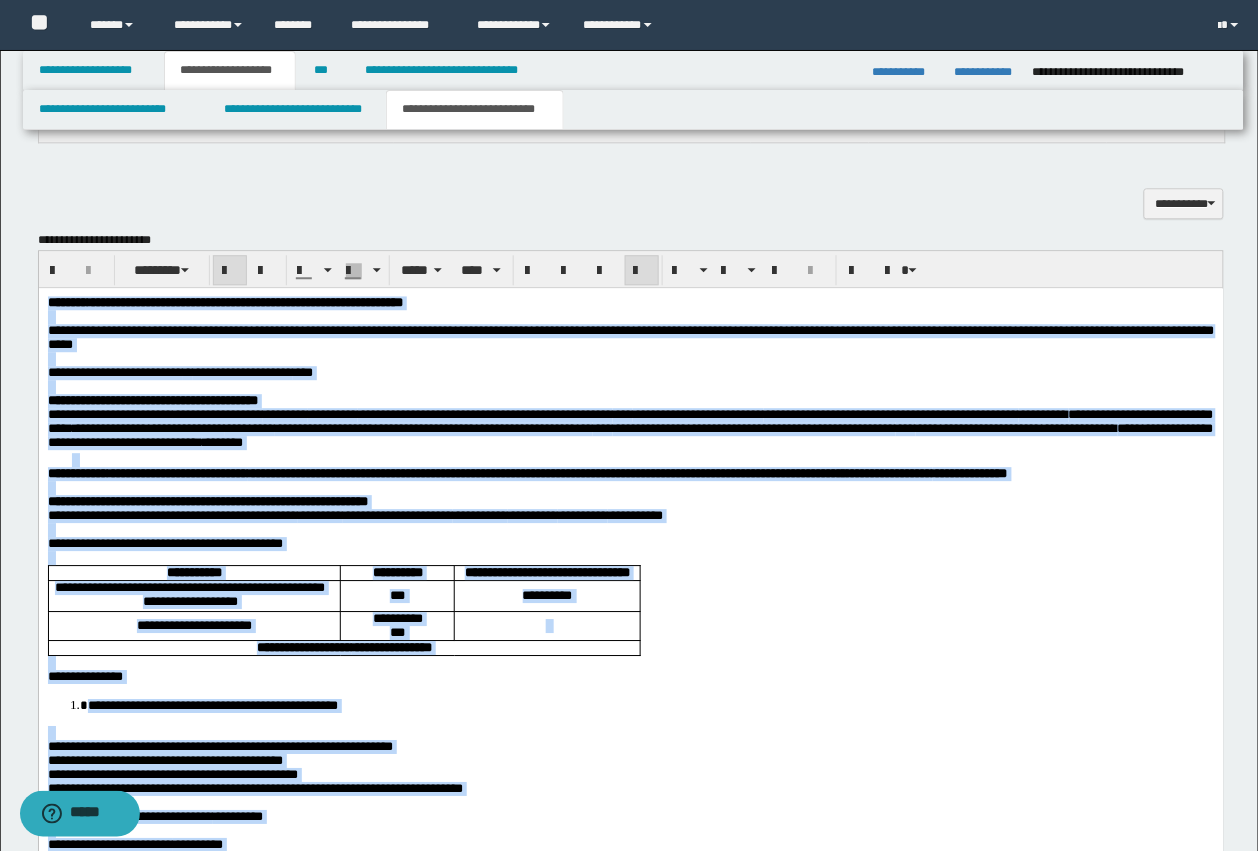 click on "**********" at bounding box center (630, 427) 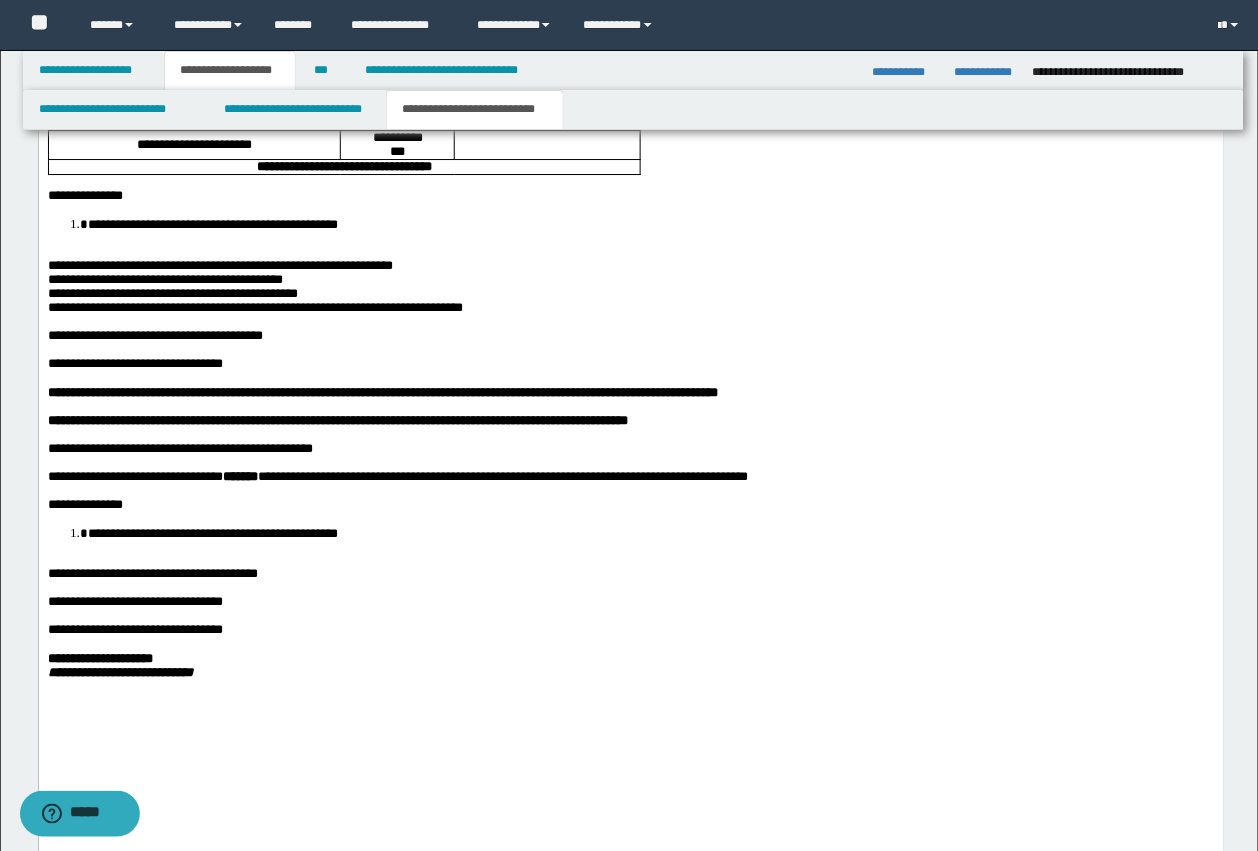 scroll, scrollTop: 1466, scrollLeft: 0, axis: vertical 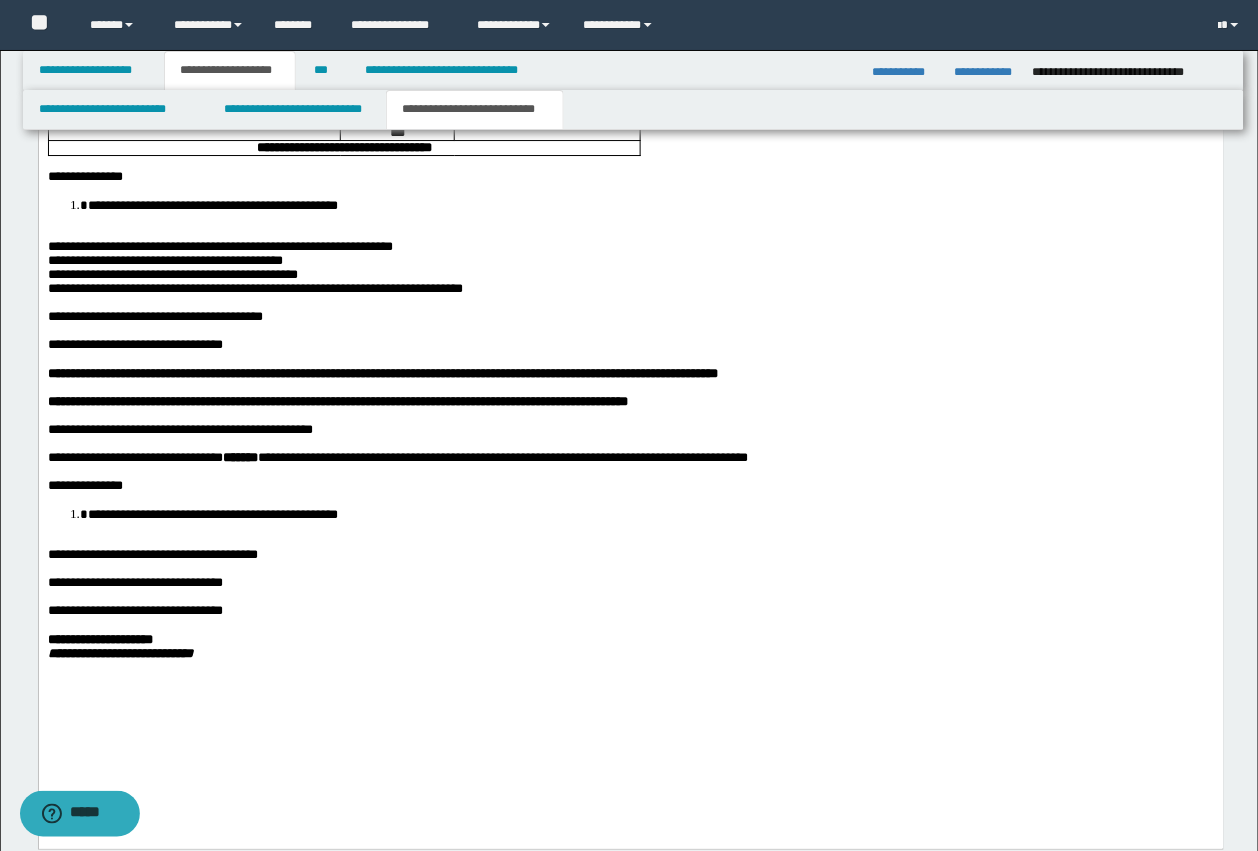 click on "**********" at bounding box center [212, 205] 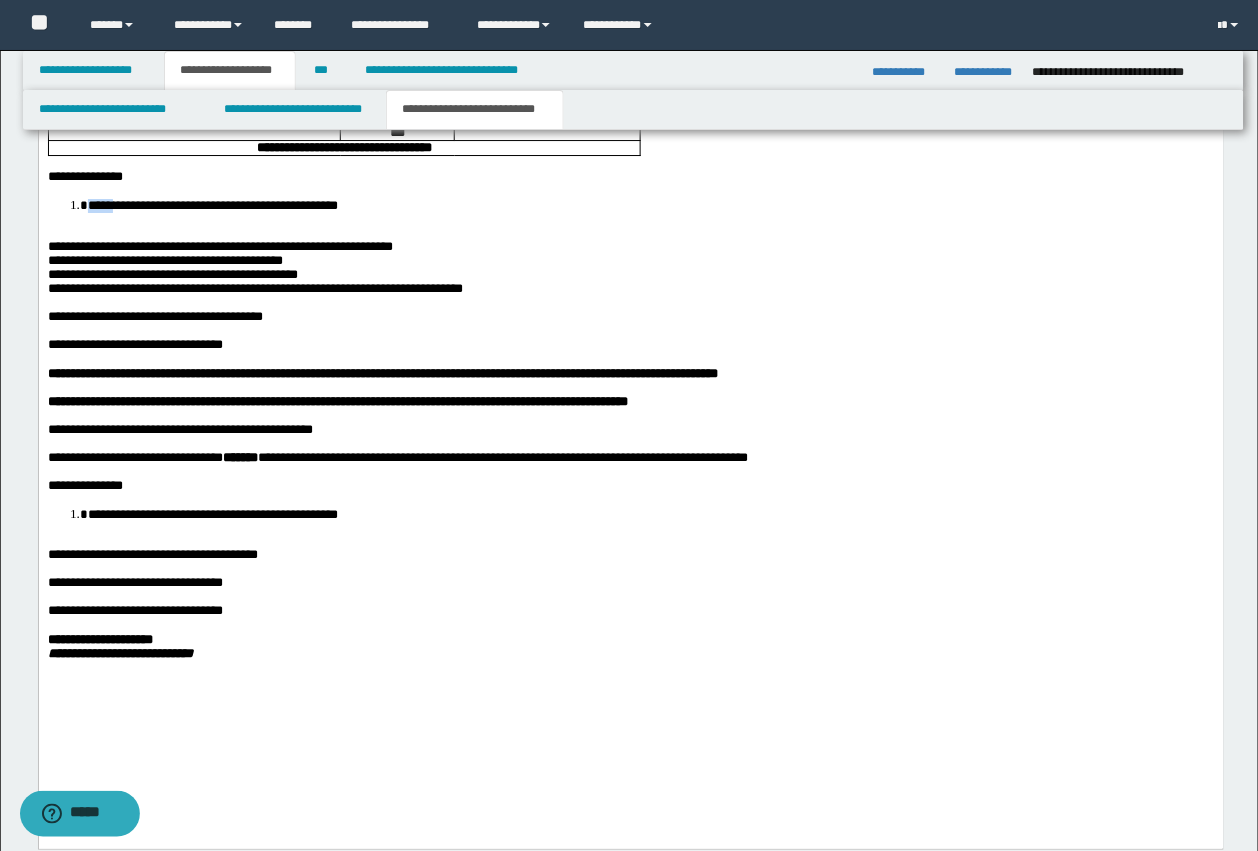 click on "**********" at bounding box center (212, 205) 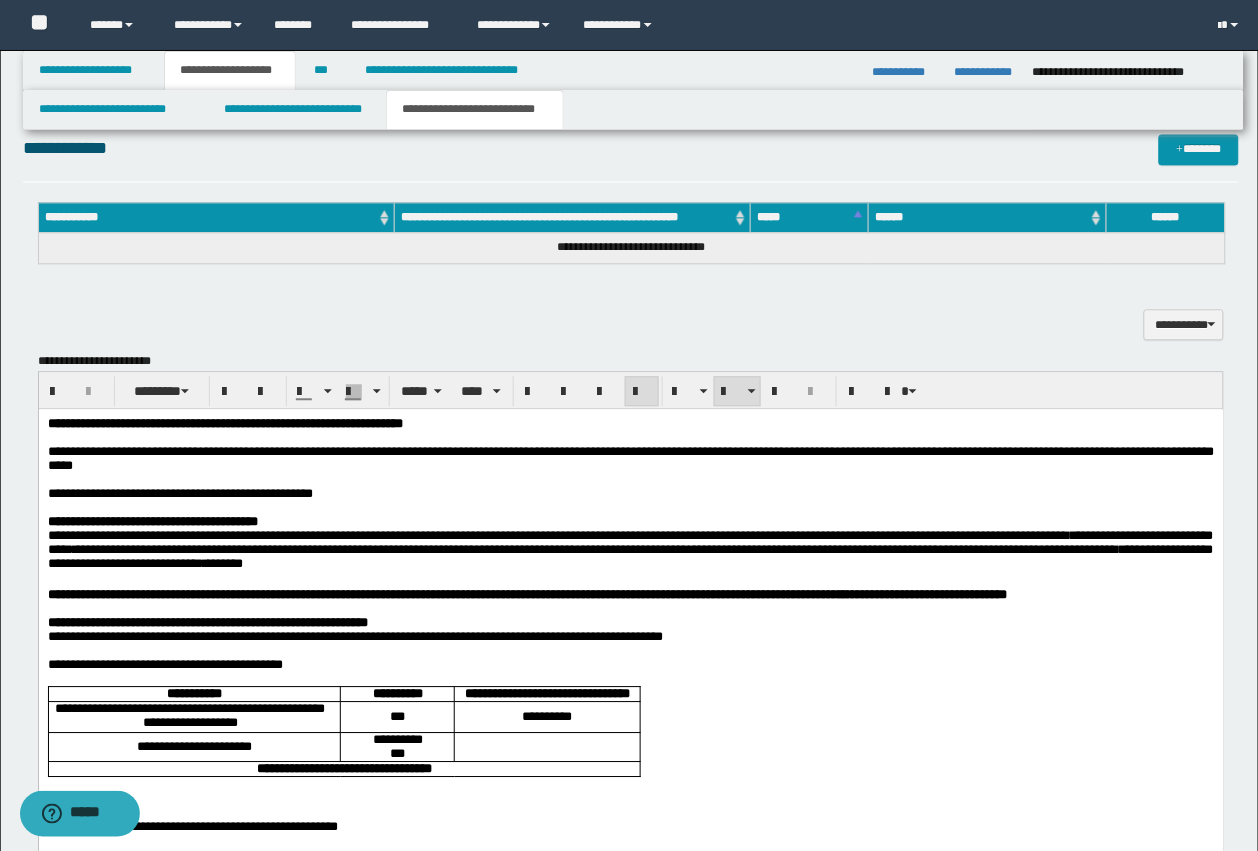 scroll, scrollTop: 591, scrollLeft: 0, axis: vertical 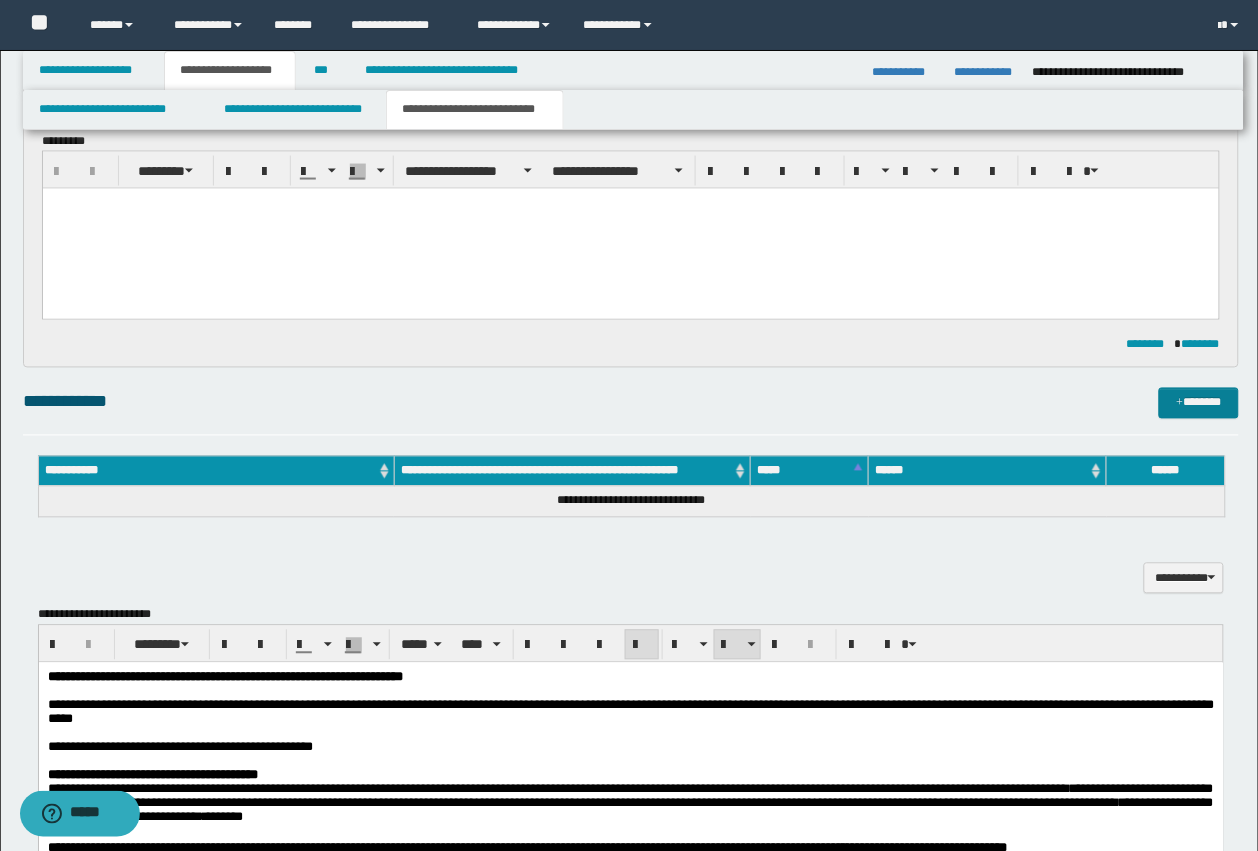 click on "*******" at bounding box center [1199, 403] 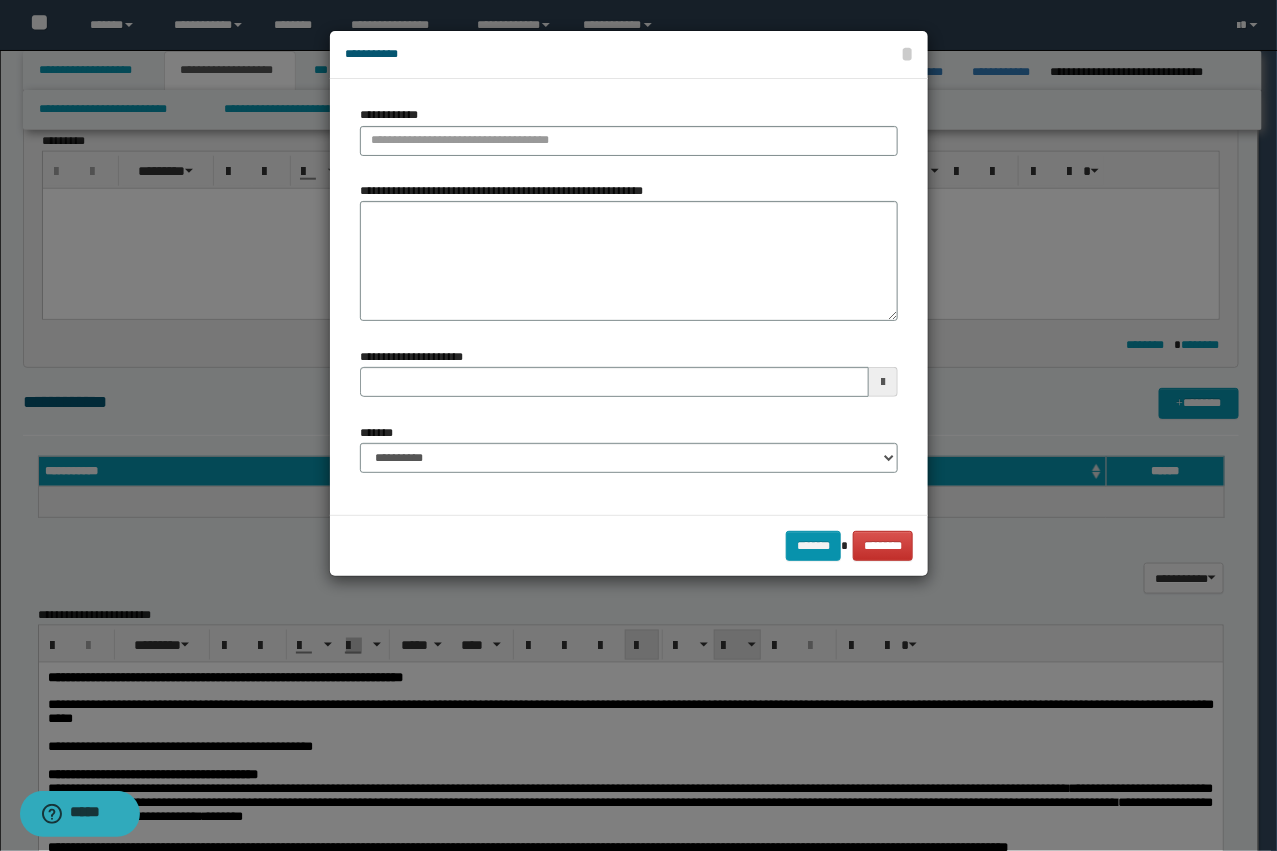 type 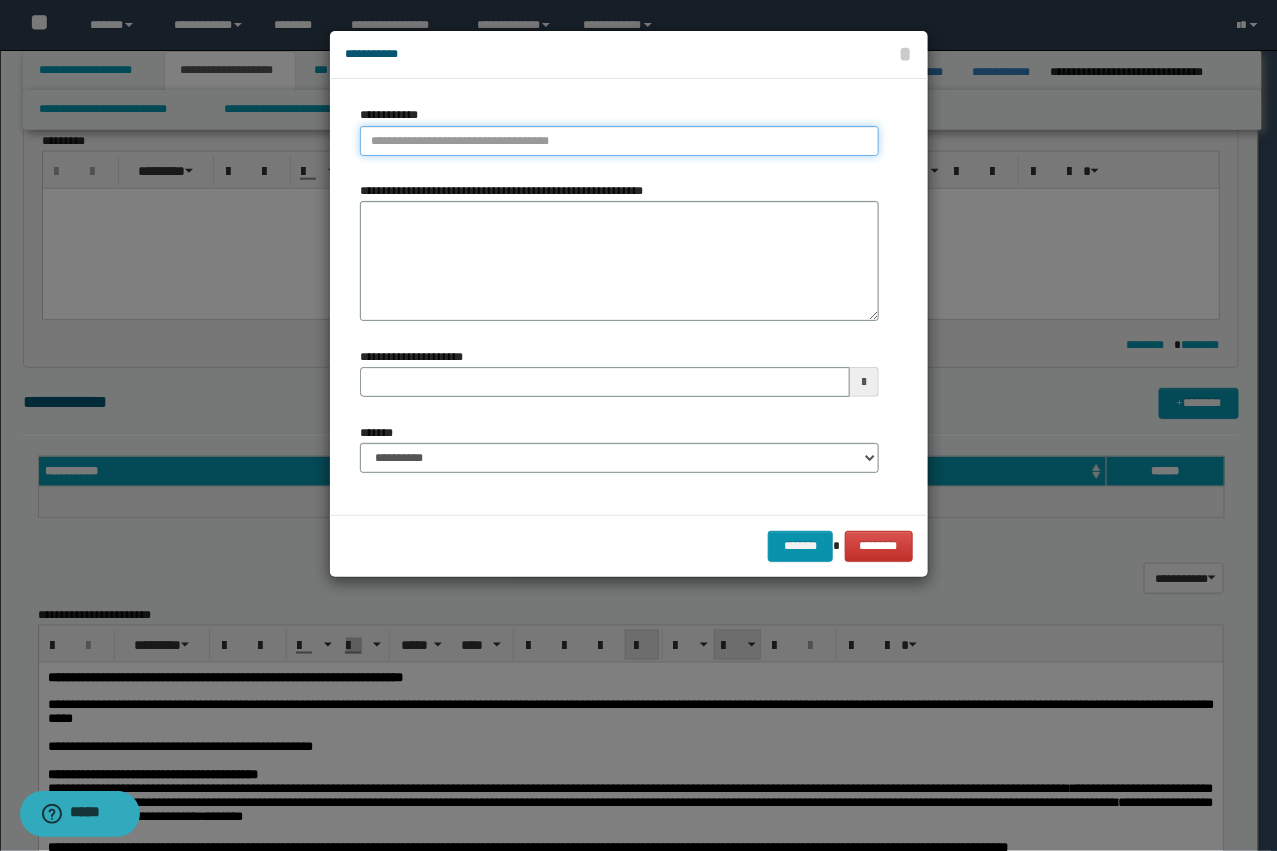 click on "**********" at bounding box center [619, 141] 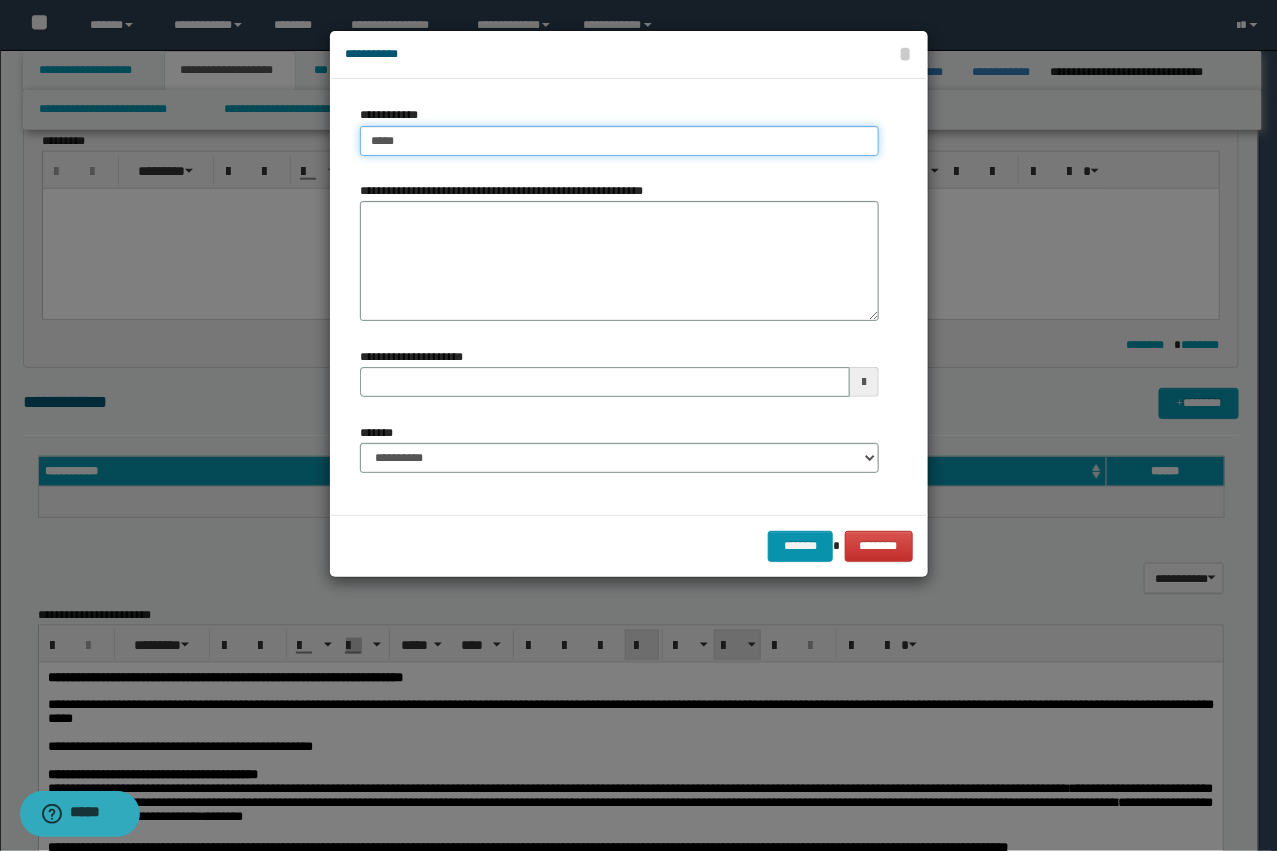 type on "****" 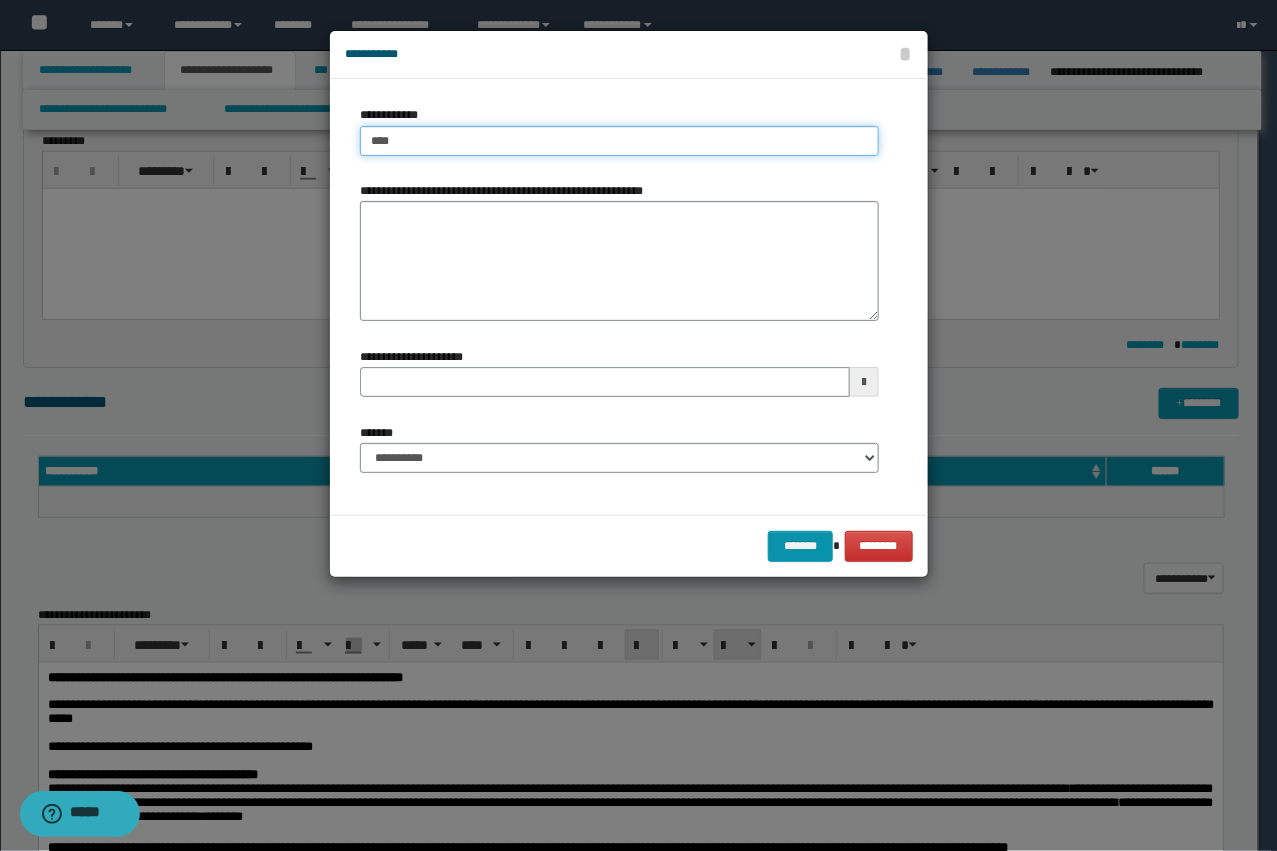 type on "****" 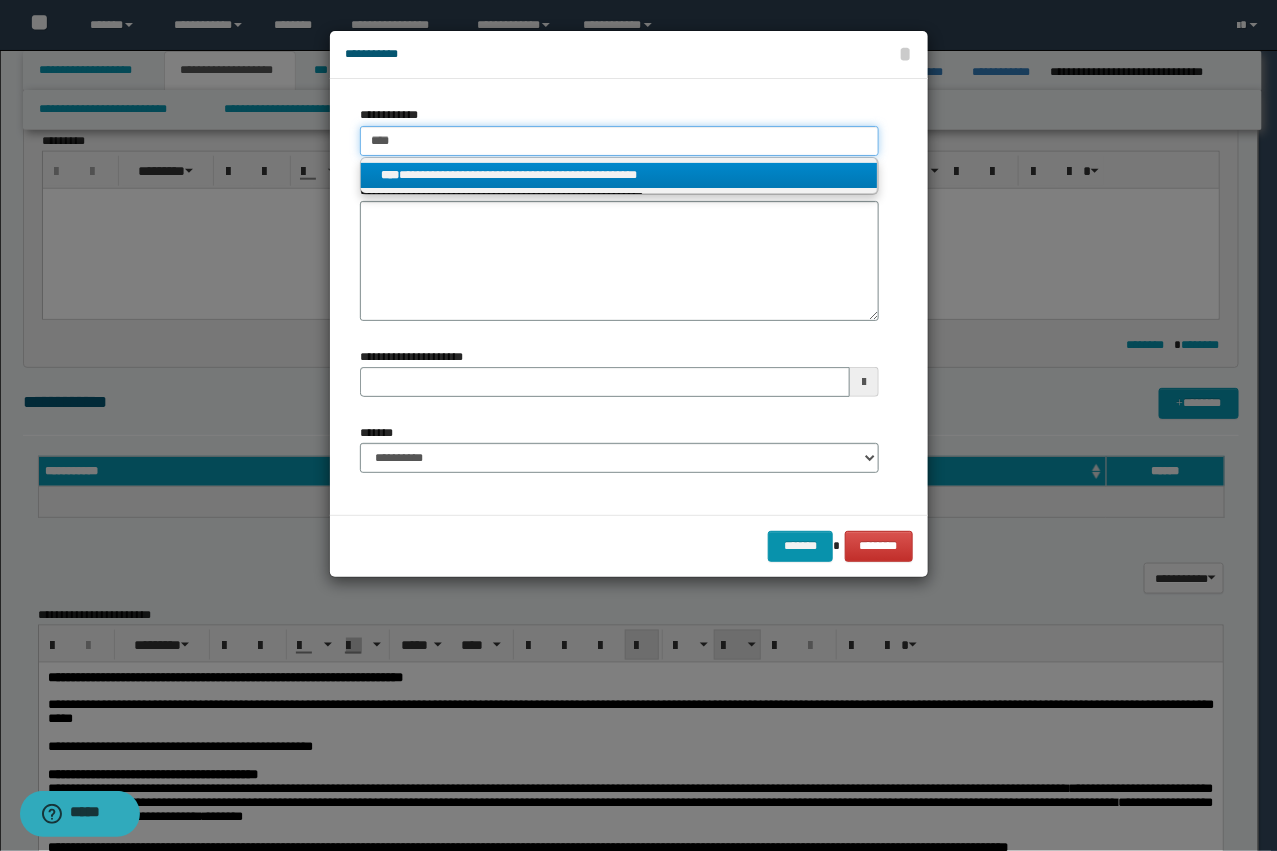 type on "****" 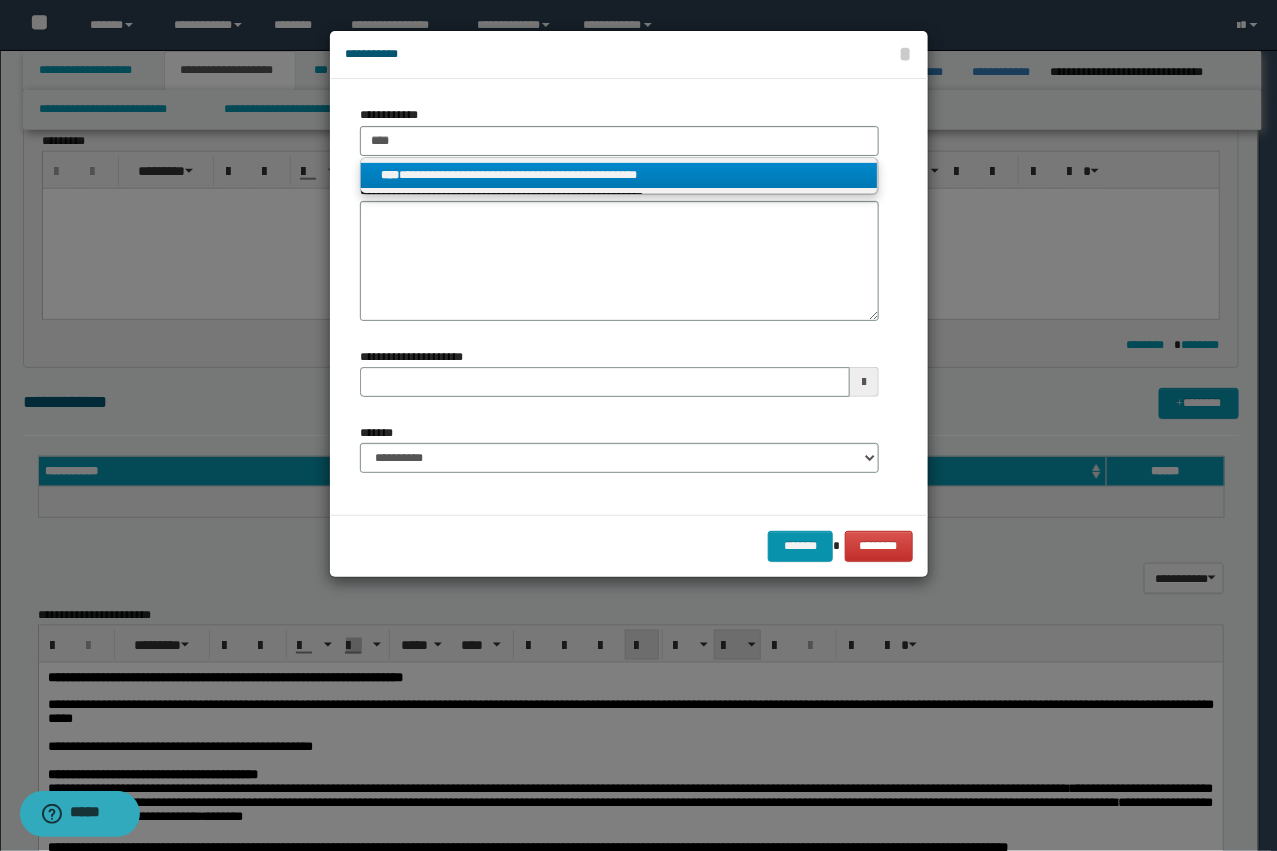 click on "**********" at bounding box center (619, 175) 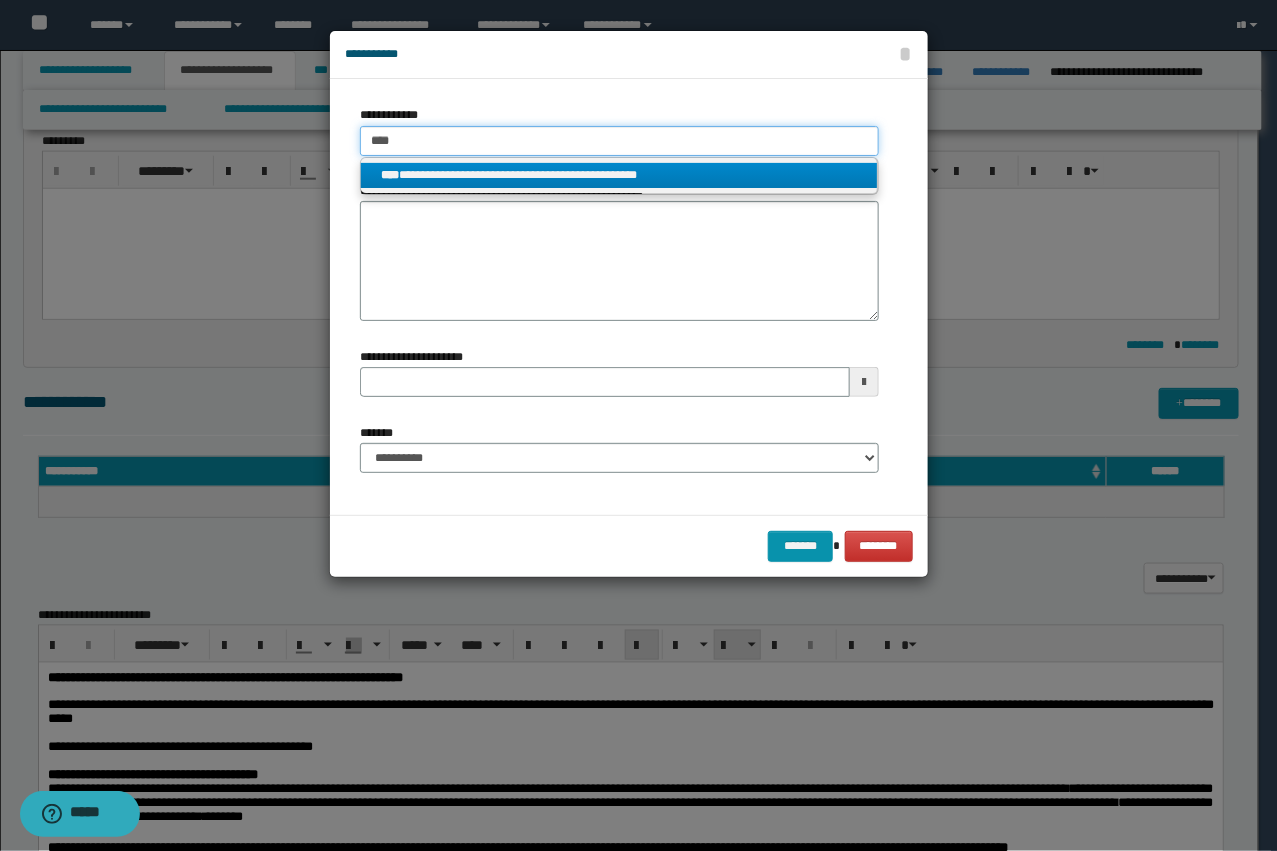 type 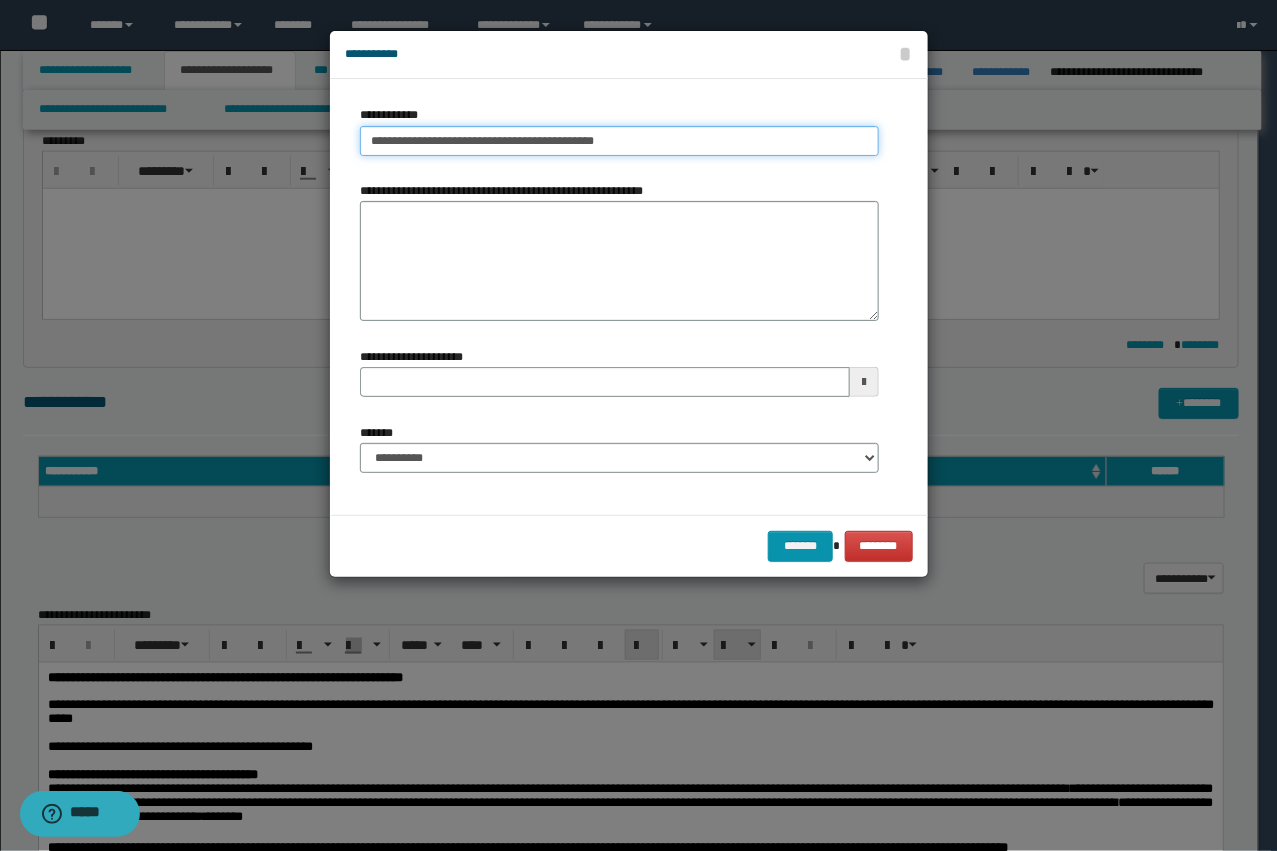 type on "**********" 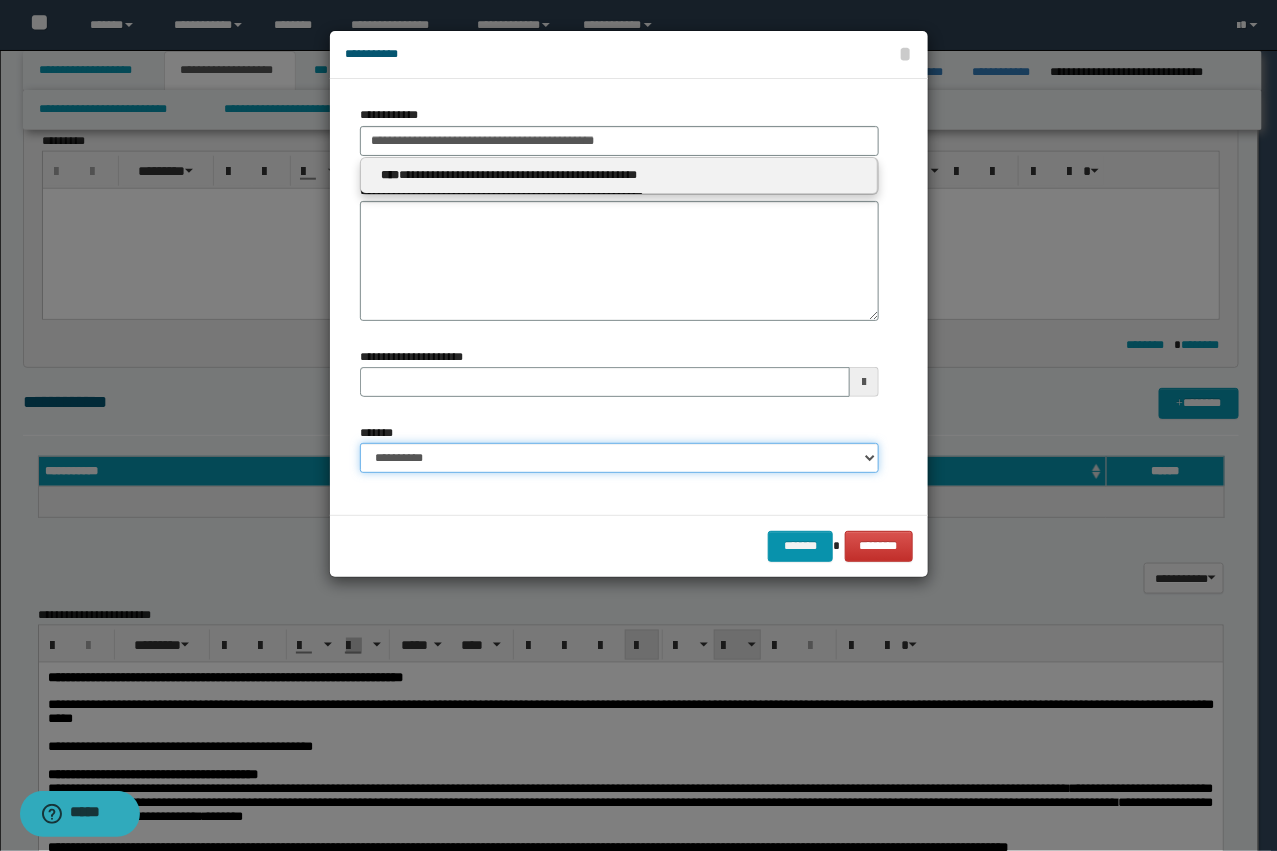 type 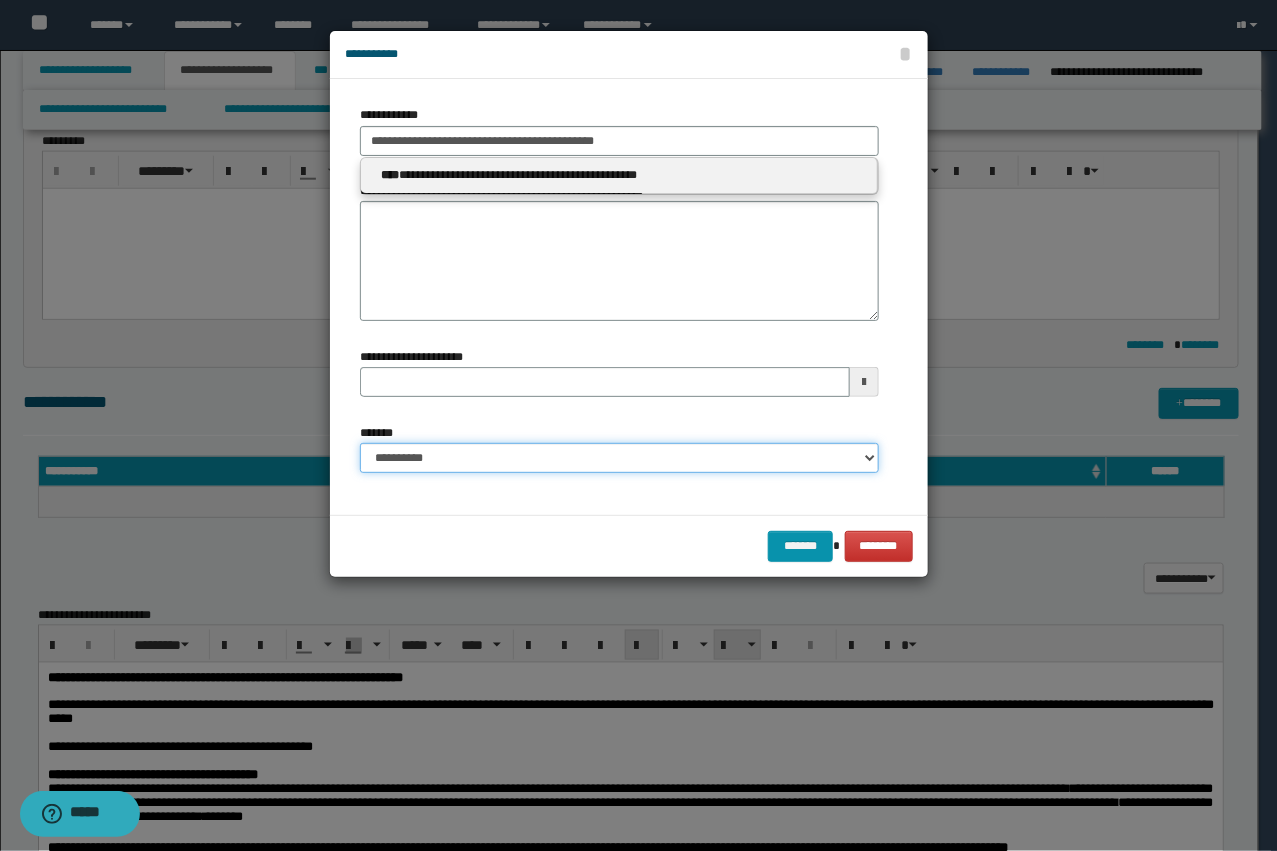 click on "**********" at bounding box center [619, 458] 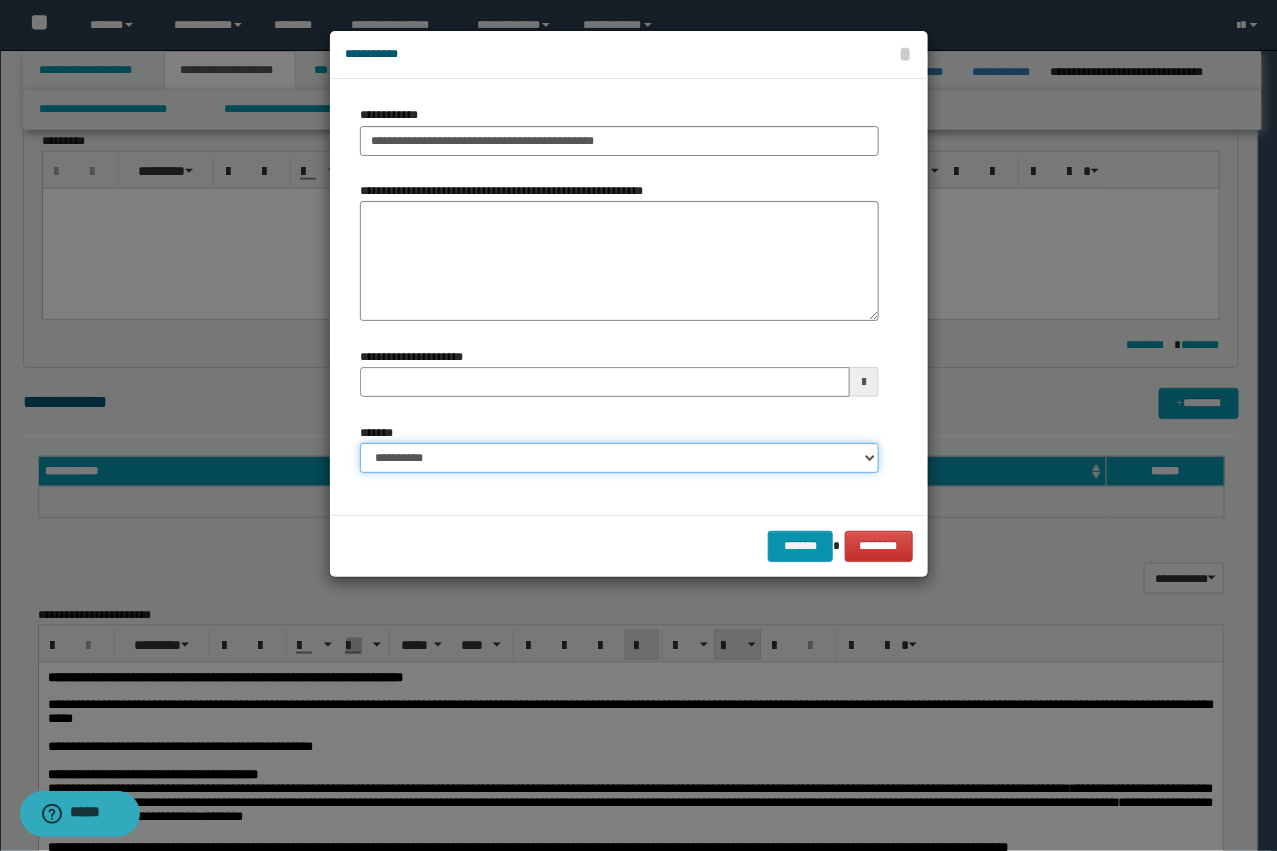 select on "*" 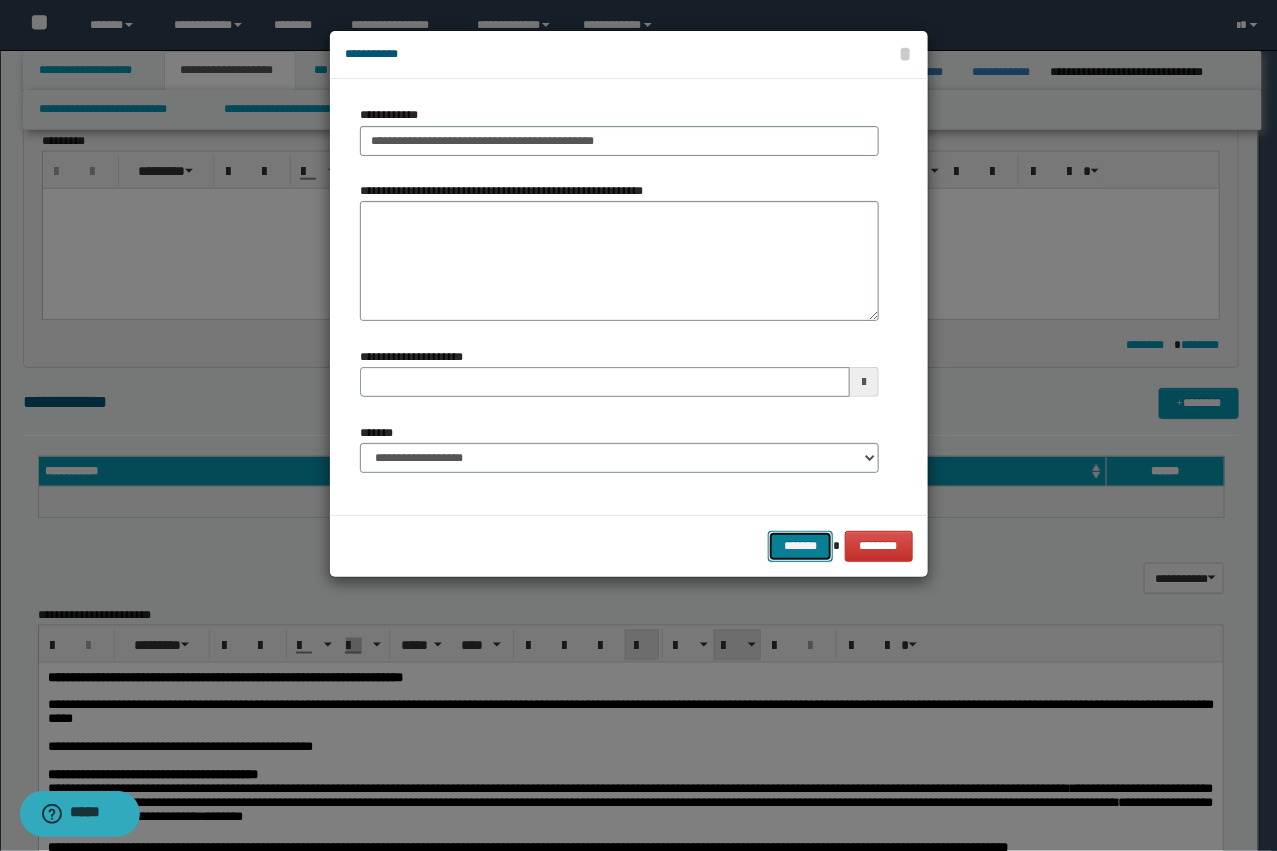 click on "*******" at bounding box center (800, 546) 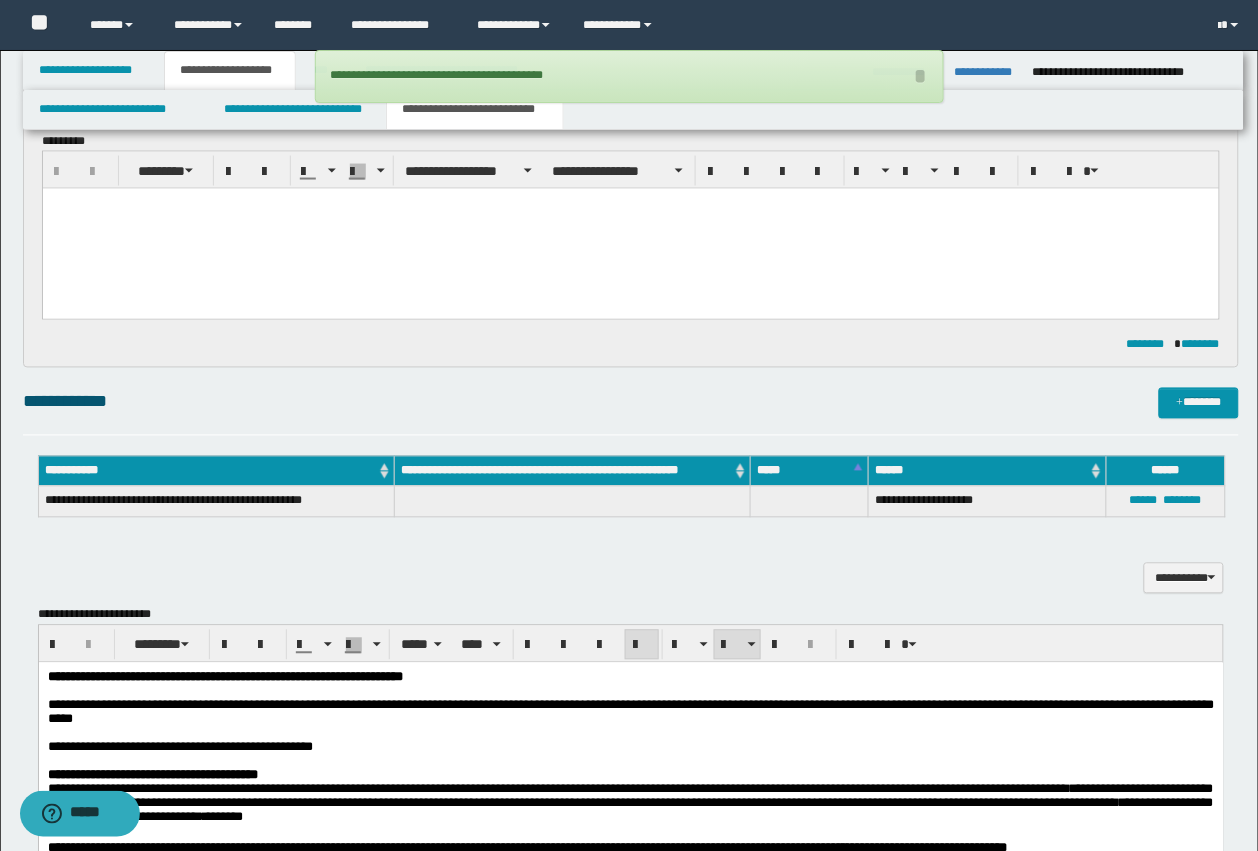 click on "**********" at bounding box center [629, 76] 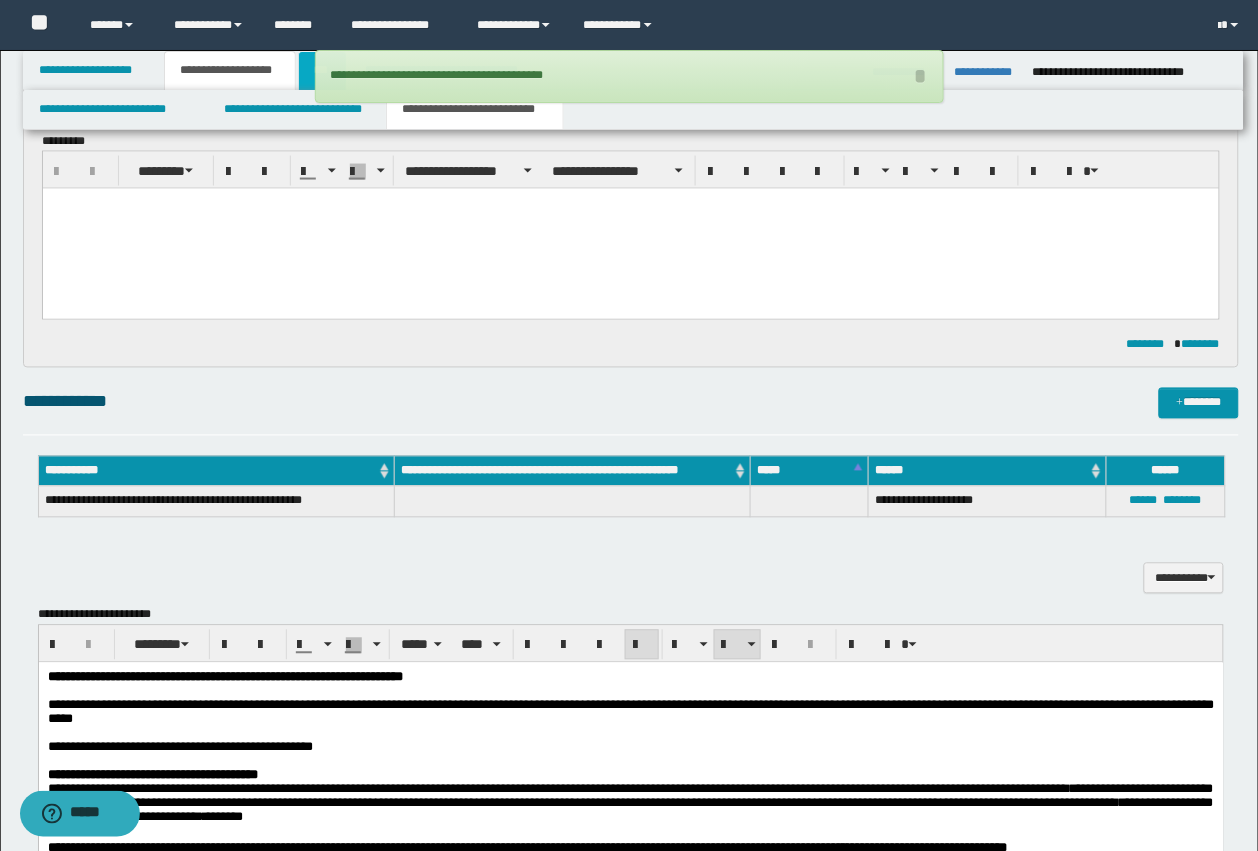 click on "***" at bounding box center [322, 71] 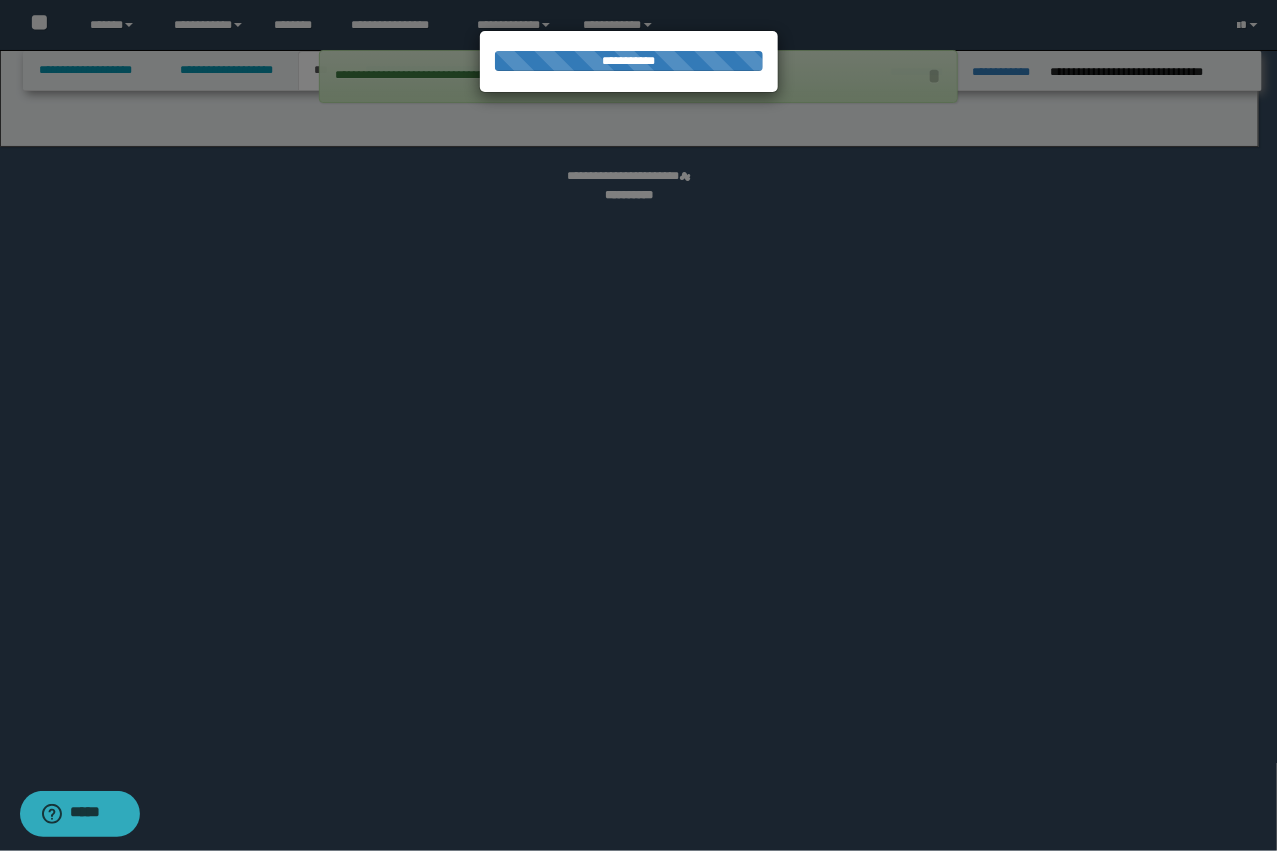 select on "*" 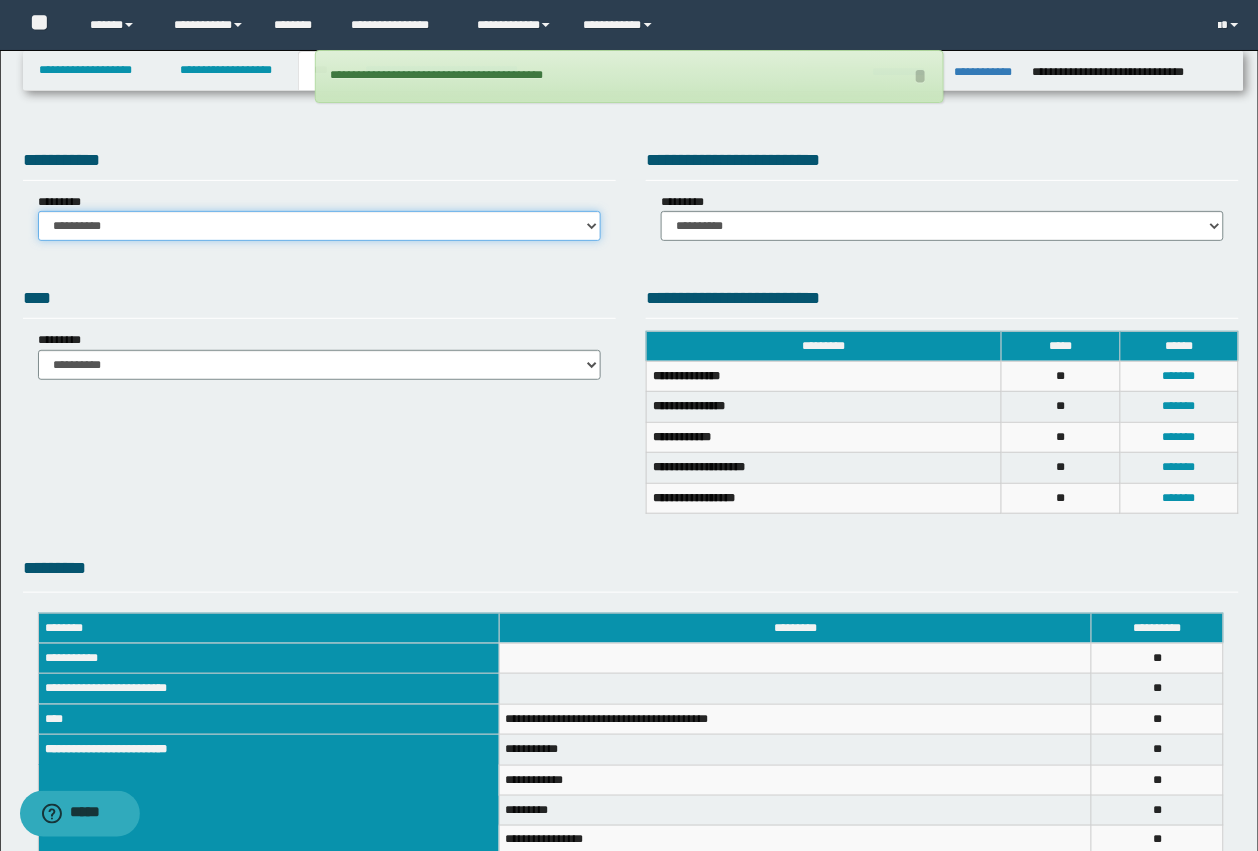 drag, startPoint x: 227, startPoint y: 225, endPoint x: 226, endPoint y: 238, distance: 13.038404 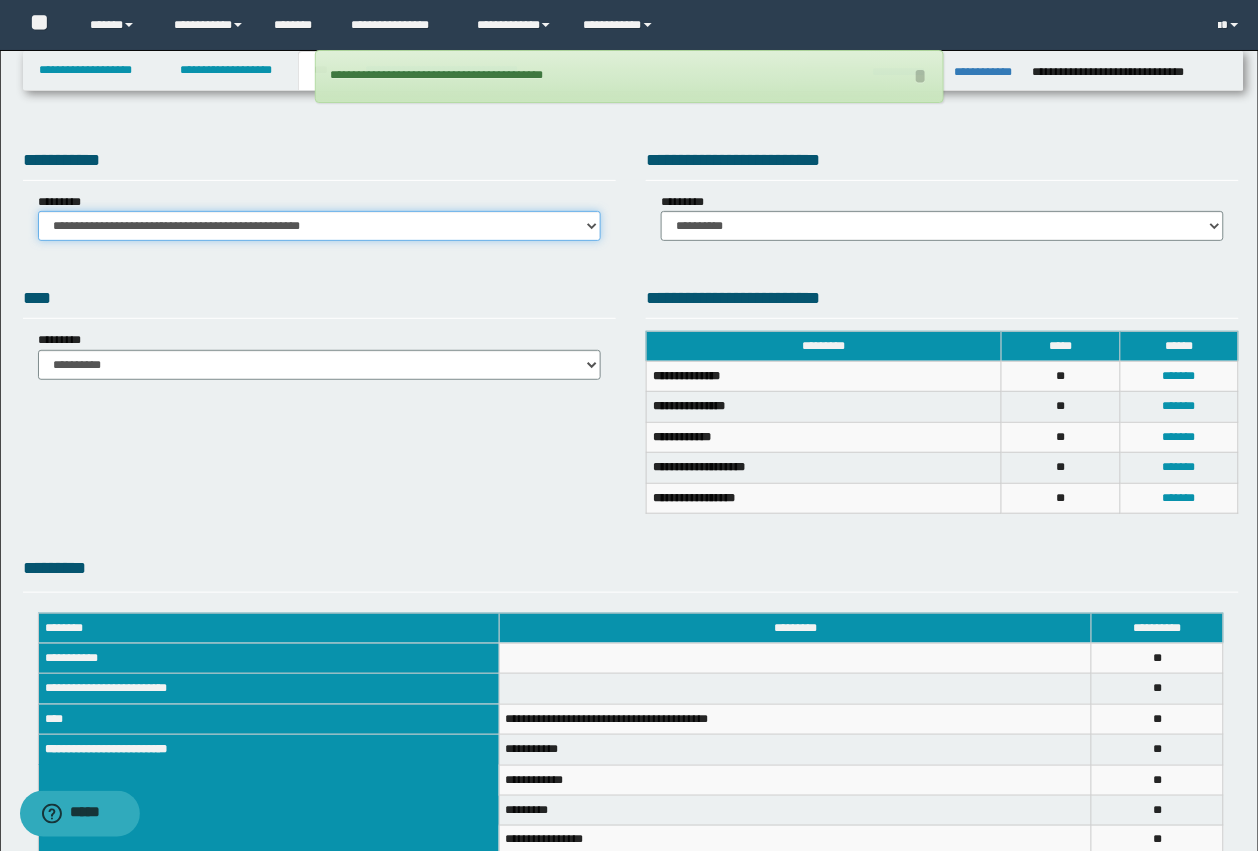 click on "**********" at bounding box center [319, 226] 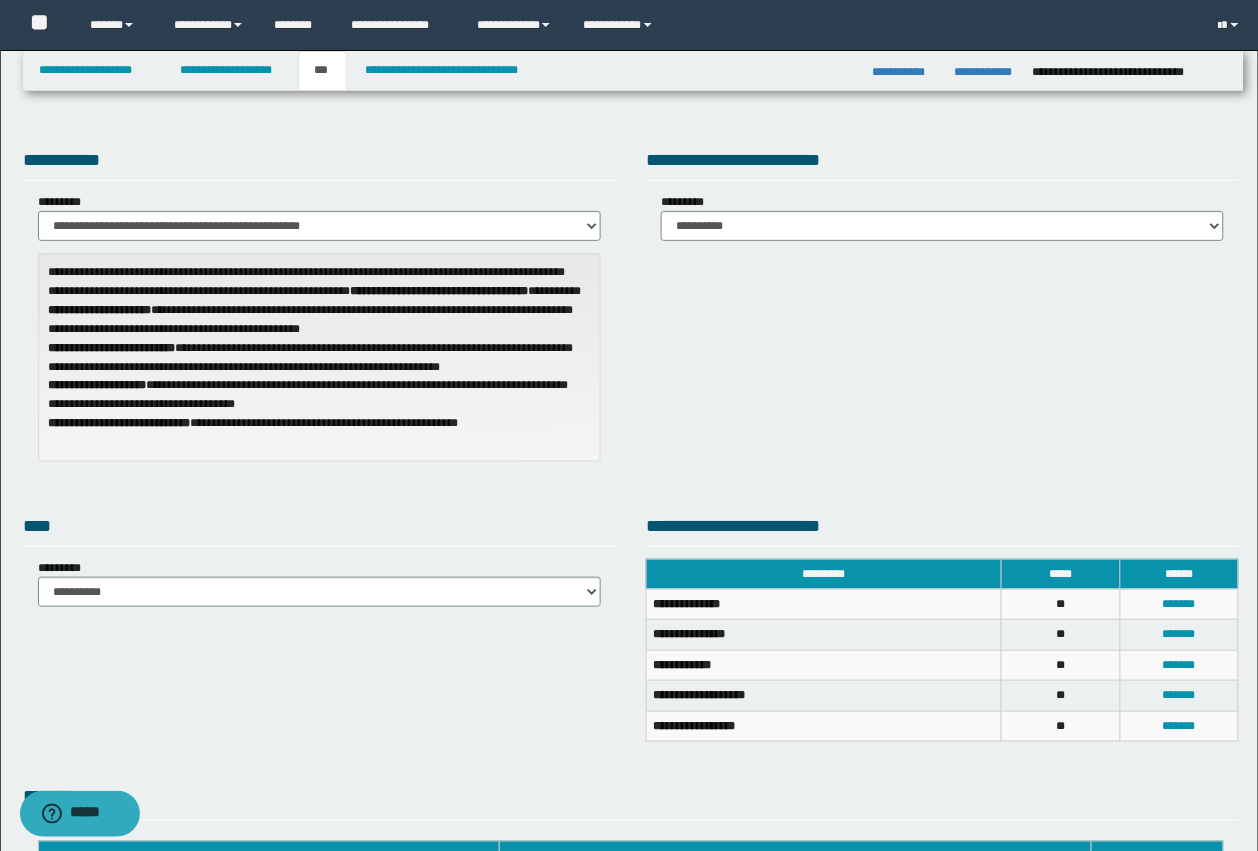 click on "**********" at bounding box center [942, 197] 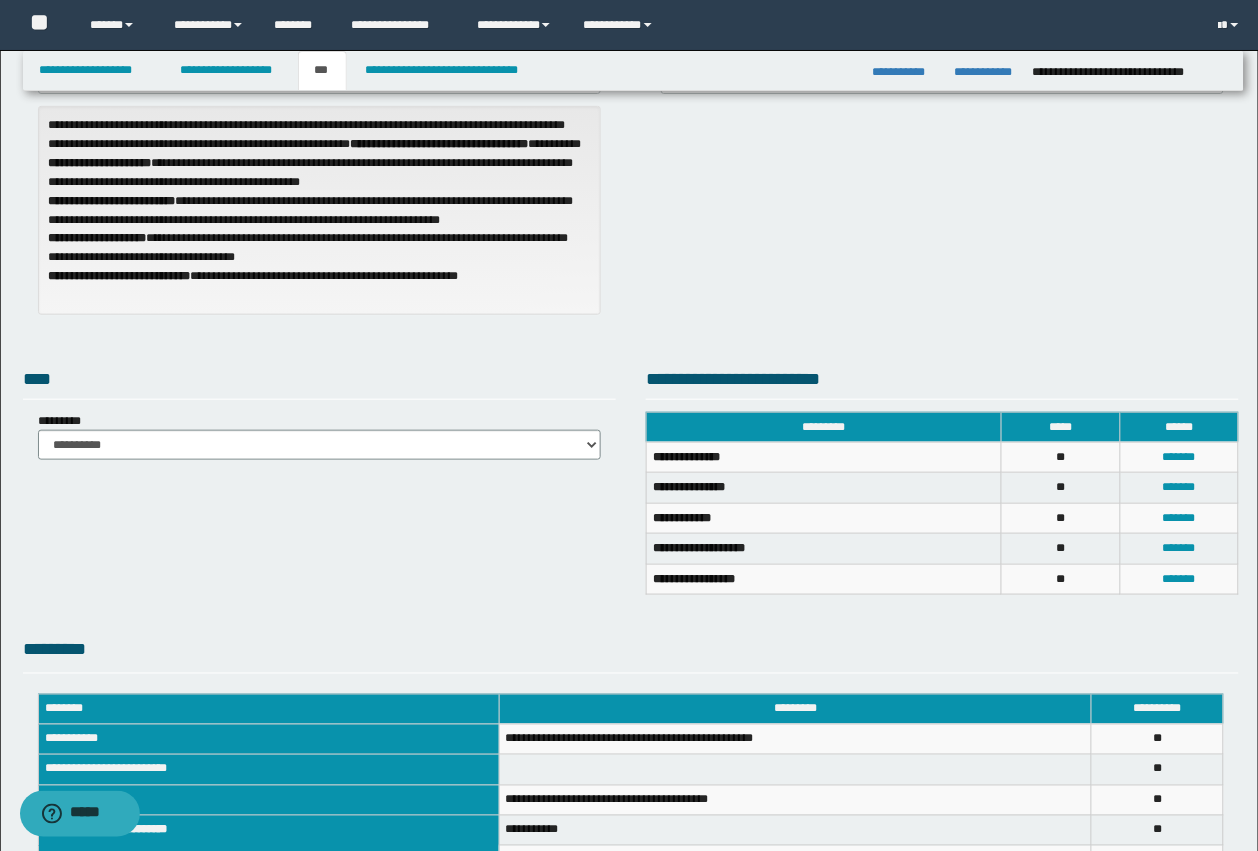 scroll, scrollTop: 423, scrollLeft: 0, axis: vertical 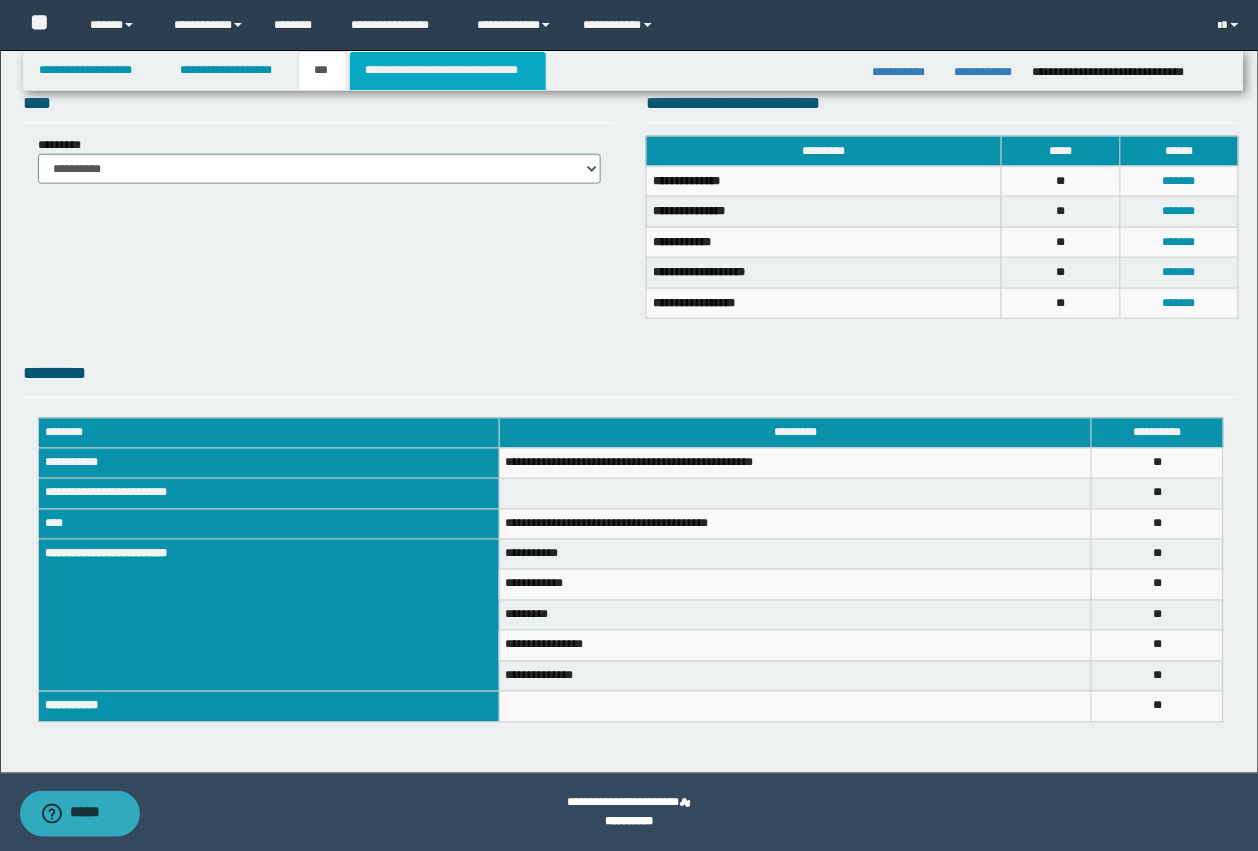 click on "**********" at bounding box center [448, 71] 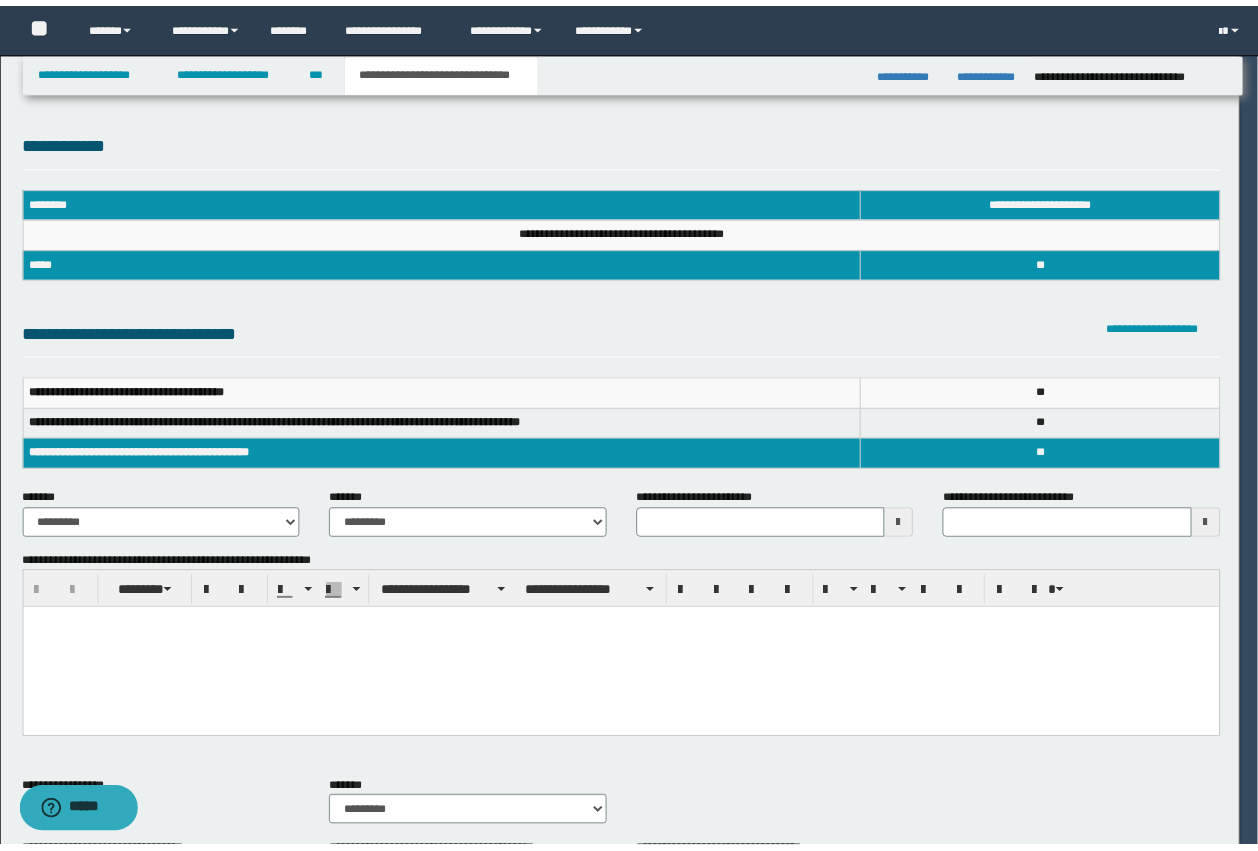 scroll, scrollTop: 0, scrollLeft: 0, axis: both 